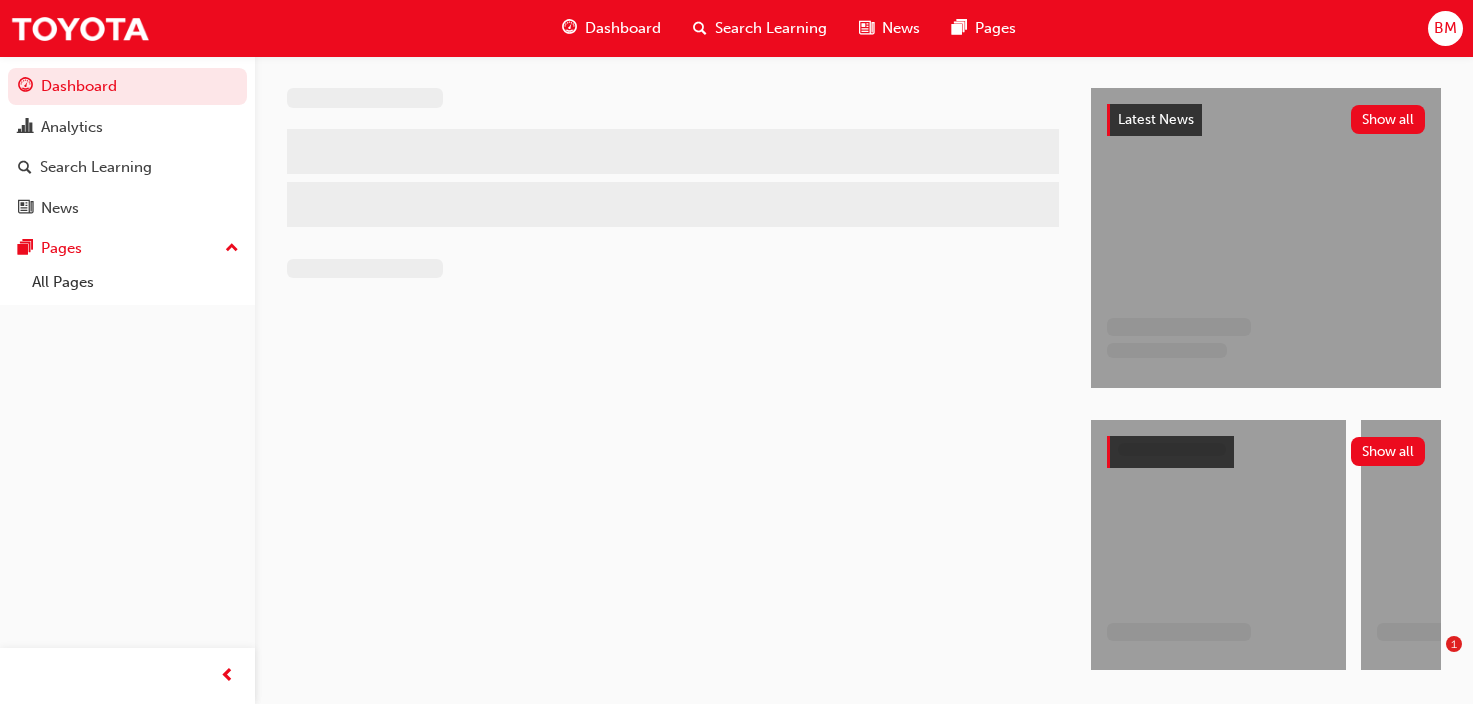 scroll, scrollTop: 0, scrollLeft: 0, axis: both 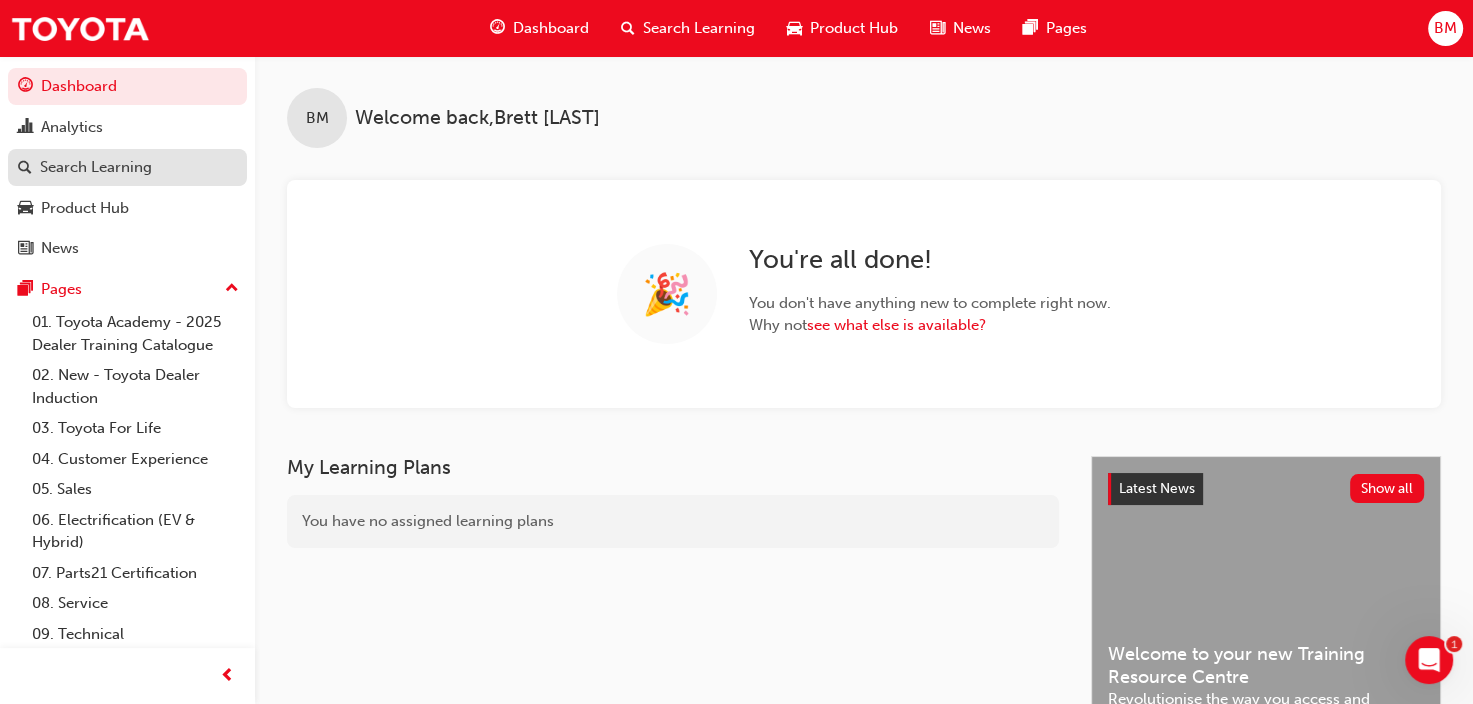 click on "Search Learning" at bounding box center (96, 167) 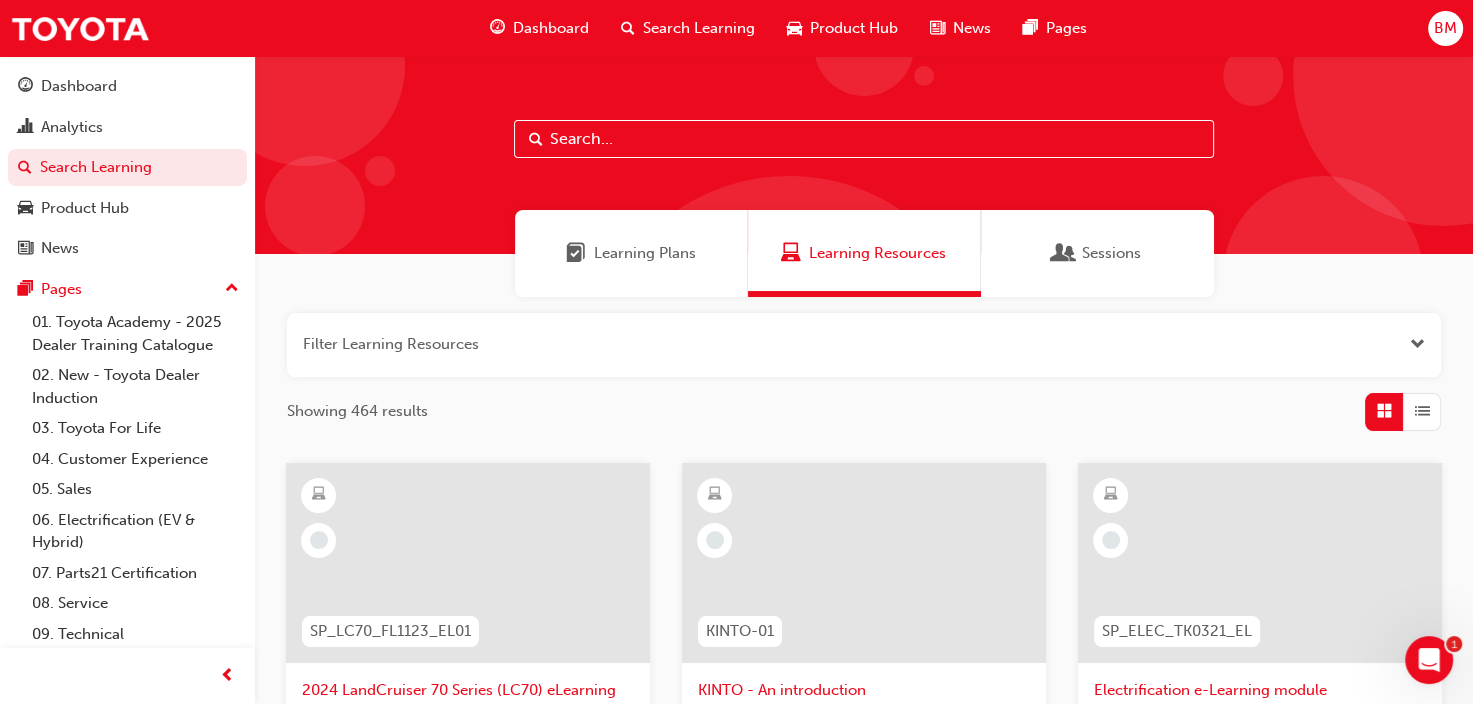 click at bounding box center [864, 139] 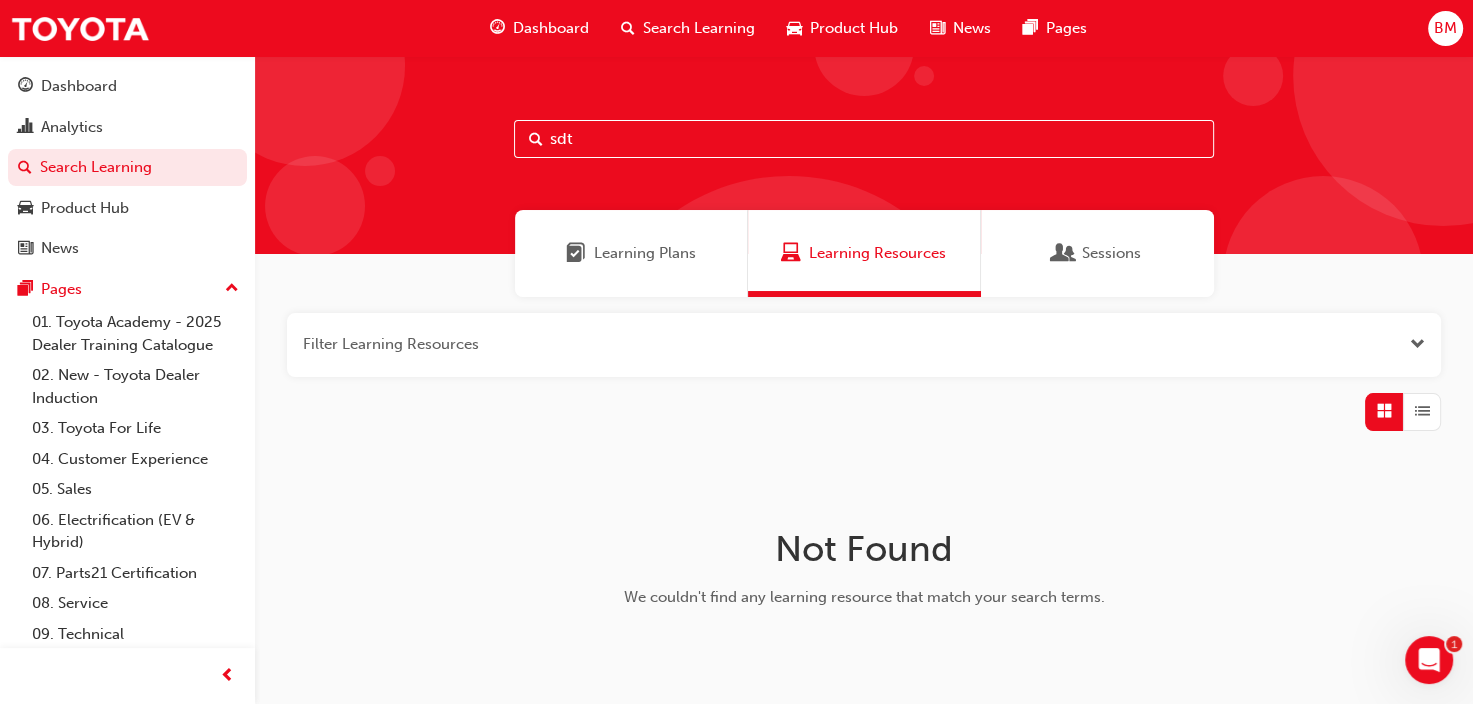 type on "sdt" 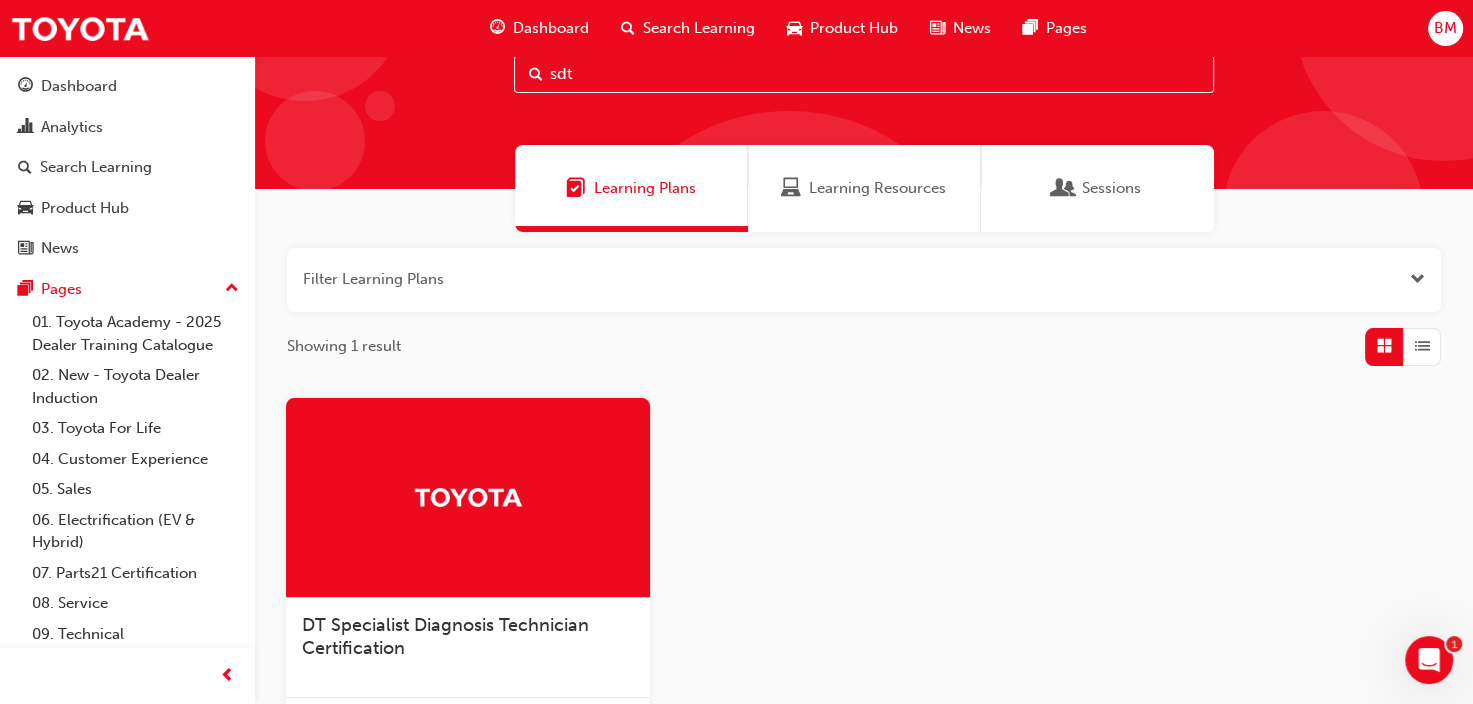 scroll, scrollTop: 100, scrollLeft: 0, axis: vertical 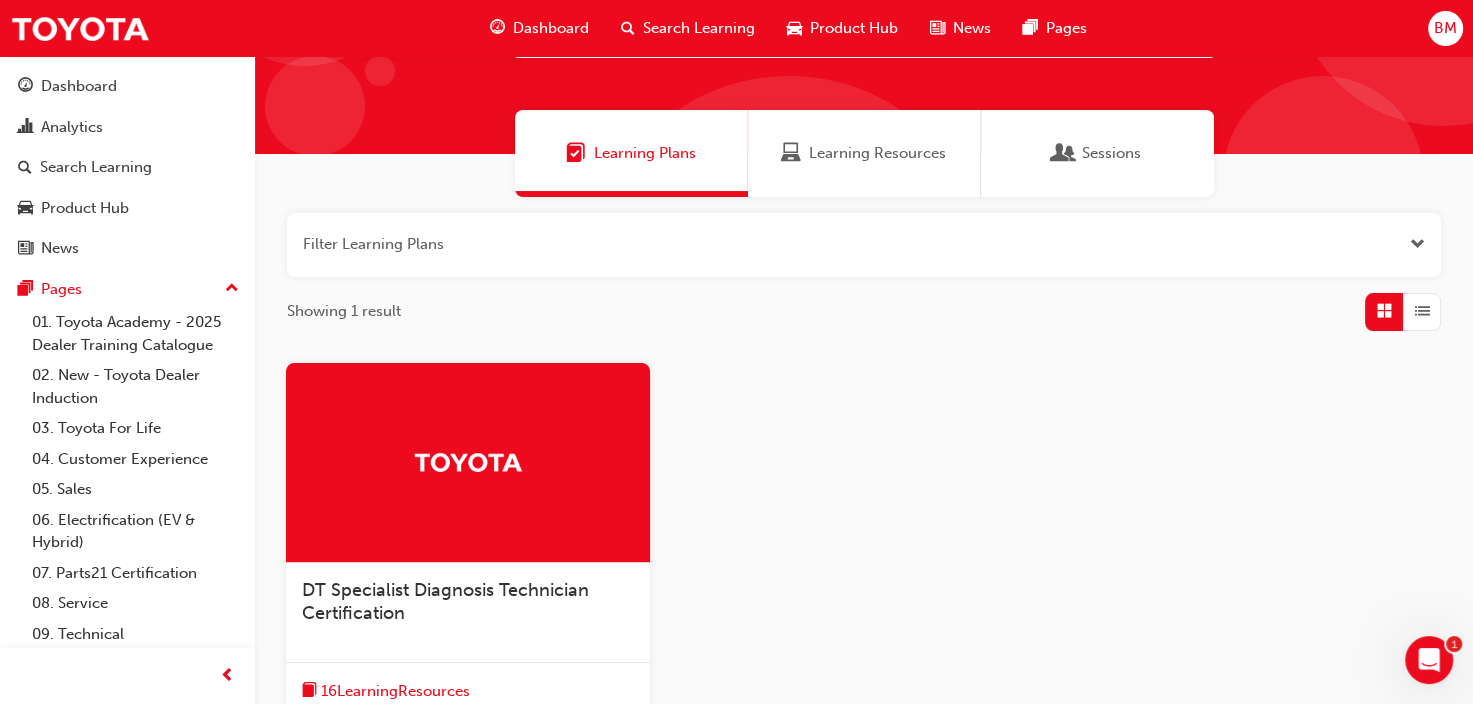 click on "DT Specialist Diagnosis Technician Certification" at bounding box center [445, 602] 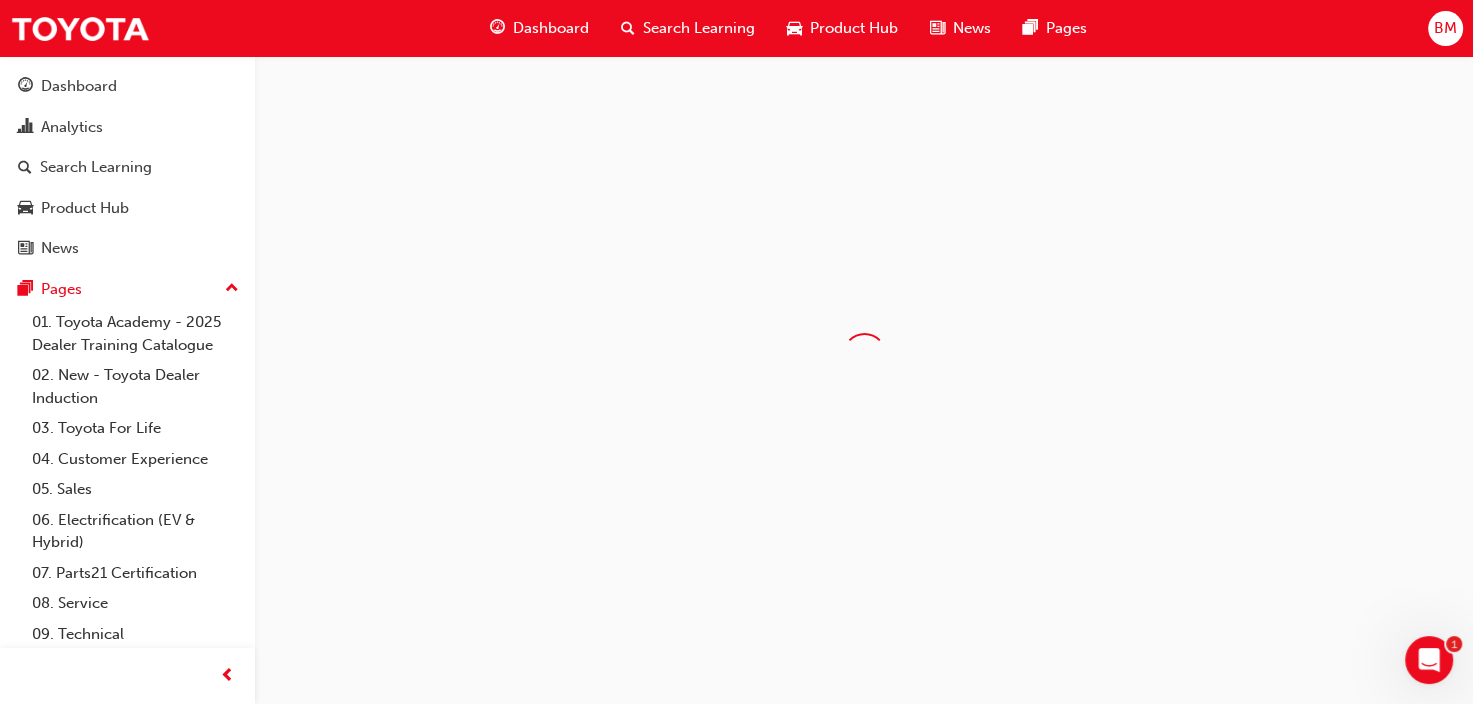 scroll, scrollTop: 0, scrollLeft: 0, axis: both 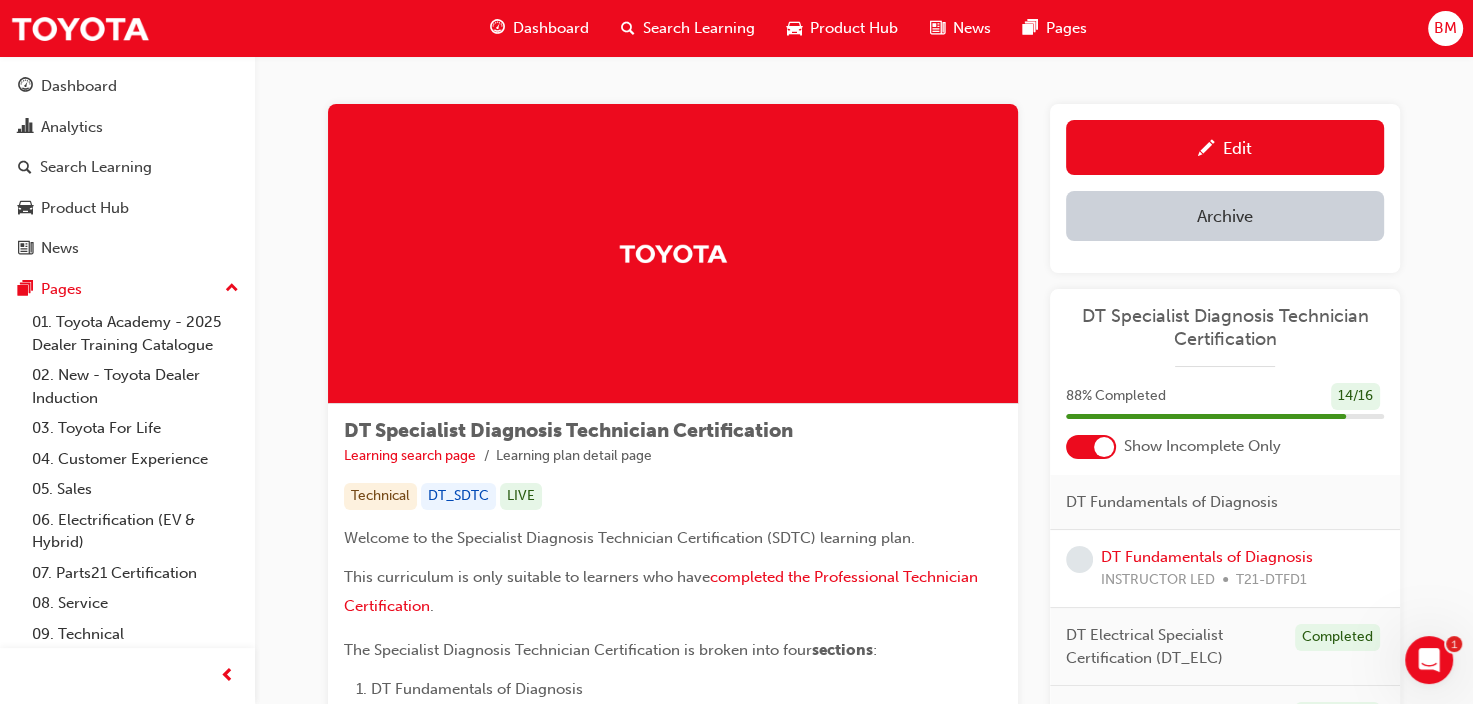 click at bounding box center (1104, 447) 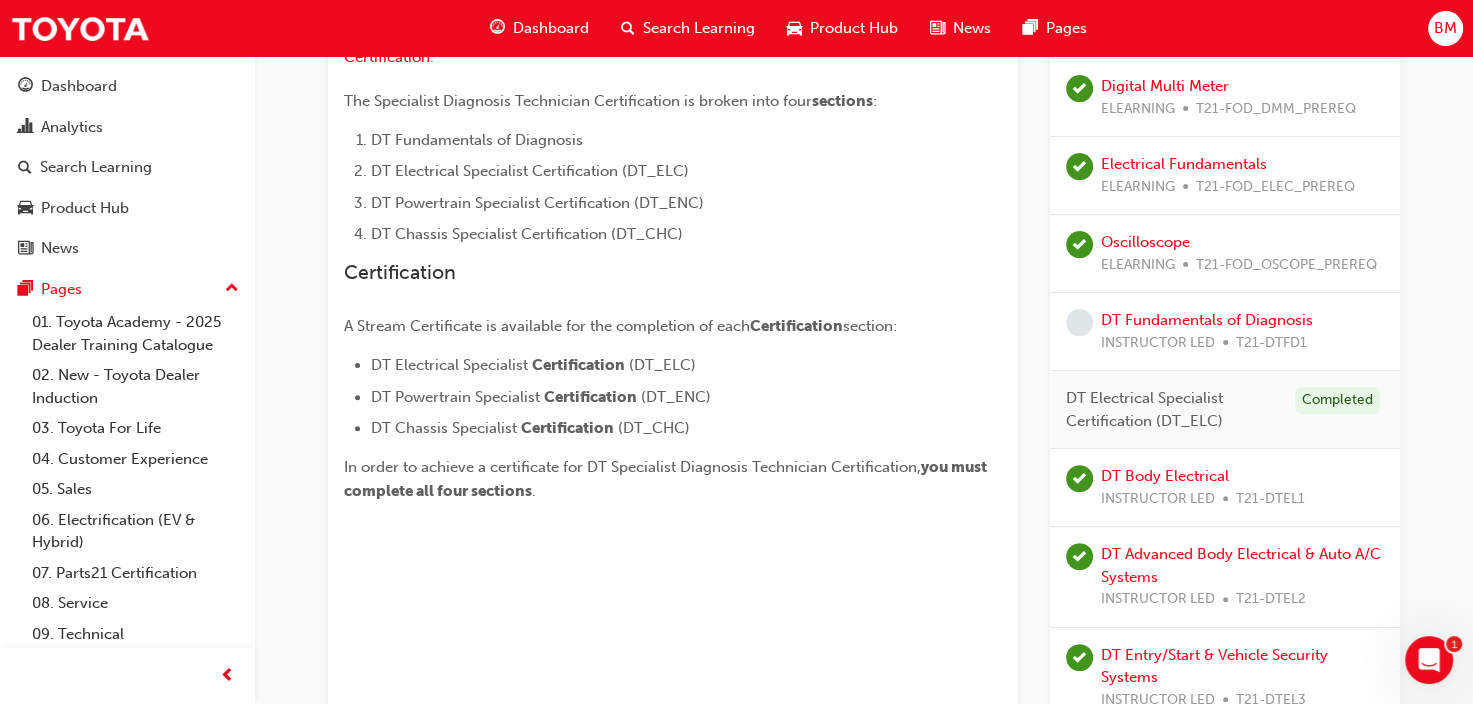 scroll, scrollTop: 600, scrollLeft: 0, axis: vertical 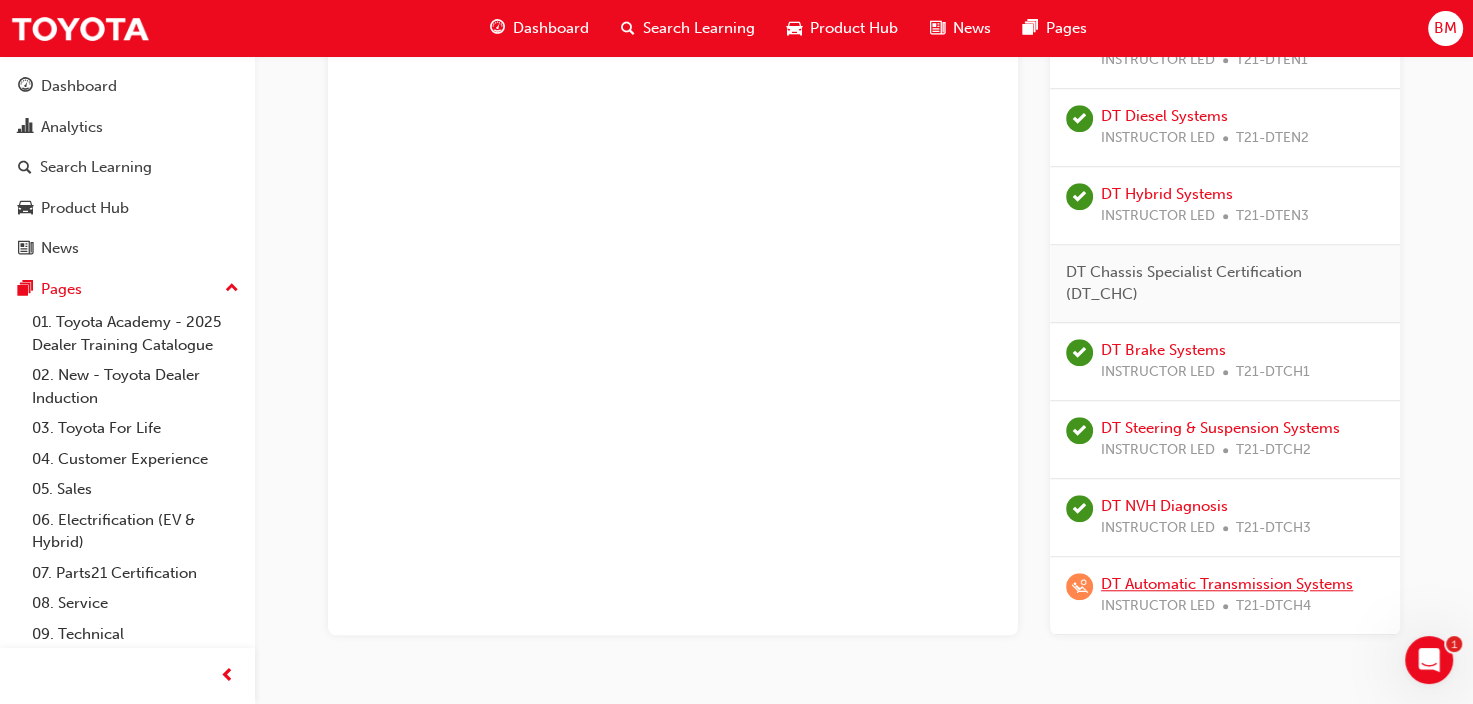 click on "DT Automatic Transmission Systems" at bounding box center (1227, 584) 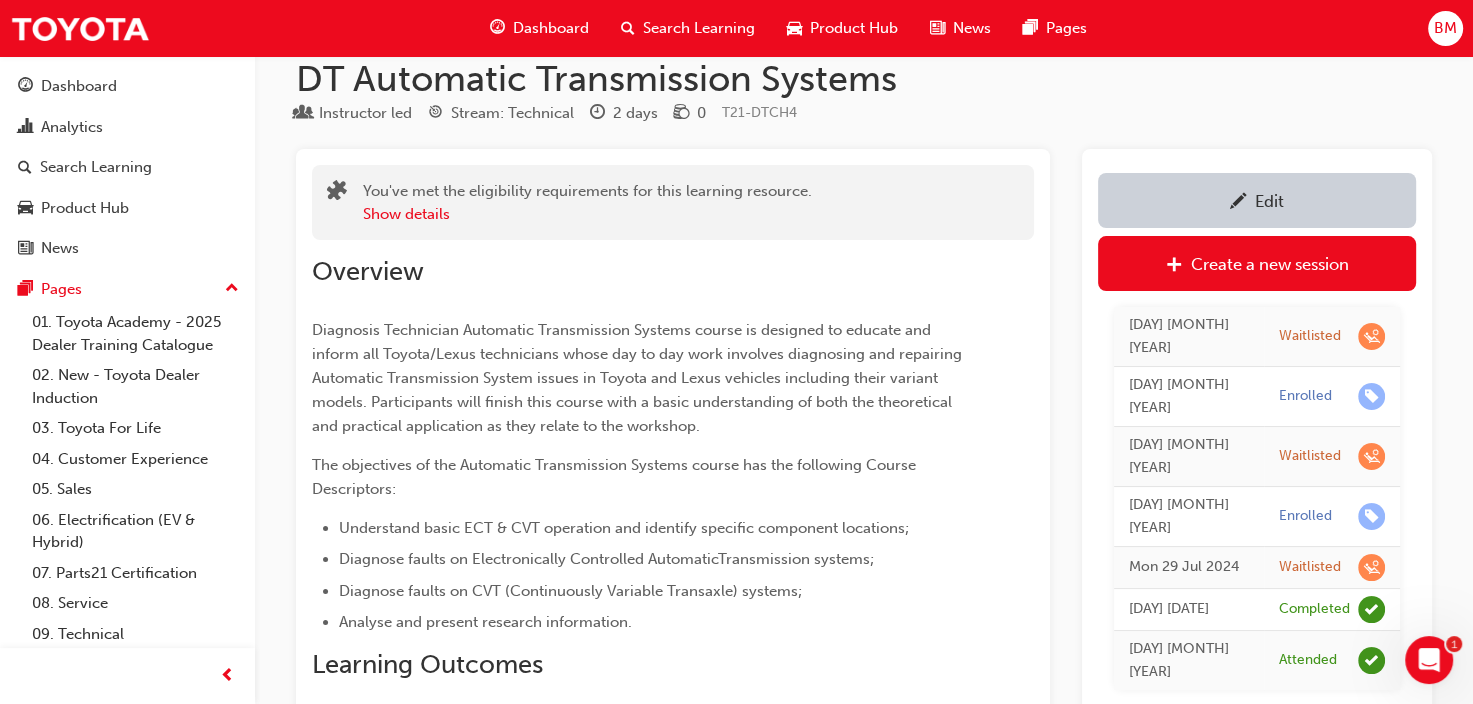 scroll, scrollTop: 0, scrollLeft: 0, axis: both 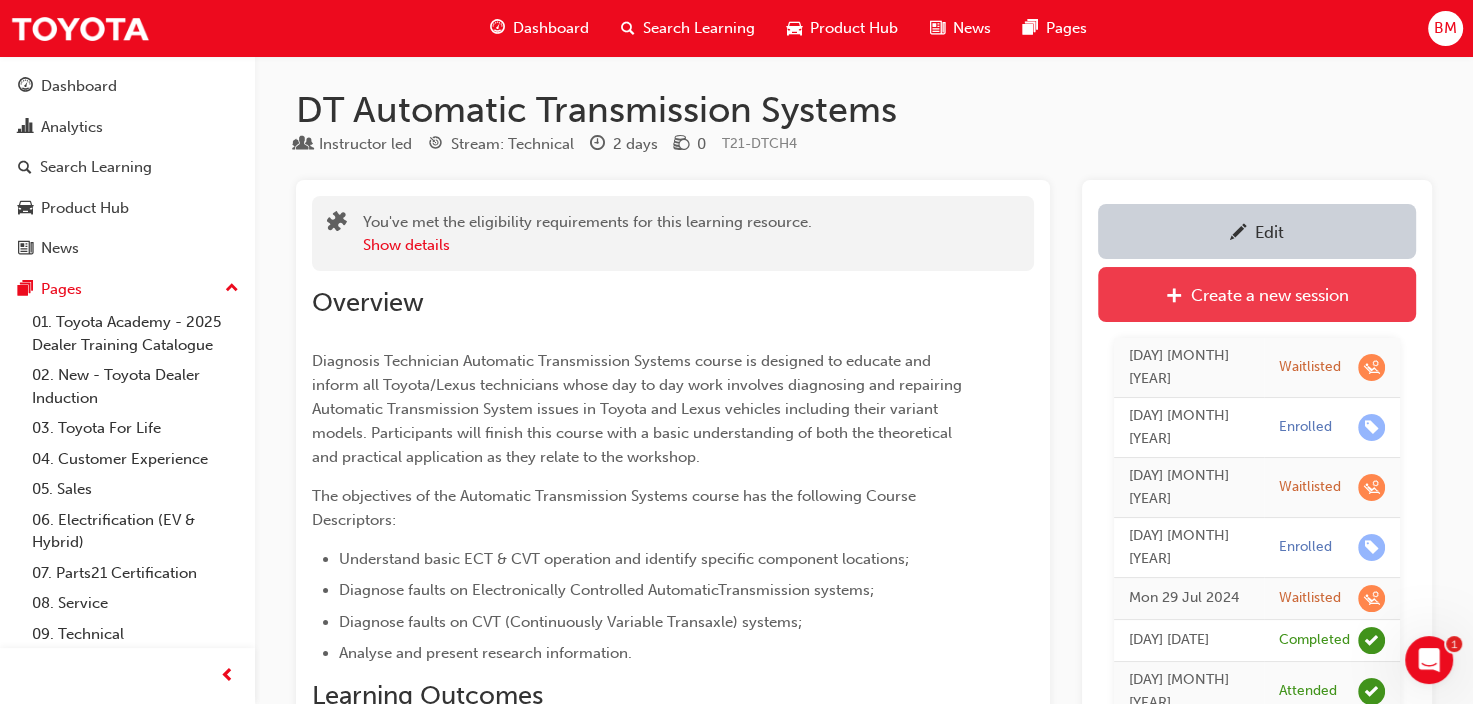 click on "Create a new session" at bounding box center [1270, 295] 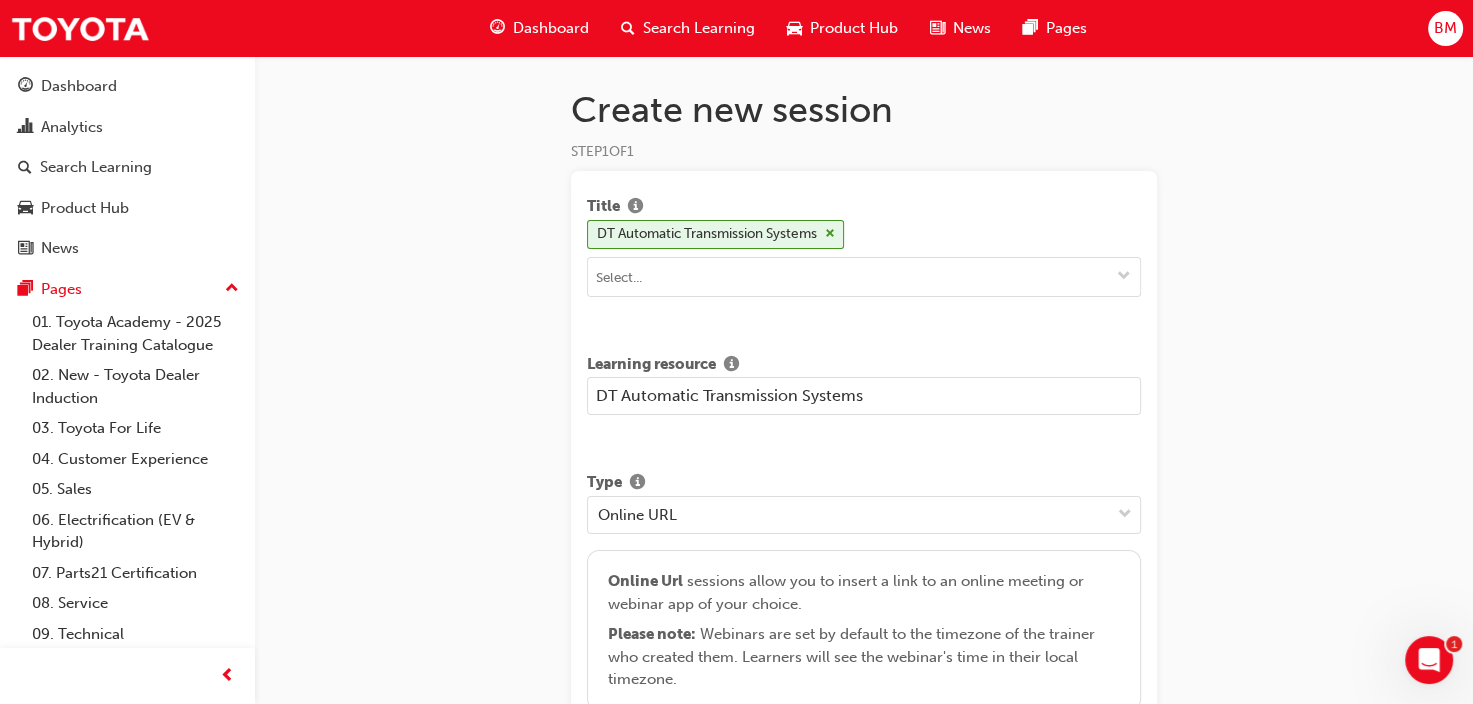 click on "DT Automatic Transmission Systems" at bounding box center [864, 396] 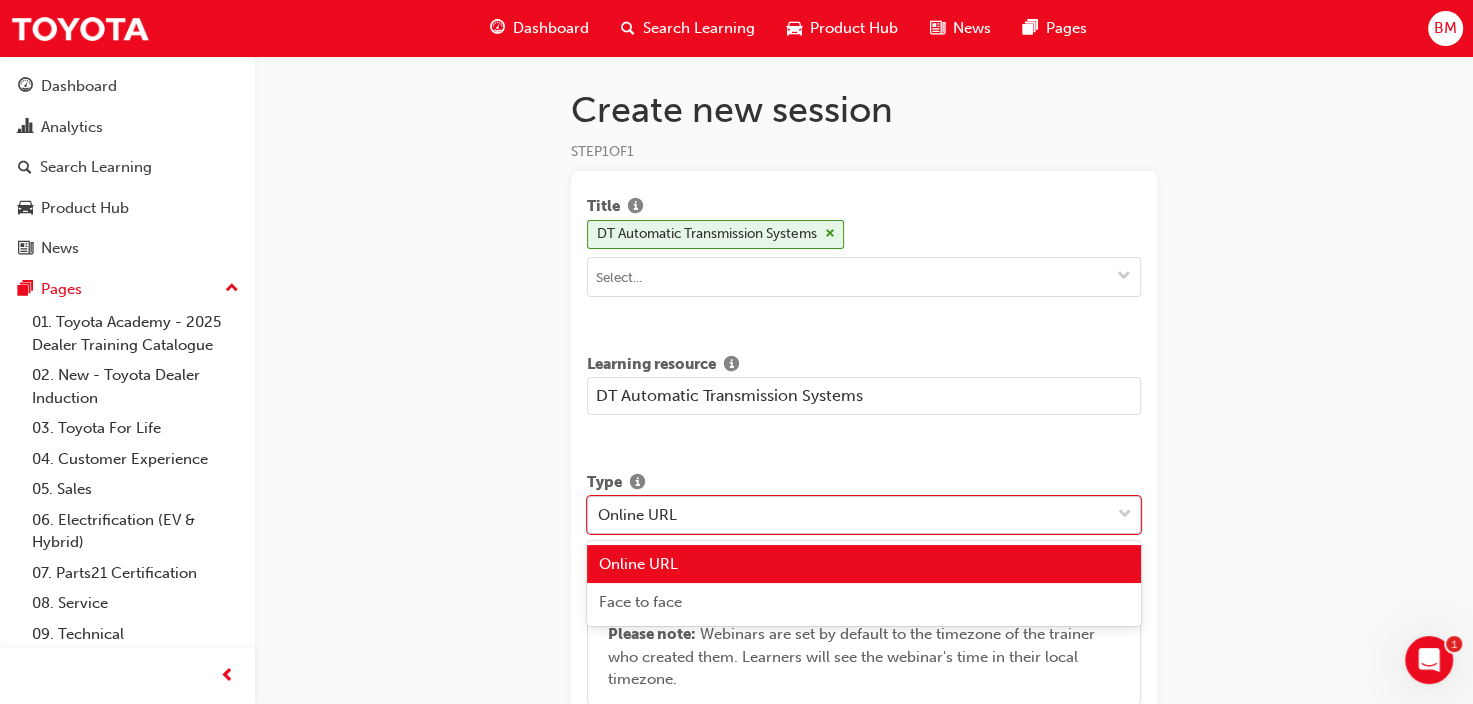 click on "Online URL" at bounding box center (849, 514) 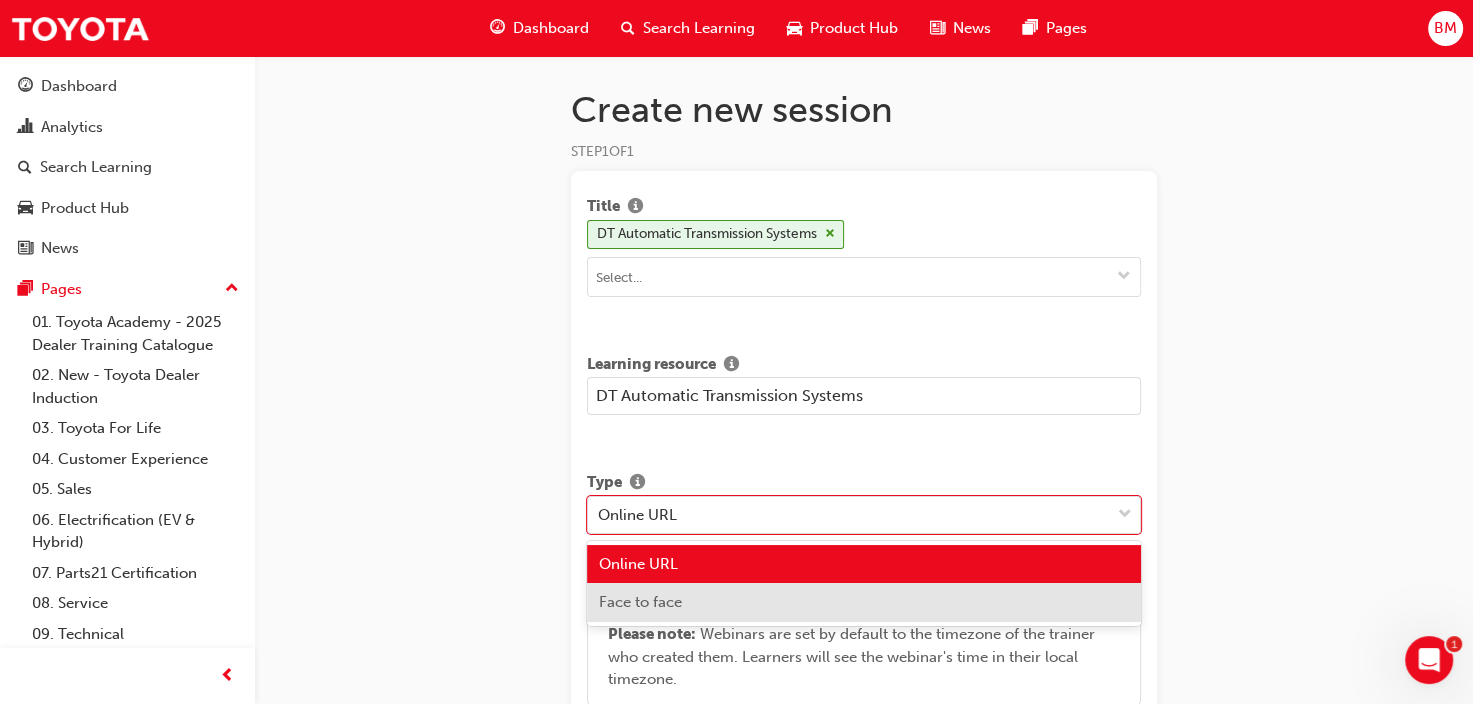 click on "Face to face" at bounding box center (864, 602) 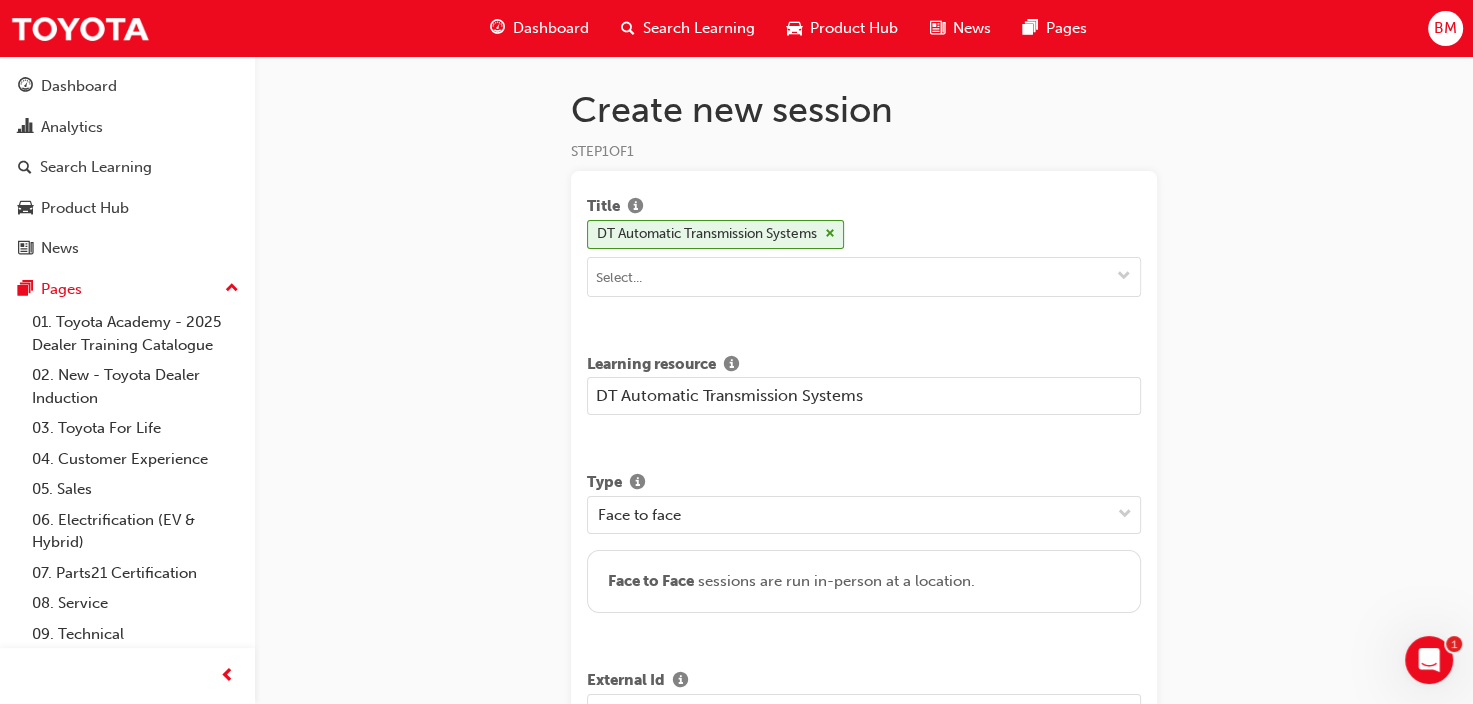 click on "DT Automatic Transmission Systems" at bounding box center (864, 396) 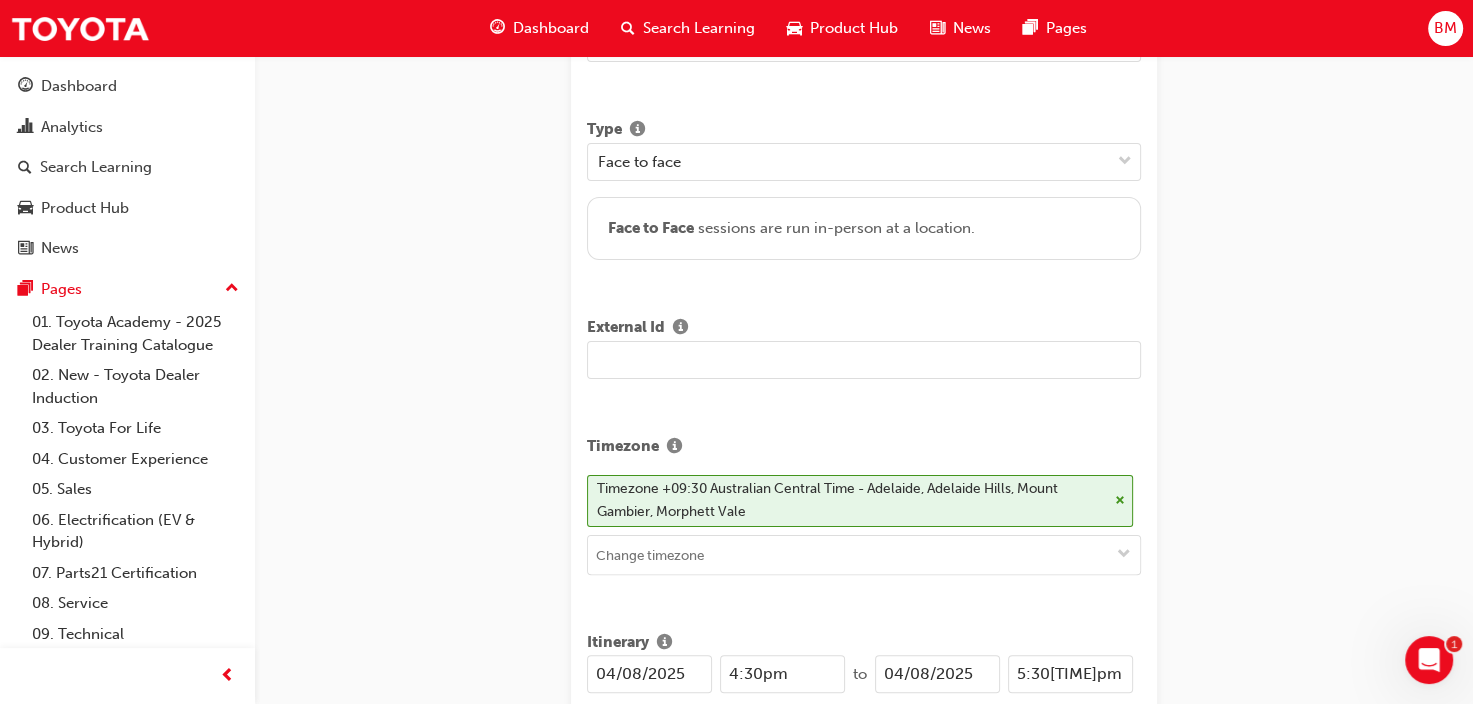 scroll, scrollTop: 400, scrollLeft: 0, axis: vertical 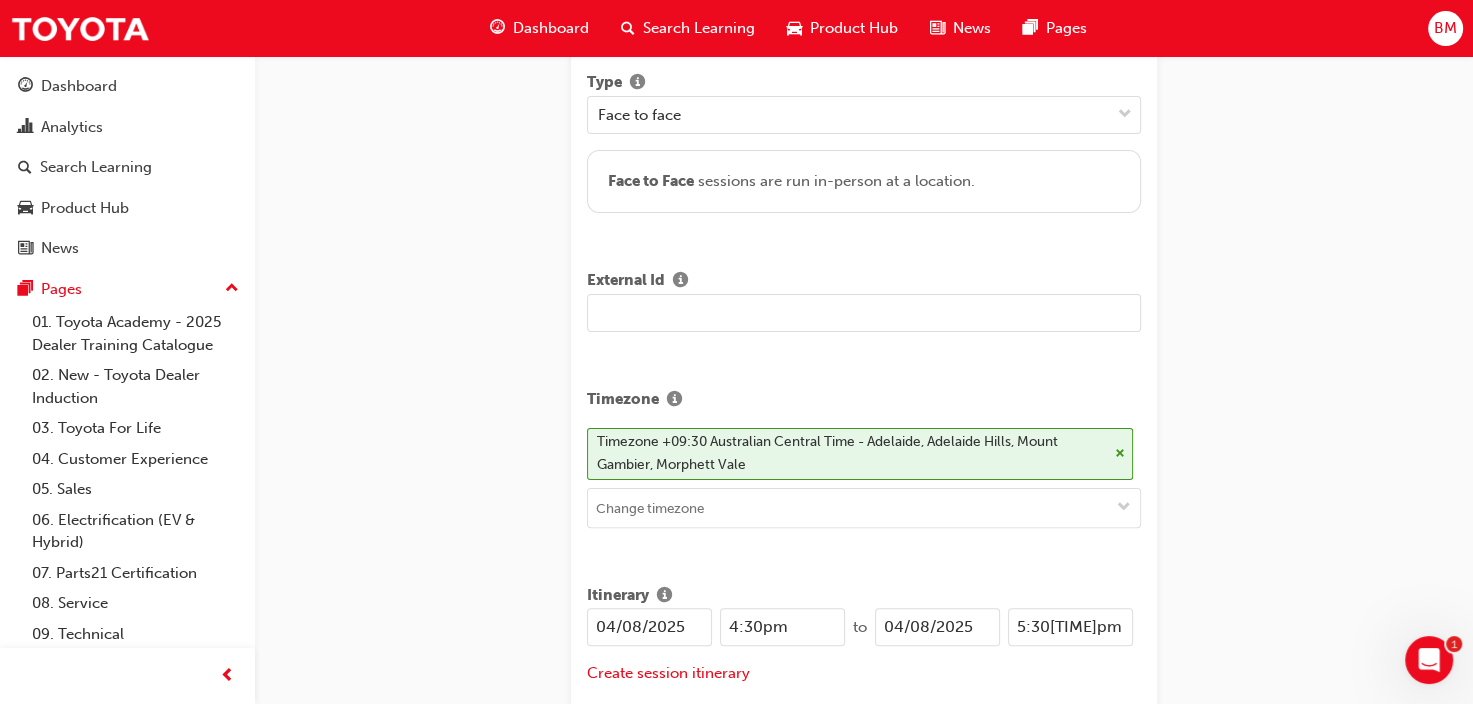 type on "SA DT Automatic Transmission Systems" 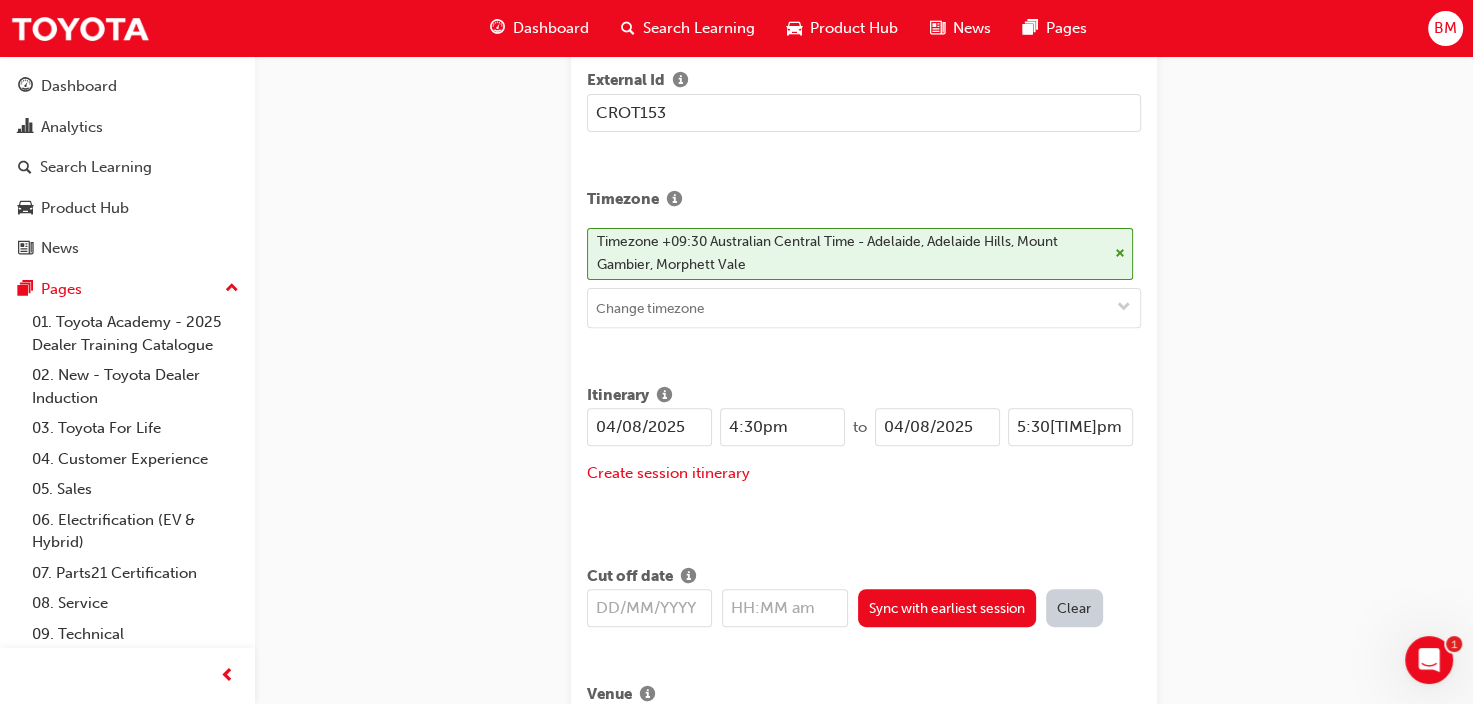scroll, scrollTop: 700, scrollLeft: 0, axis: vertical 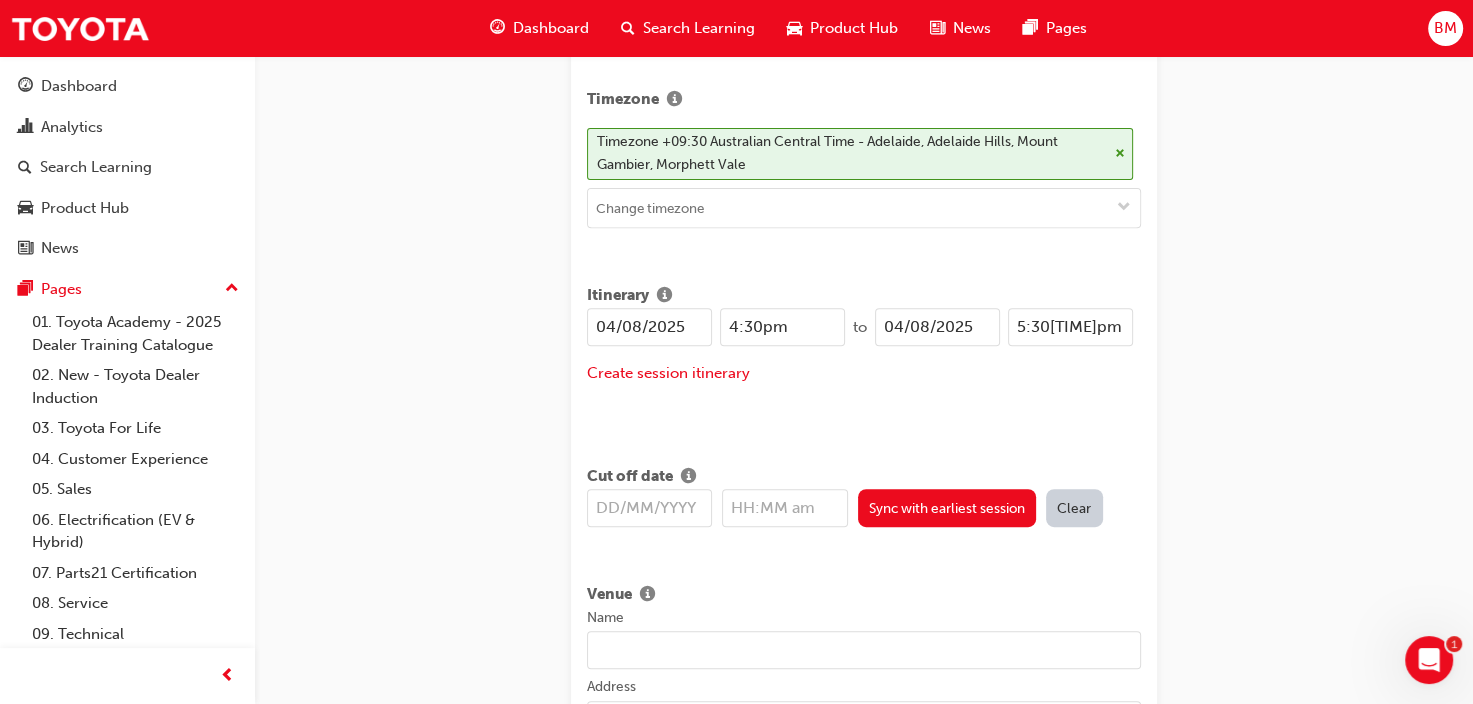 type on "CROT153" 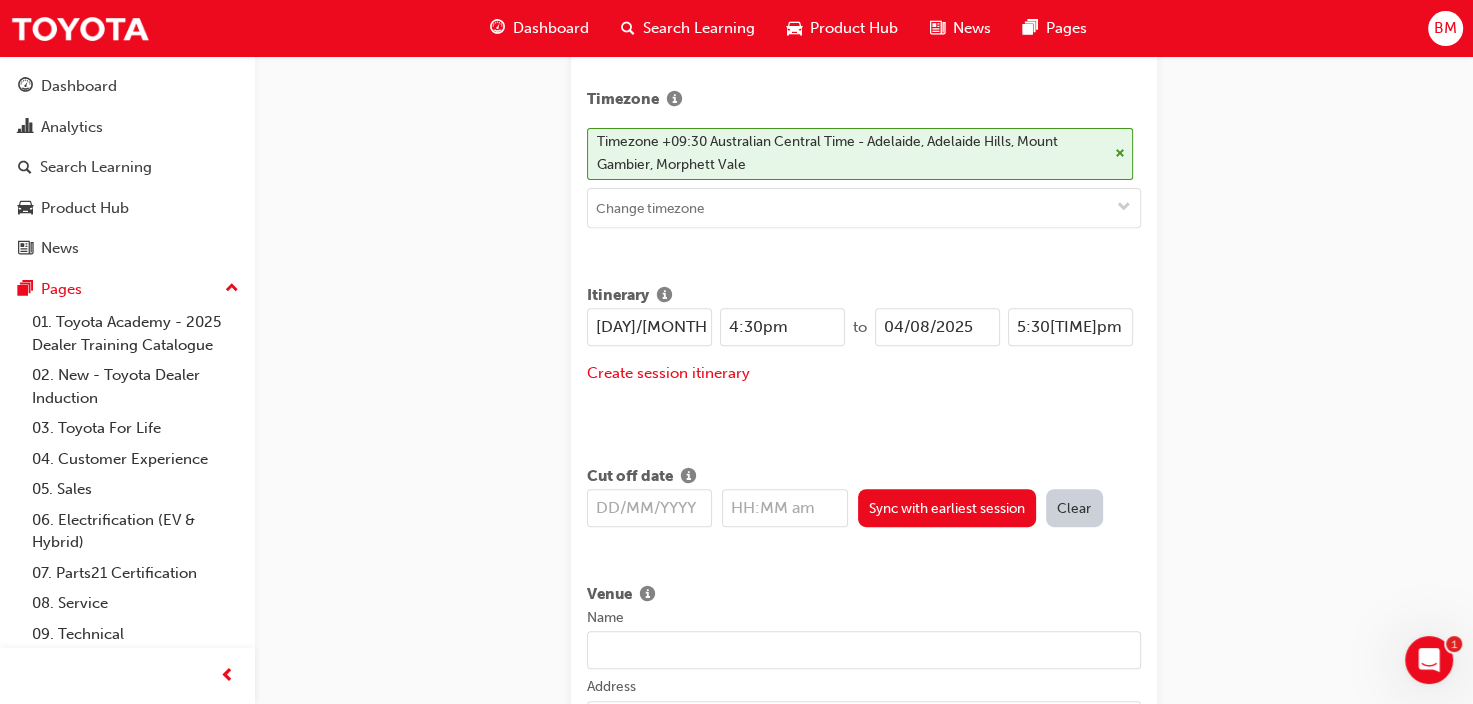 type on "[DAY]/[MONTH]/[YEAR]" 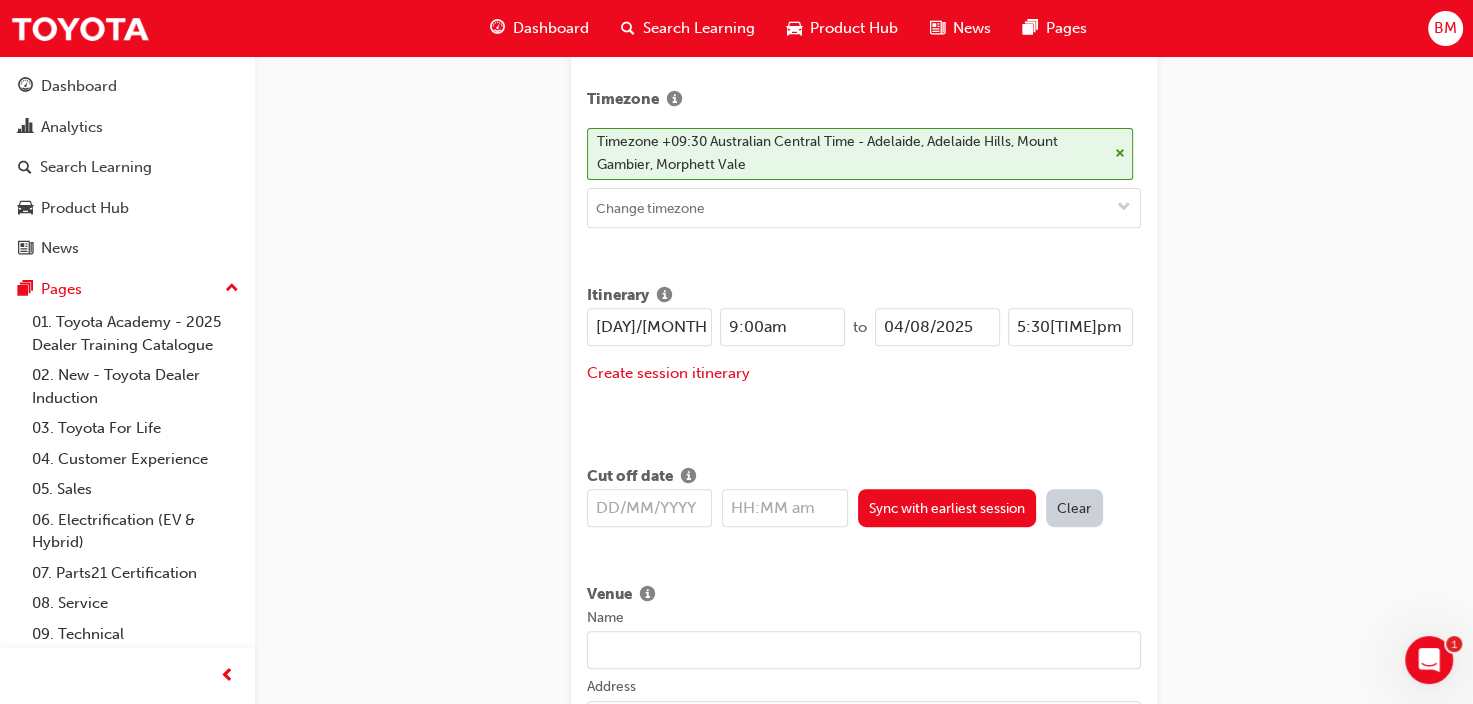 type on "9:00am" 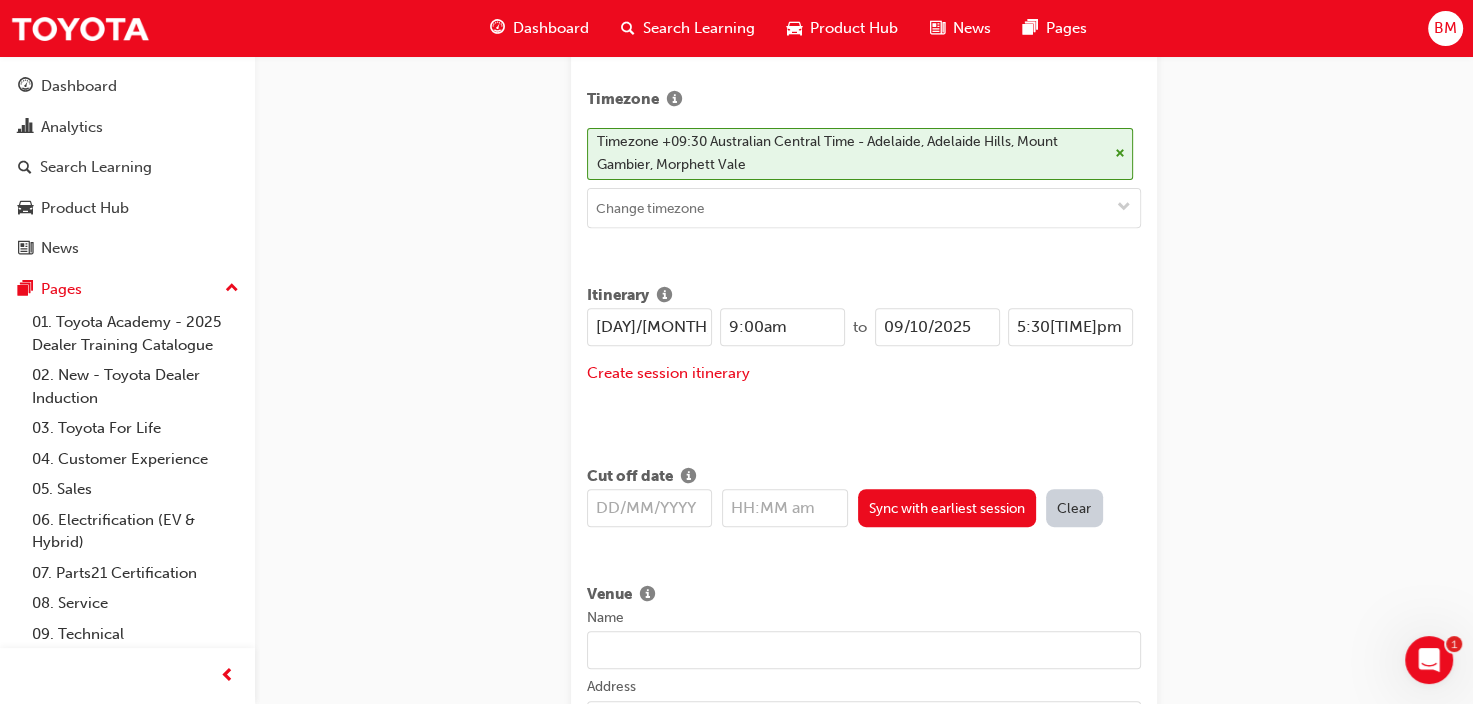 type on "09/10/2025" 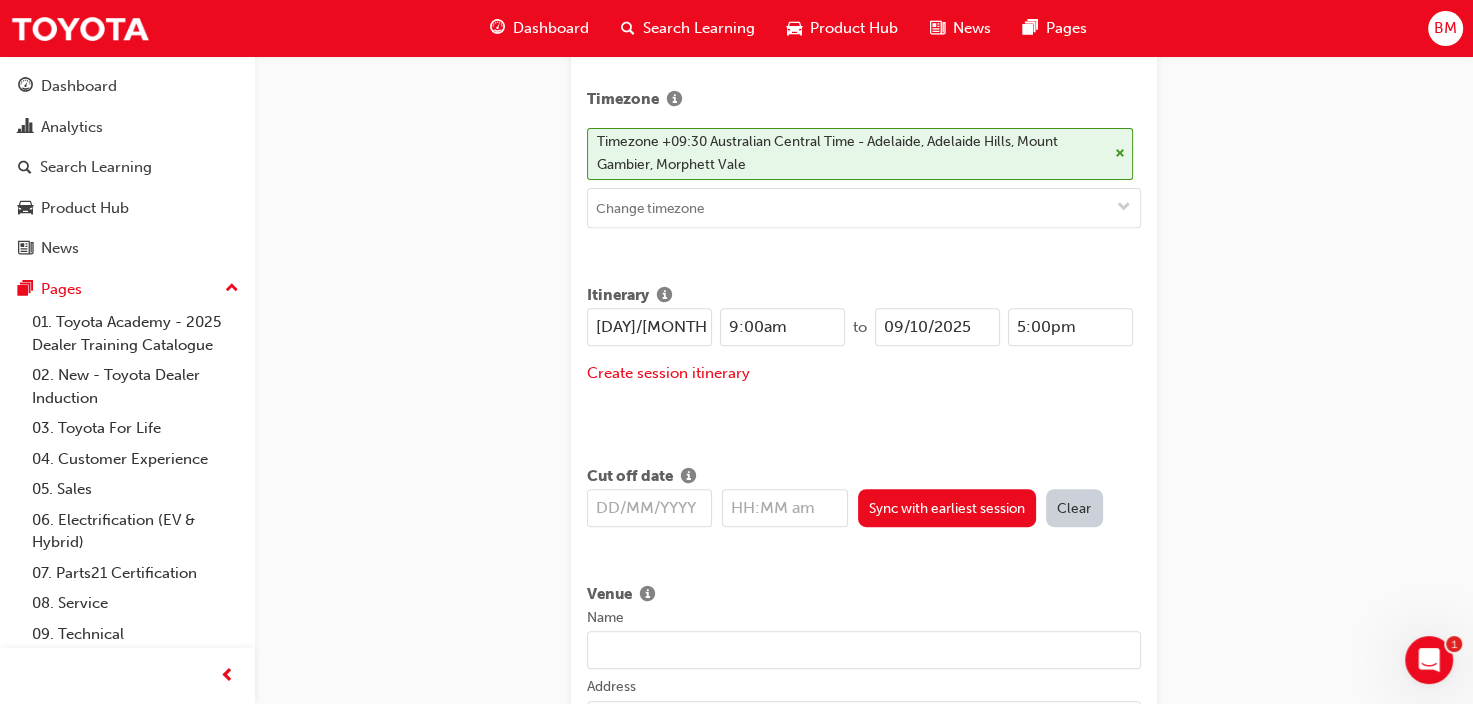 type on "5:00pm" 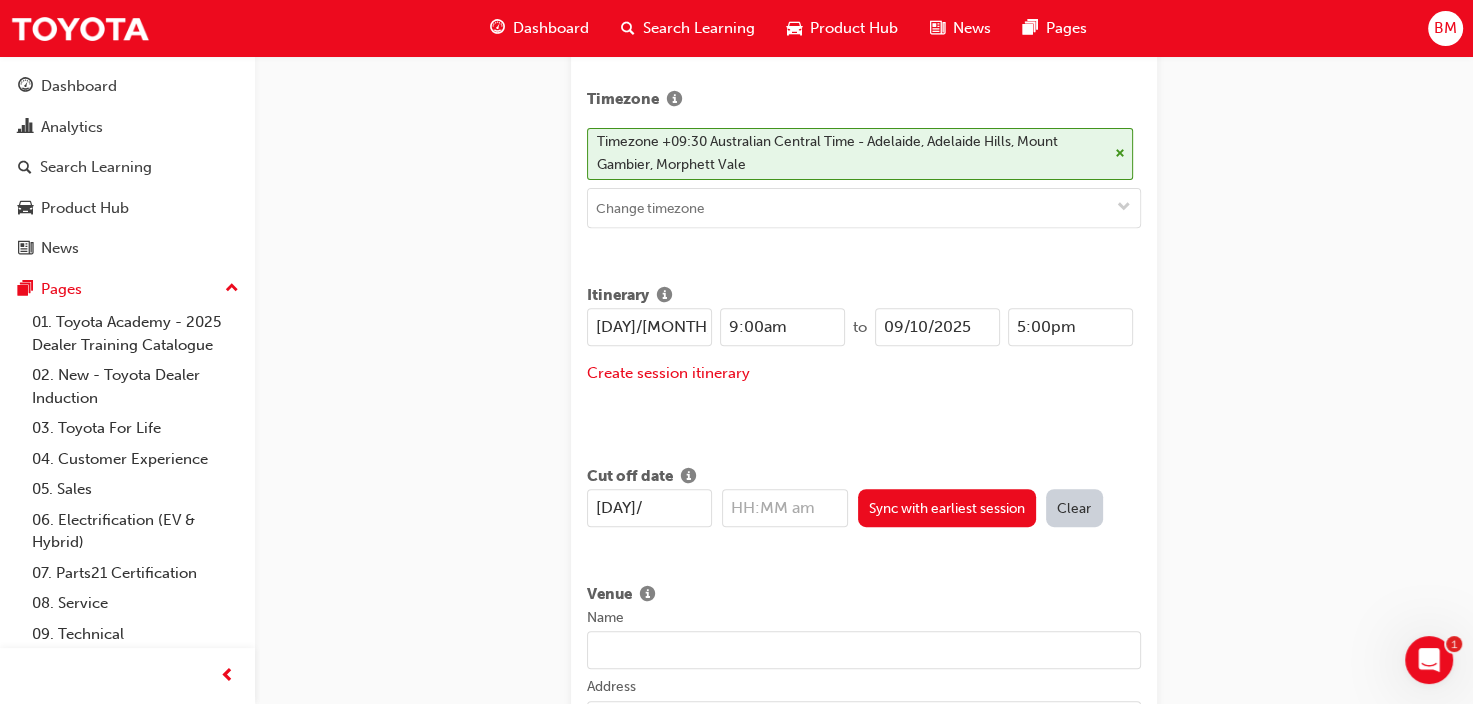 type on "[DATE]" 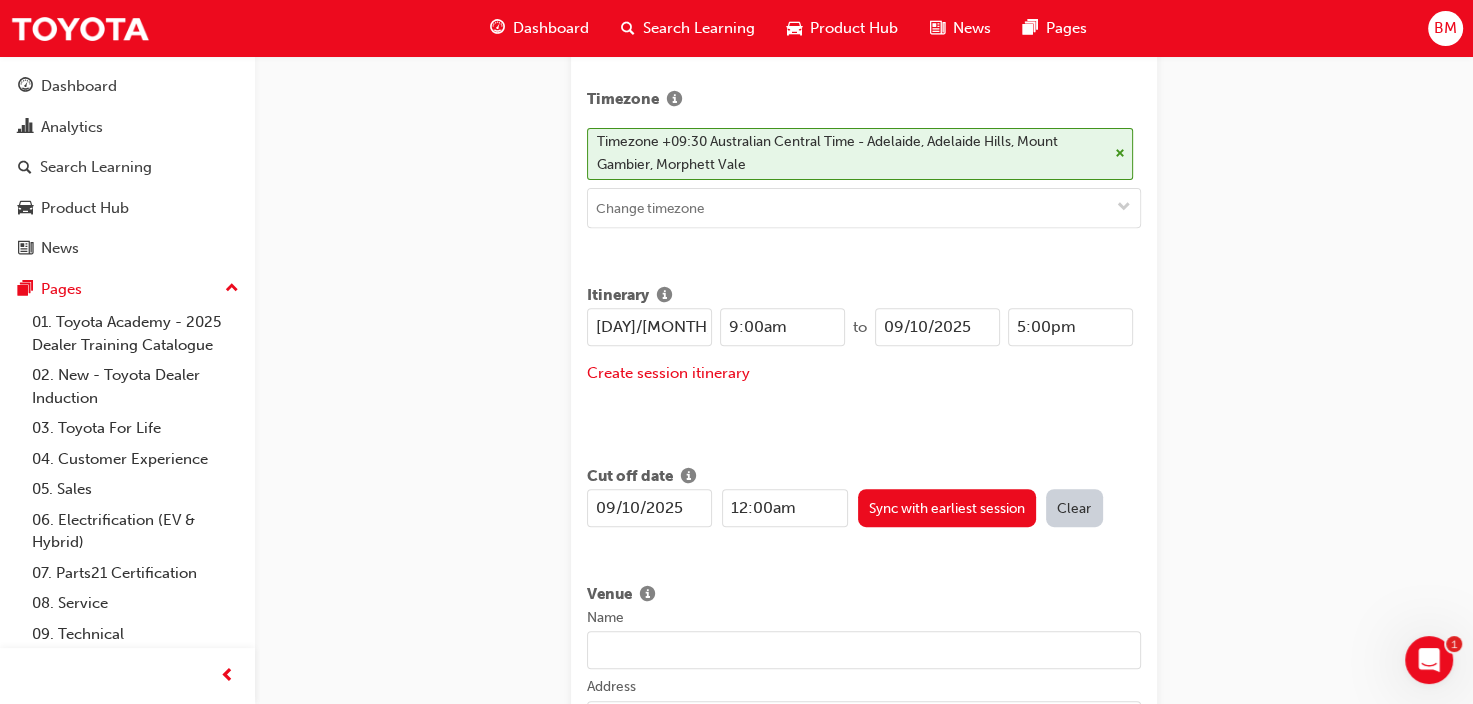 type on "09/10/2025" 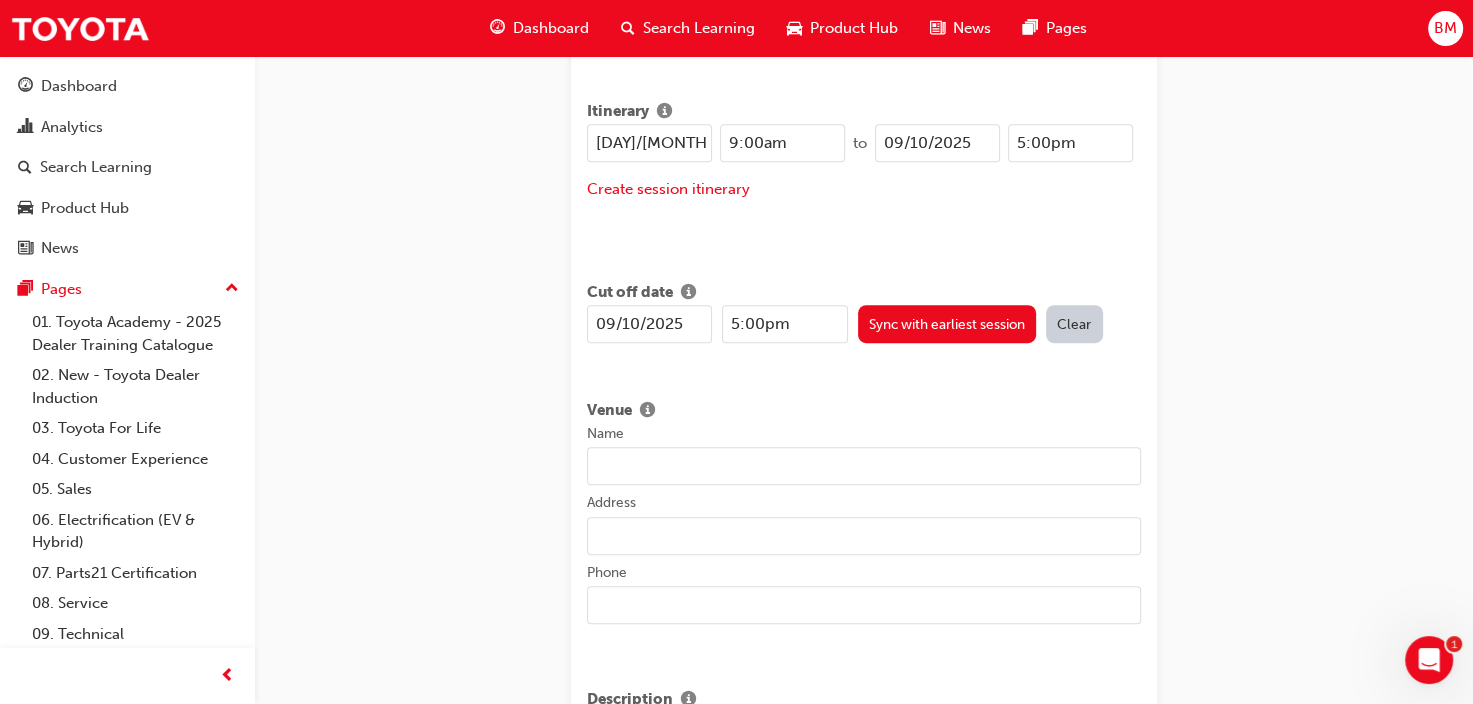 scroll, scrollTop: 900, scrollLeft: 0, axis: vertical 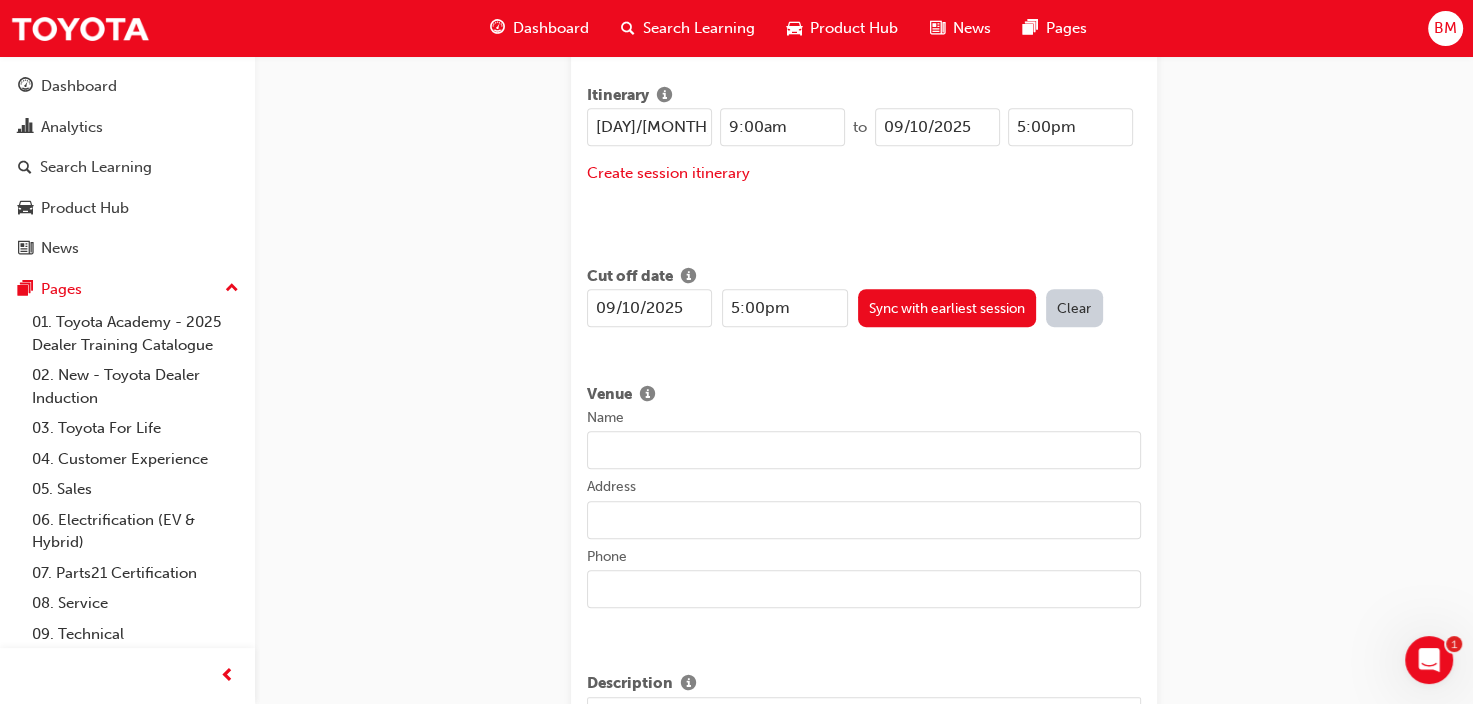 type on "5:00pm" 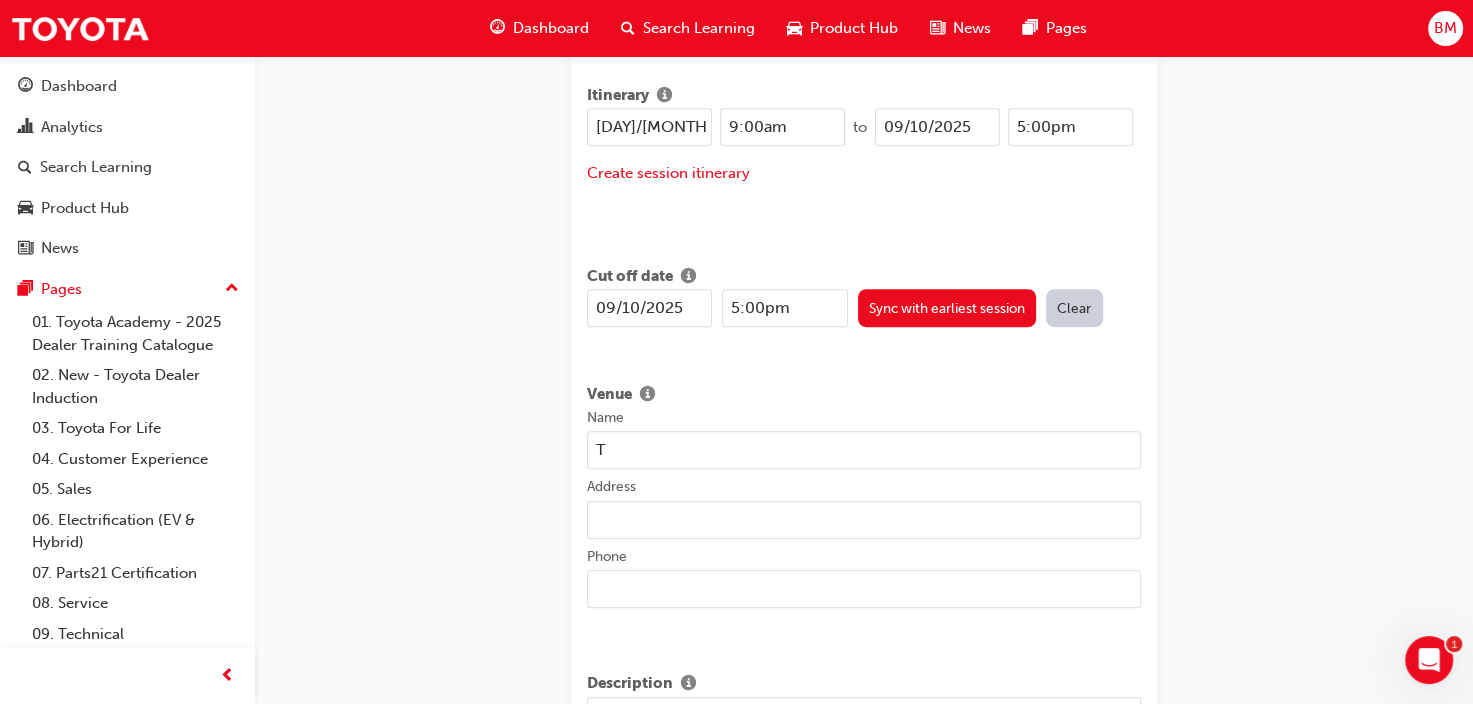 type on "TMCA - Kakadu" 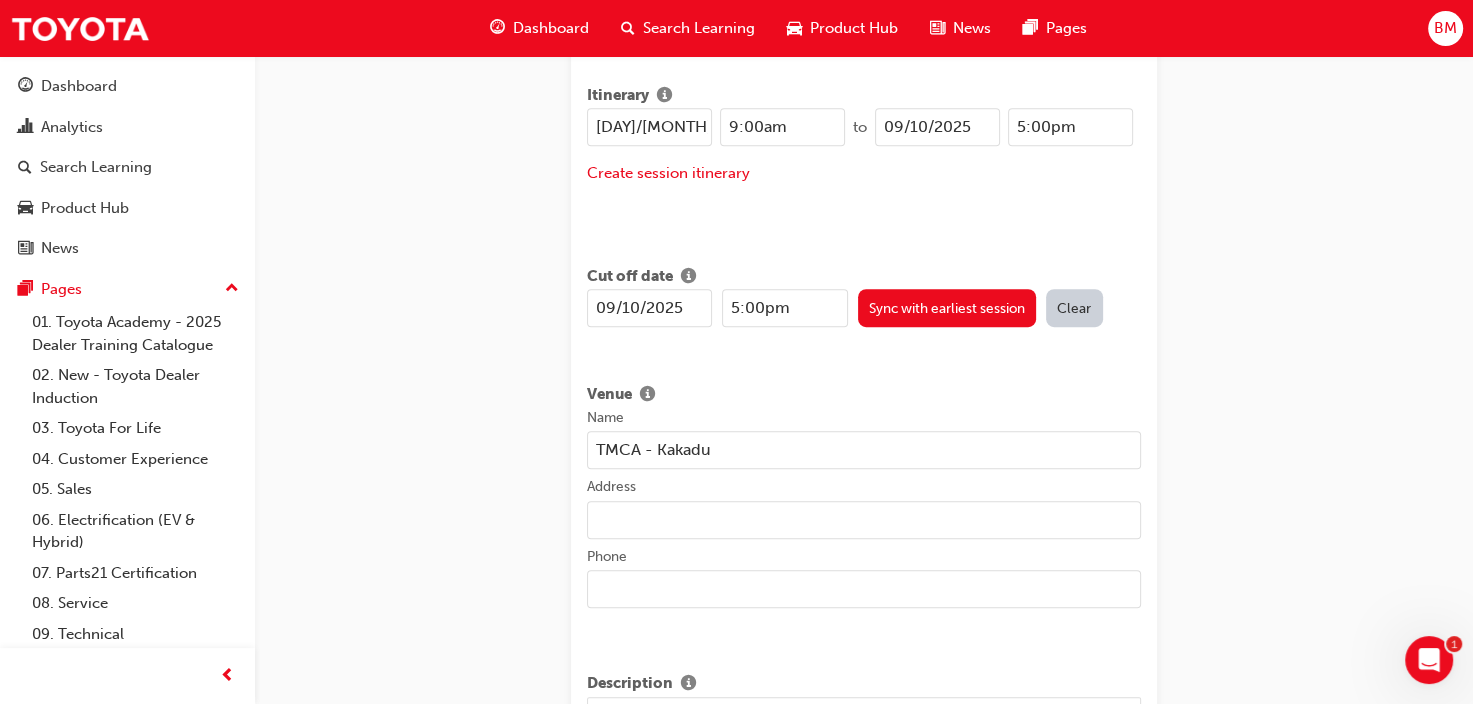 type on "Unit F, 5 Butler Boulevard, Adelaide Airport SA 5950" 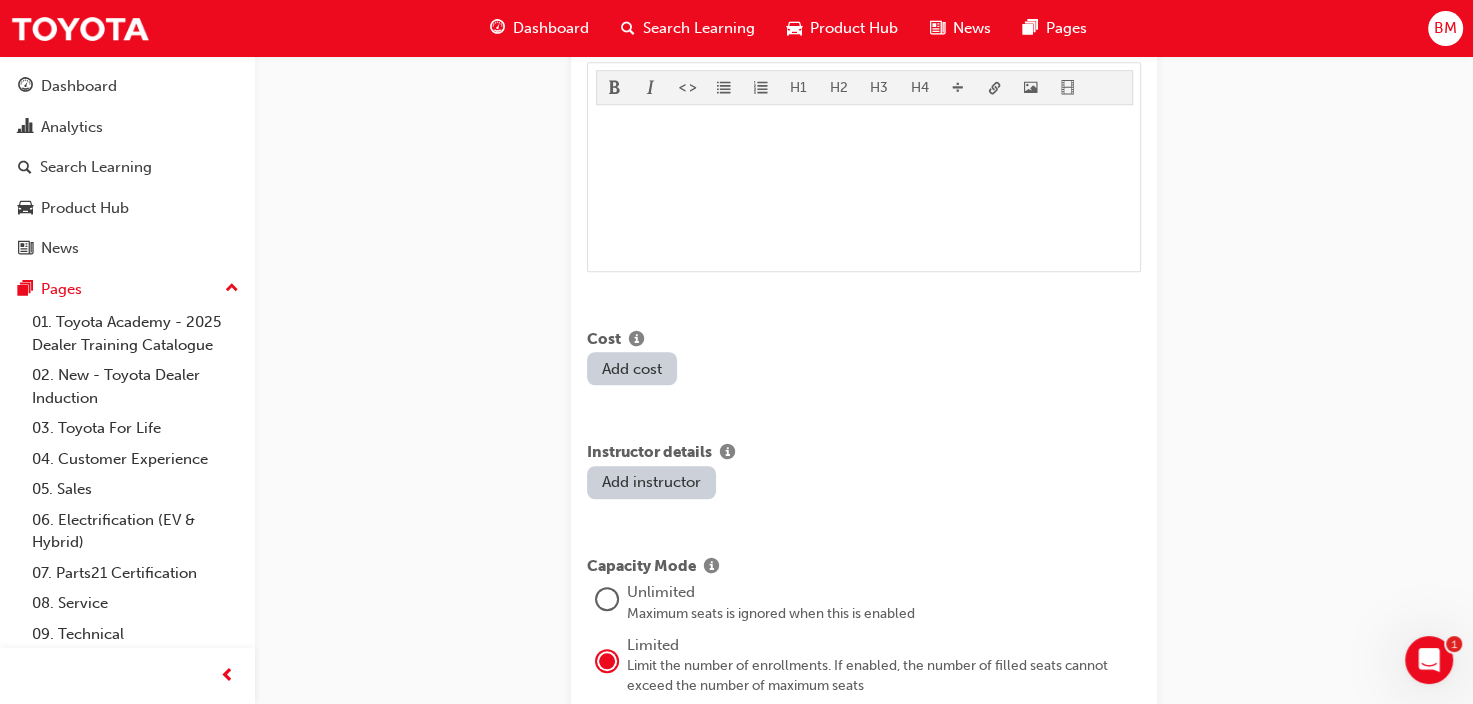 scroll, scrollTop: 1500, scrollLeft: 0, axis: vertical 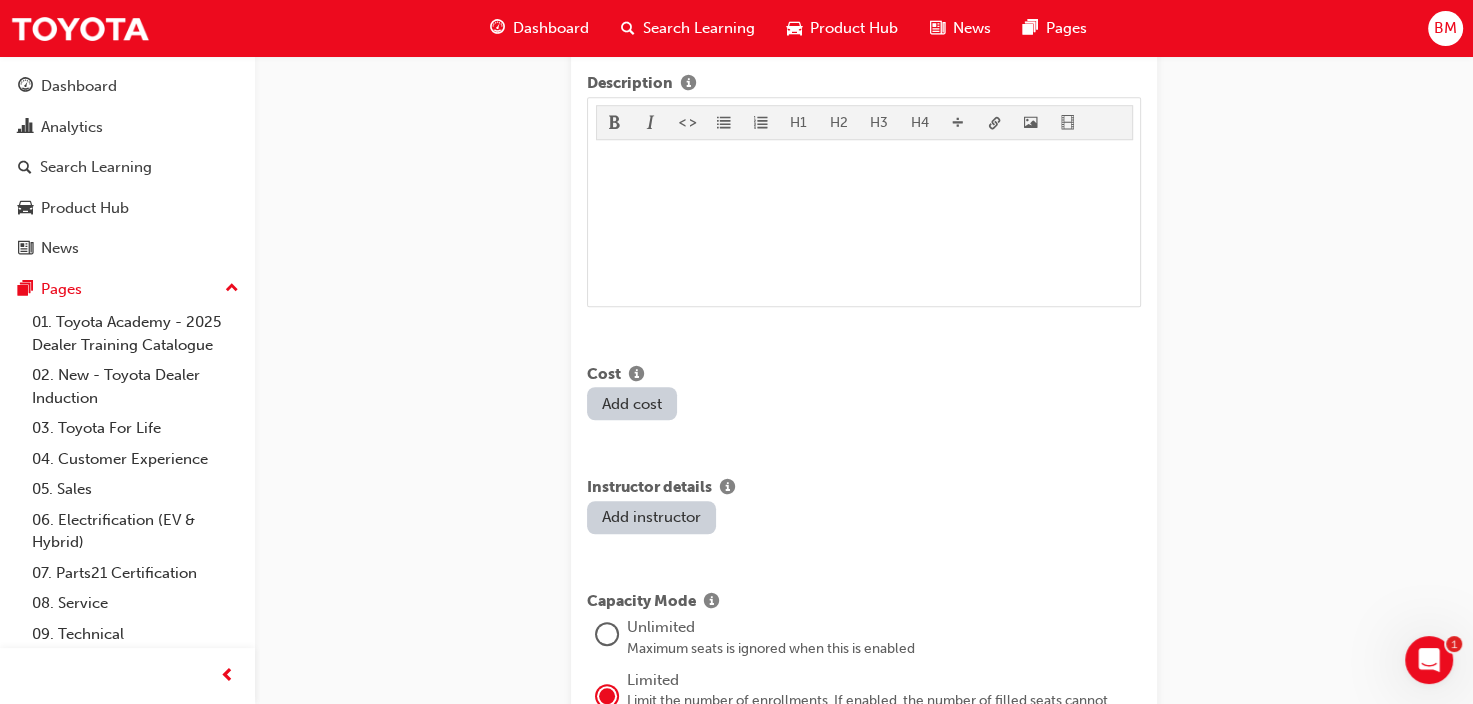 click on "Add instructor" at bounding box center [651, 517] 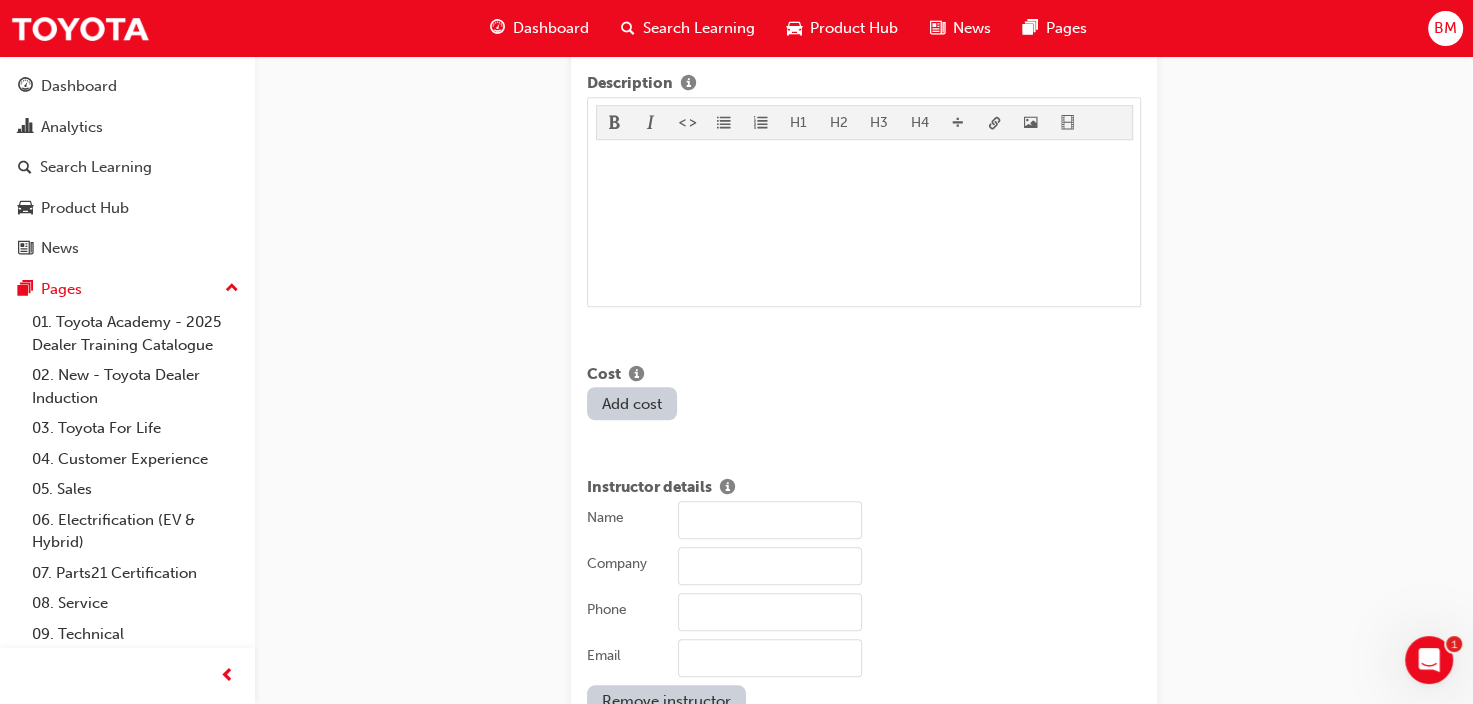 click on "Name" at bounding box center (770, 520) 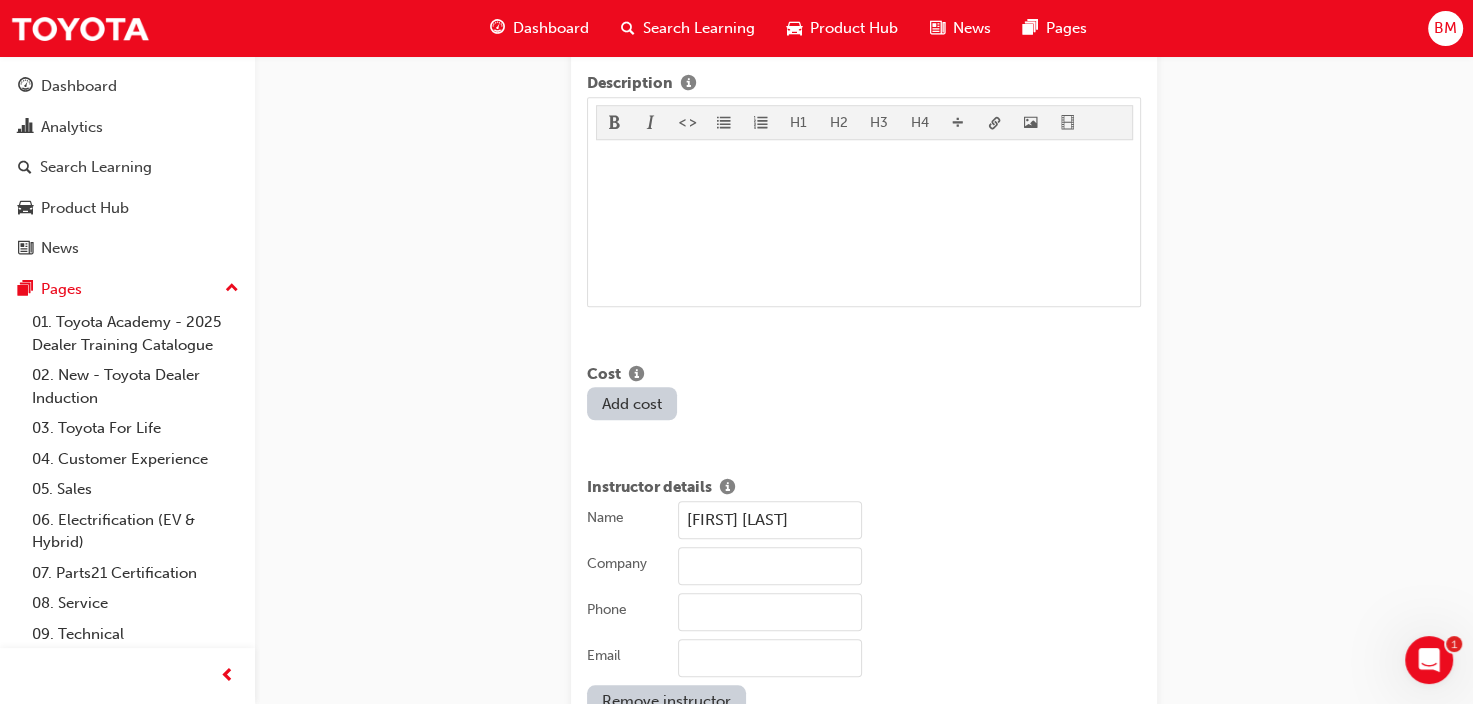 type on "[PHONE]" 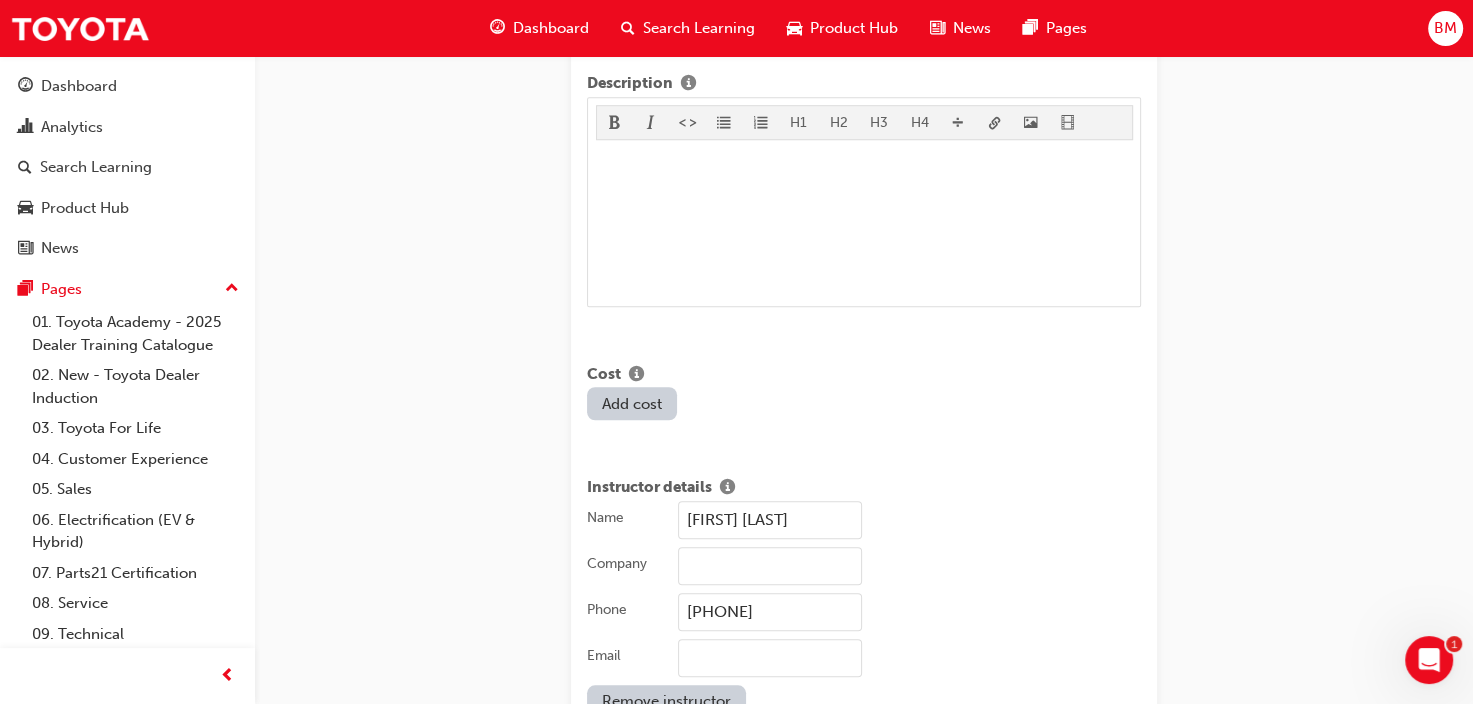 type on "[EMAIL]" 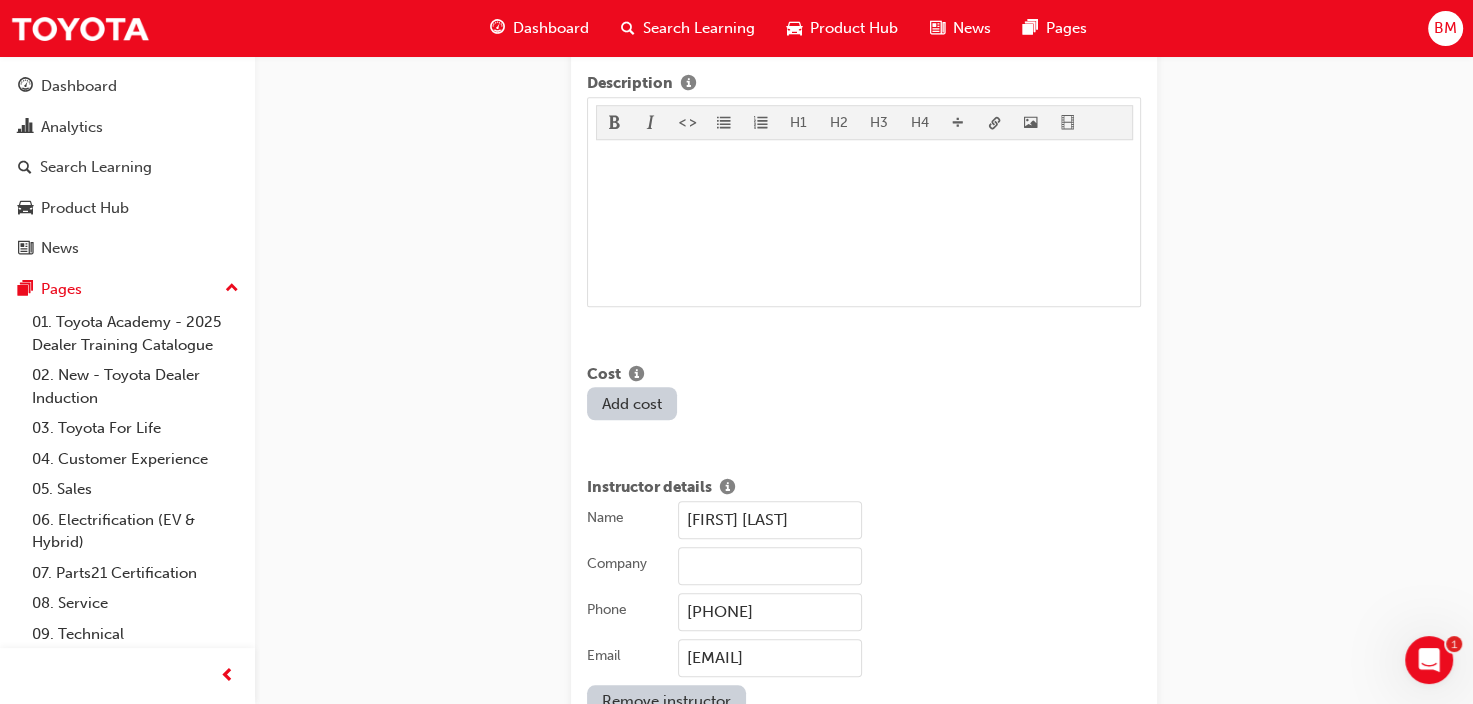 click on "Company" at bounding box center [770, 566] 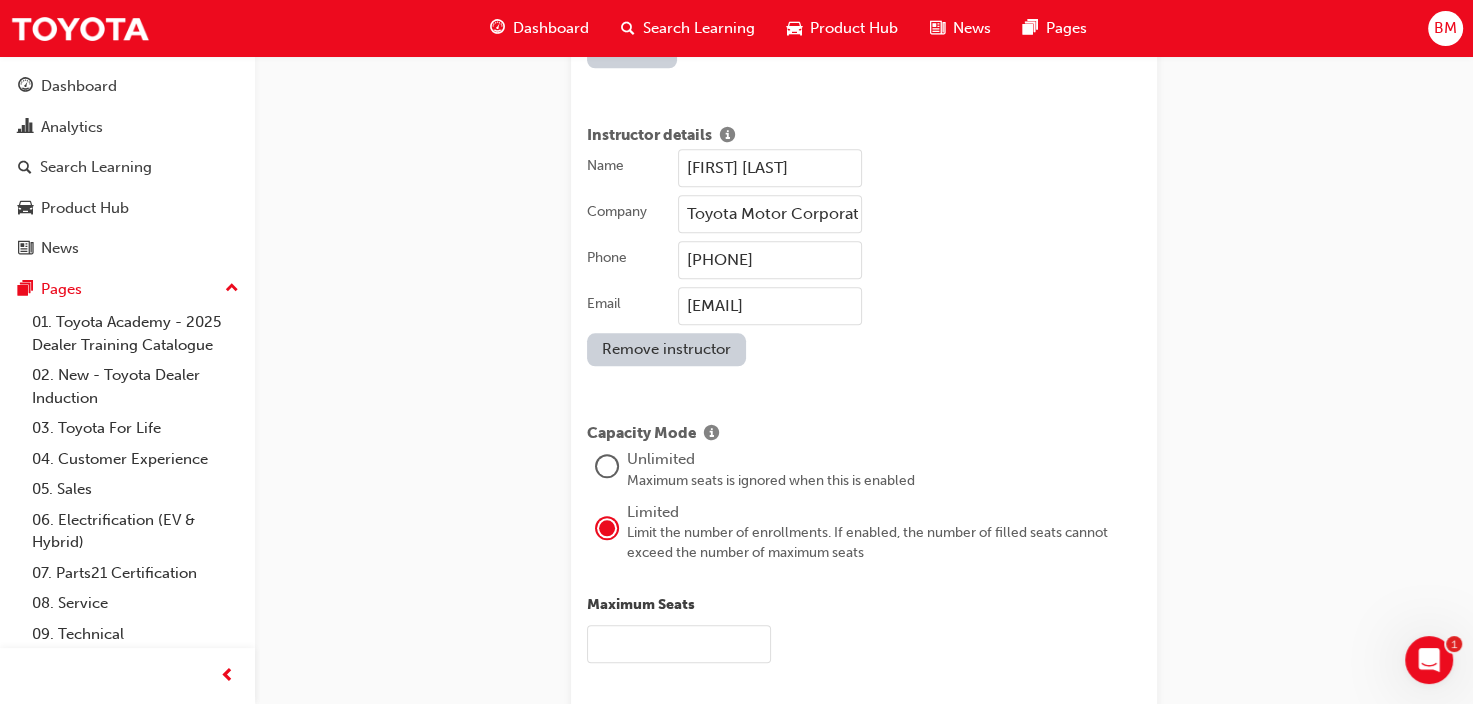 scroll, scrollTop: 1900, scrollLeft: 0, axis: vertical 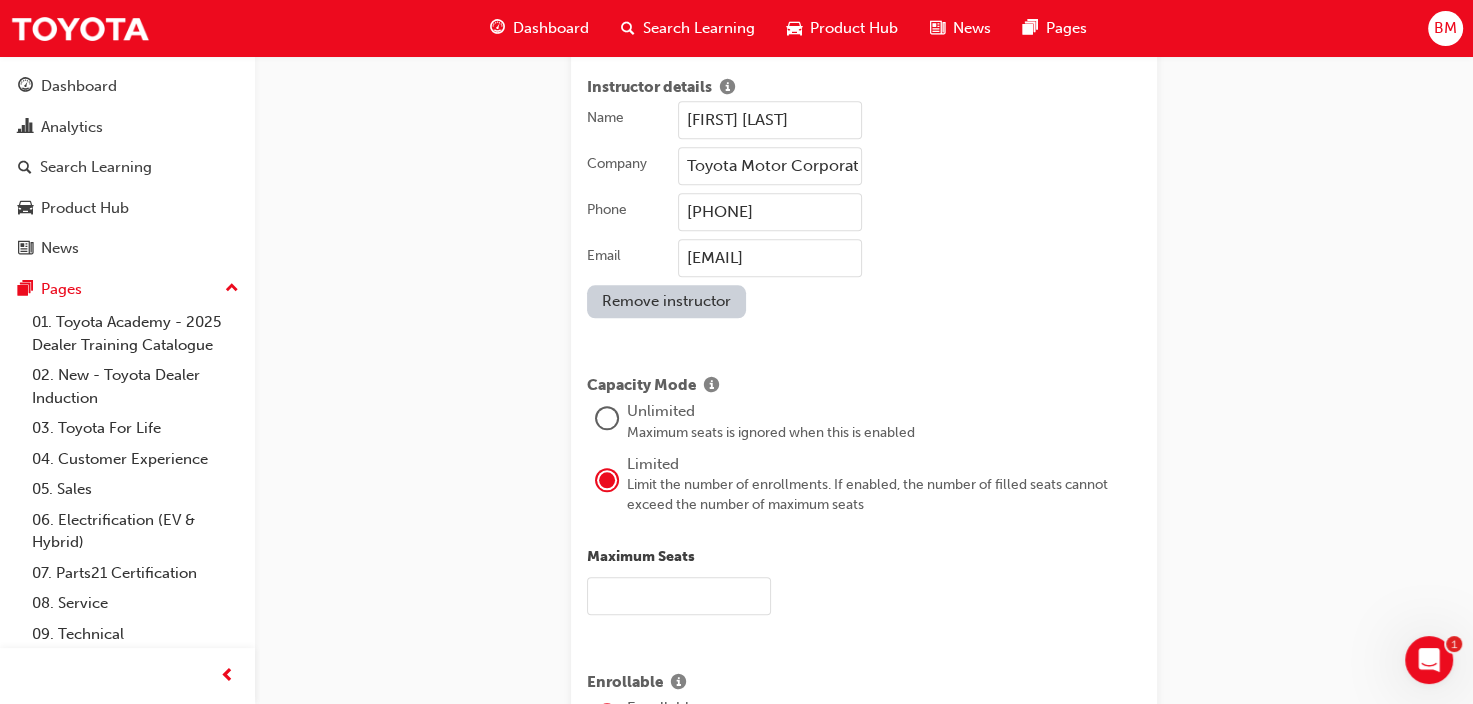 click at bounding box center [679, 596] 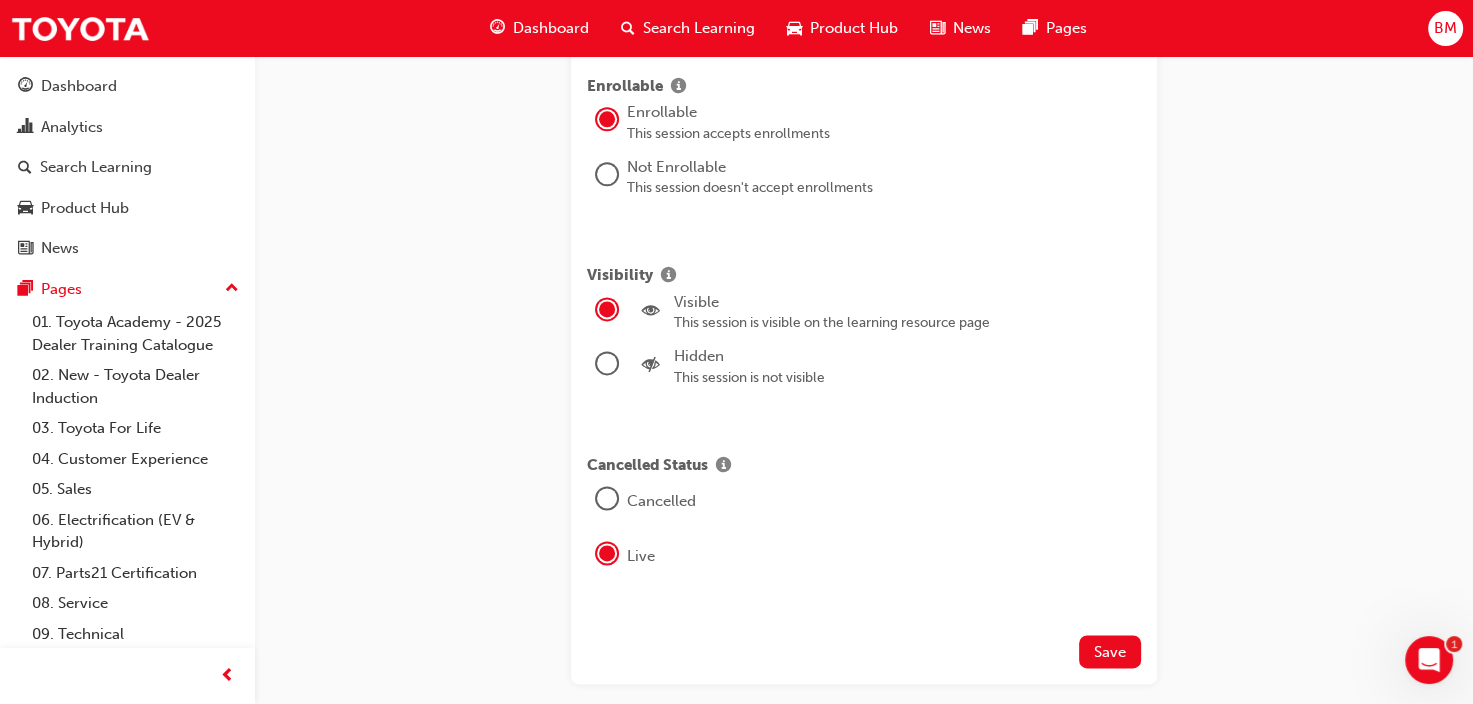 scroll, scrollTop: 2500, scrollLeft: 0, axis: vertical 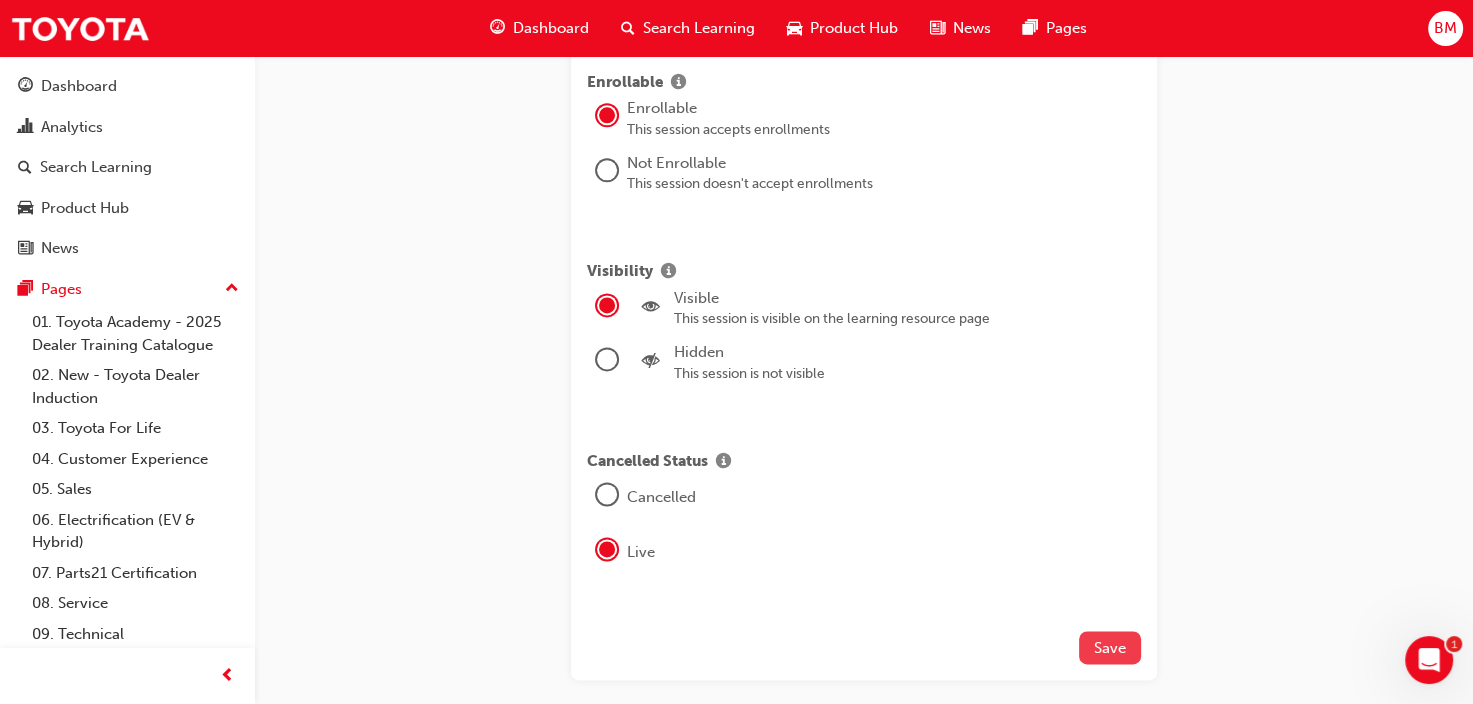 type on "9" 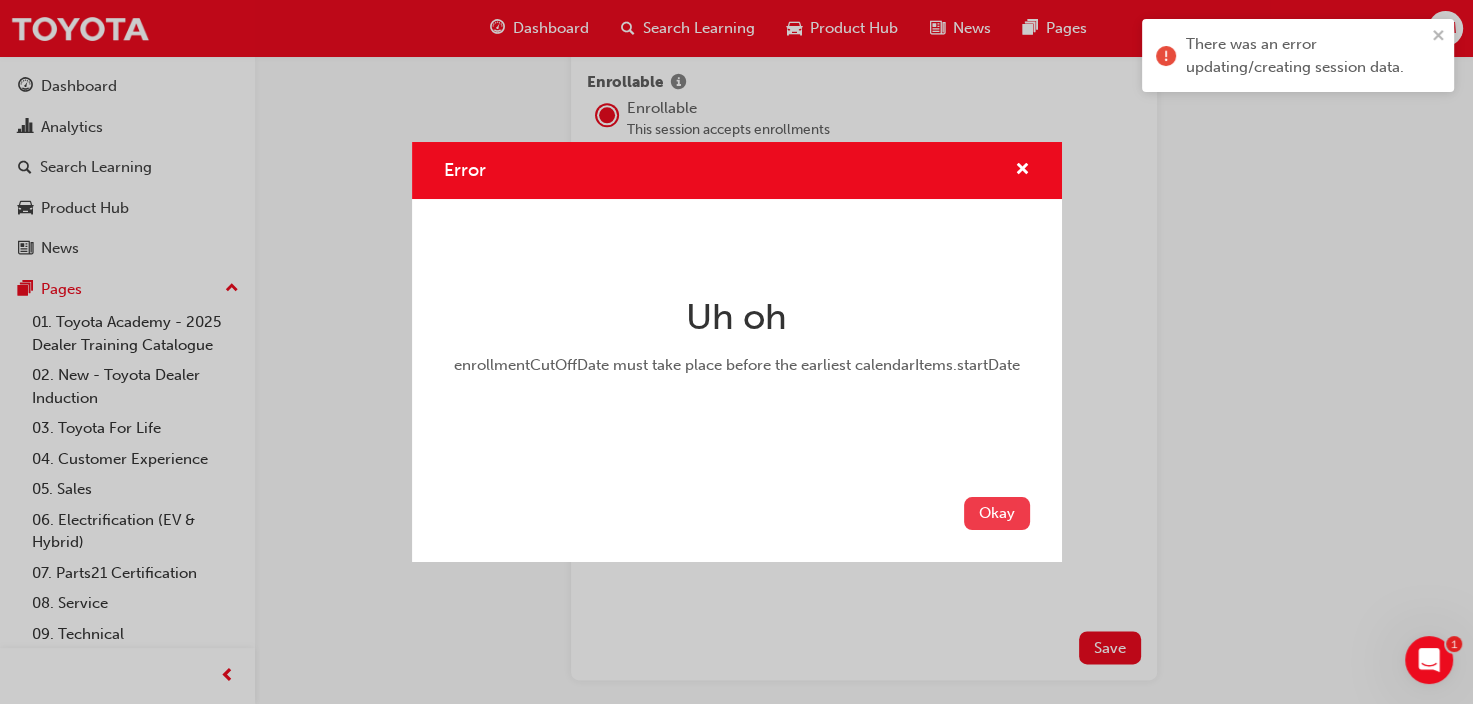 click on "Okay" at bounding box center [997, 513] 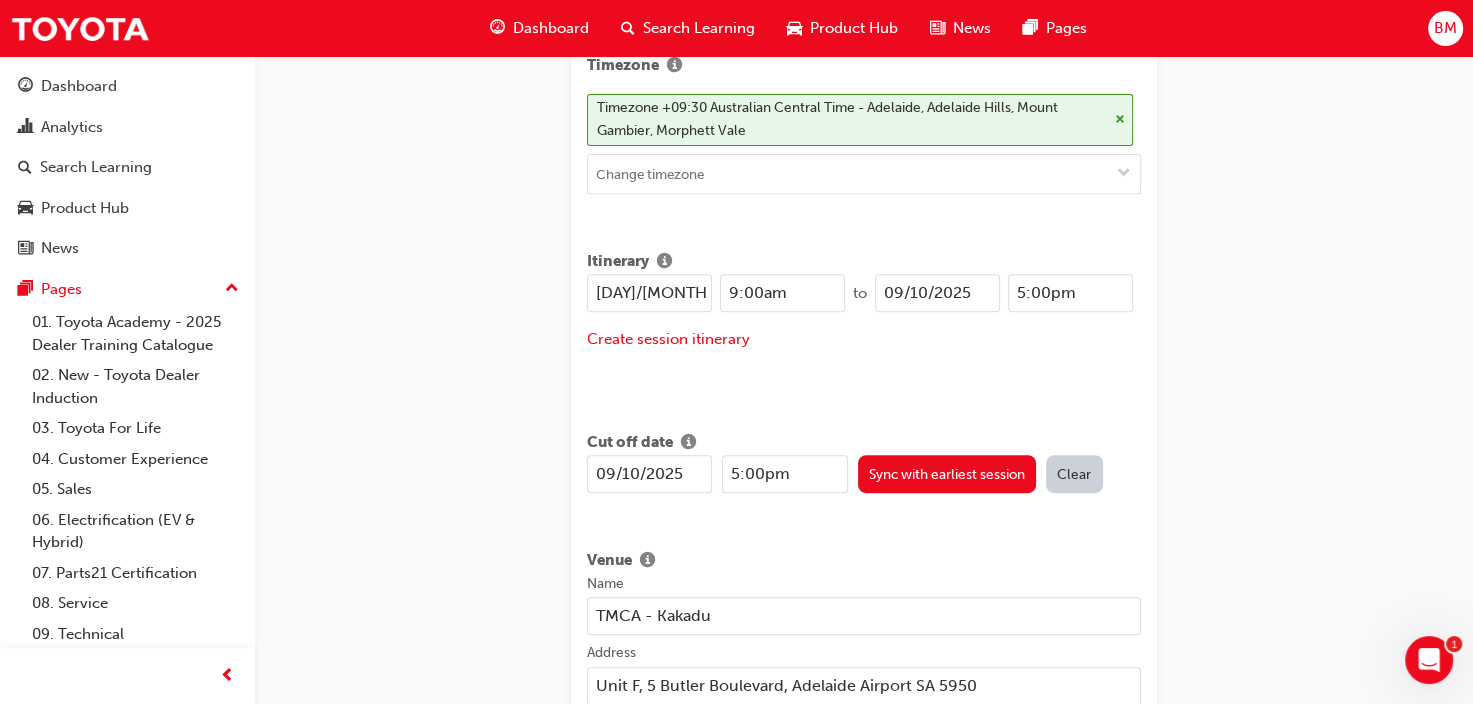 scroll, scrollTop: 700, scrollLeft: 0, axis: vertical 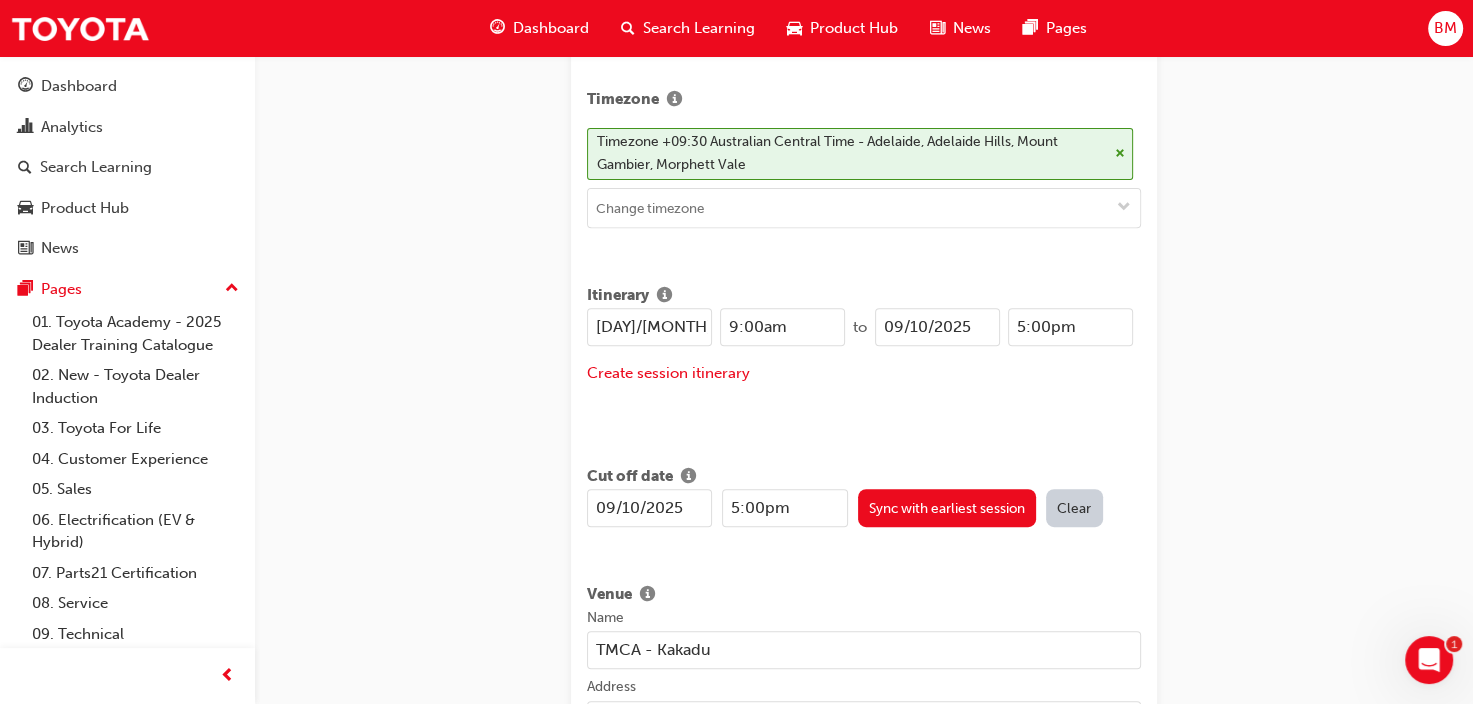 click on "09/10/2025" at bounding box center (649, 508) 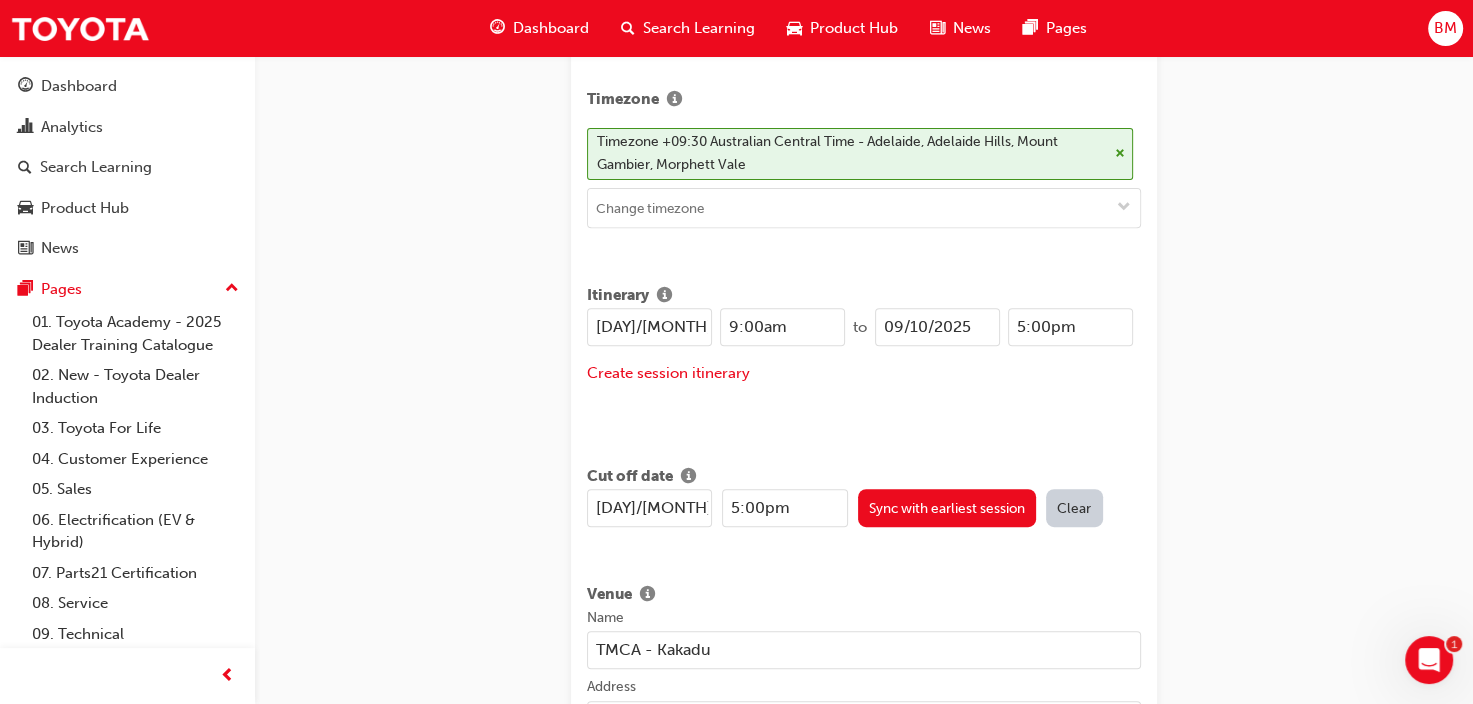 type on "[DAY]/[MONTH]/[YEAR]" 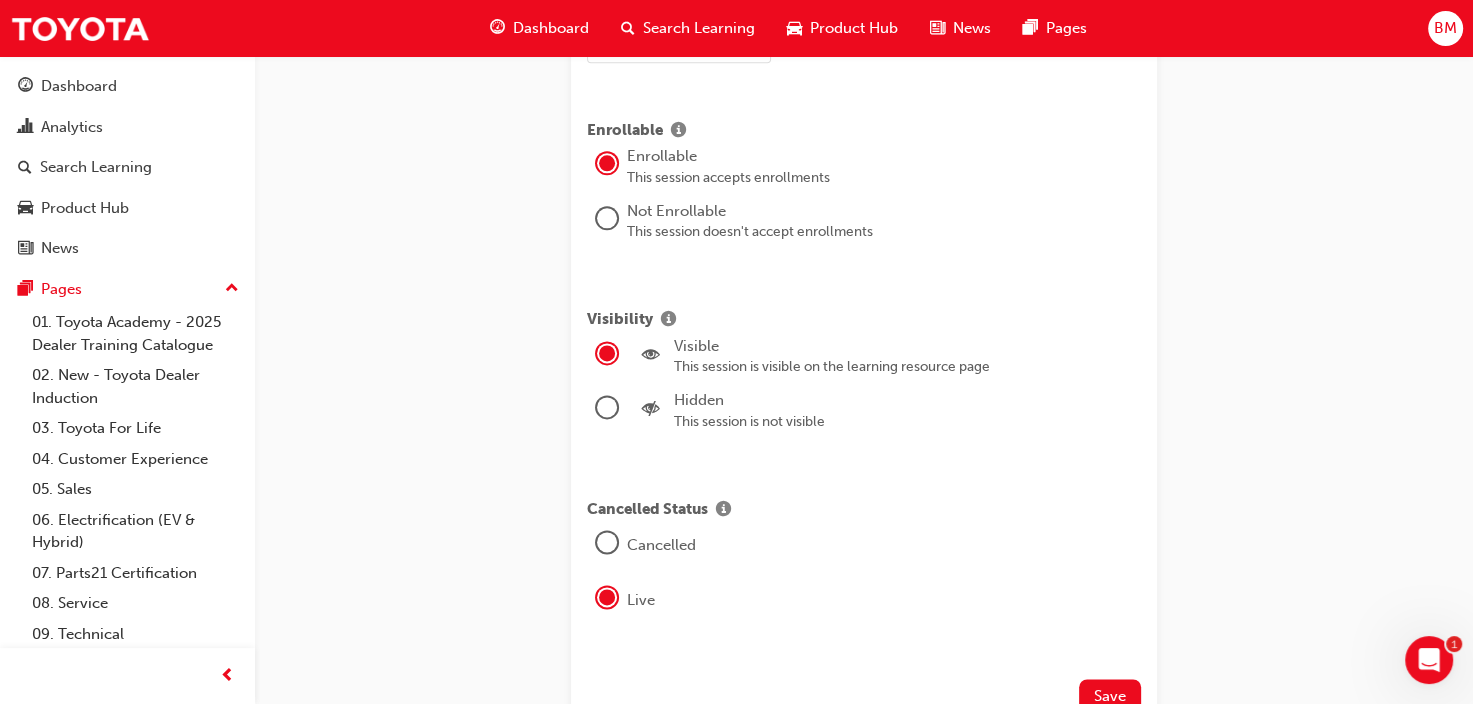 scroll, scrollTop: 2500, scrollLeft: 0, axis: vertical 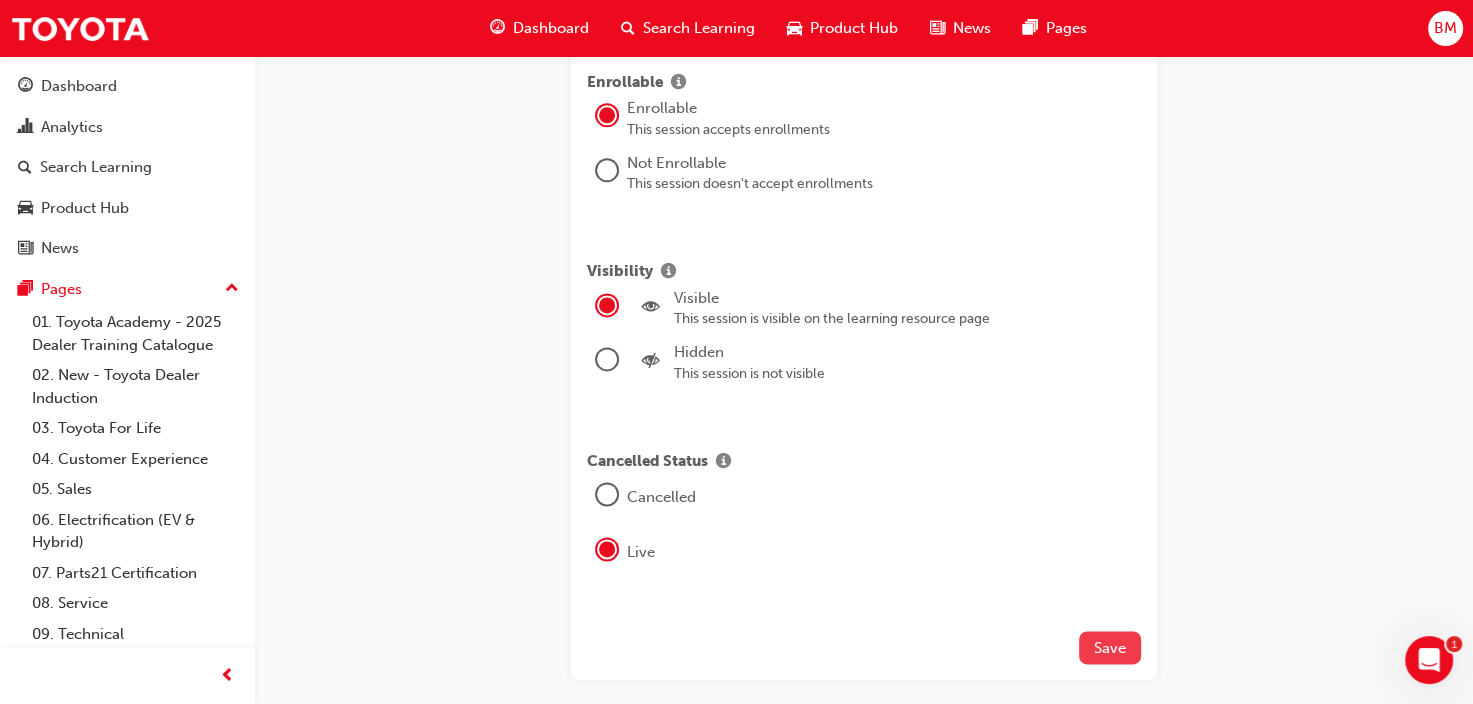 click on "Save" at bounding box center [1110, 648] 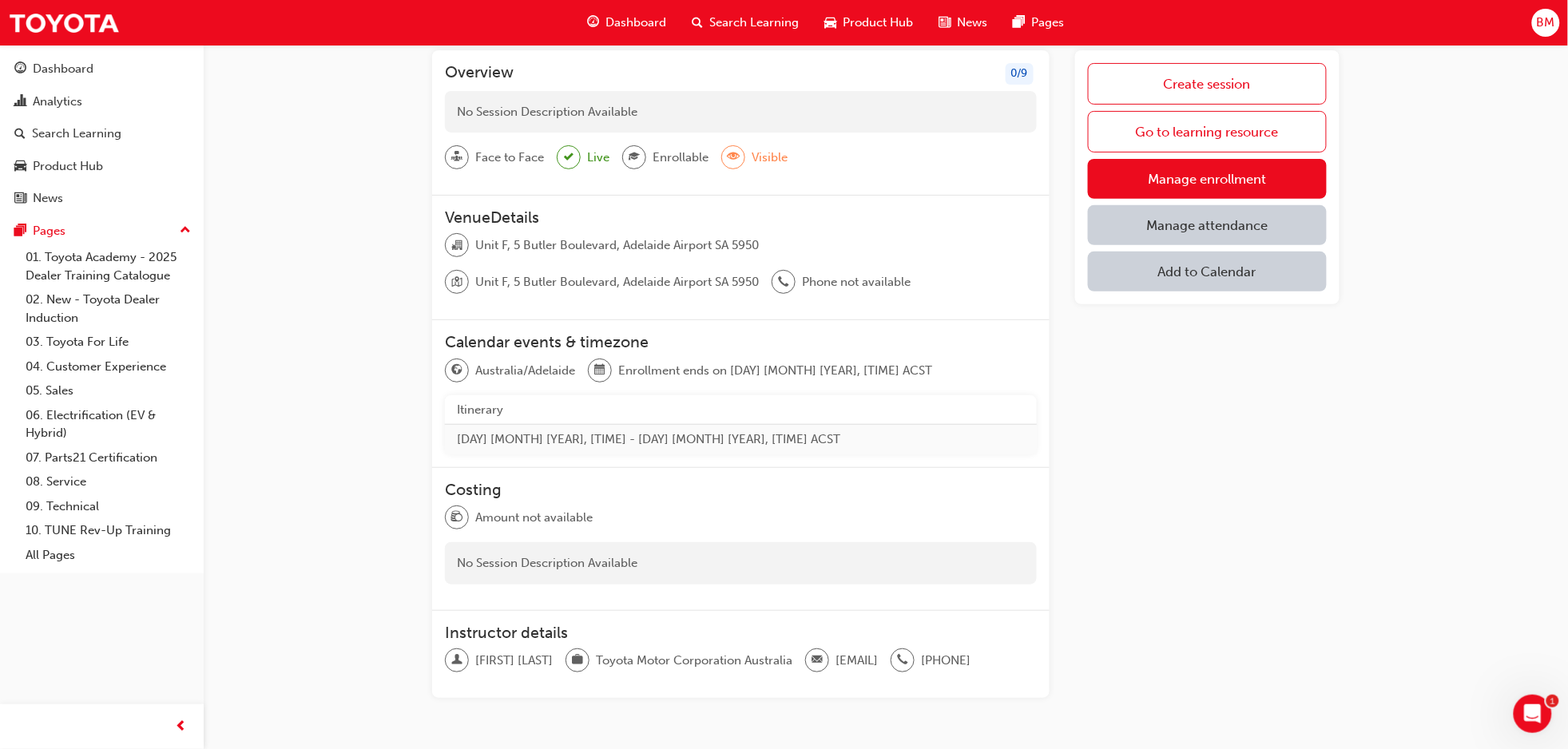 scroll, scrollTop: 0, scrollLeft: 0, axis: both 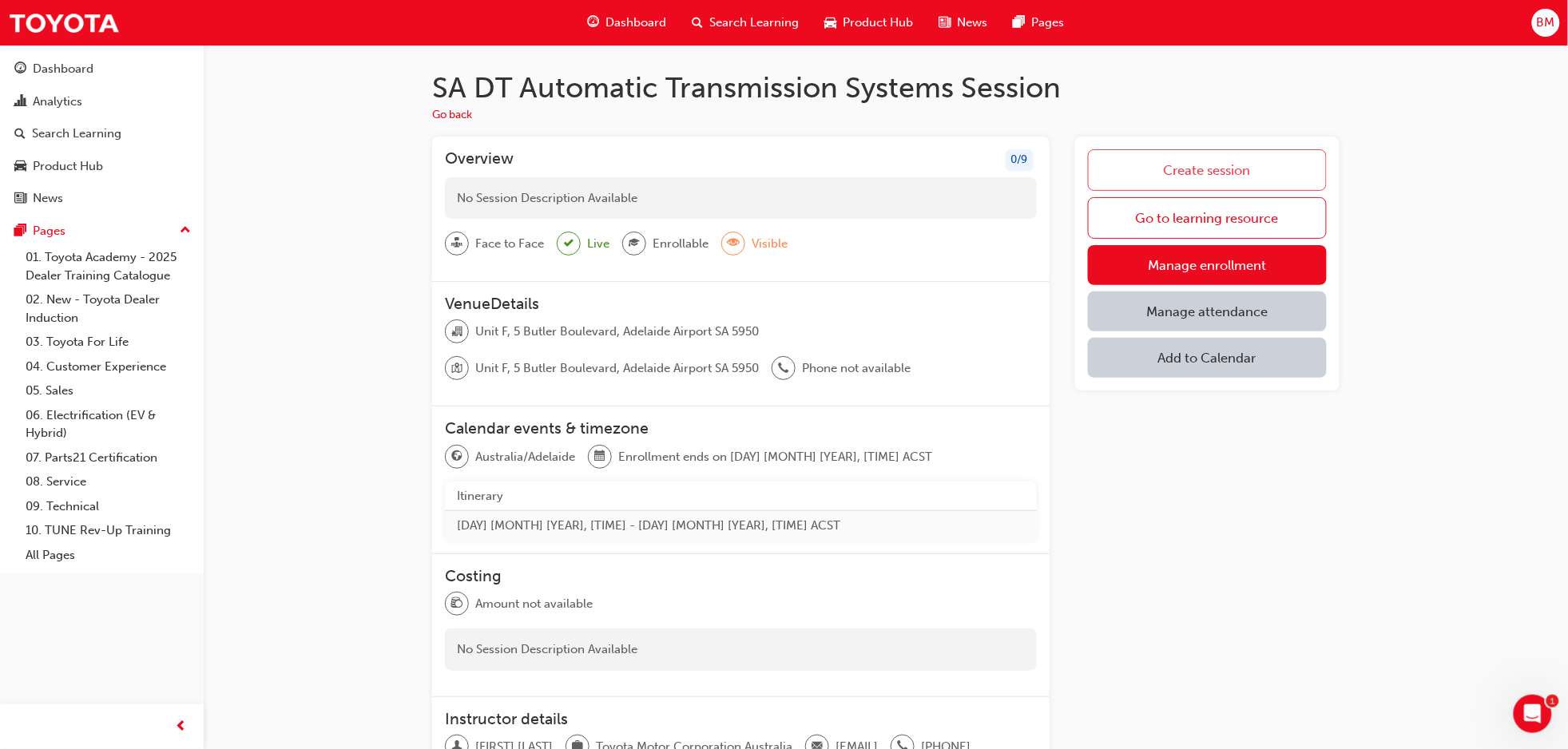 click on "Create session" at bounding box center (1207, 170) 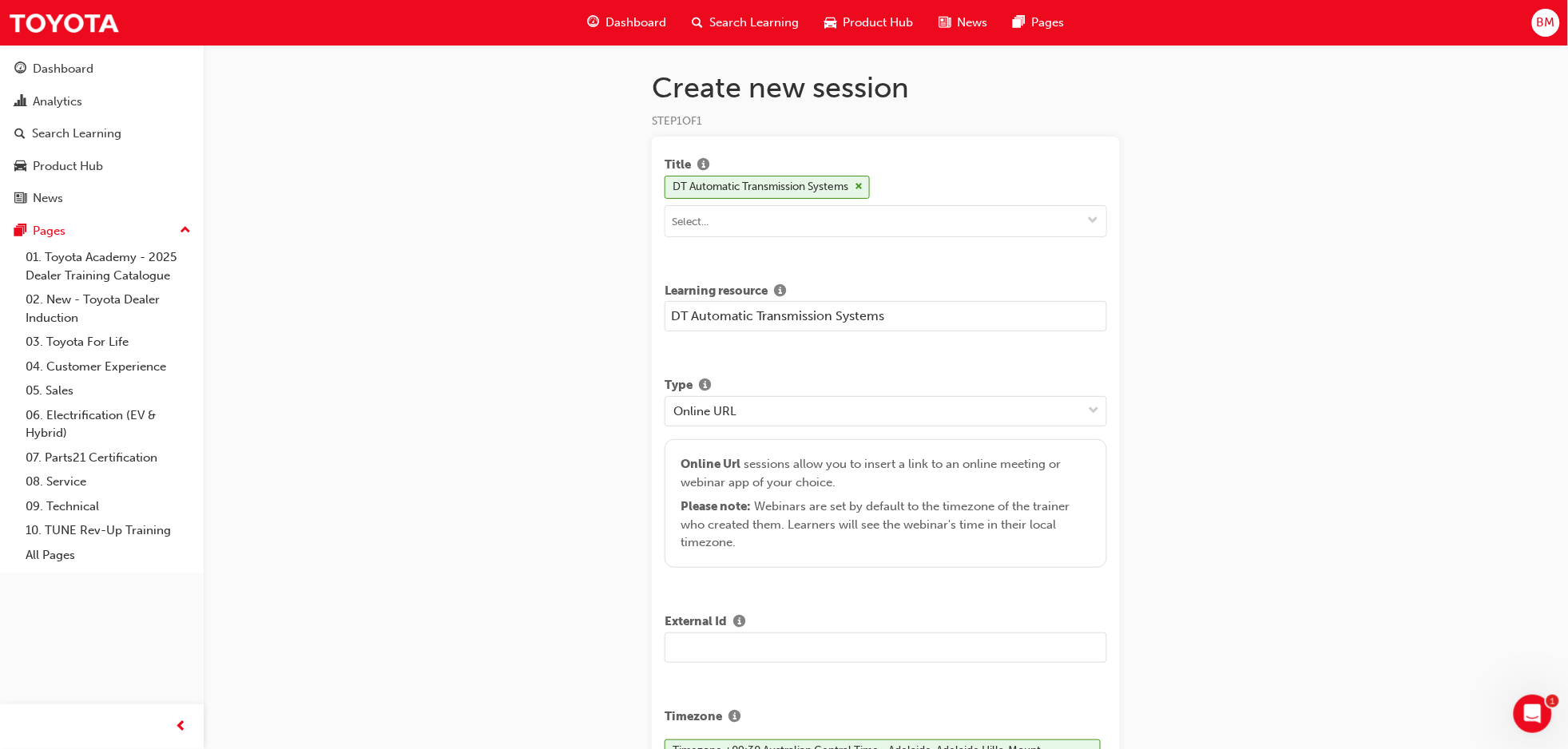 click on "DT Automatic Transmission Systems" at bounding box center [886, 316] 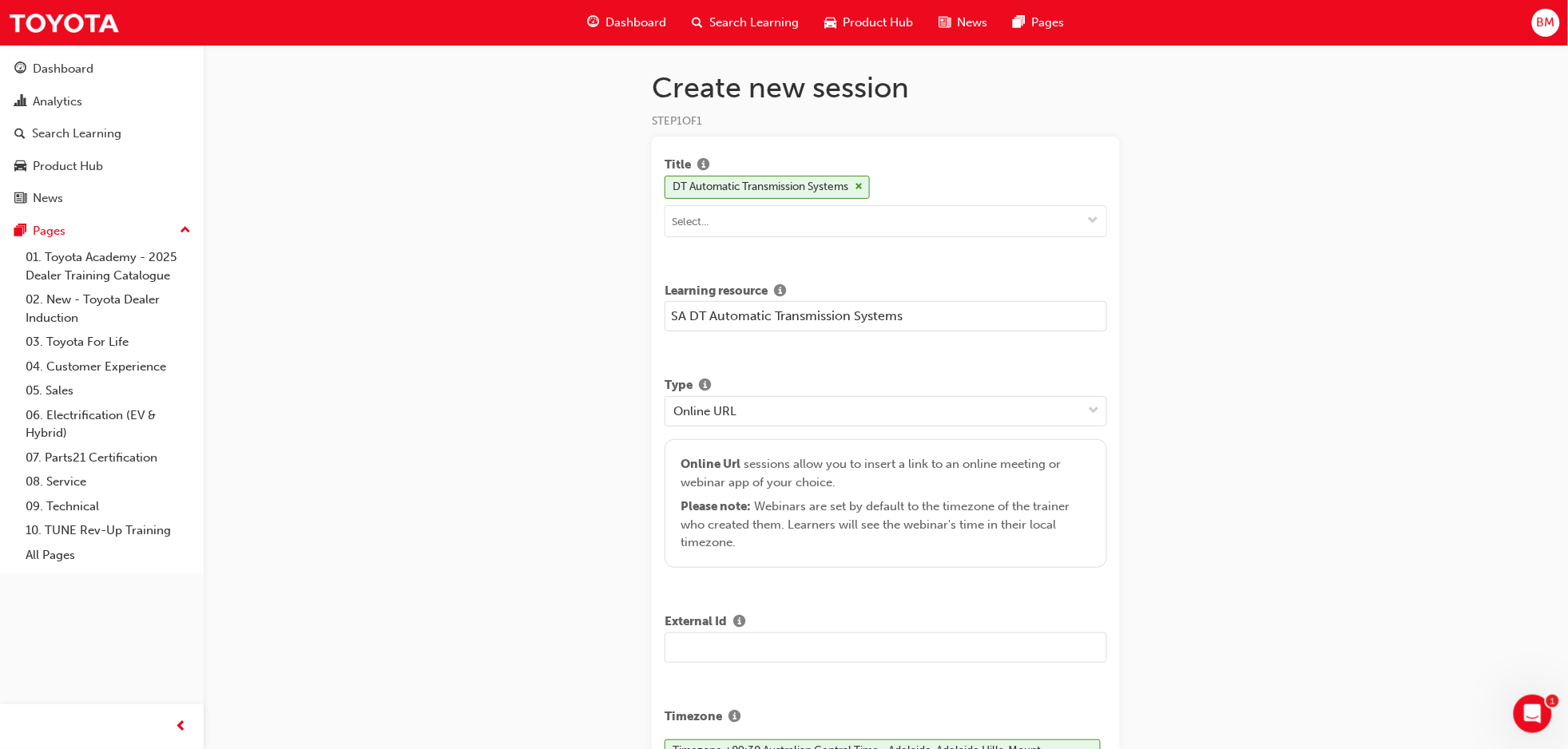 click on "SA DT Automatic Transmission Systems" at bounding box center [886, 316] 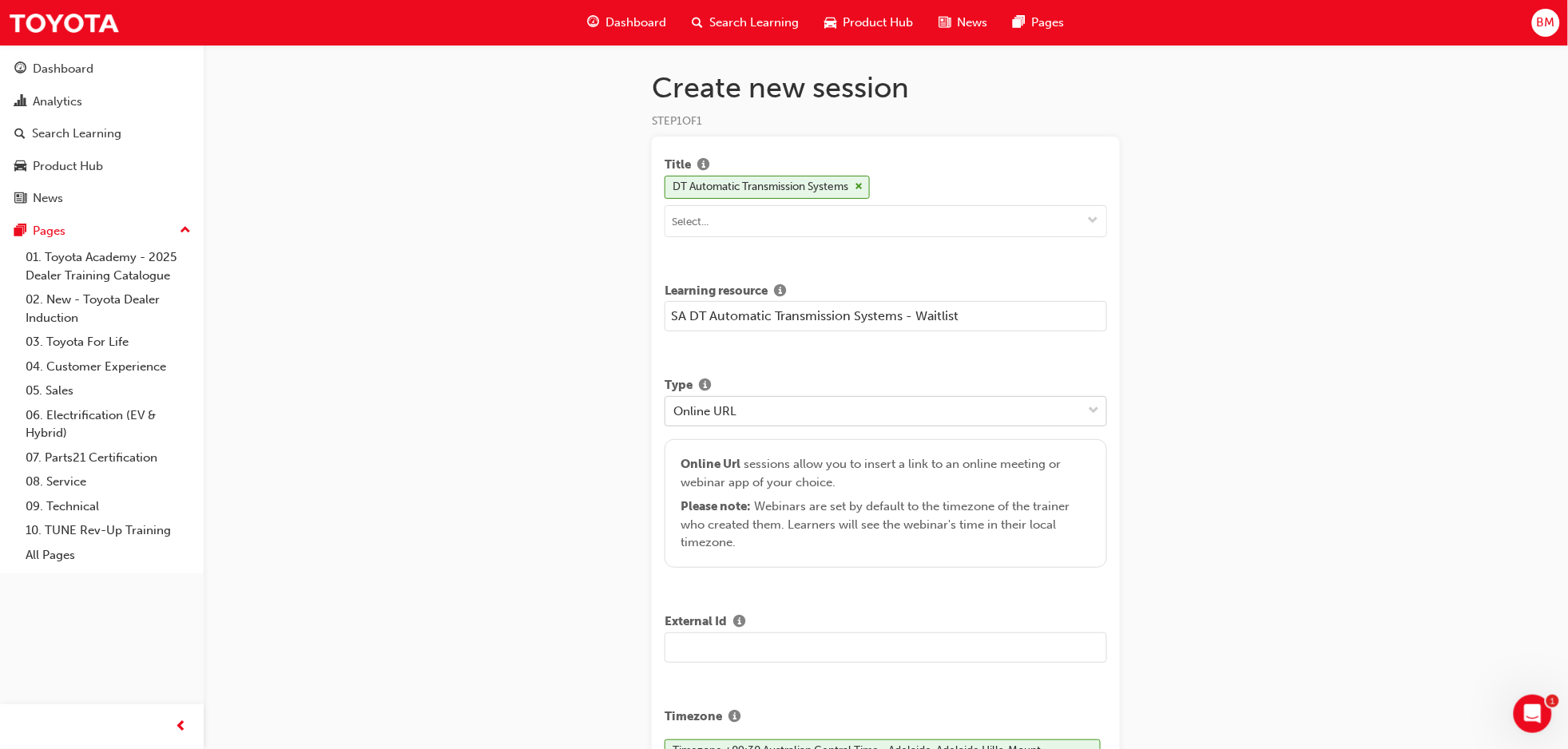 type on "SA DT Automatic Transmission Systems - Waitlist" 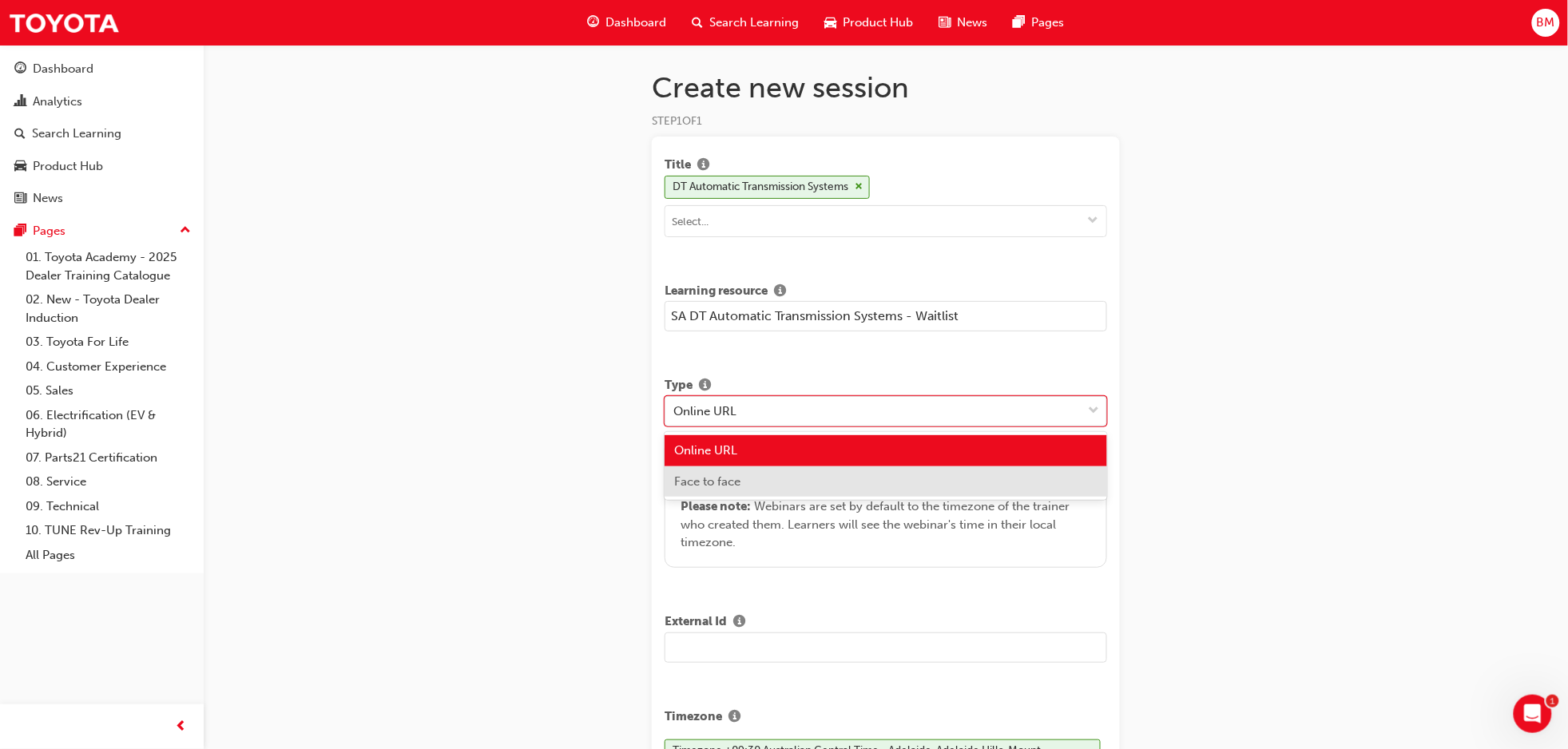 click on "Face to face" at bounding box center [707, 482] 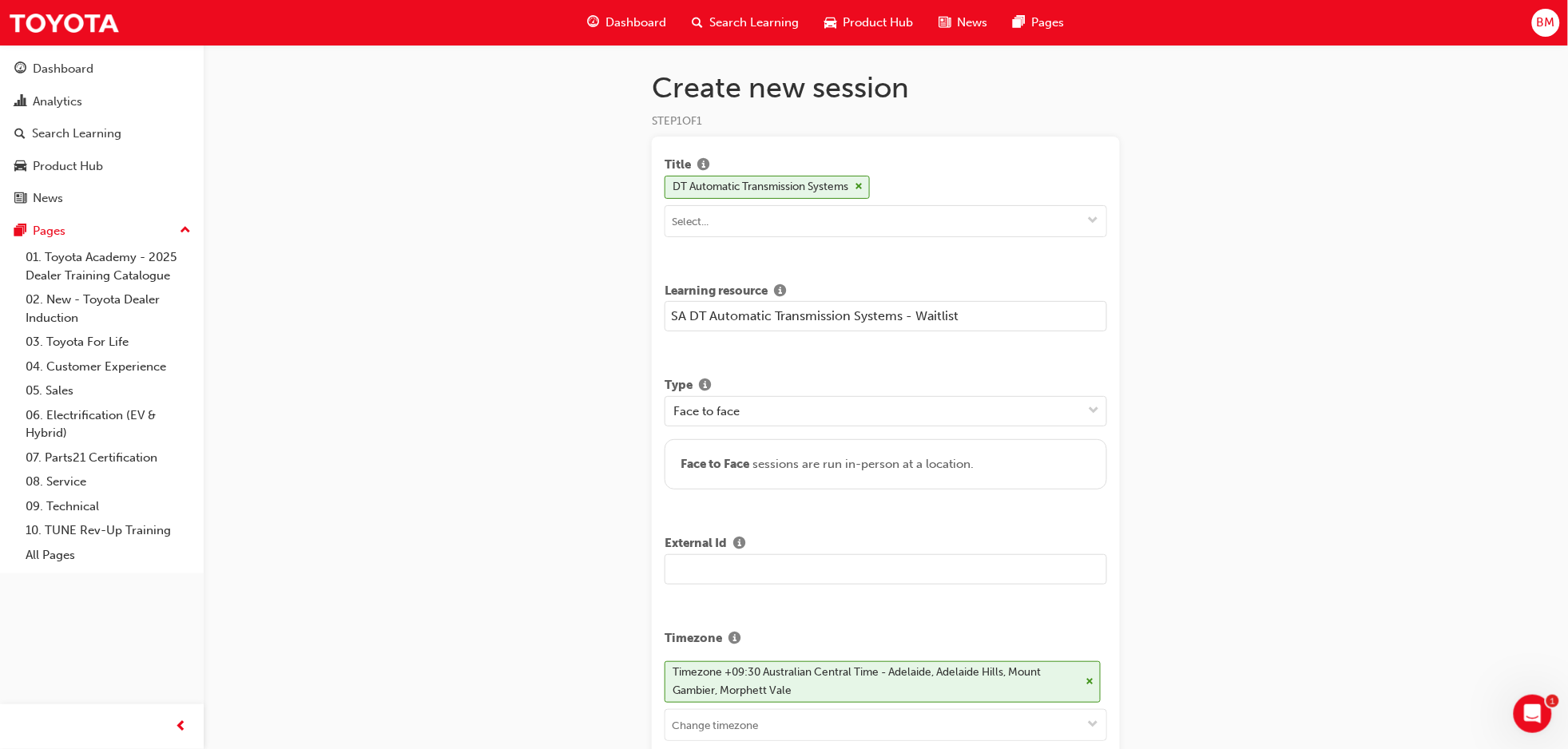 click at bounding box center (886, 569) 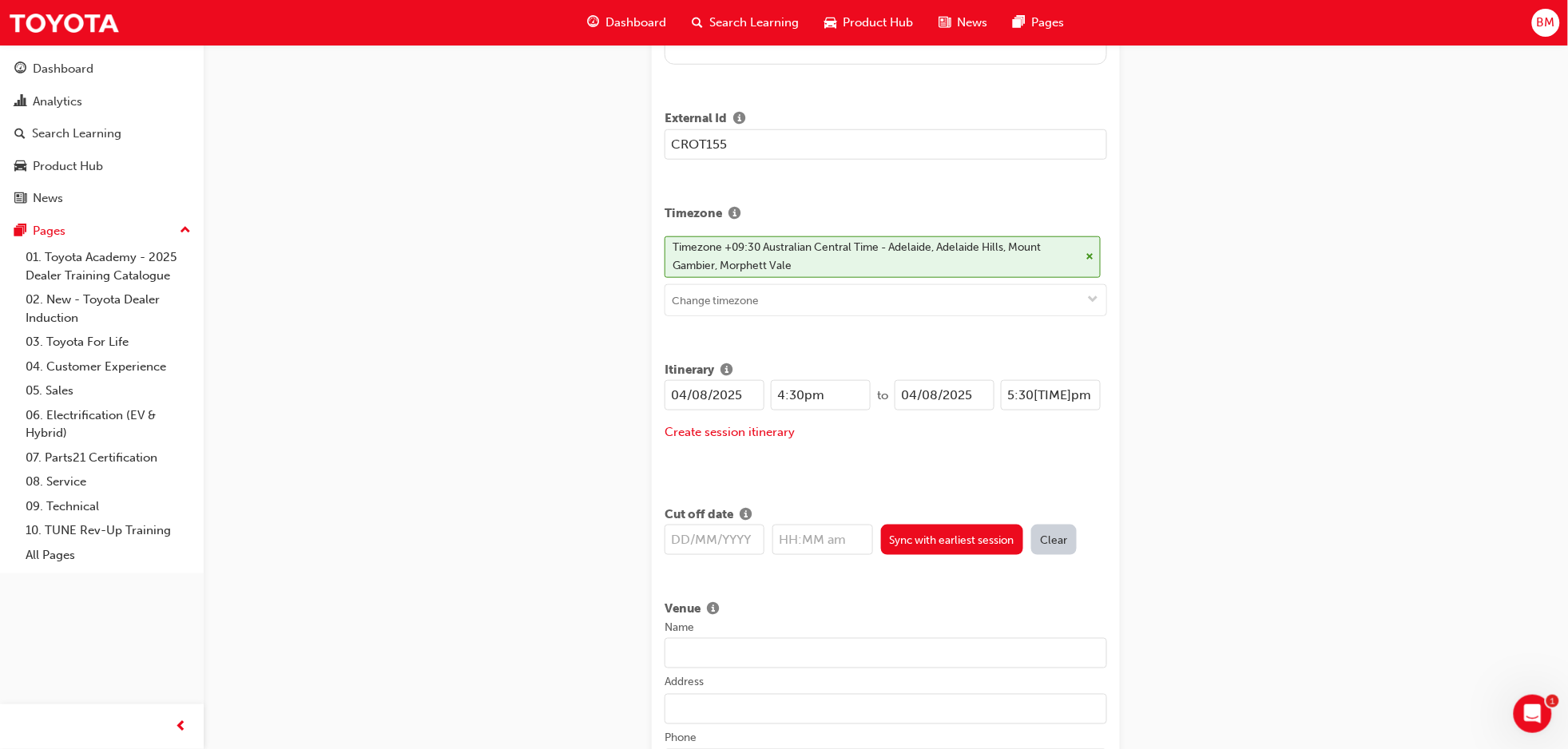 scroll, scrollTop: 426, scrollLeft: 0, axis: vertical 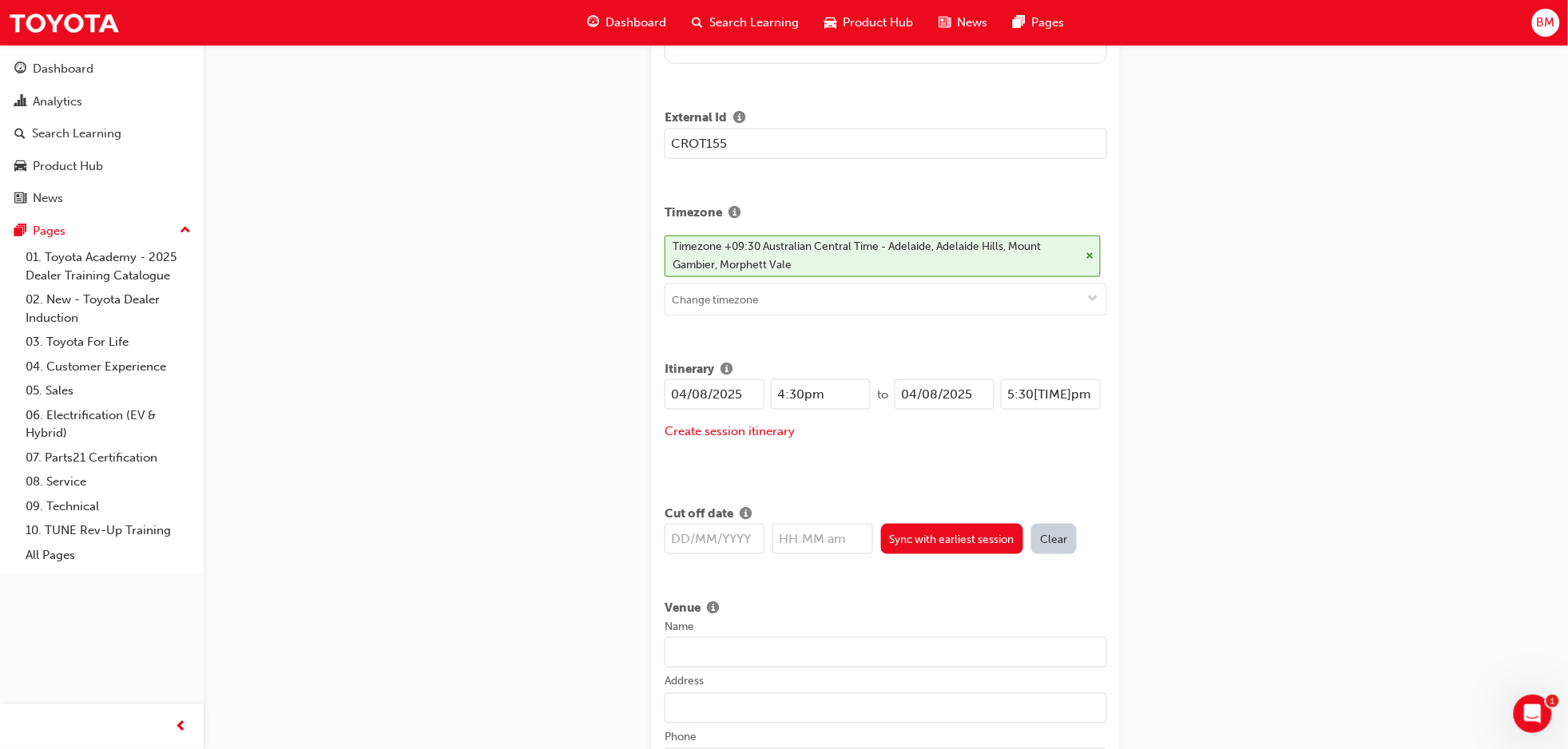 type on "CROT155" 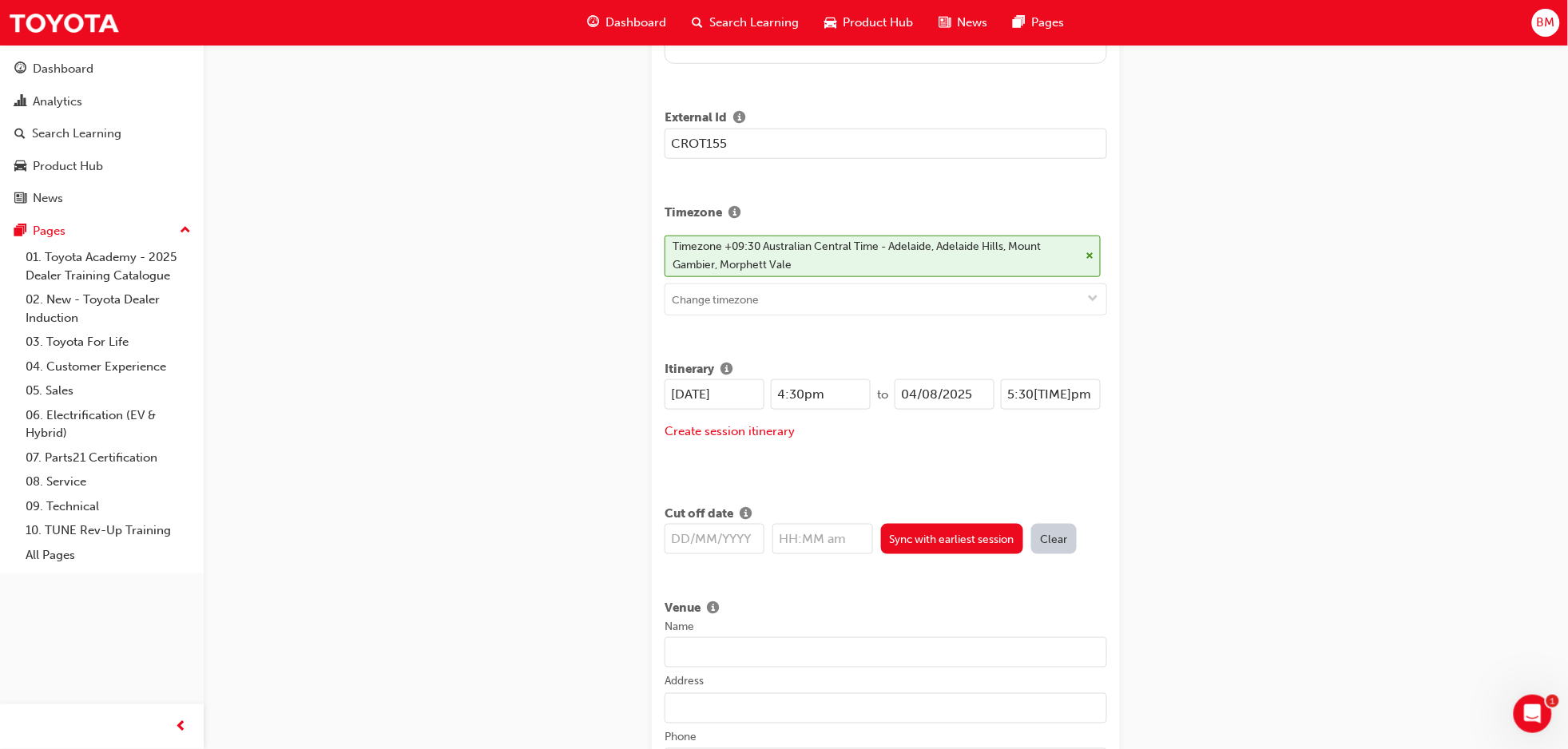 click on "[DATE]" at bounding box center [714, 394] 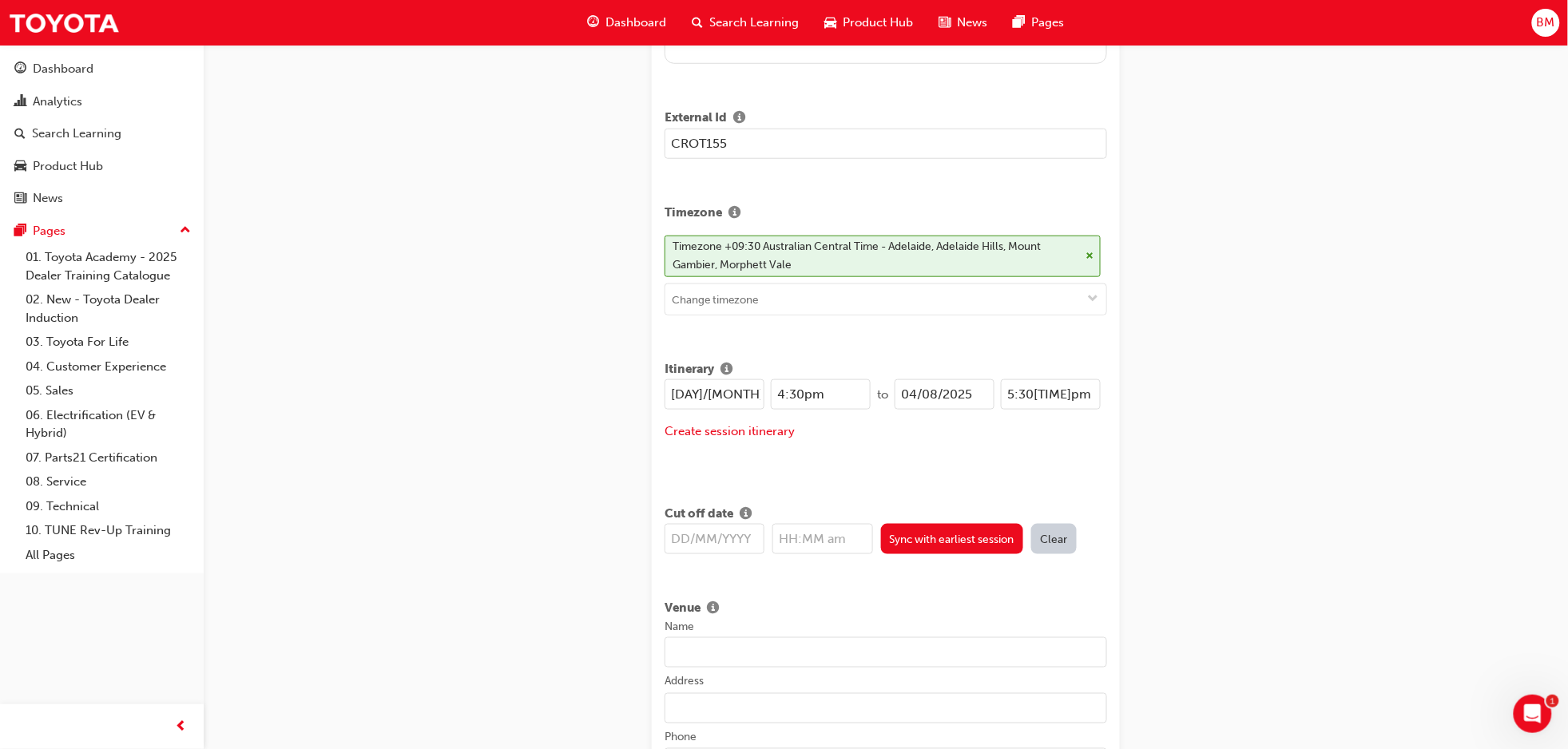 type on "[DAY]/[MONTH]/[YEAR]" 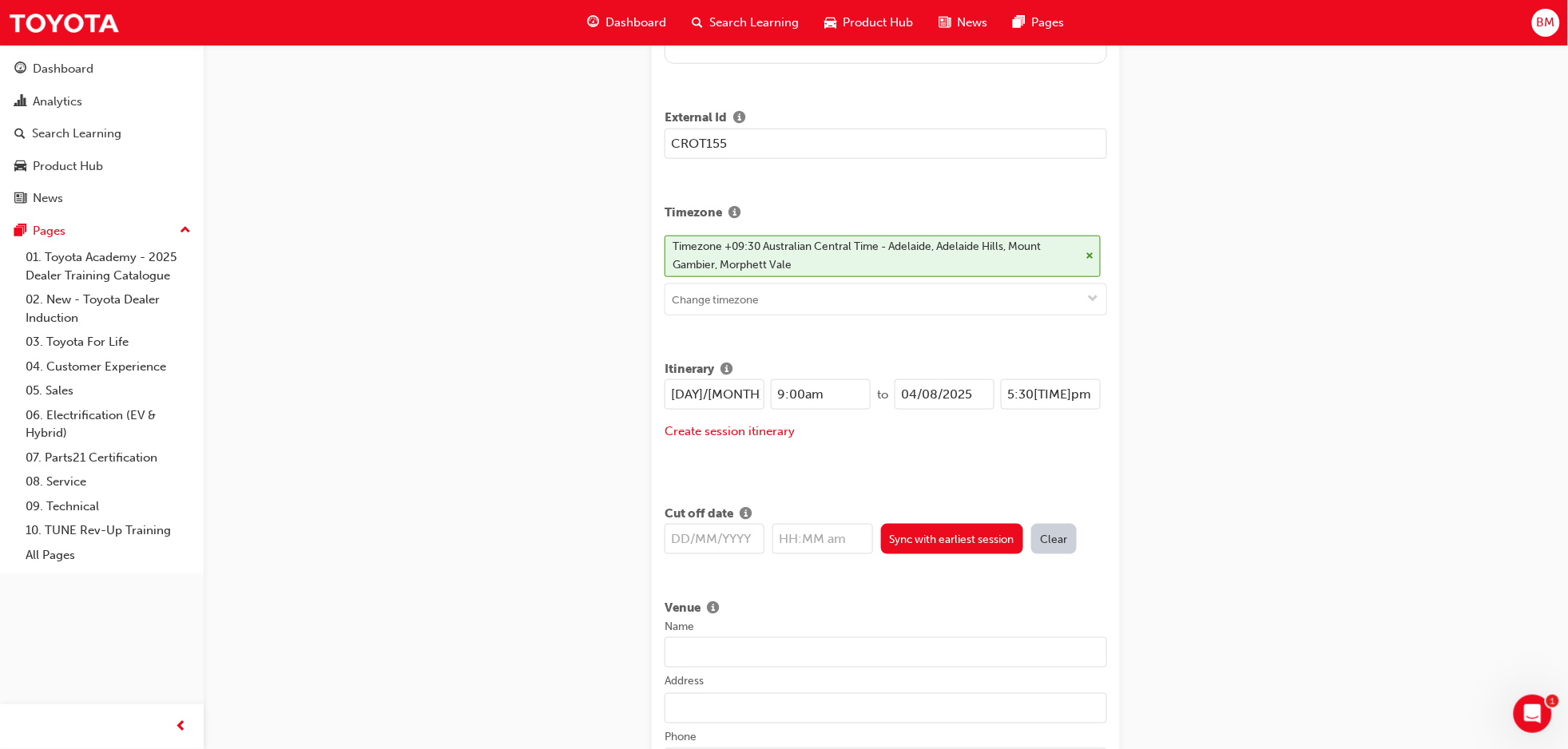 type on "9:00am" 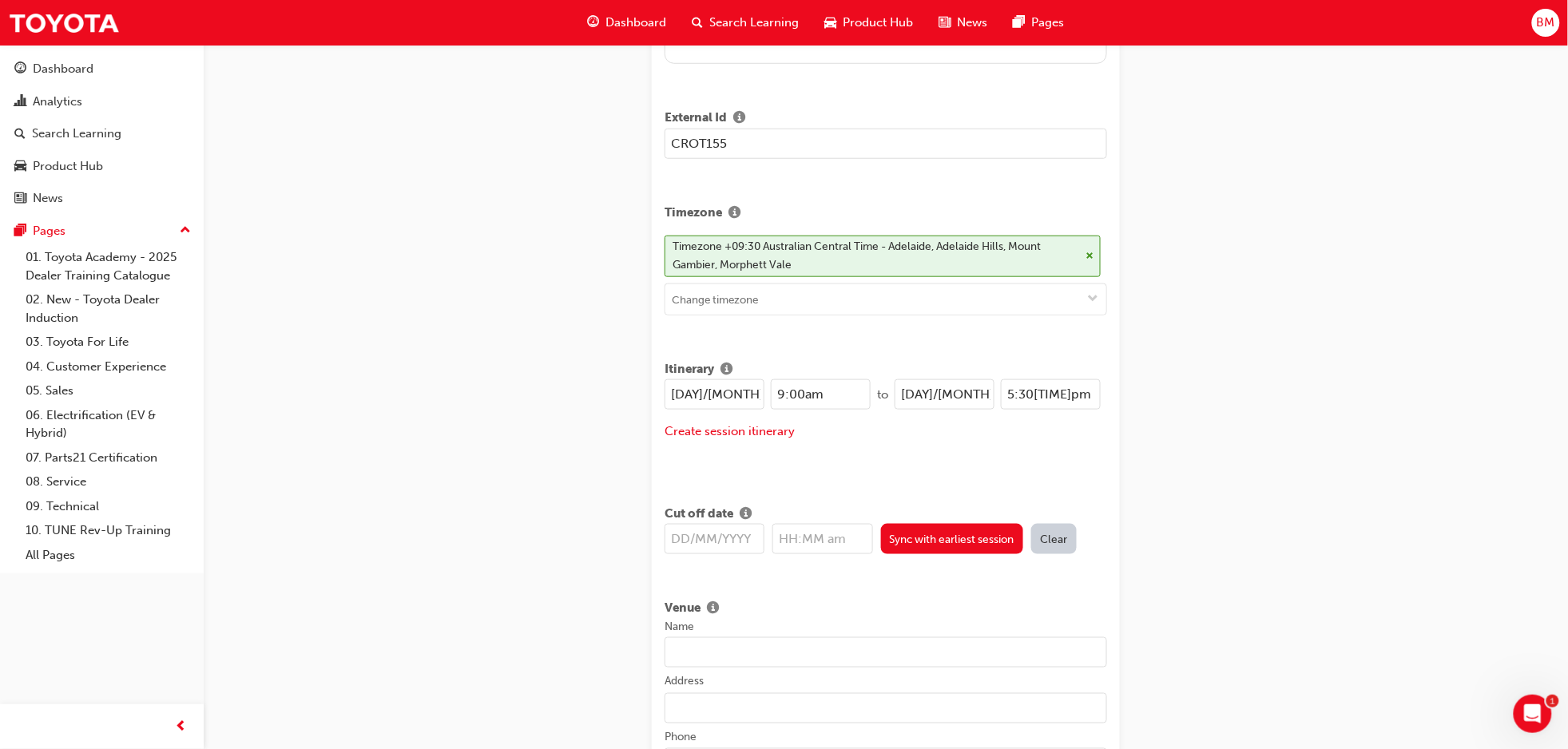 drag, startPoint x: 934, startPoint y: 394, endPoint x: 933, endPoint y: 402, distance: 8.062258 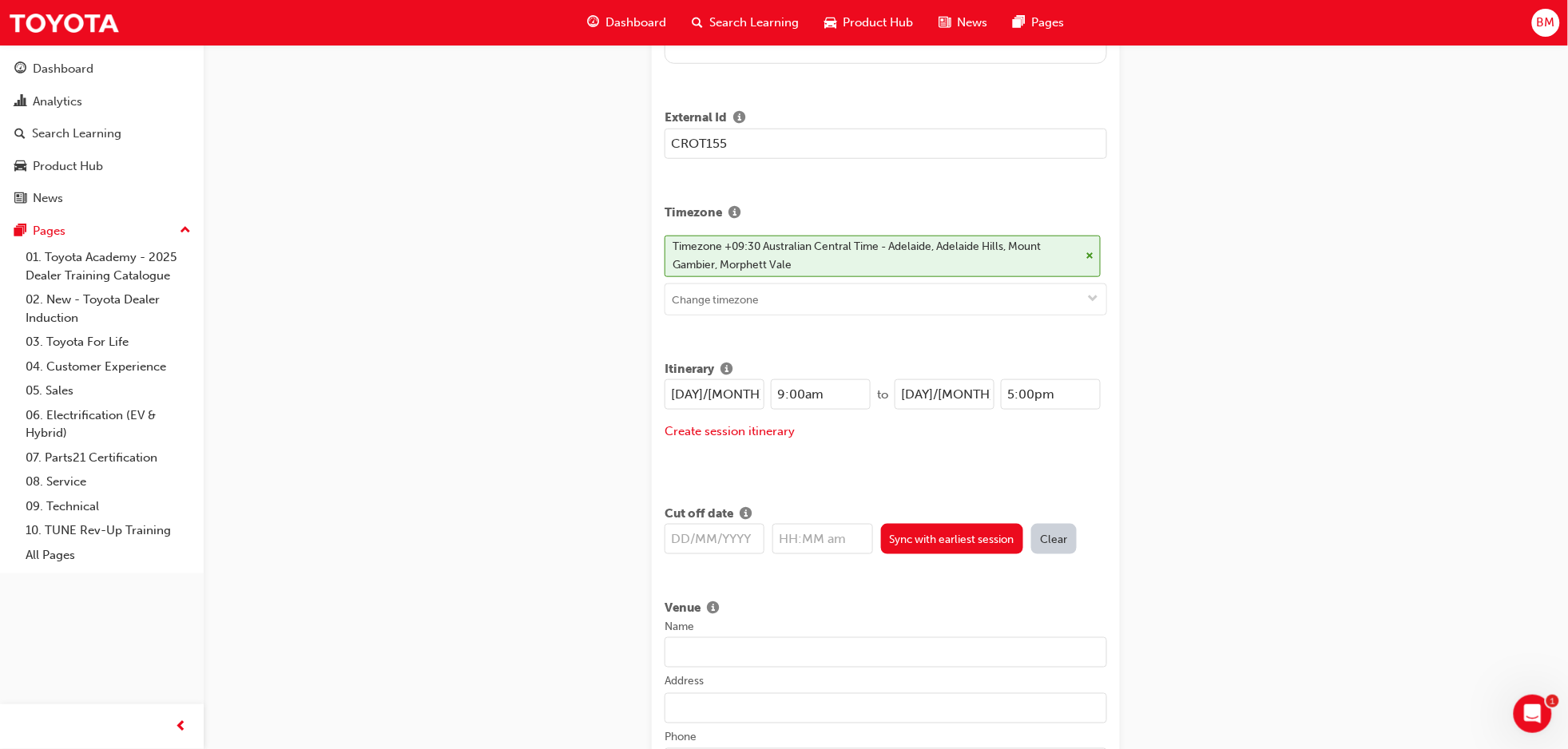 type on "5:00pm" 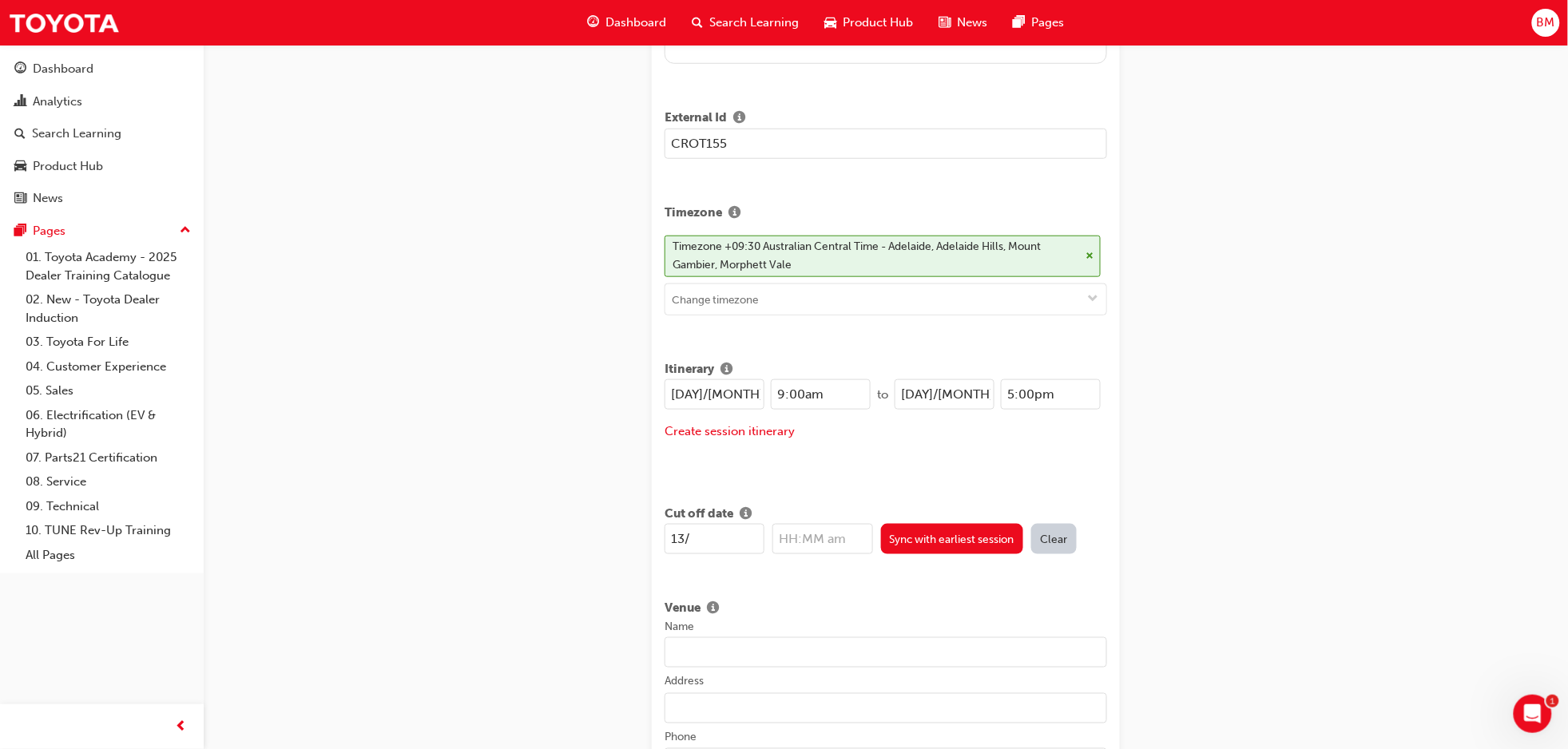 type on "[DAY]/[MONTH]" 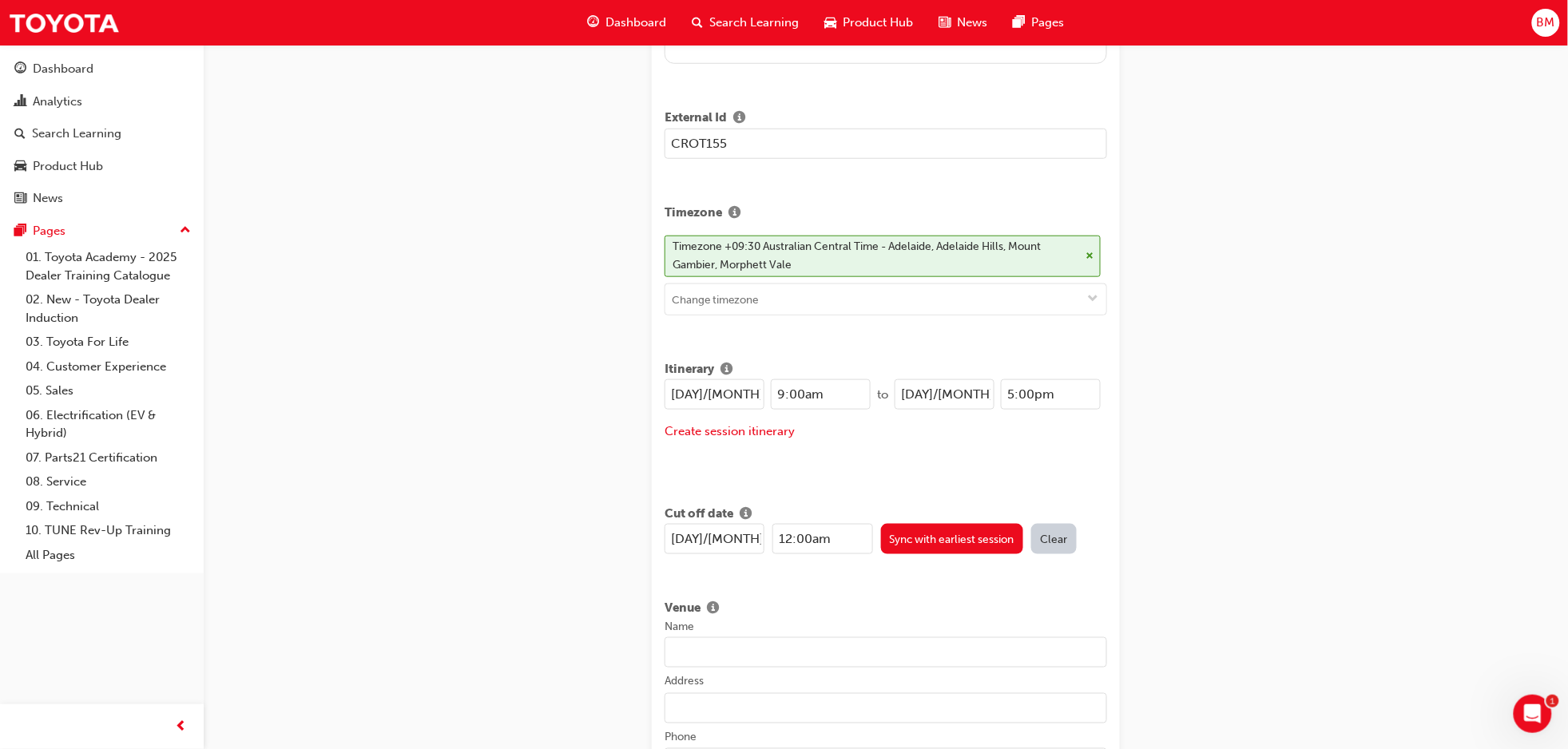 type on "[DAY]/[MONTH]/[YEAR]" 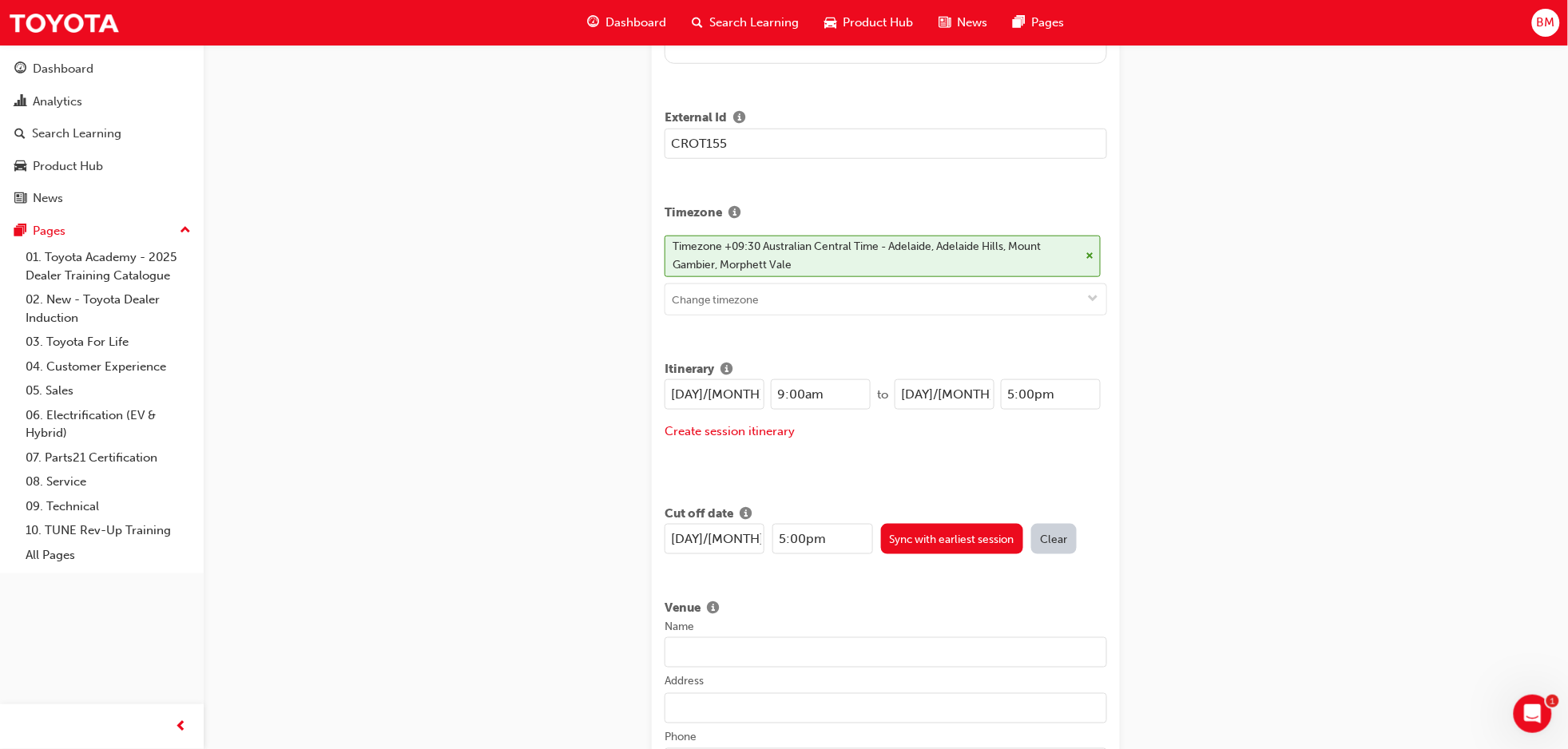 type on "5:00pm" 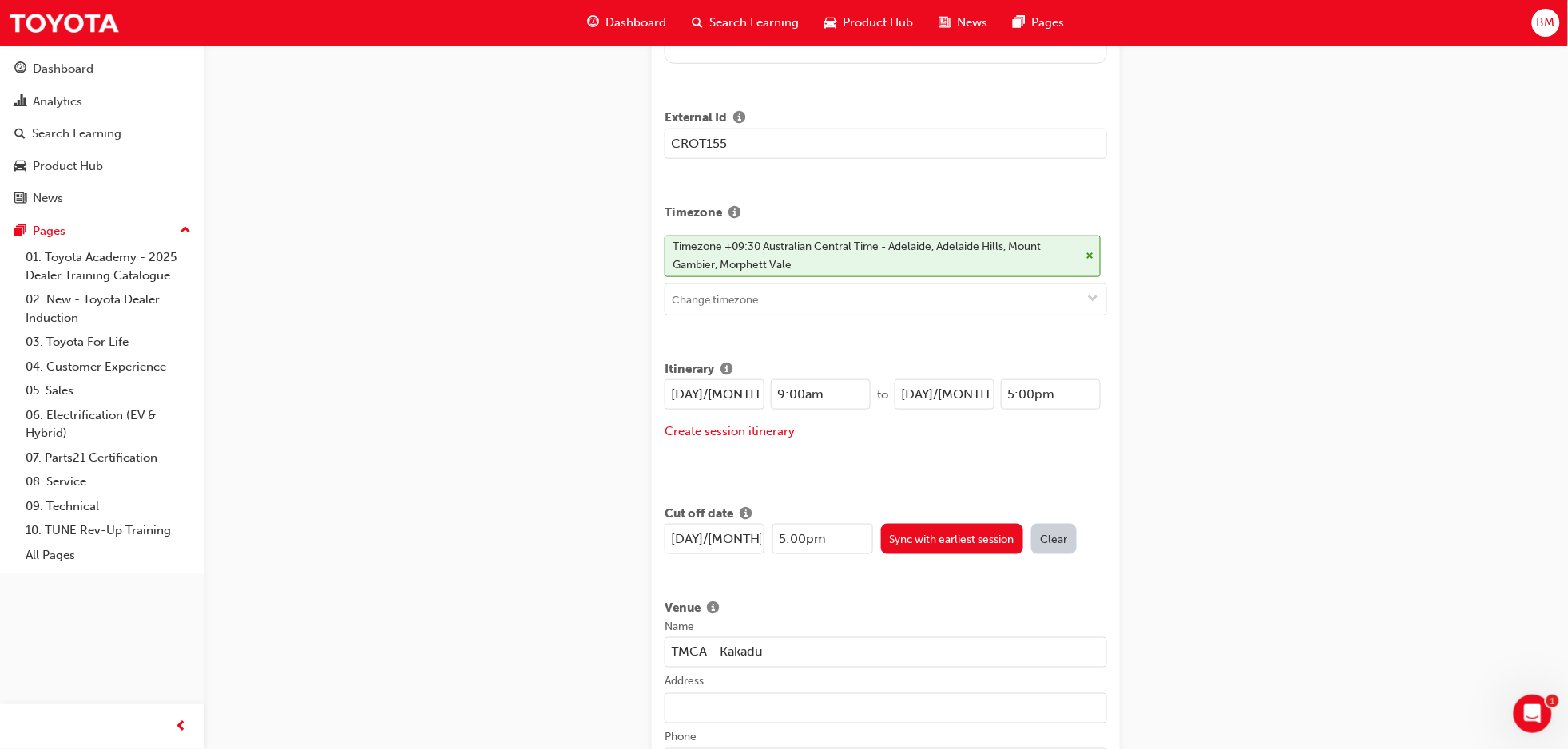 type on "Unit F, 5 Butler Boulevard, Adelaide Airport SA 5950" 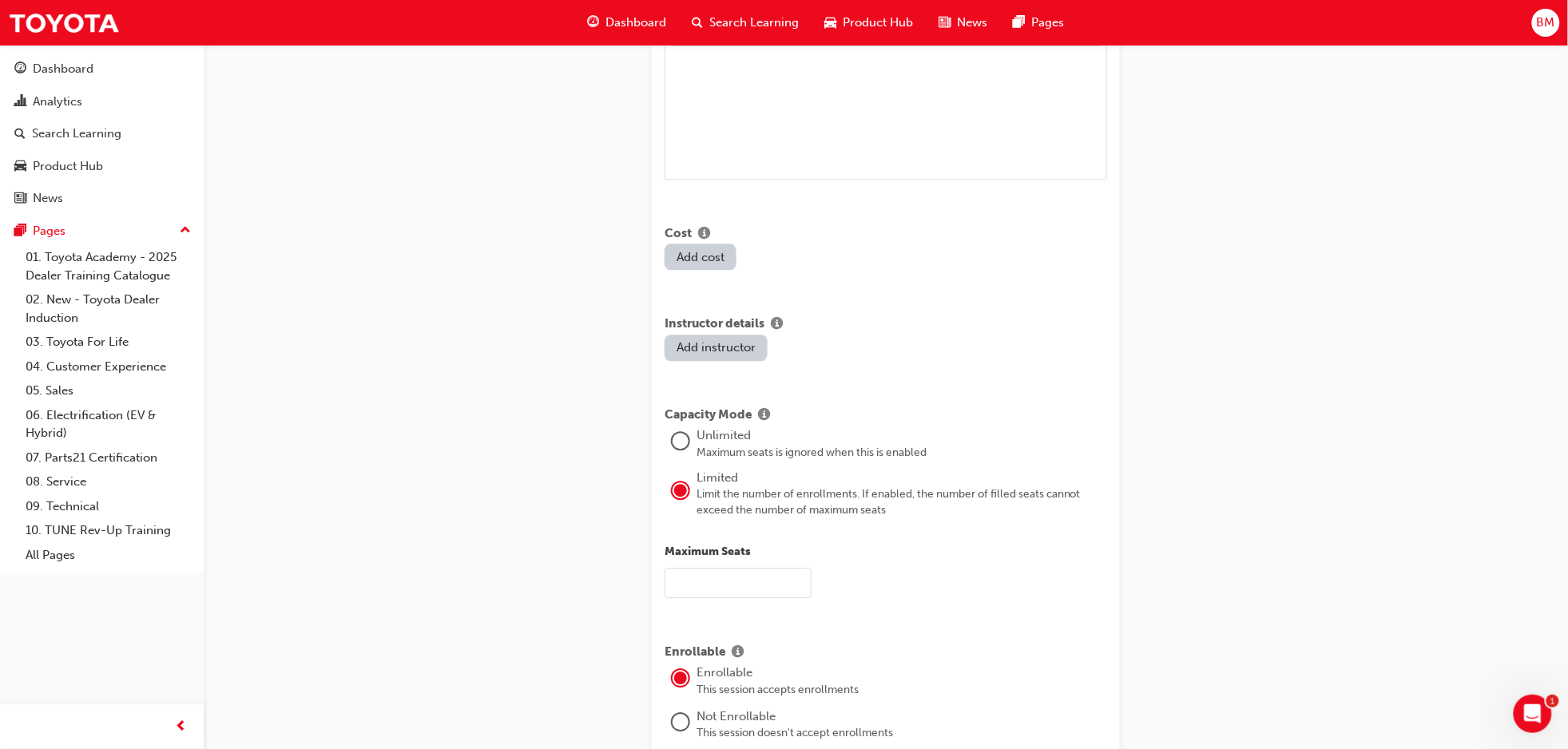 scroll, scrollTop: 1278, scrollLeft: 0, axis: vertical 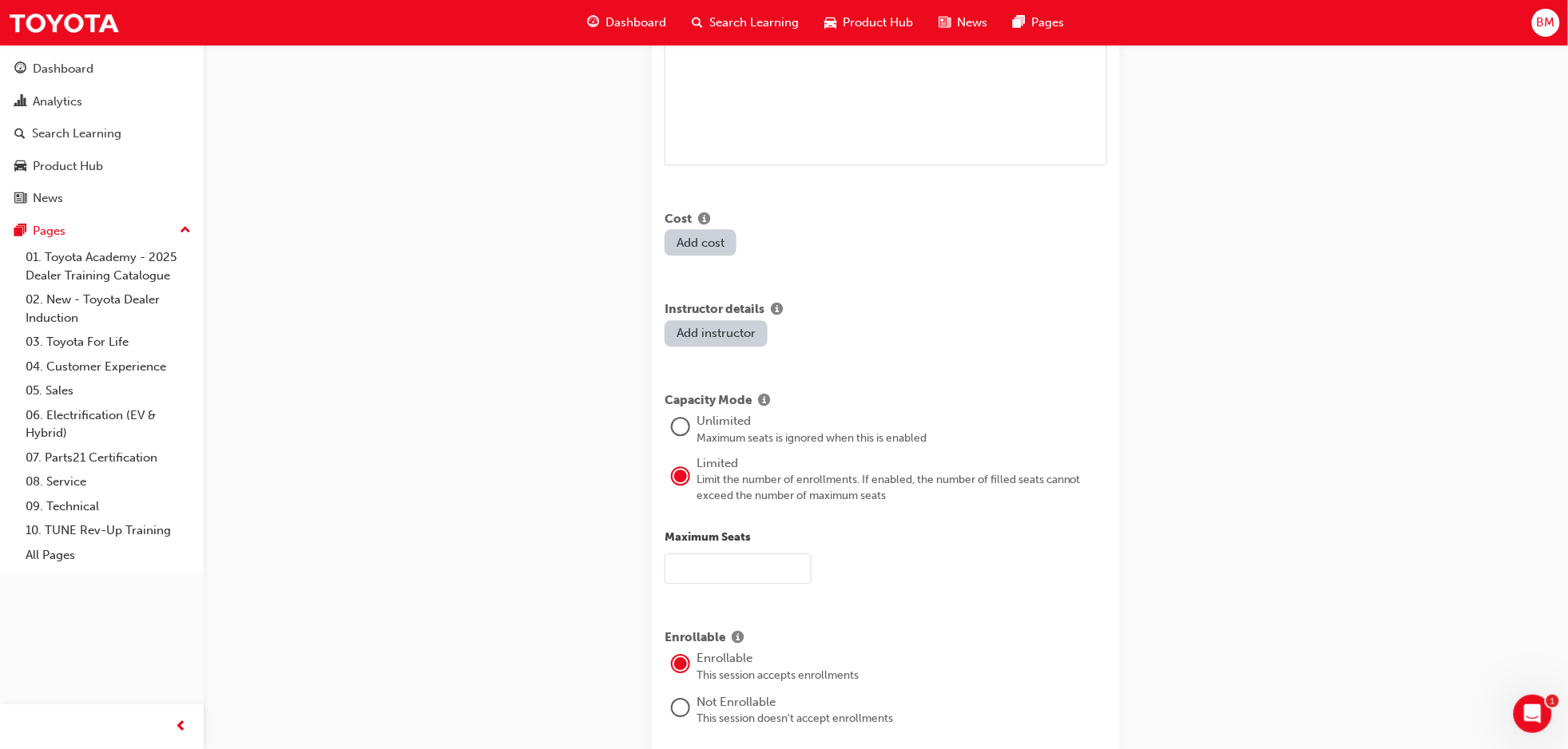 click on "Add instructor" at bounding box center [716, 333] 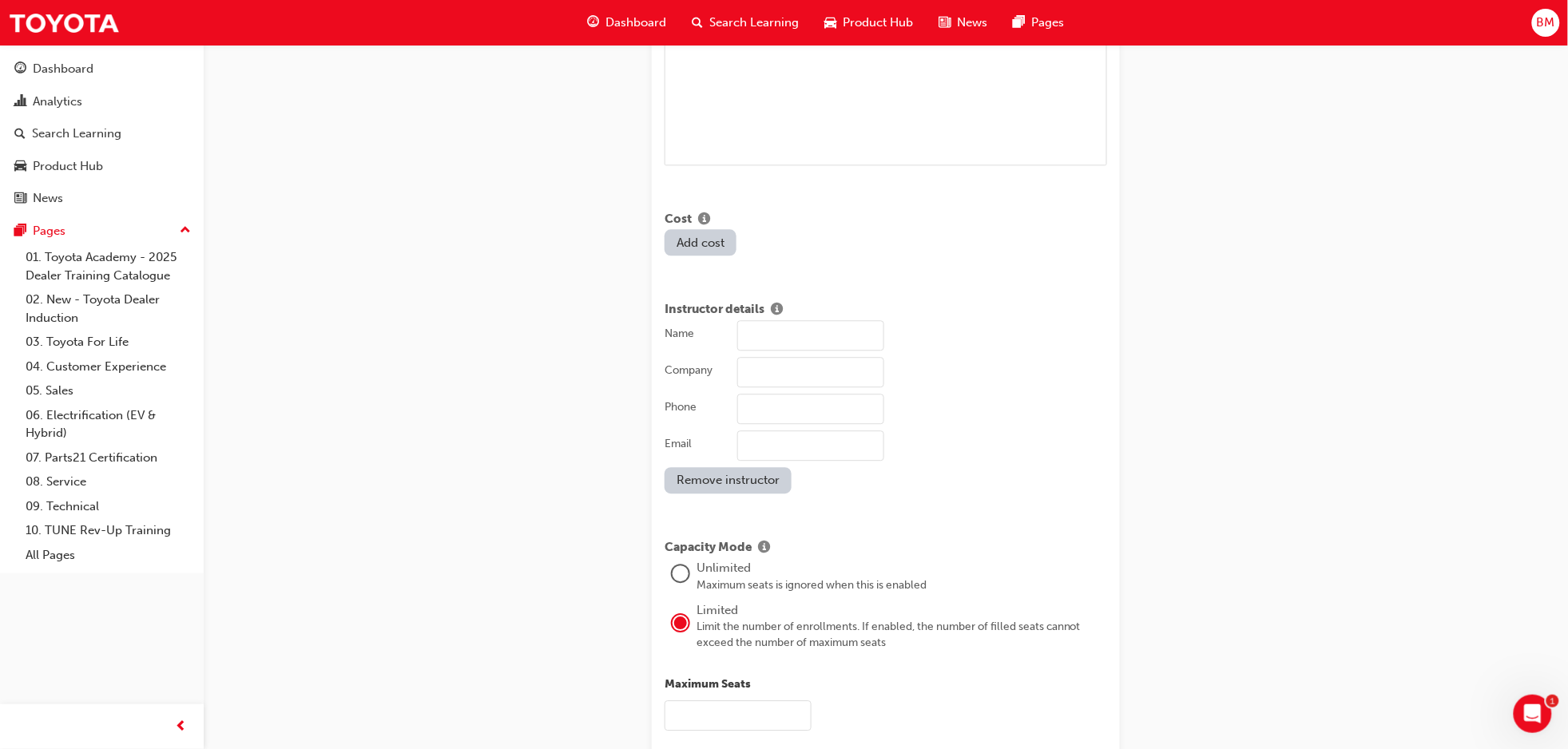 click on "Name" at bounding box center (811, 335) 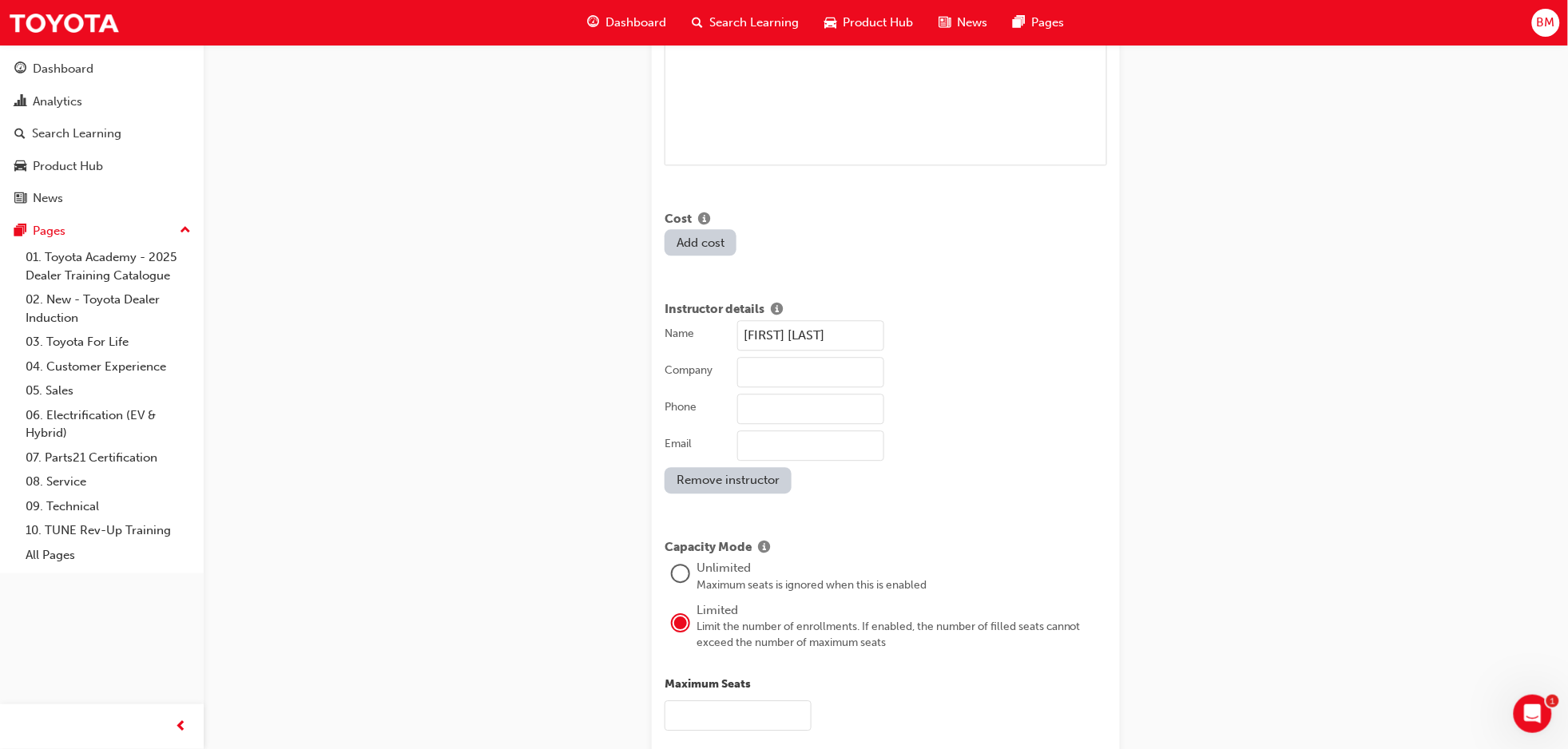 type on "Toyota Motor Corporation Australia" 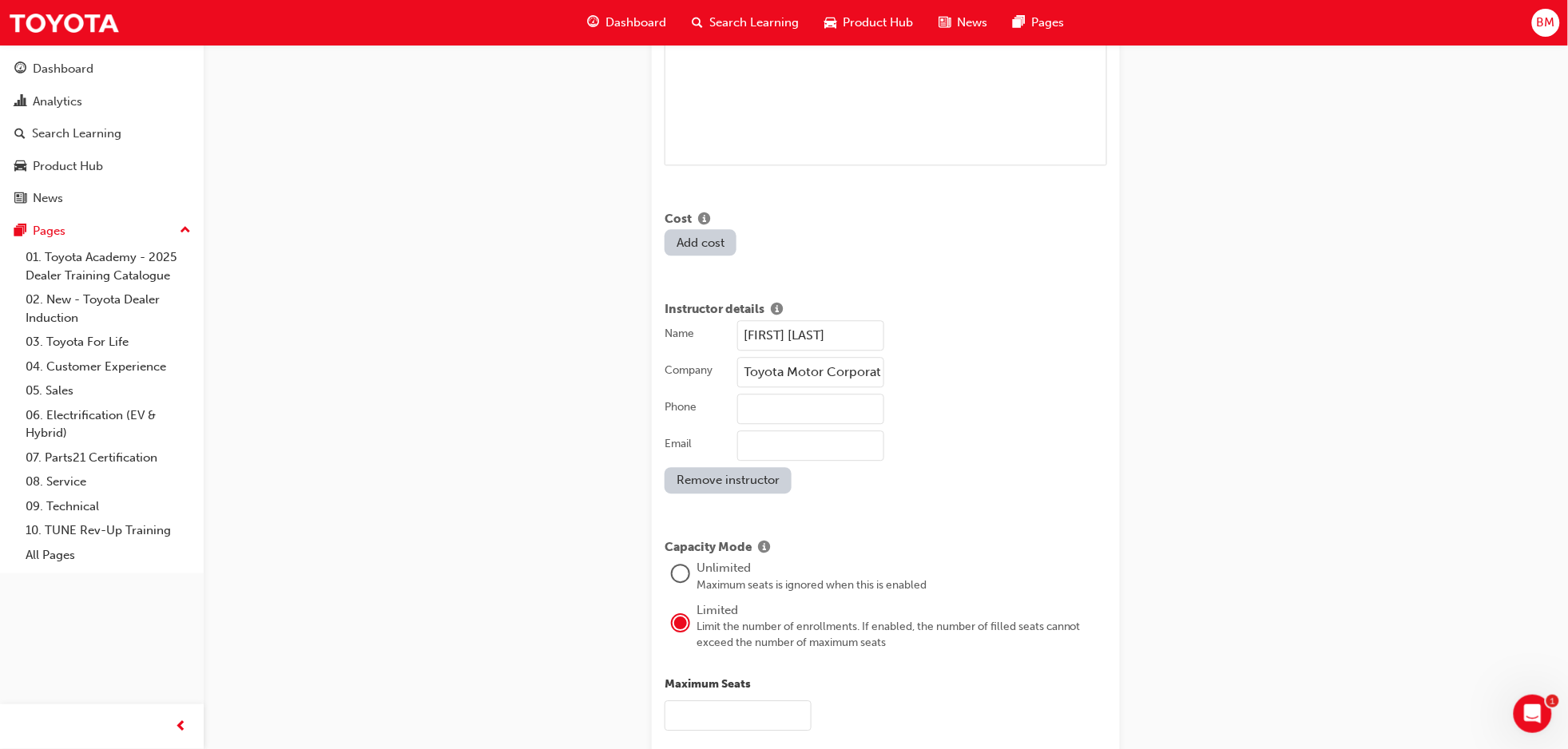 type on "[PHONE]" 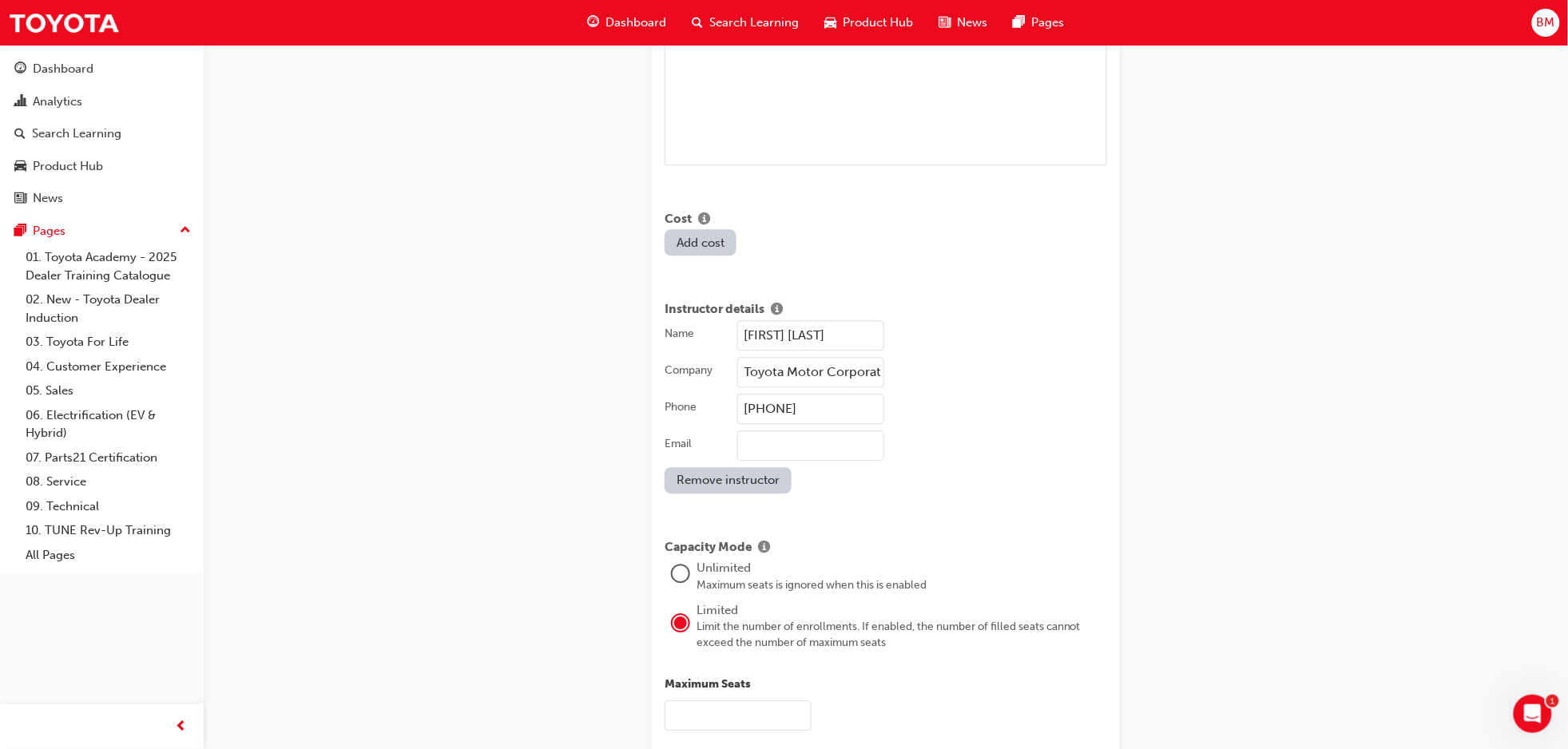 type on "[EMAIL]" 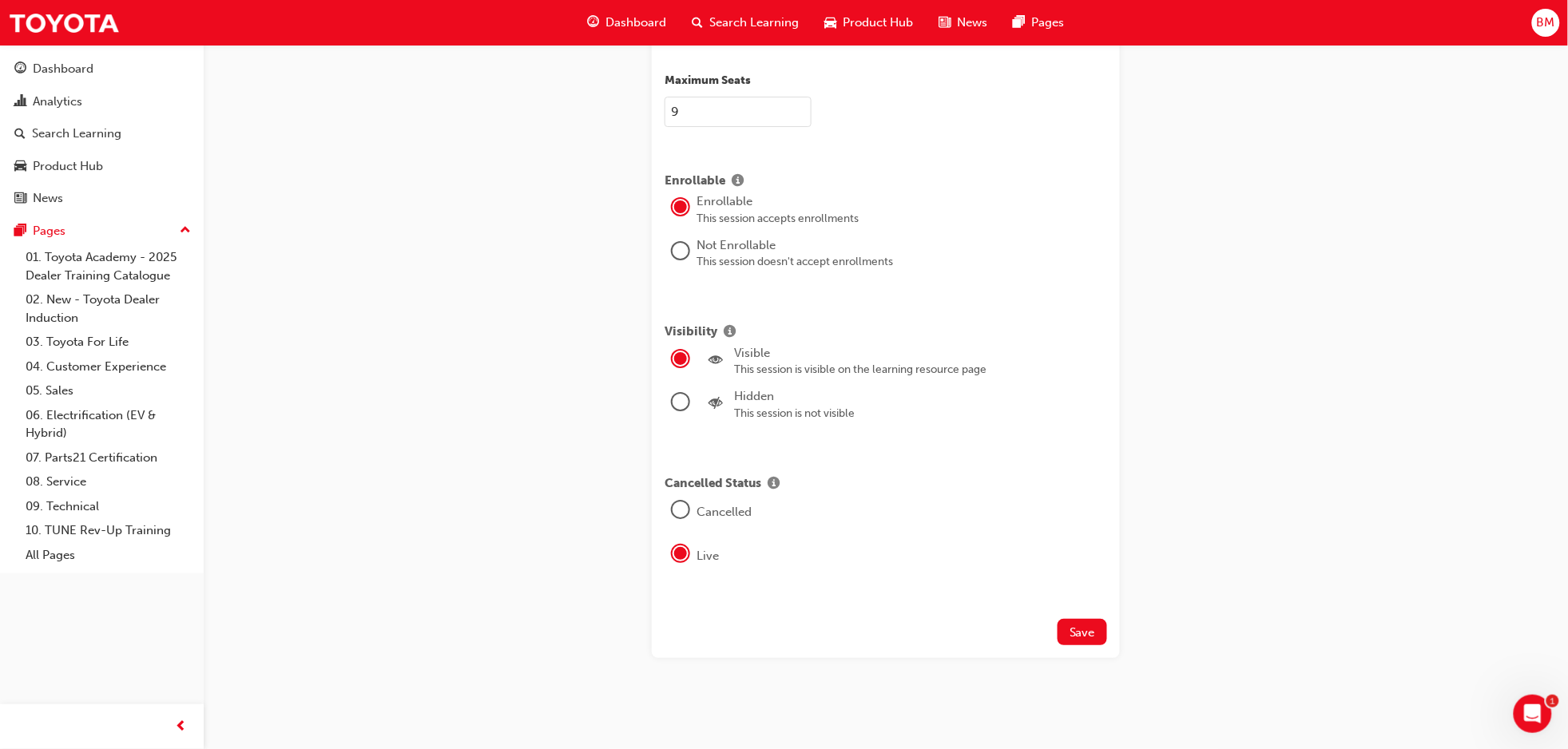 scroll, scrollTop: 1669, scrollLeft: 0, axis: vertical 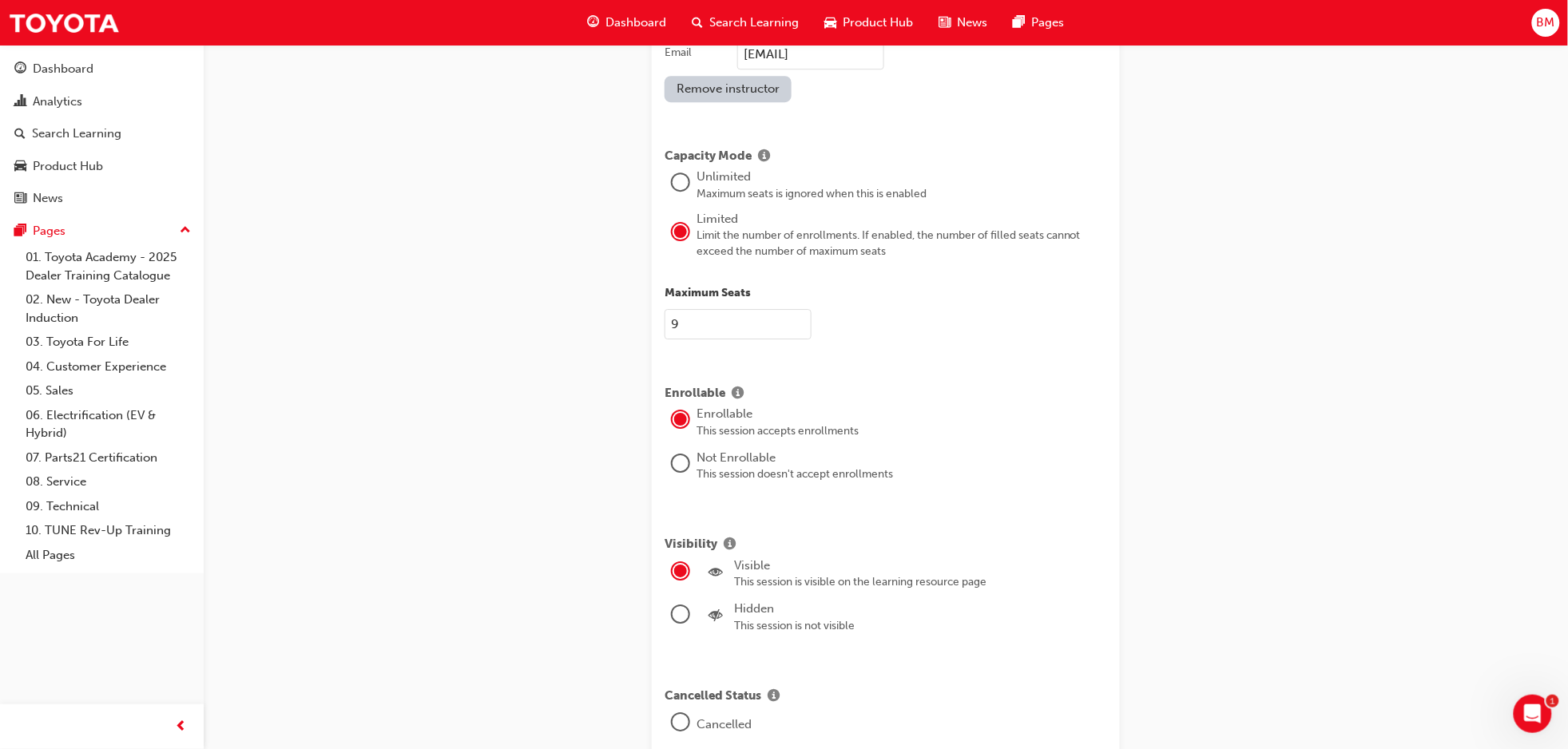 drag, startPoint x: 693, startPoint y: 316, endPoint x: 656, endPoint y: 327, distance: 38.6005 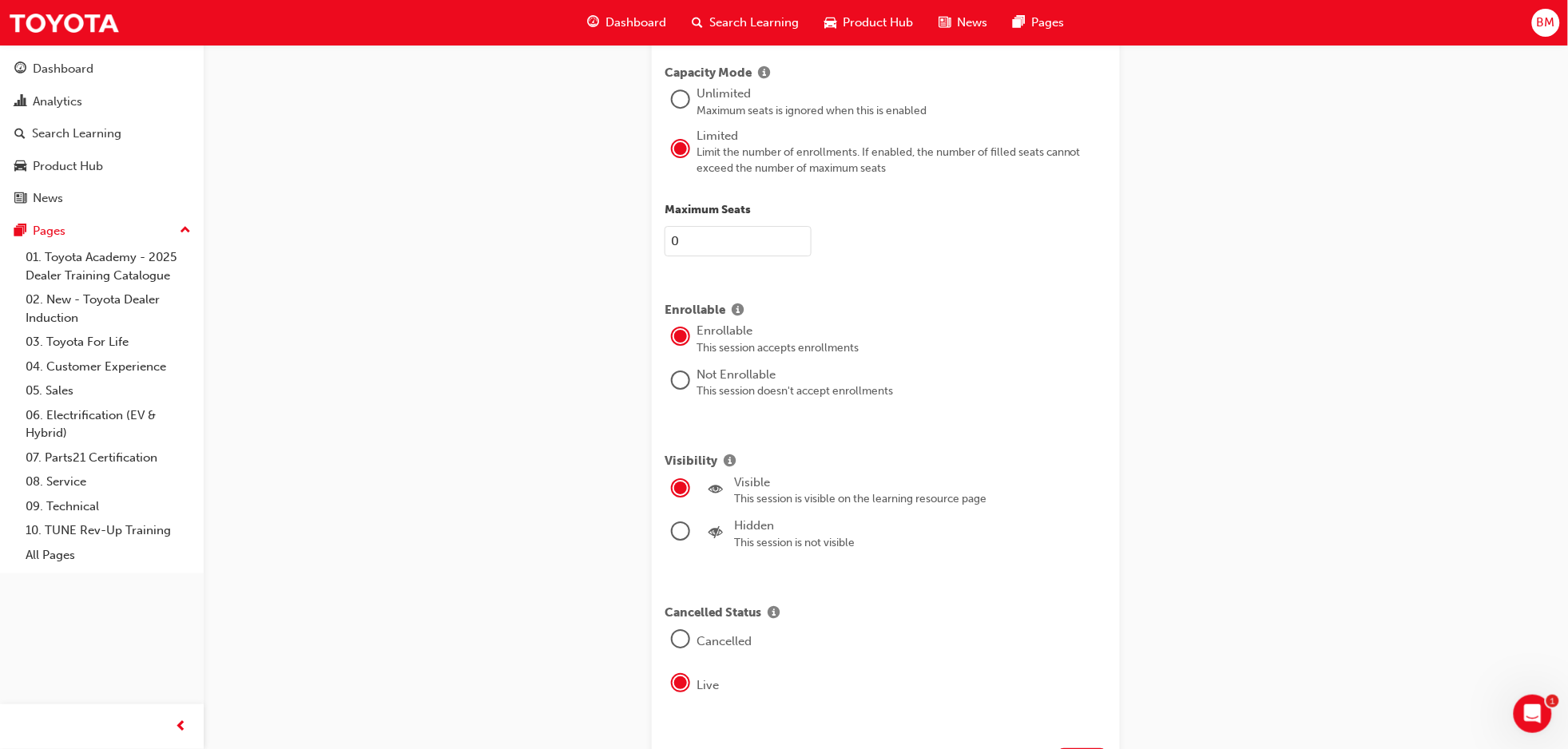 scroll, scrollTop: 1882, scrollLeft: 0, axis: vertical 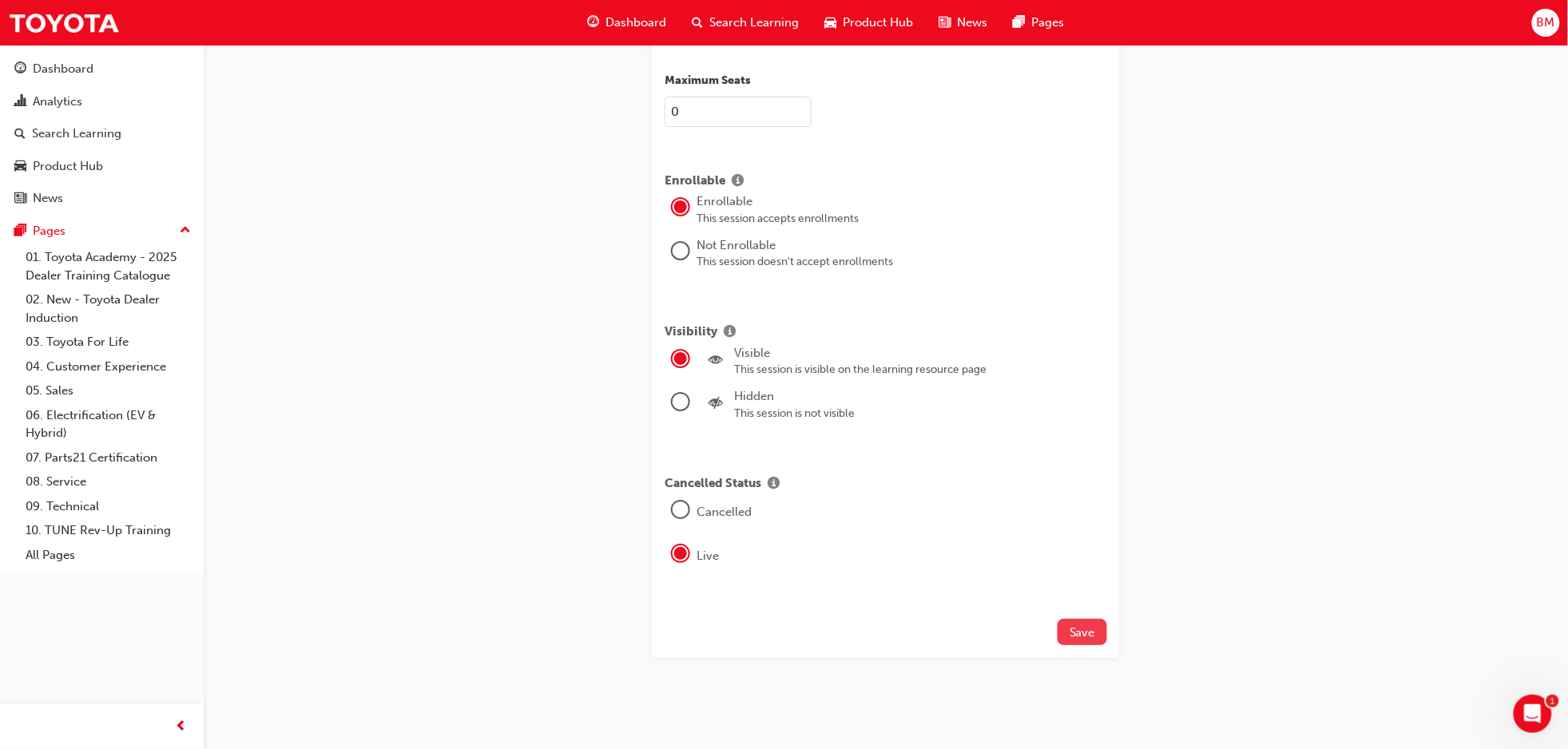 type on "0" 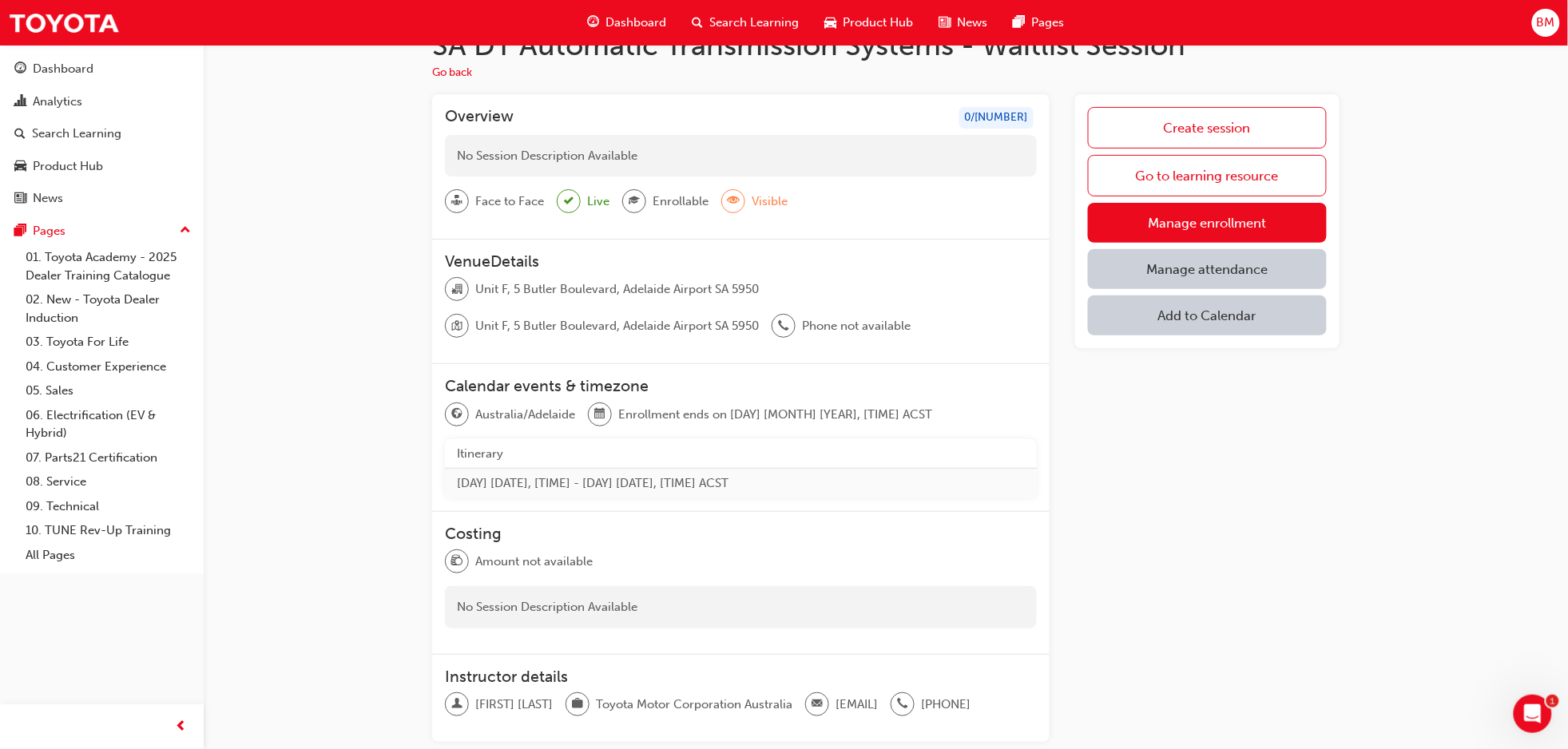 scroll, scrollTop: 0, scrollLeft: 0, axis: both 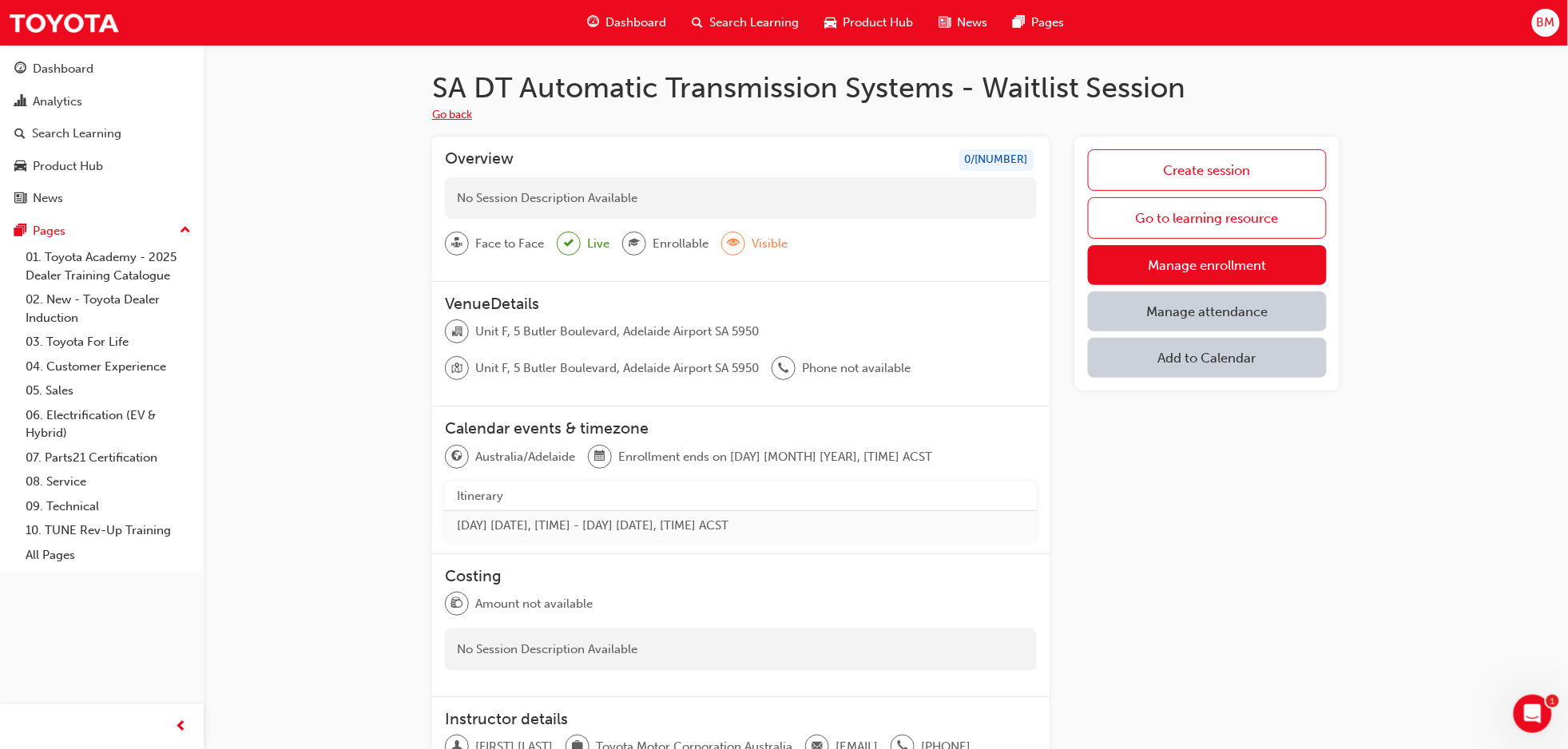 click on "Go back" at bounding box center [452, 115] 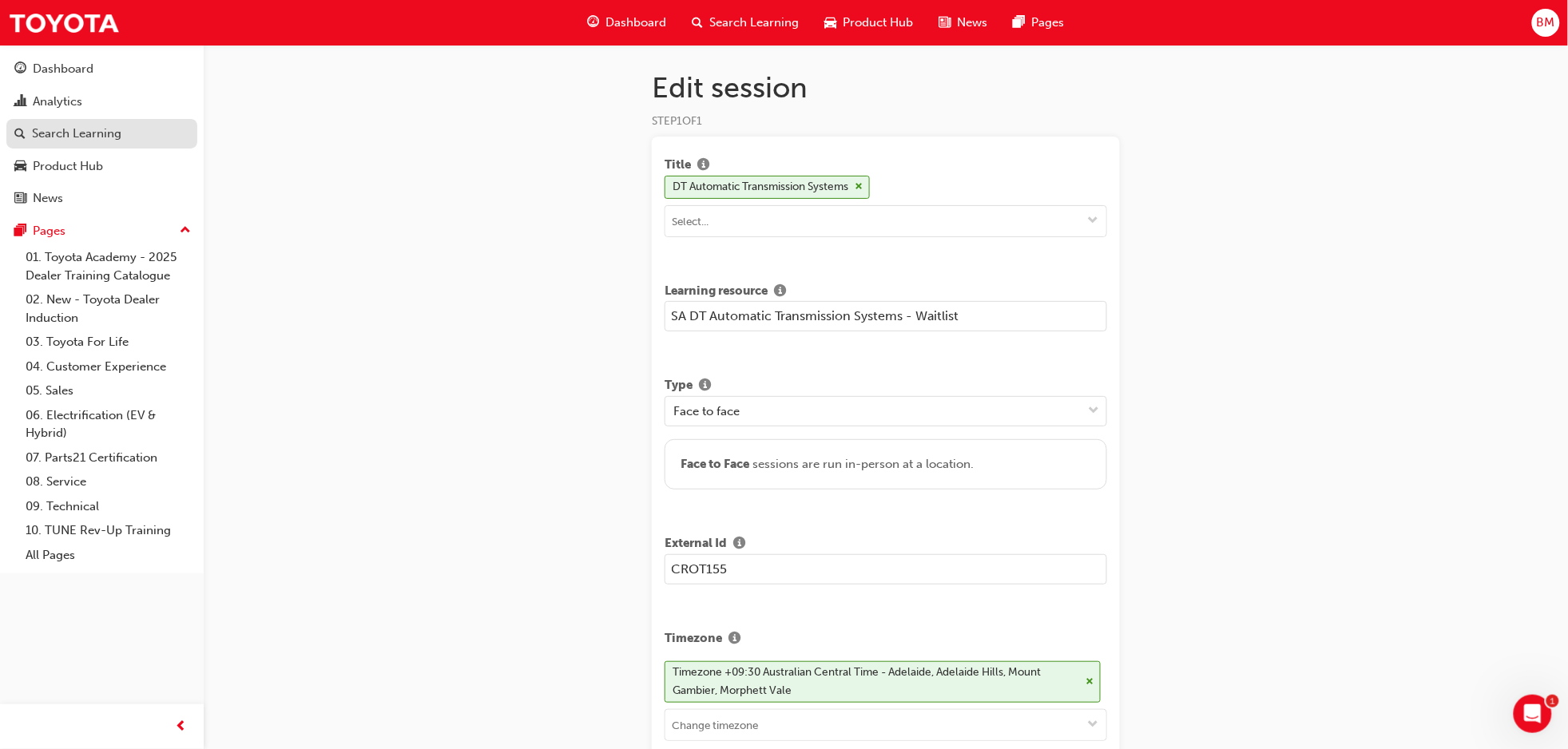 click on "Search Learning" at bounding box center [77, 133] 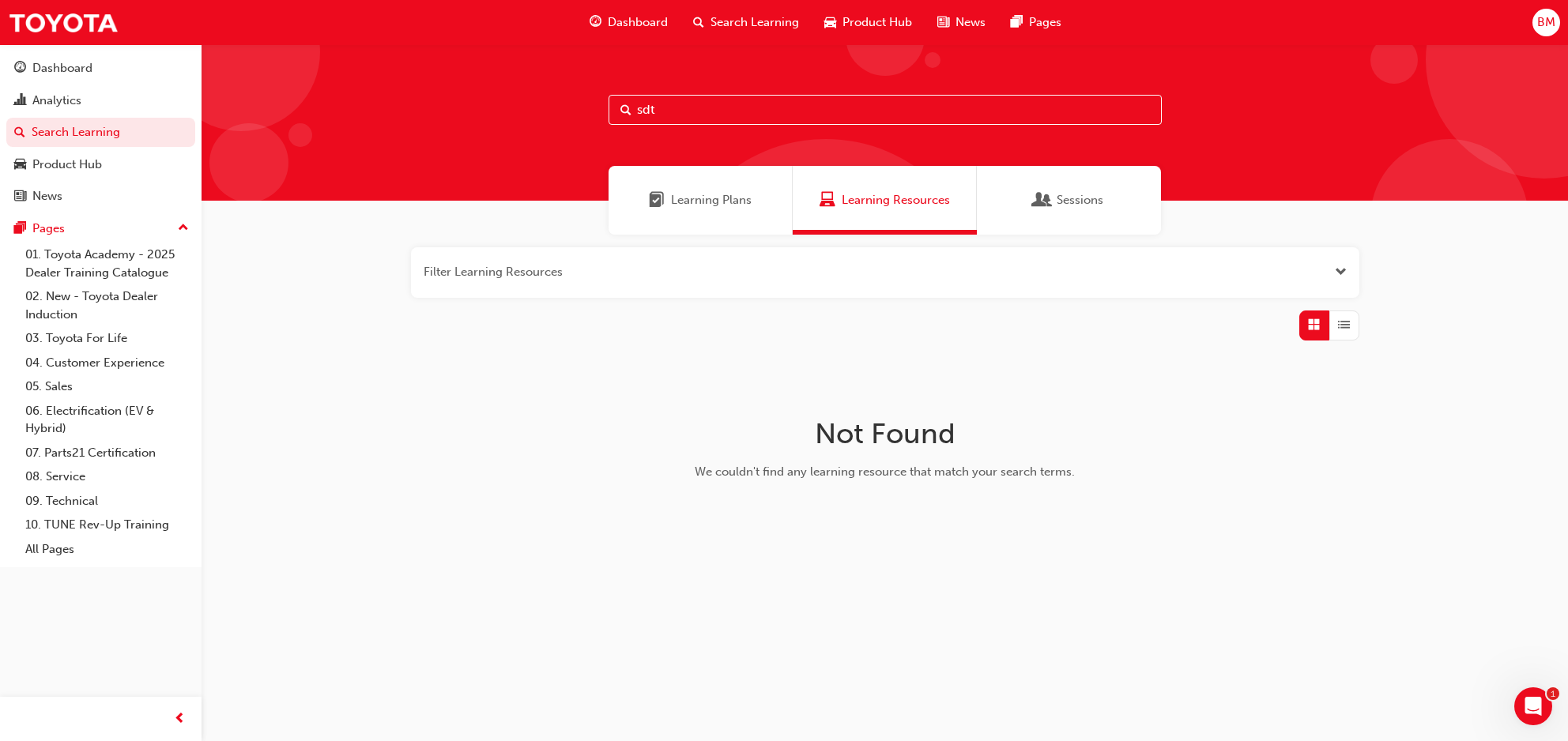 click on "Learning Plans" at bounding box center [711, 200] 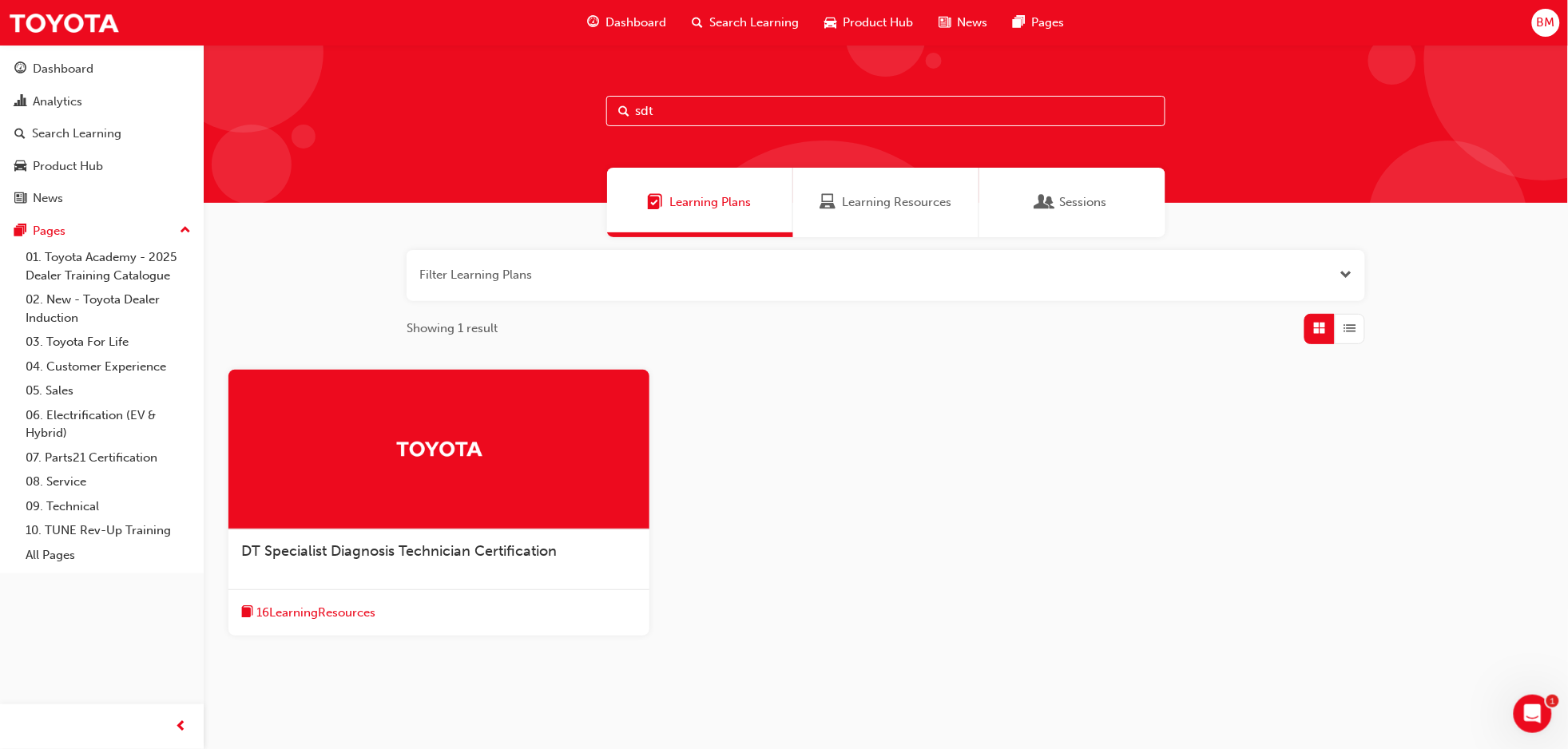 click on "DT Specialist Diagnosis Technician Certification" at bounding box center [439, 560] 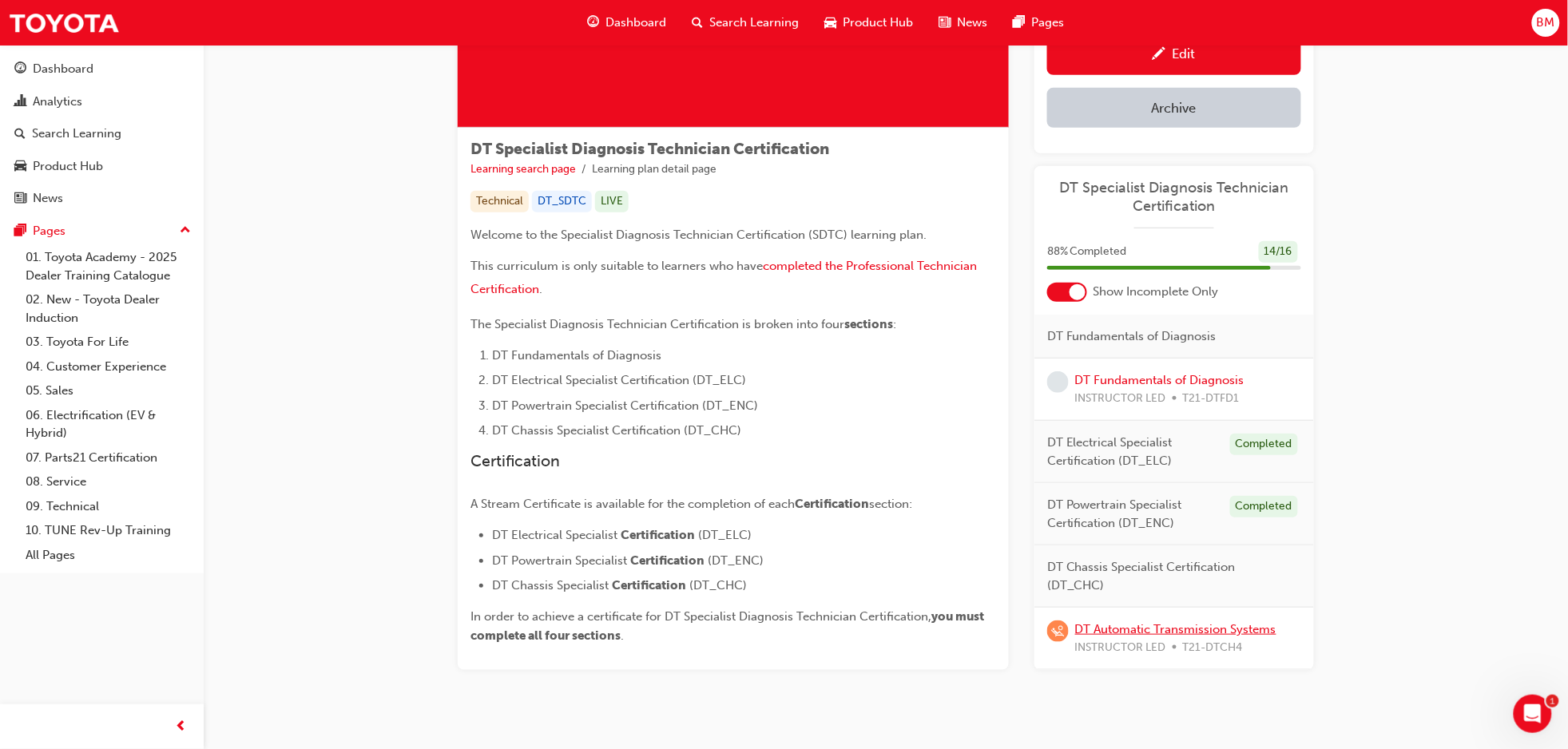 scroll, scrollTop: 230, scrollLeft: 0, axis: vertical 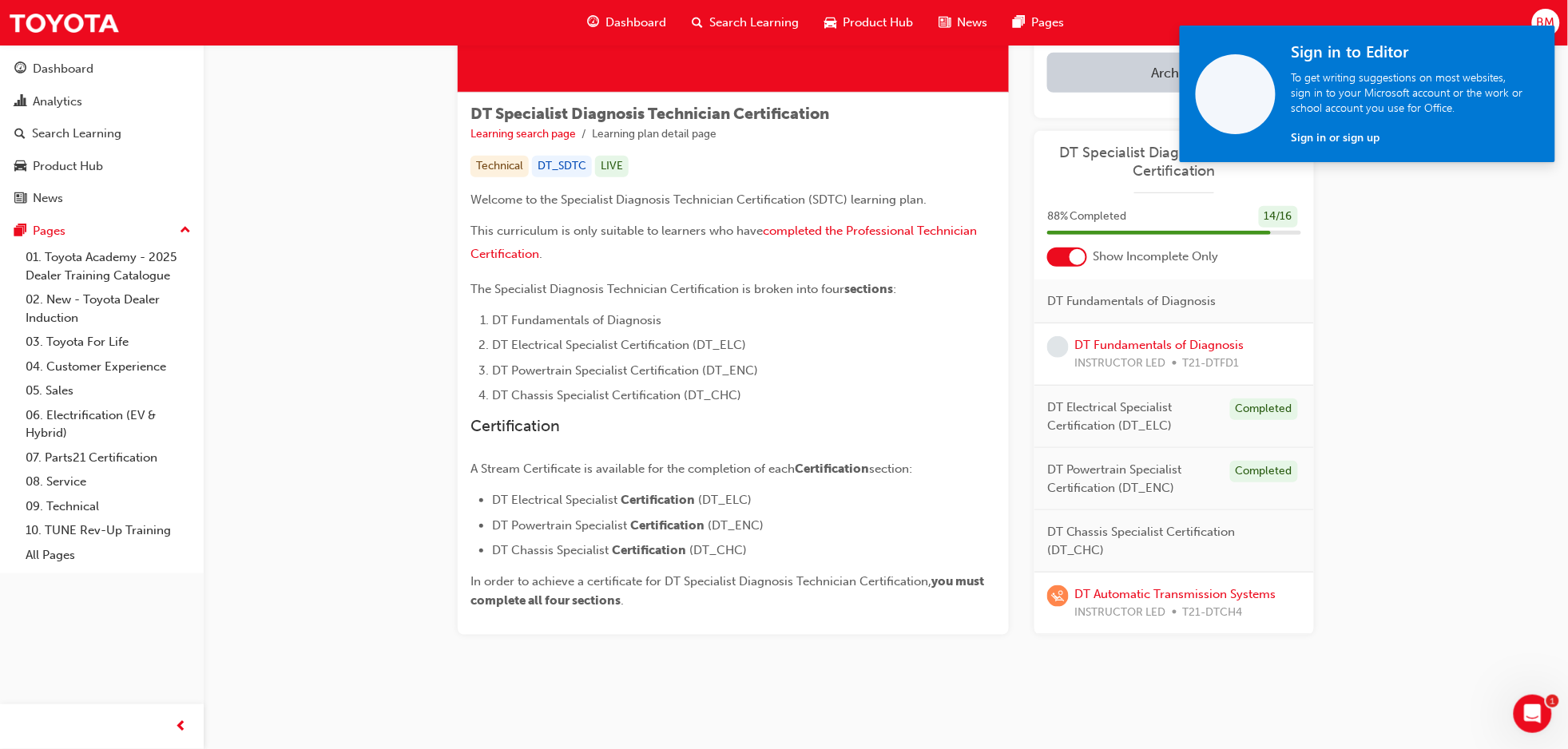 click at bounding box center (1078, 257) 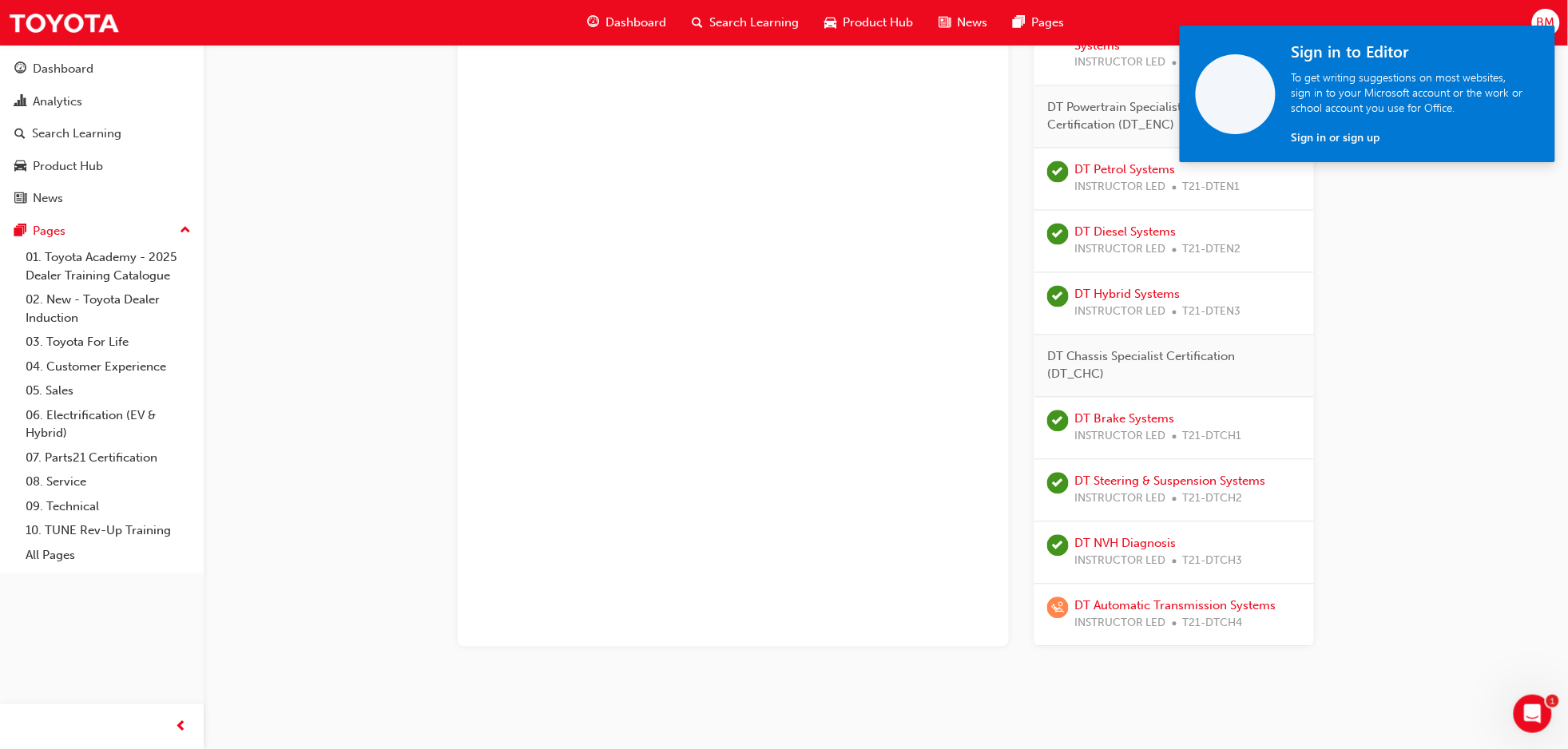 scroll, scrollTop: 1028, scrollLeft: 0, axis: vertical 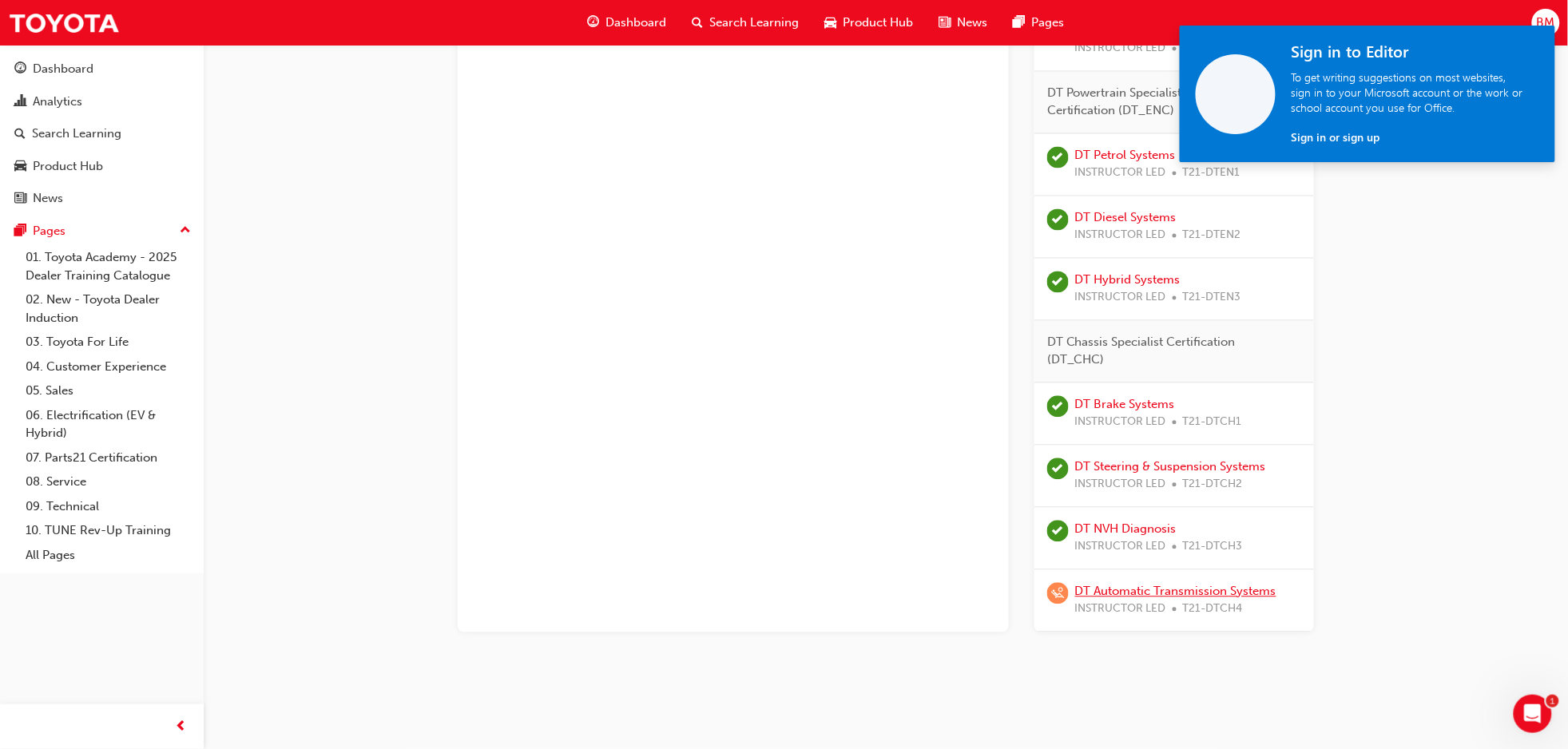 click on "DT Automatic Transmission Systems" at bounding box center [1176, 592] 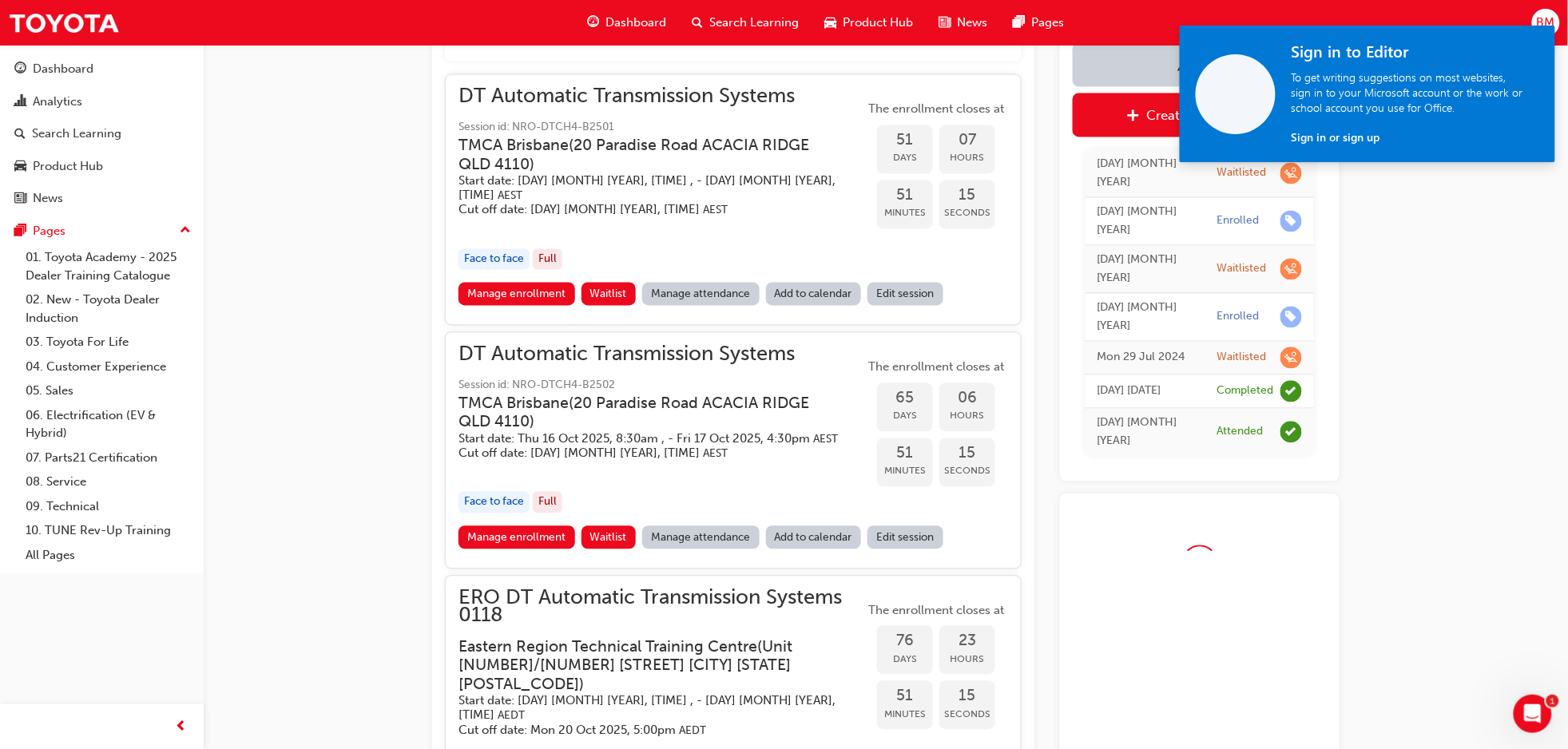 scroll, scrollTop: 1103, scrollLeft: 0, axis: vertical 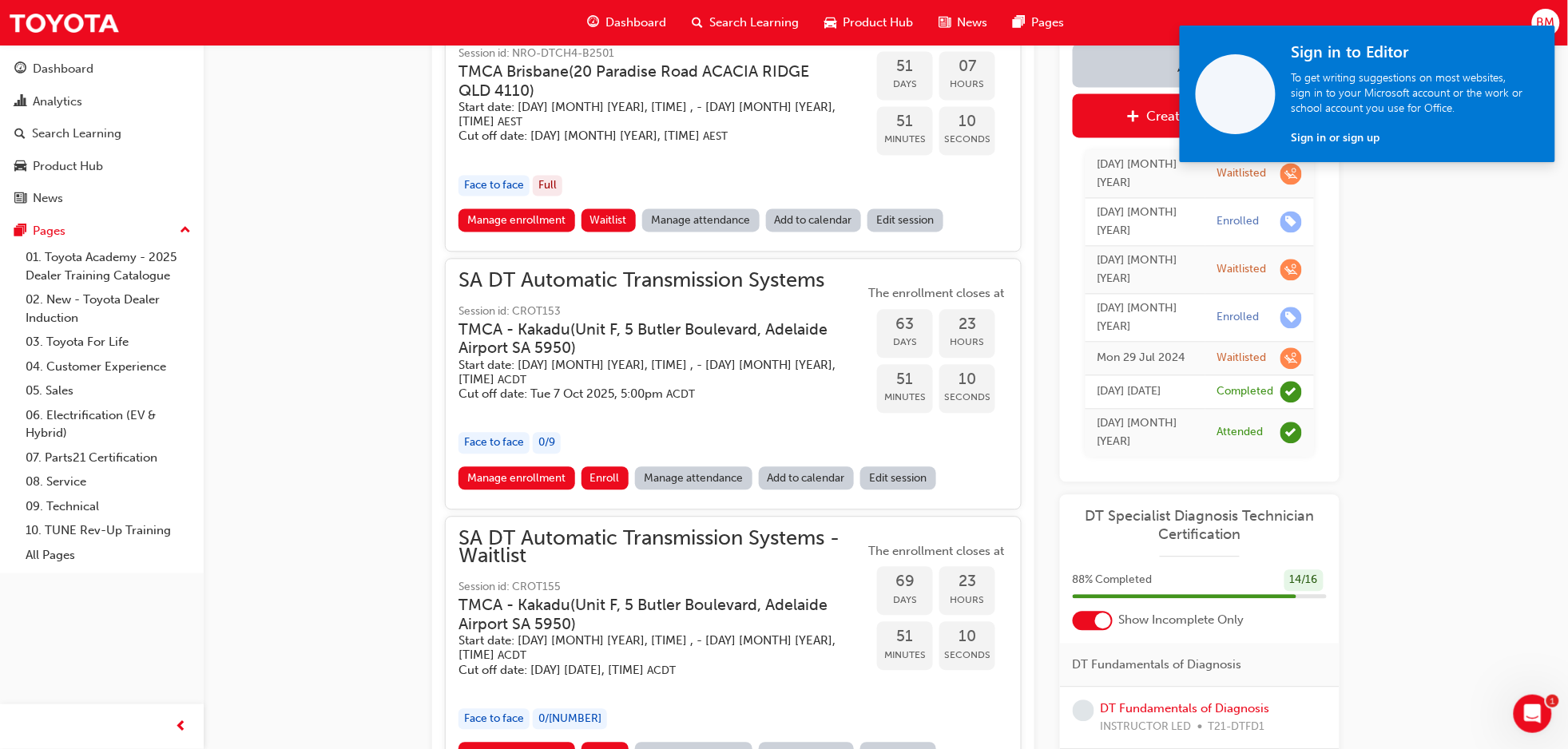 click on "Edit session" at bounding box center [898, 753] 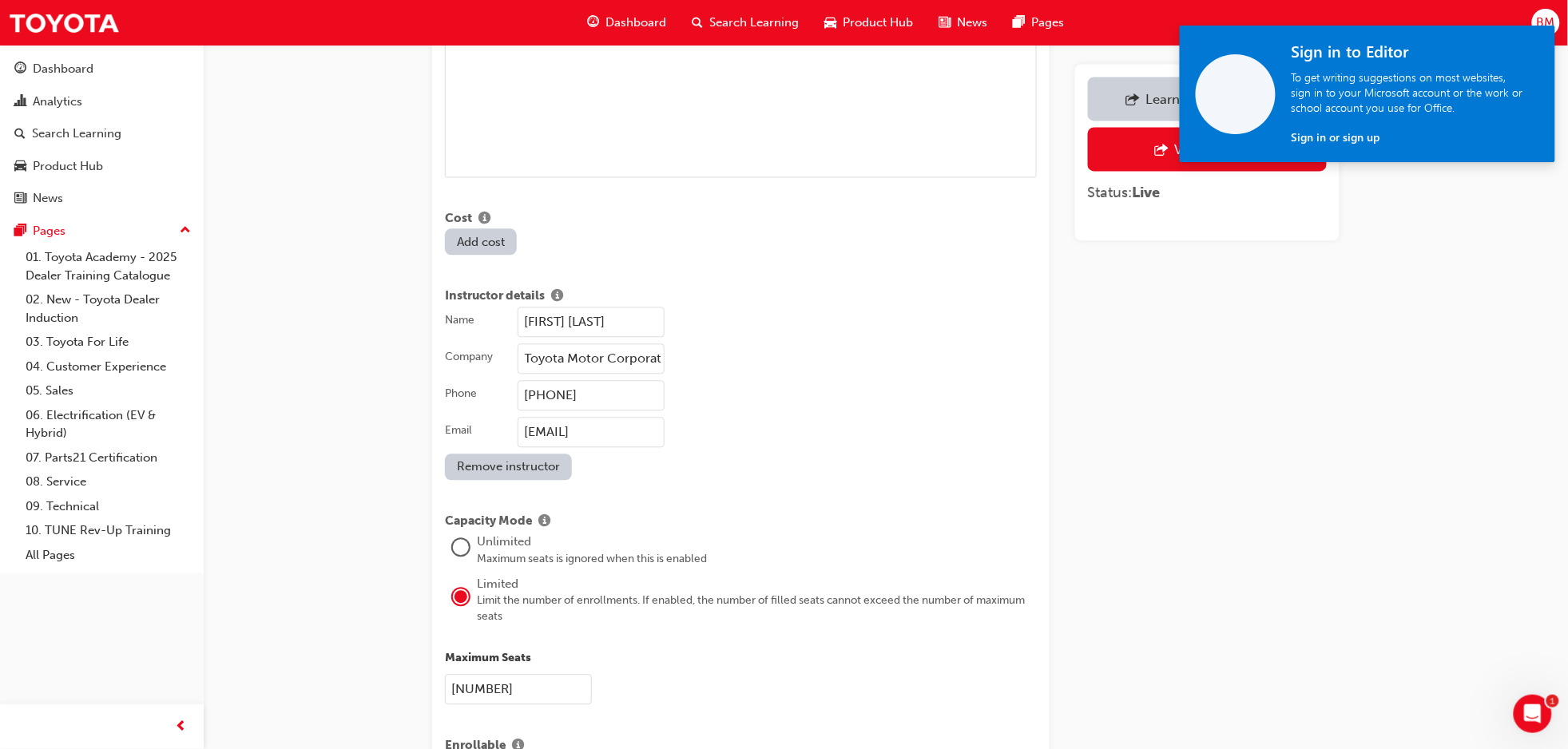 scroll, scrollTop: 1278, scrollLeft: 0, axis: vertical 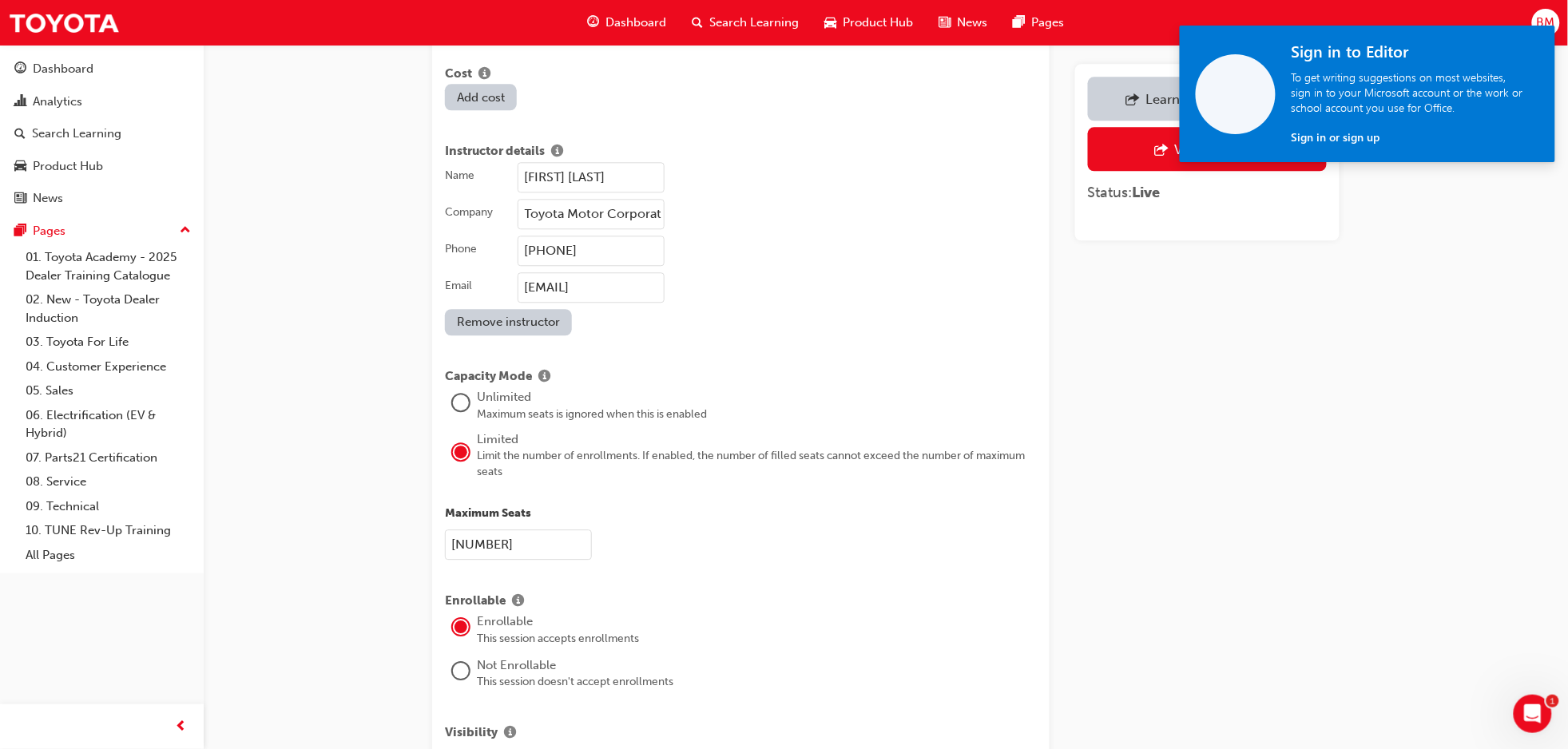 drag, startPoint x: 519, startPoint y: 553, endPoint x: 413, endPoint y: 570, distance: 107.35455 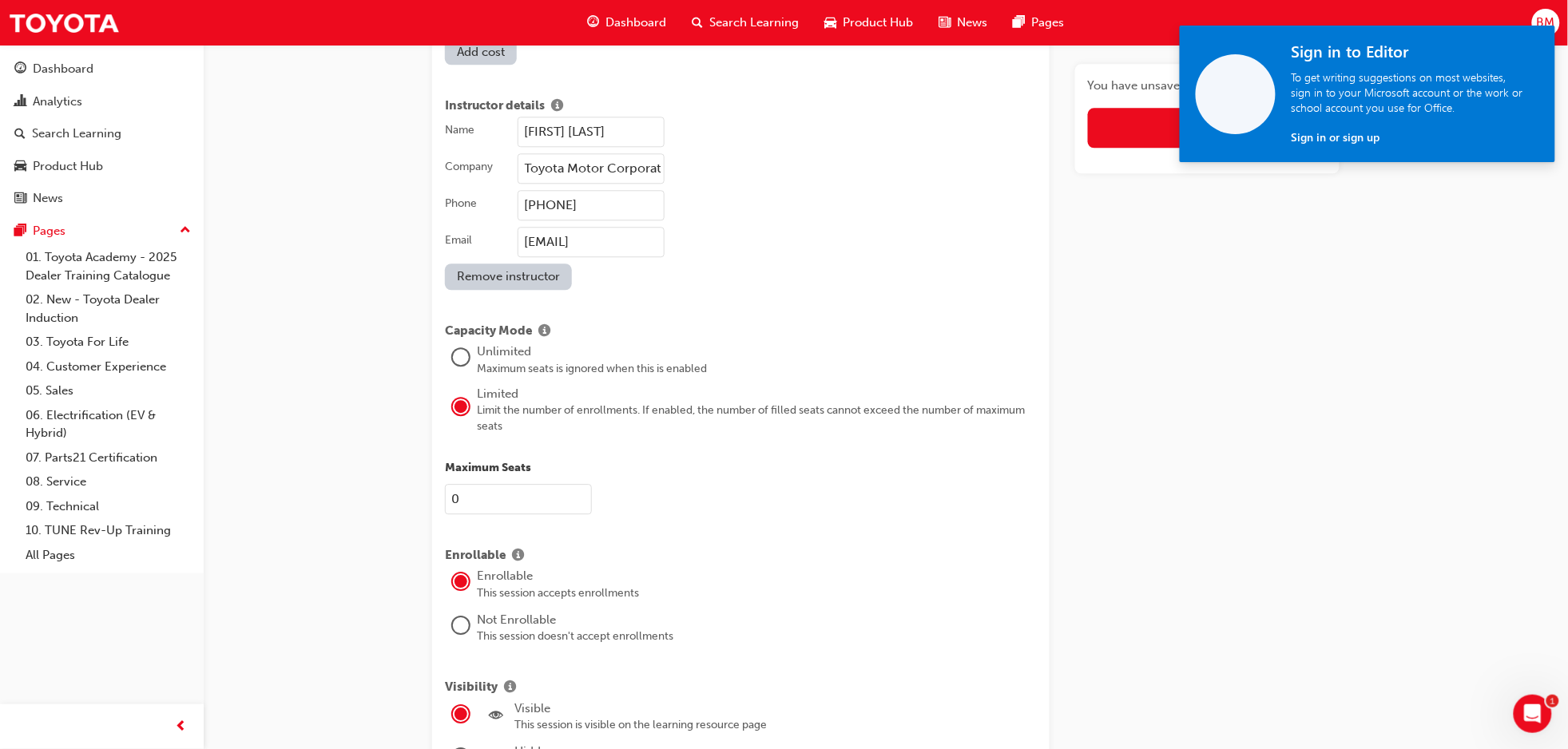 scroll, scrollTop: 1321, scrollLeft: 0, axis: vertical 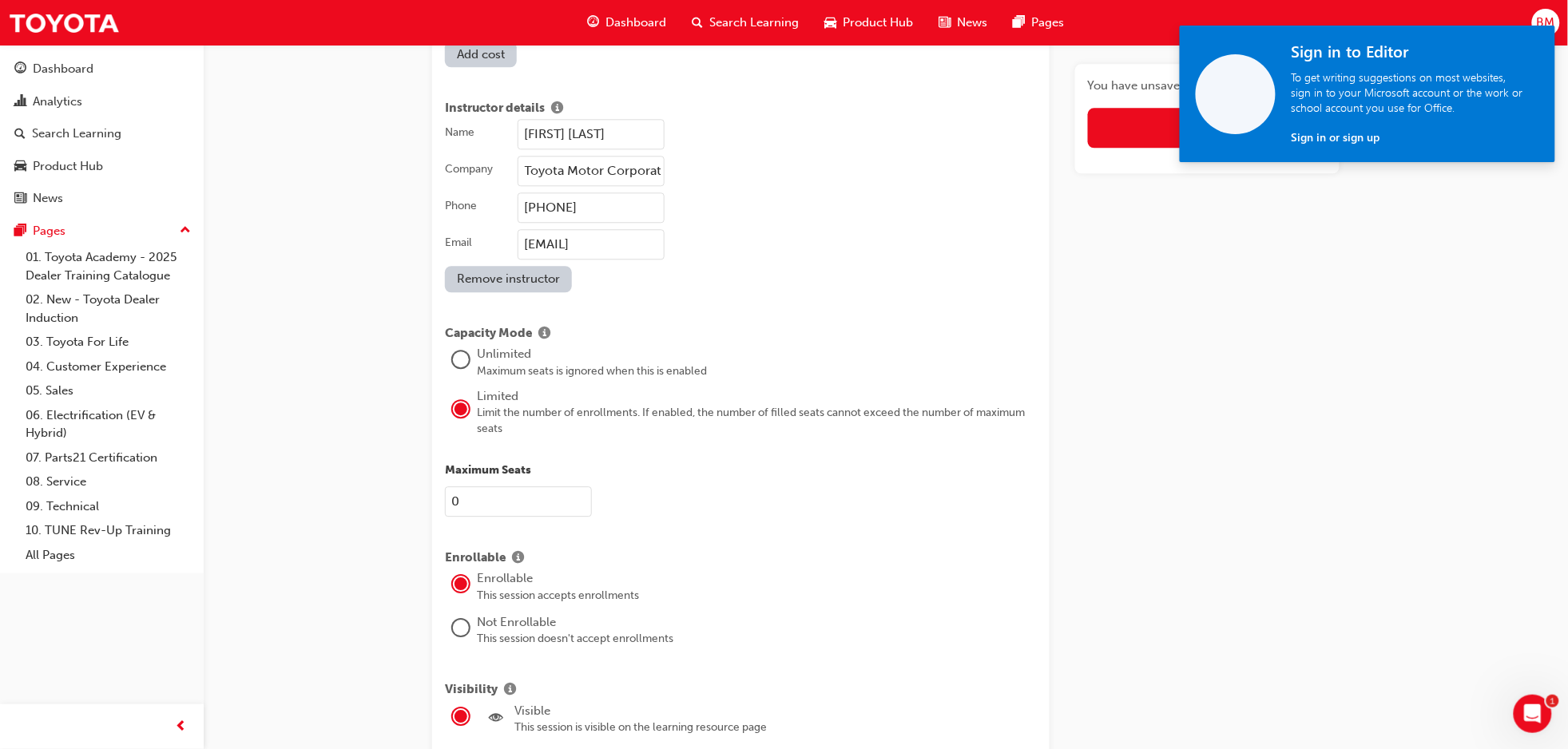 type on "0" 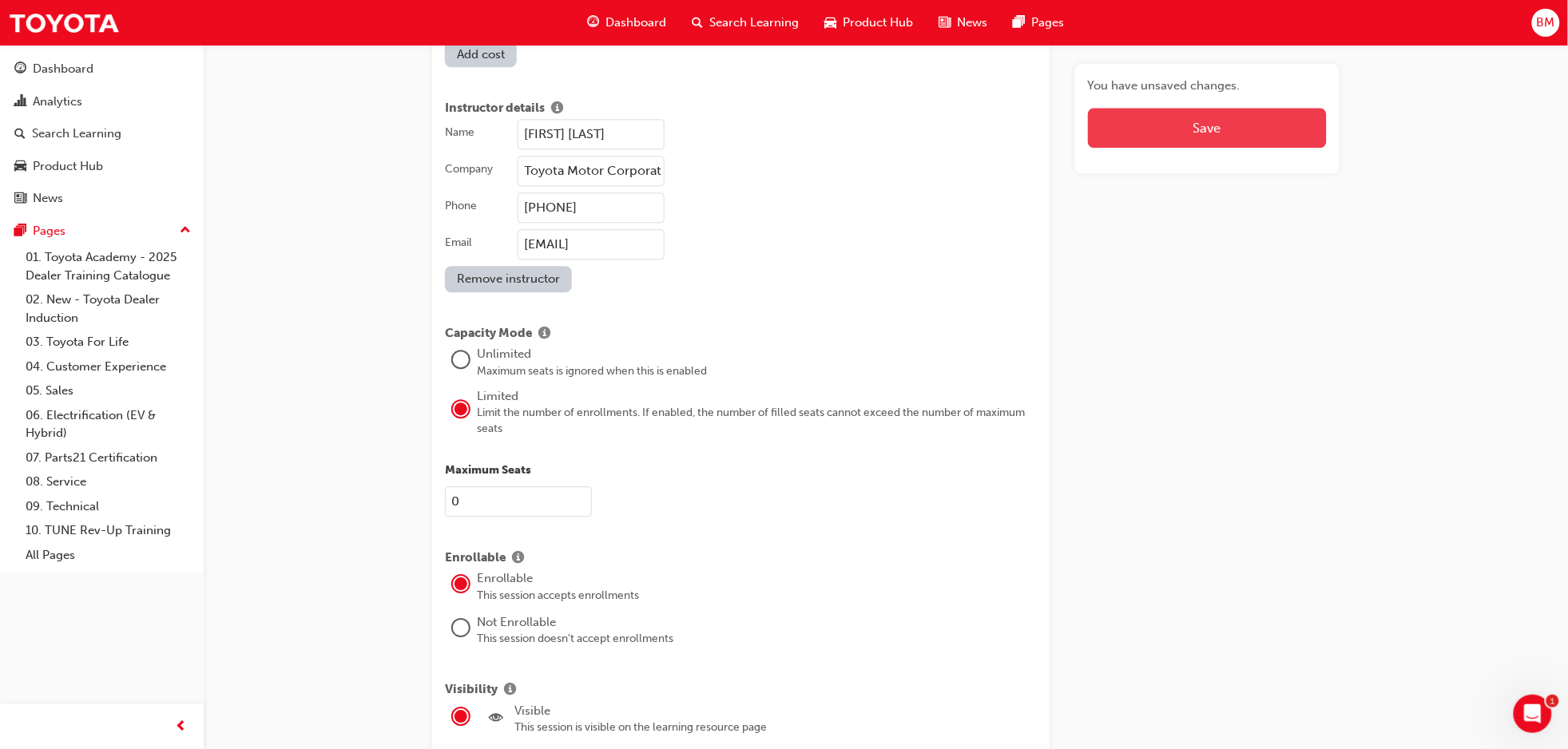 click on "Save" at bounding box center [1207, 128] 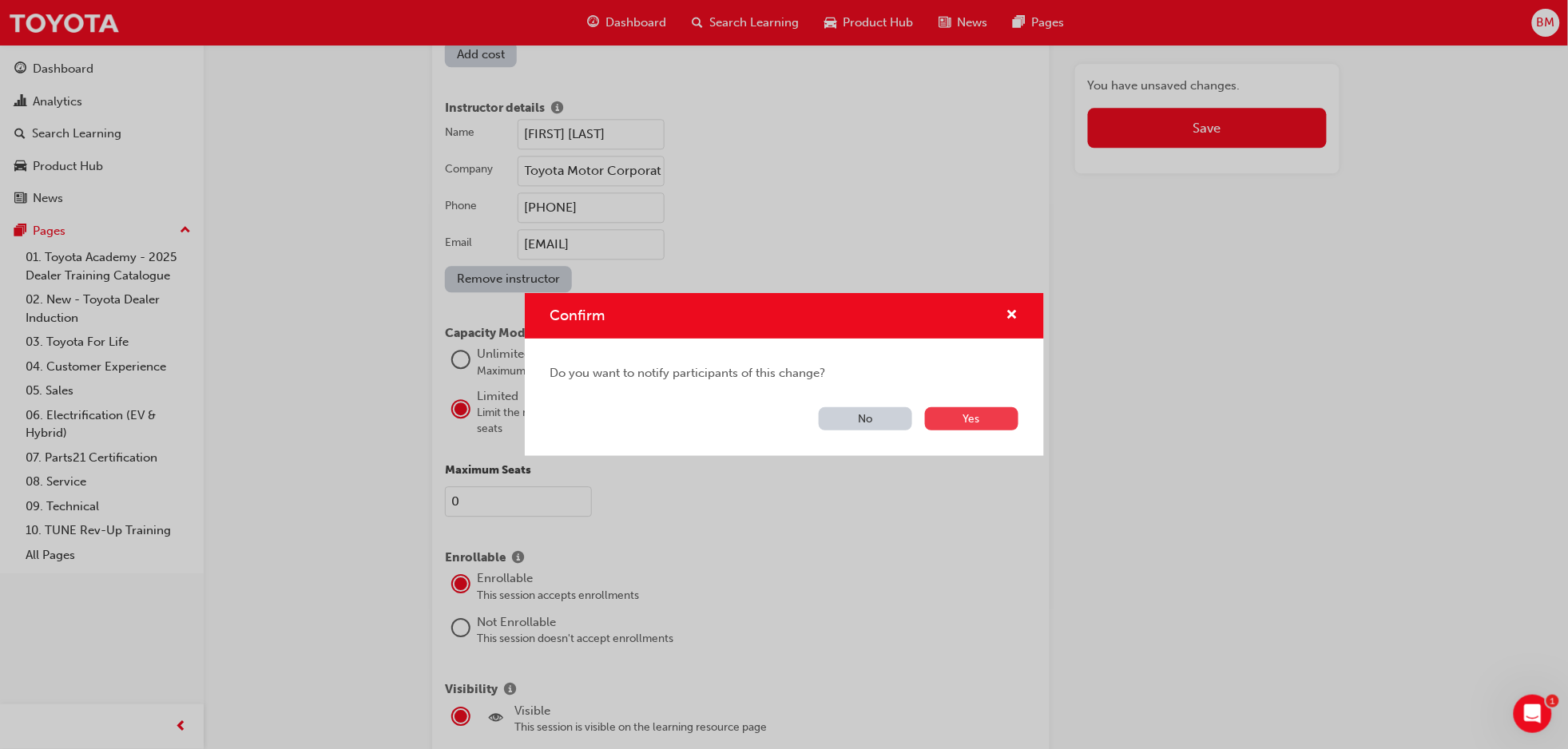 click on "Yes" at bounding box center [971, 418] 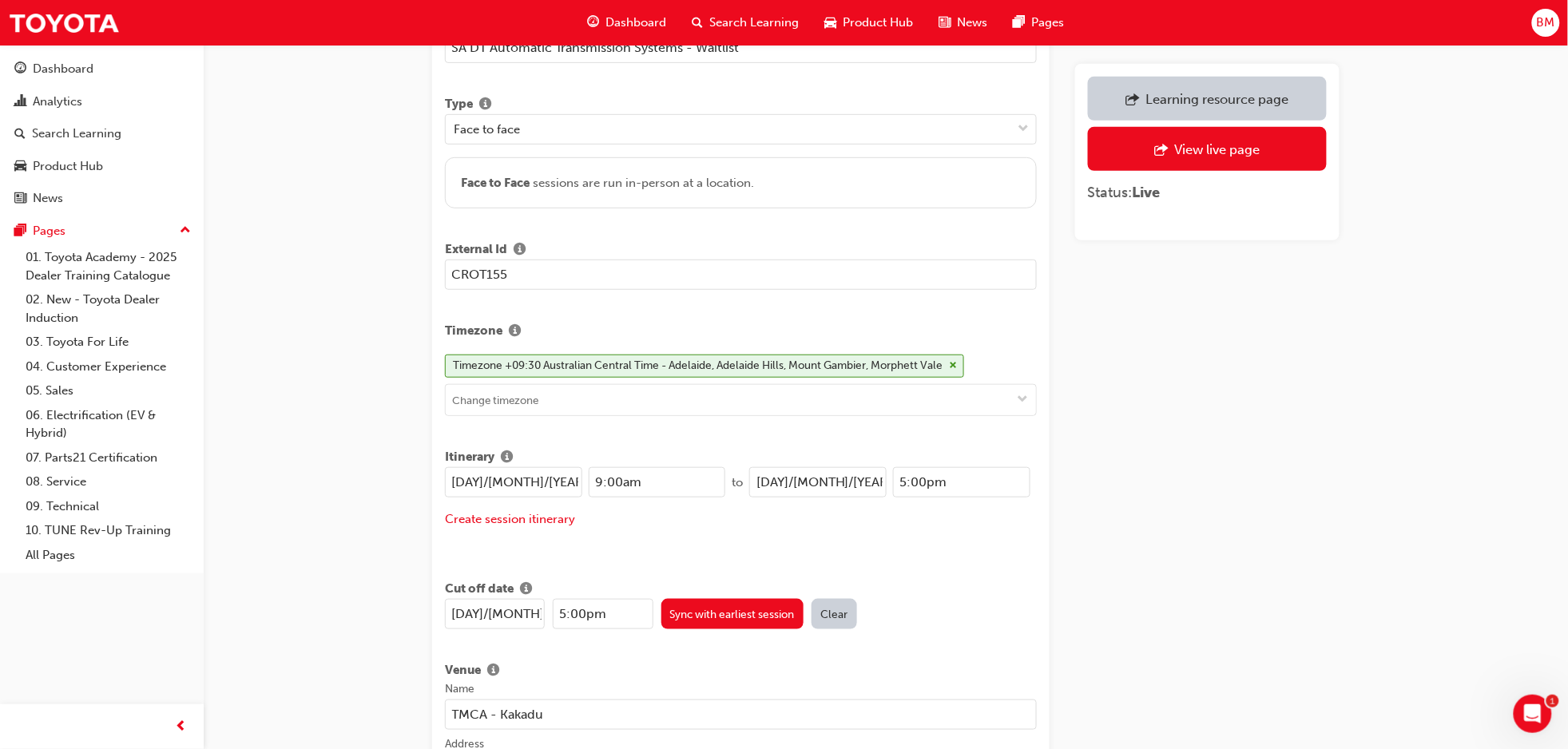scroll, scrollTop: 0, scrollLeft: 0, axis: both 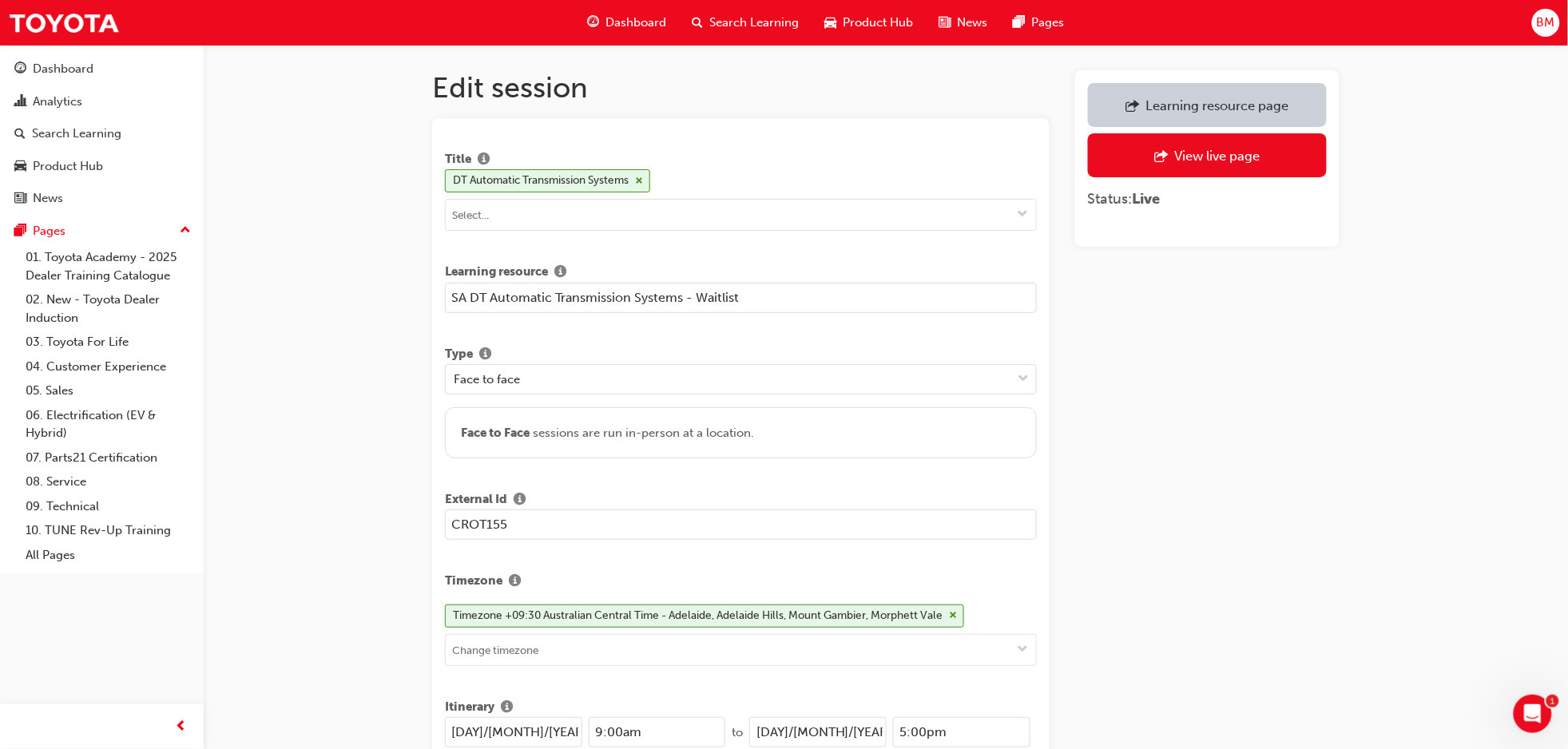 click on "Learning resource page" at bounding box center (1217, 105) 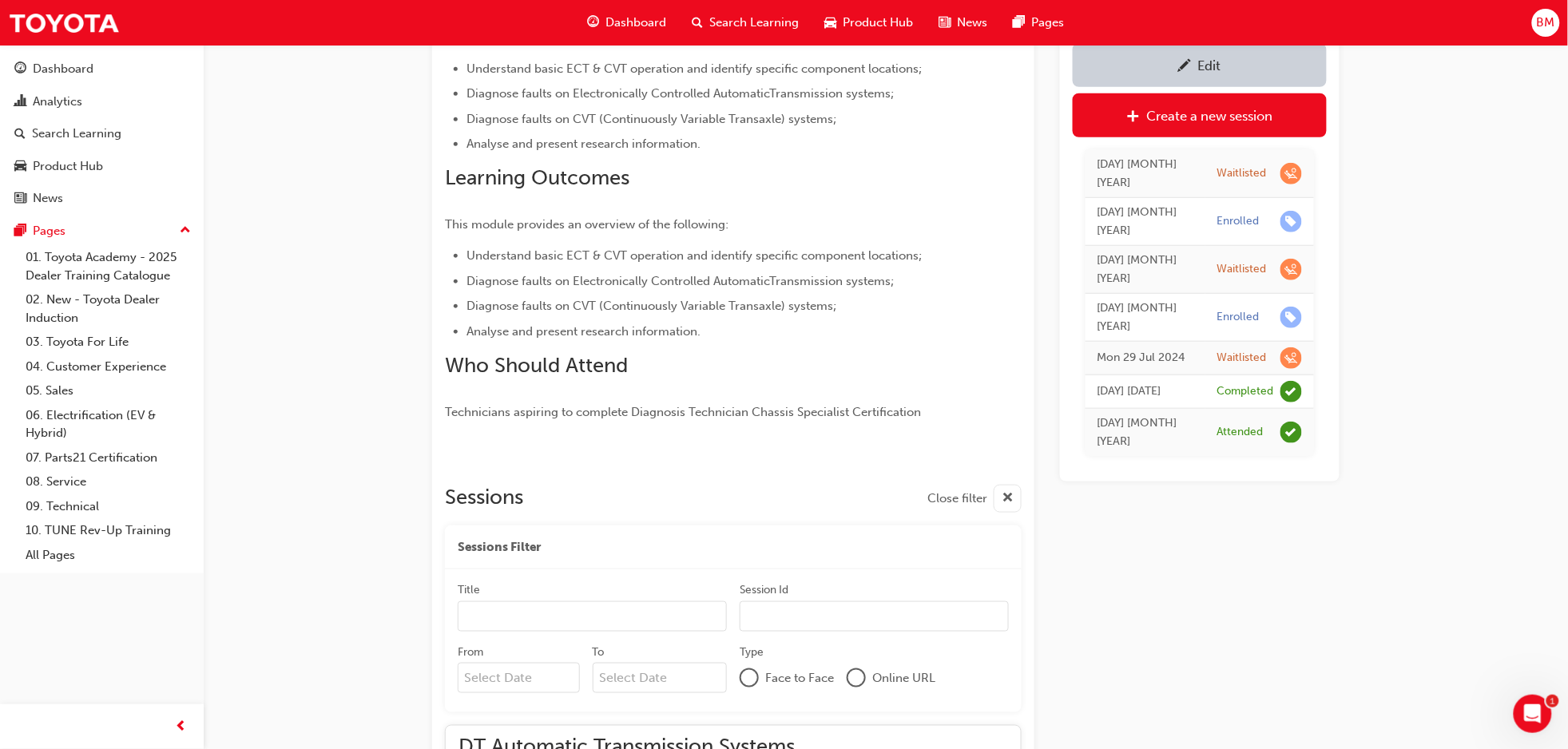 scroll, scrollTop: 0, scrollLeft: 0, axis: both 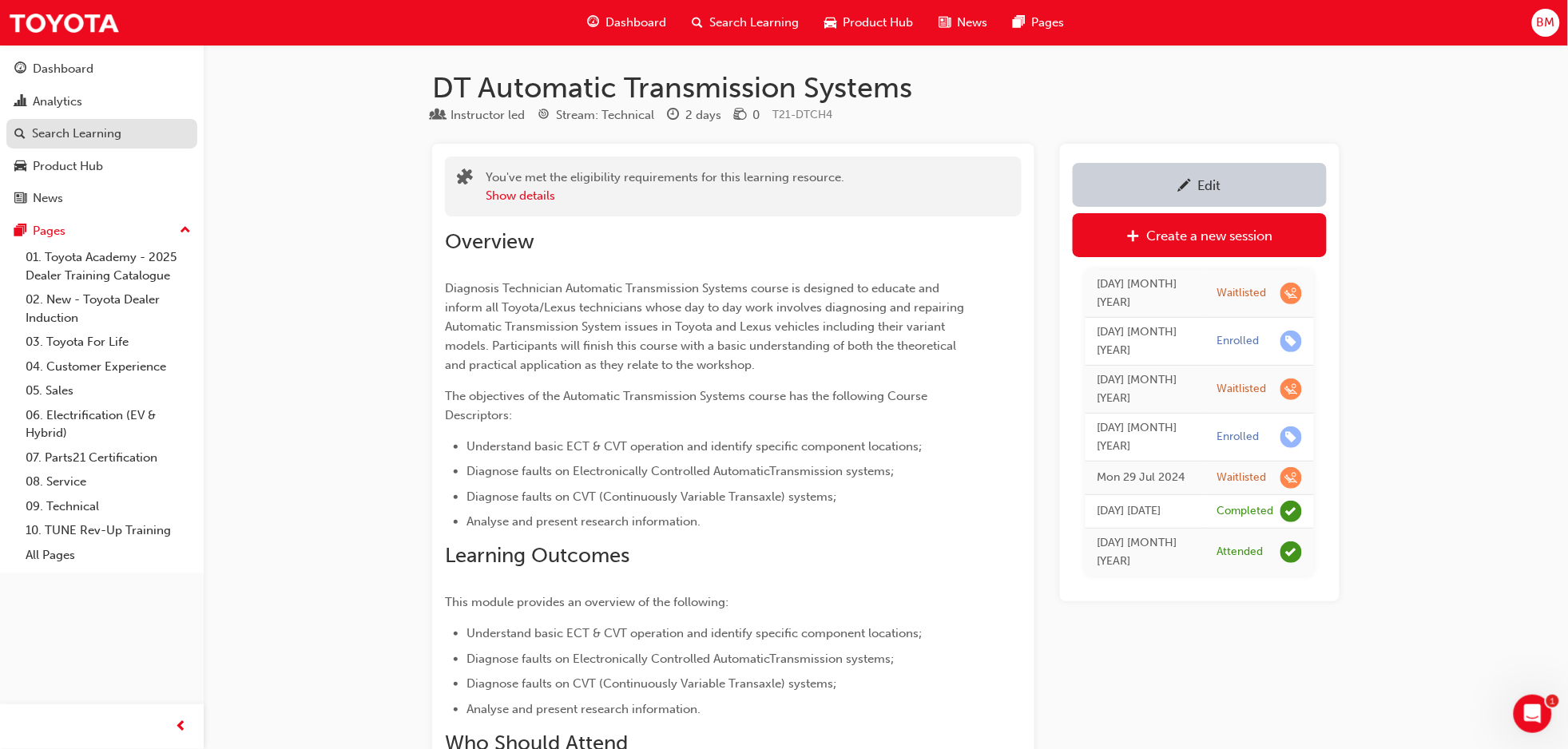 click on "Search Learning" at bounding box center (77, 133) 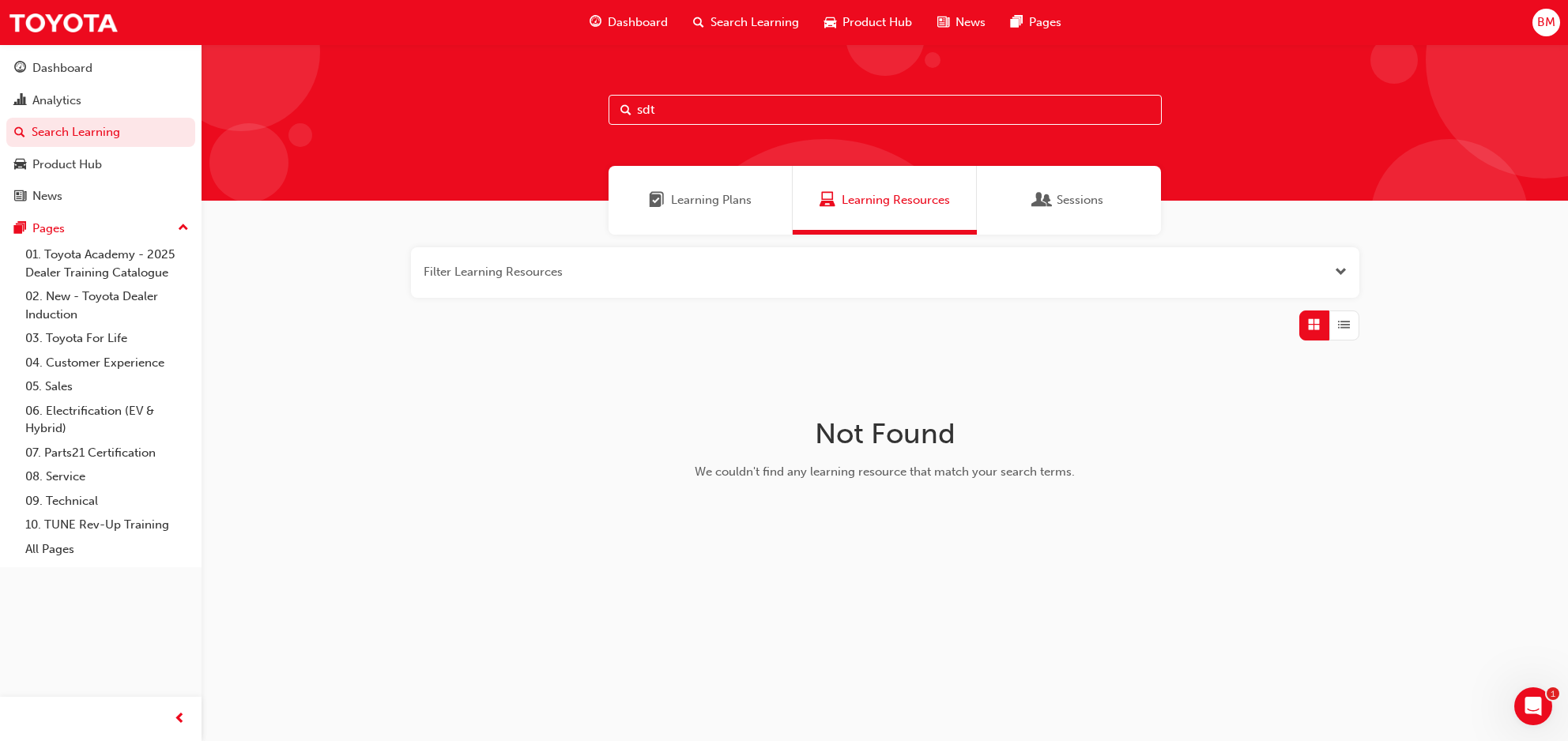click on "Learning Plans" at bounding box center [700, 200] 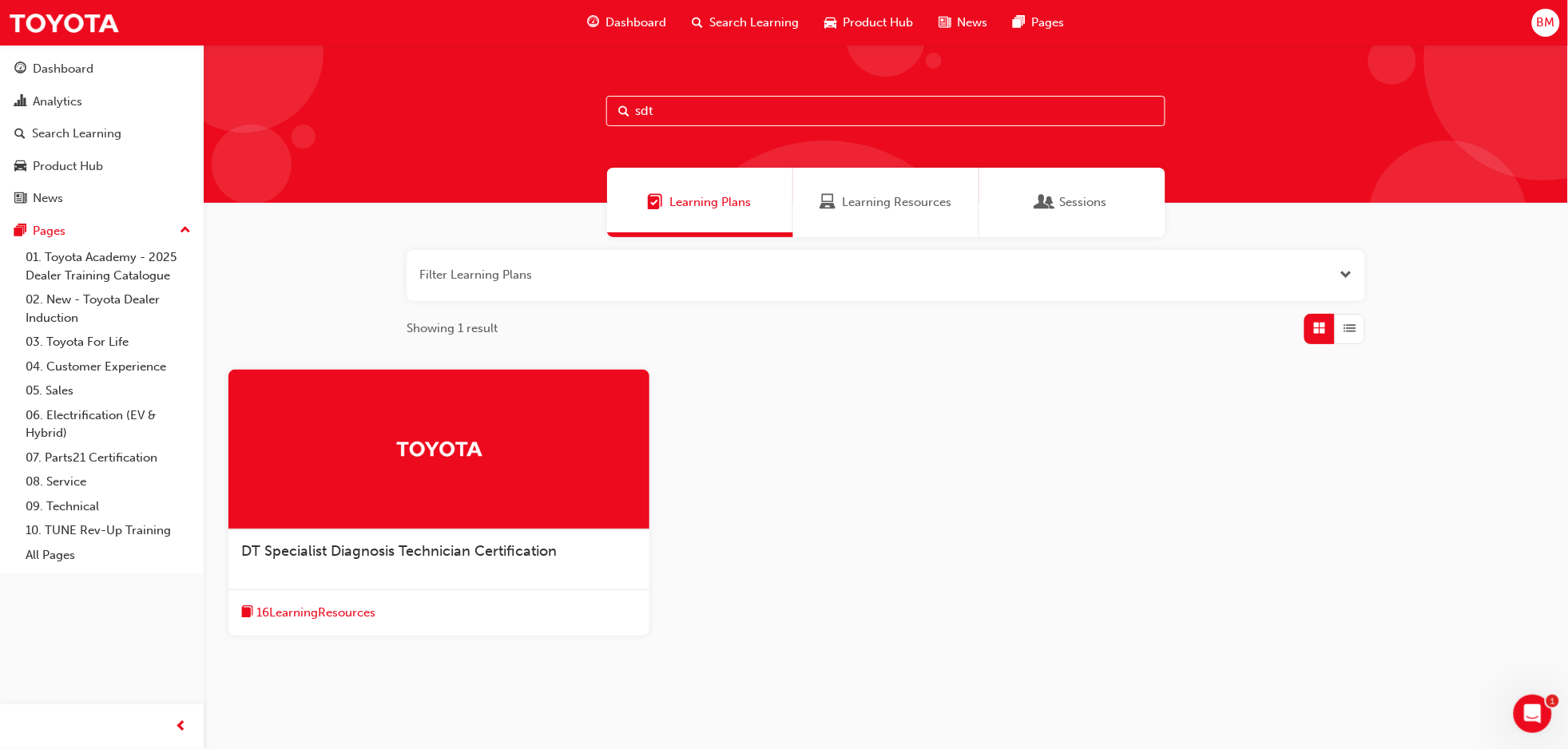 click on "DT Specialist Diagnosis Technician Certification" at bounding box center (399, 551) 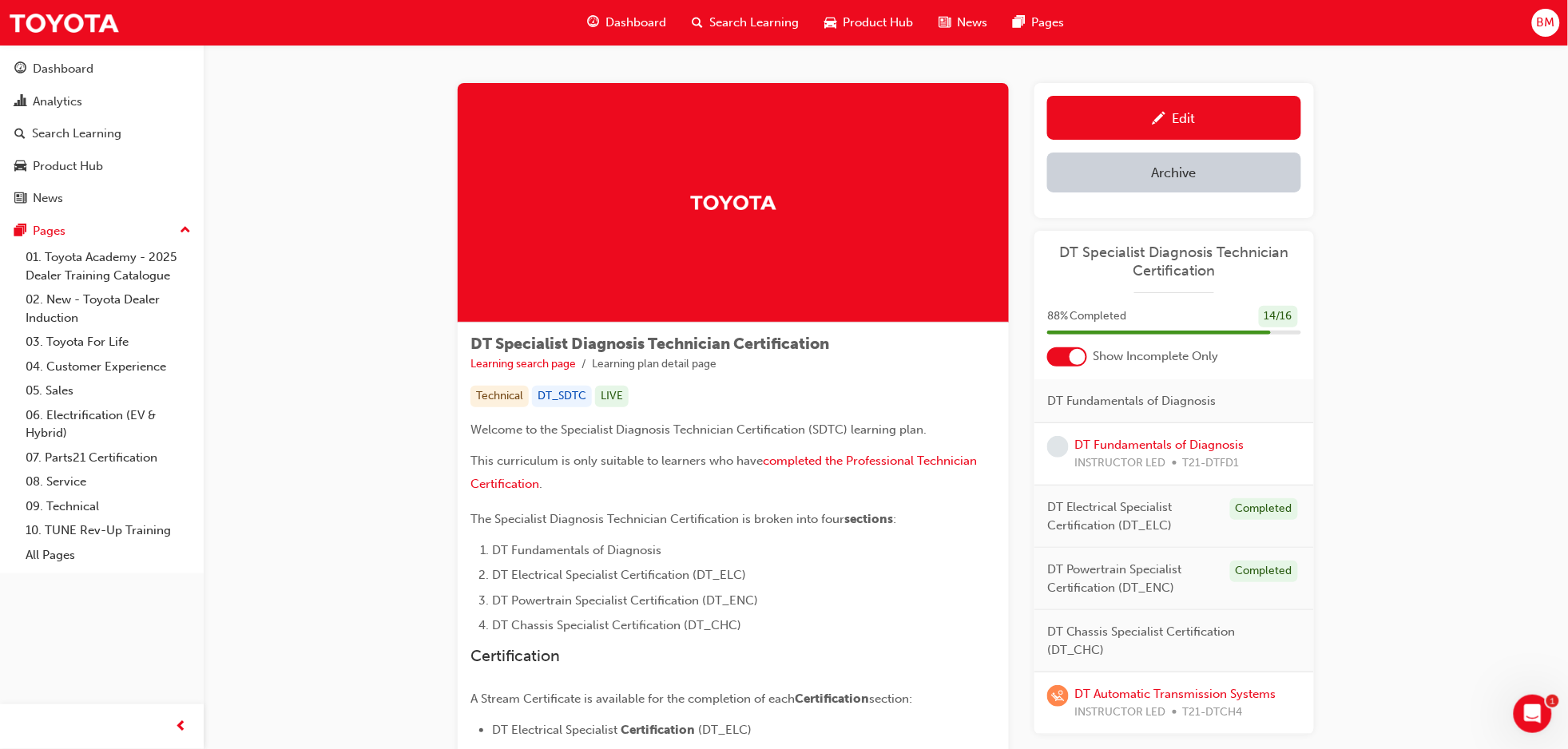 click at bounding box center [1067, 357] 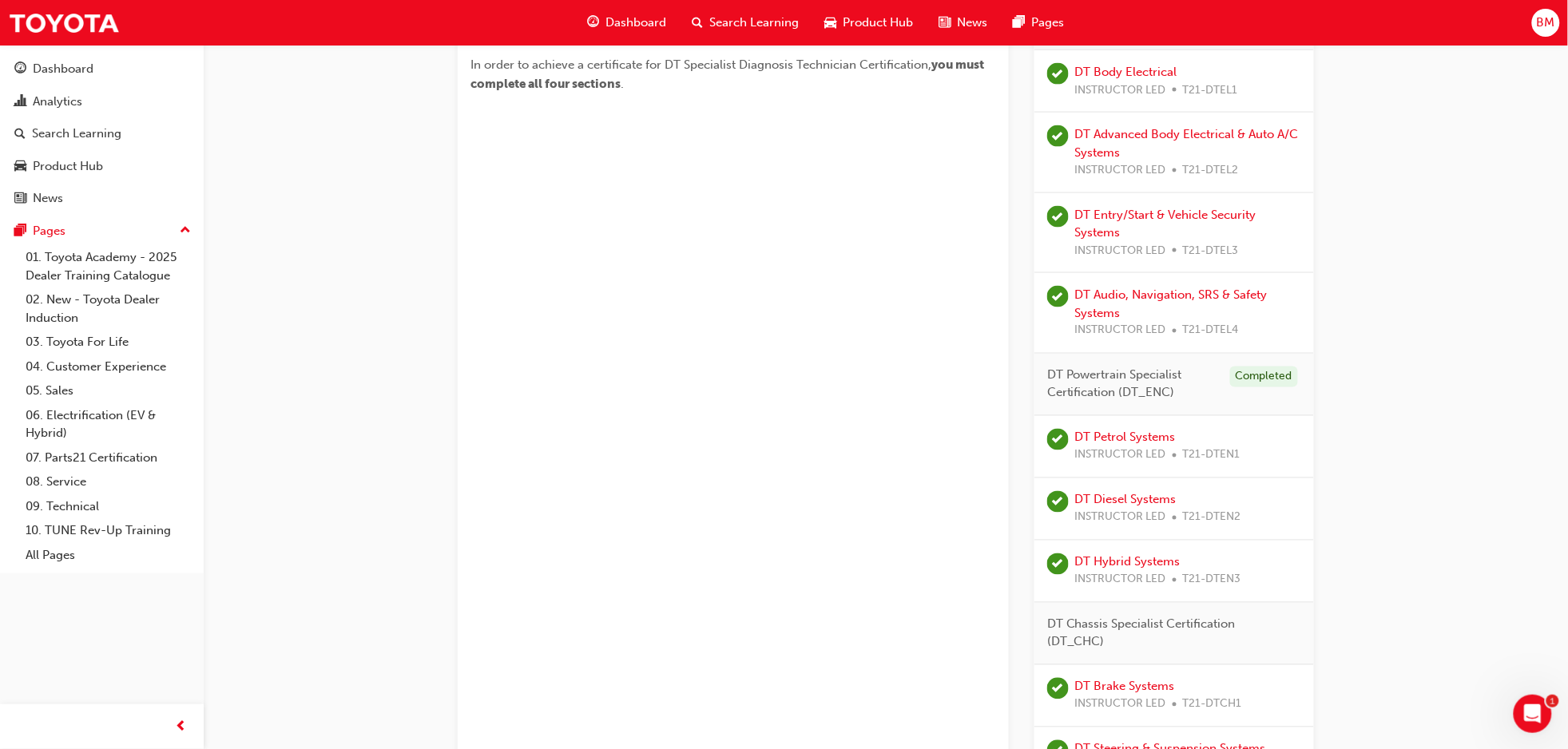 scroll, scrollTop: 709, scrollLeft: 0, axis: vertical 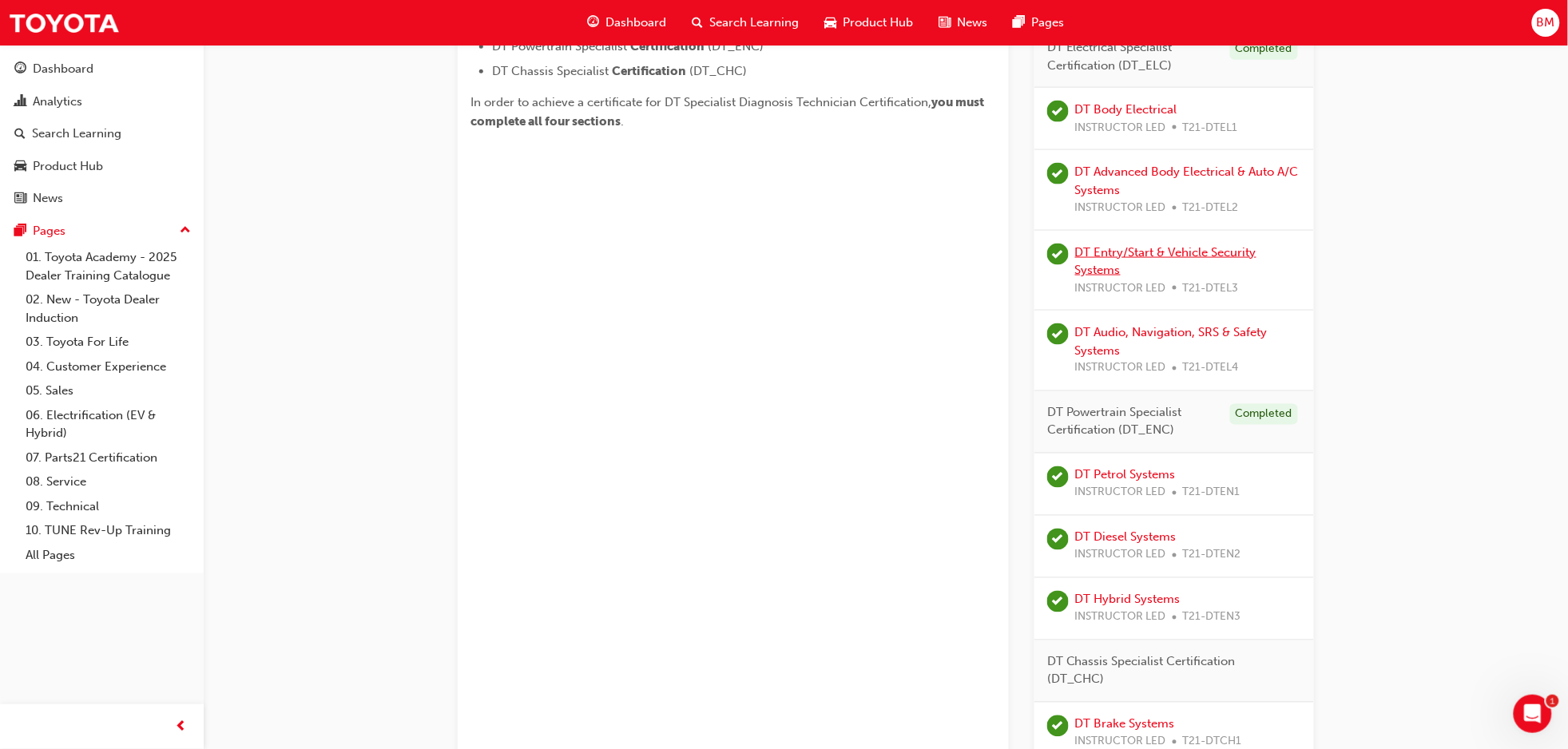 click on "DT Entry/Start & Vehicle Security Systems" at bounding box center (1165, 261) 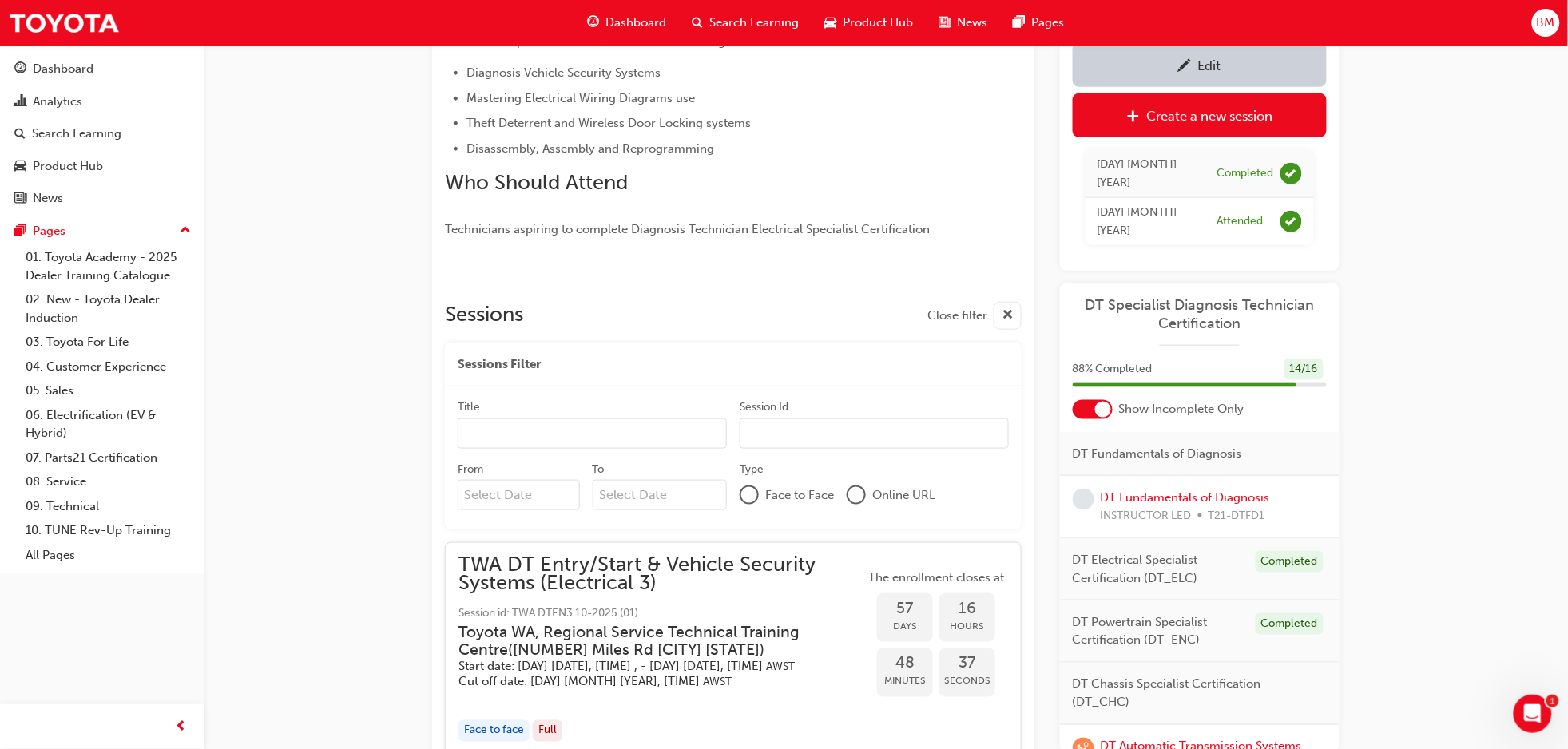 scroll, scrollTop: 0, scrollLeft: 0, axis: both 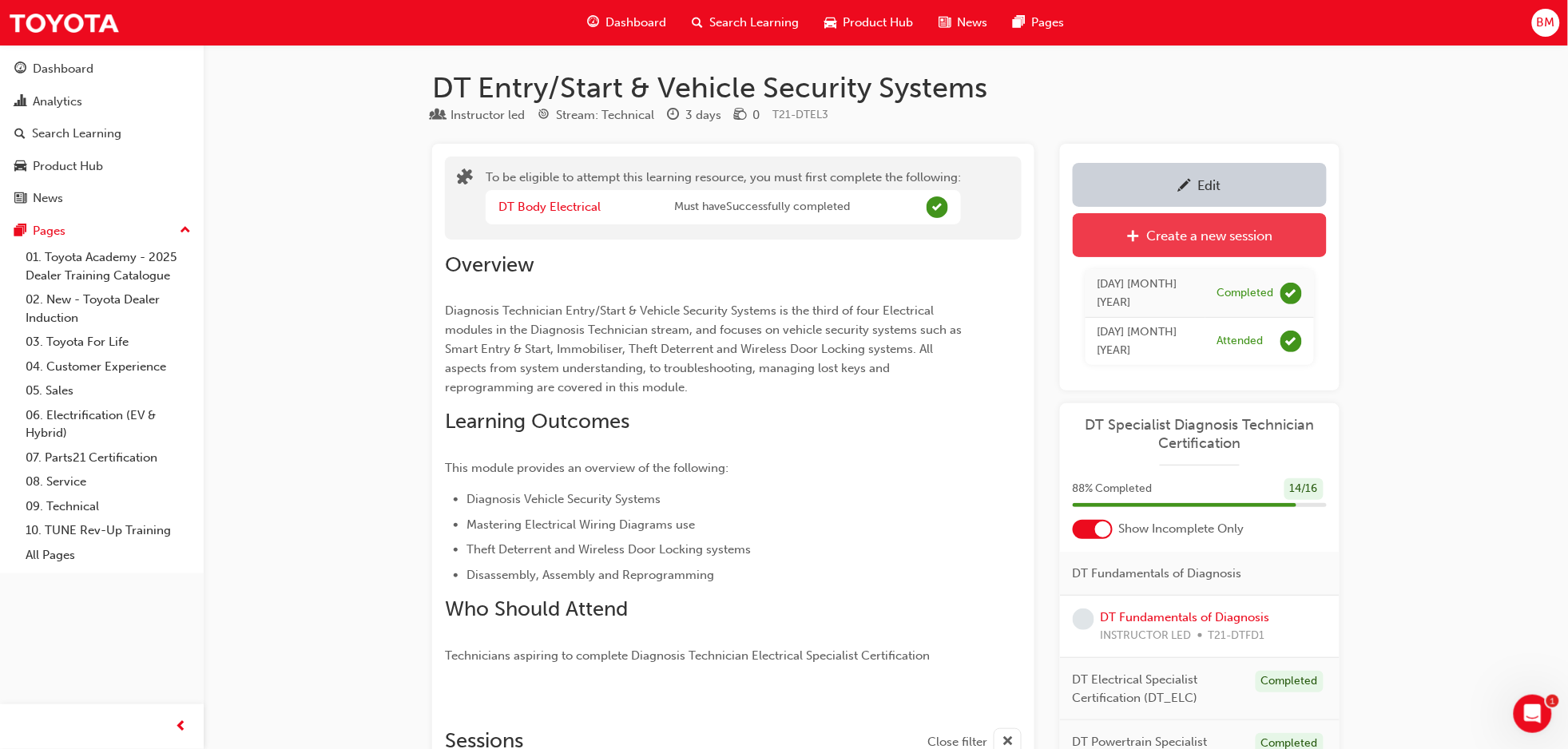 click on "Create a new session" at bounding box center (1210, 236) 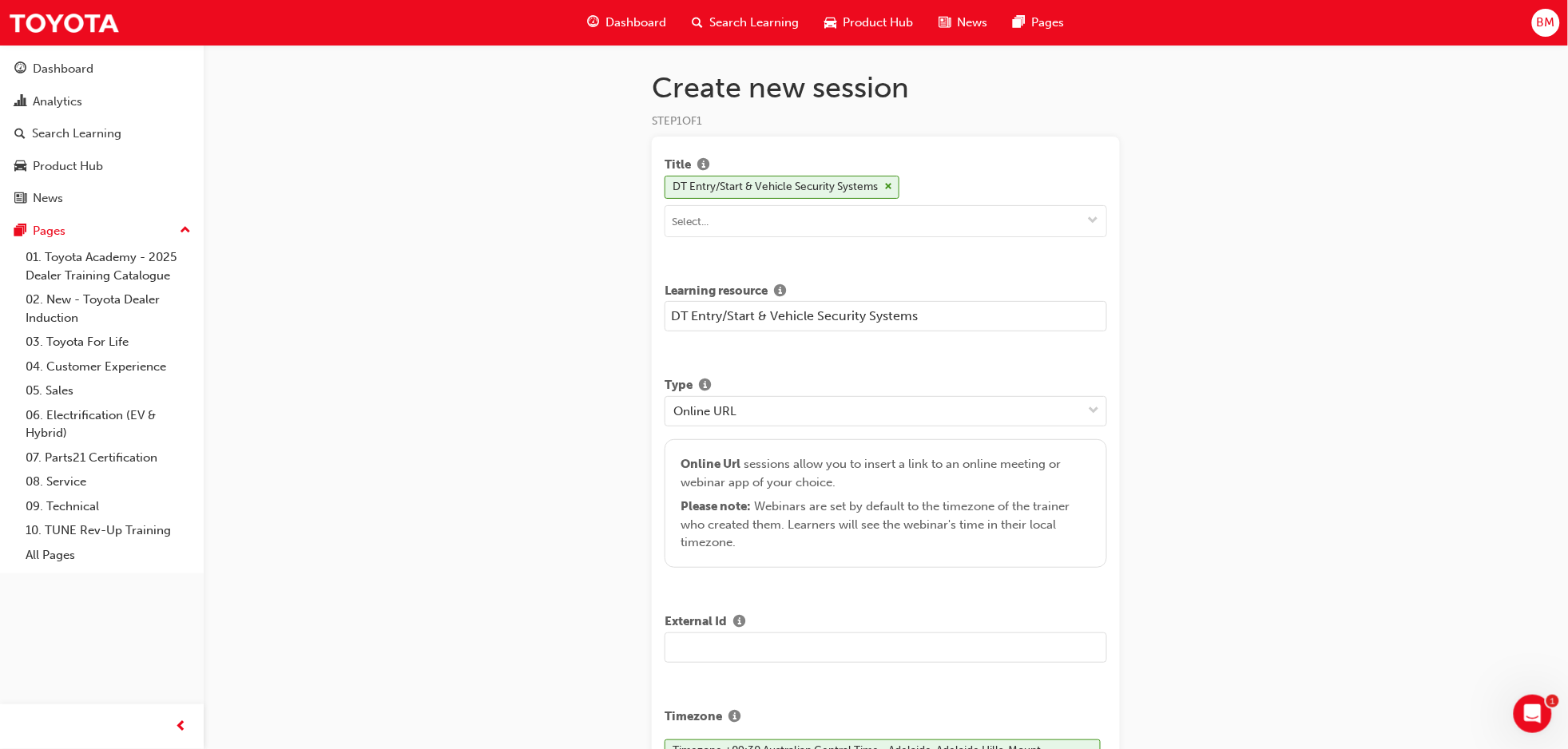 click on "DT Entry/Start & Vehicle Security Systems" at bounding box center (886, 316) 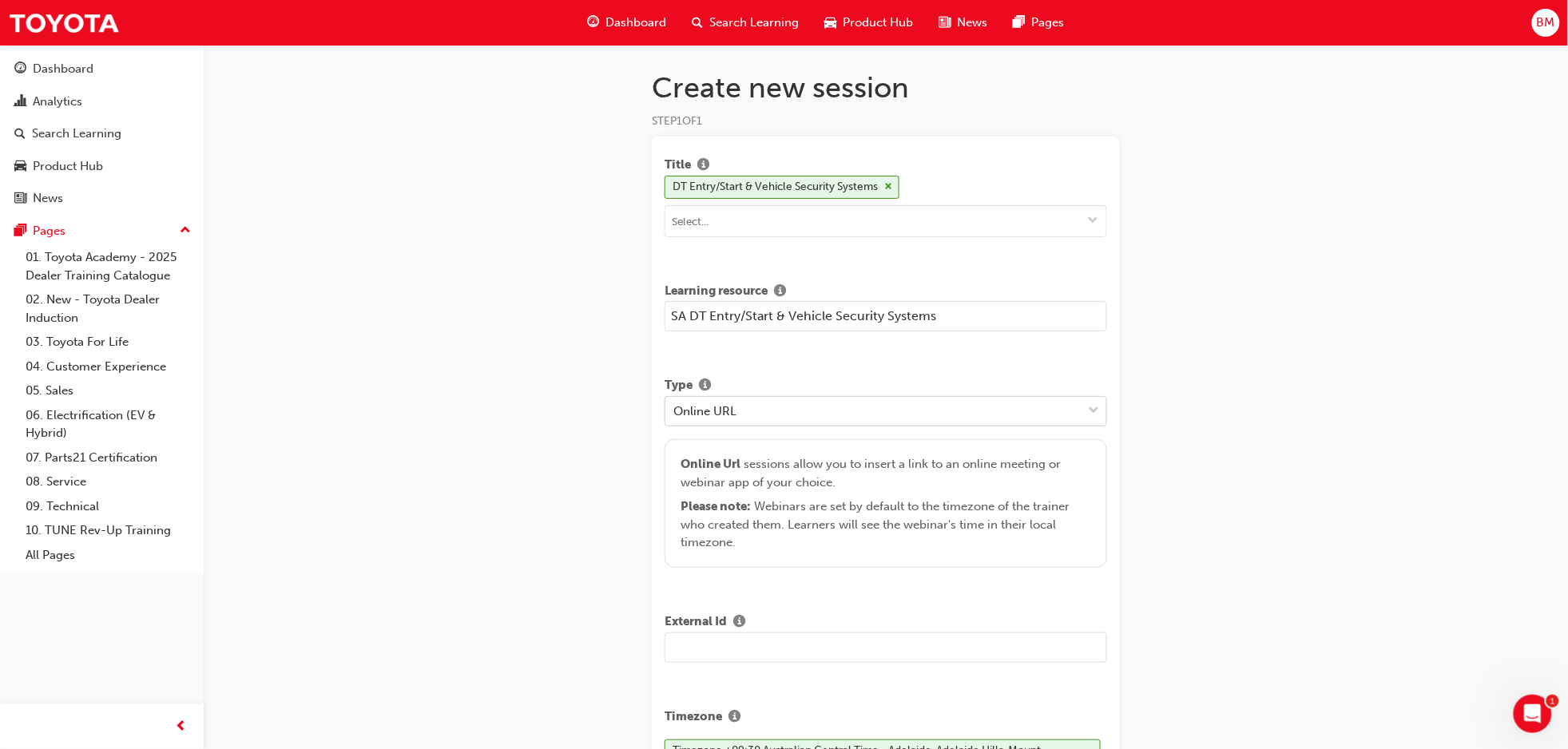 type on "SA DT Entry/Start & Vehicle Security Systems" 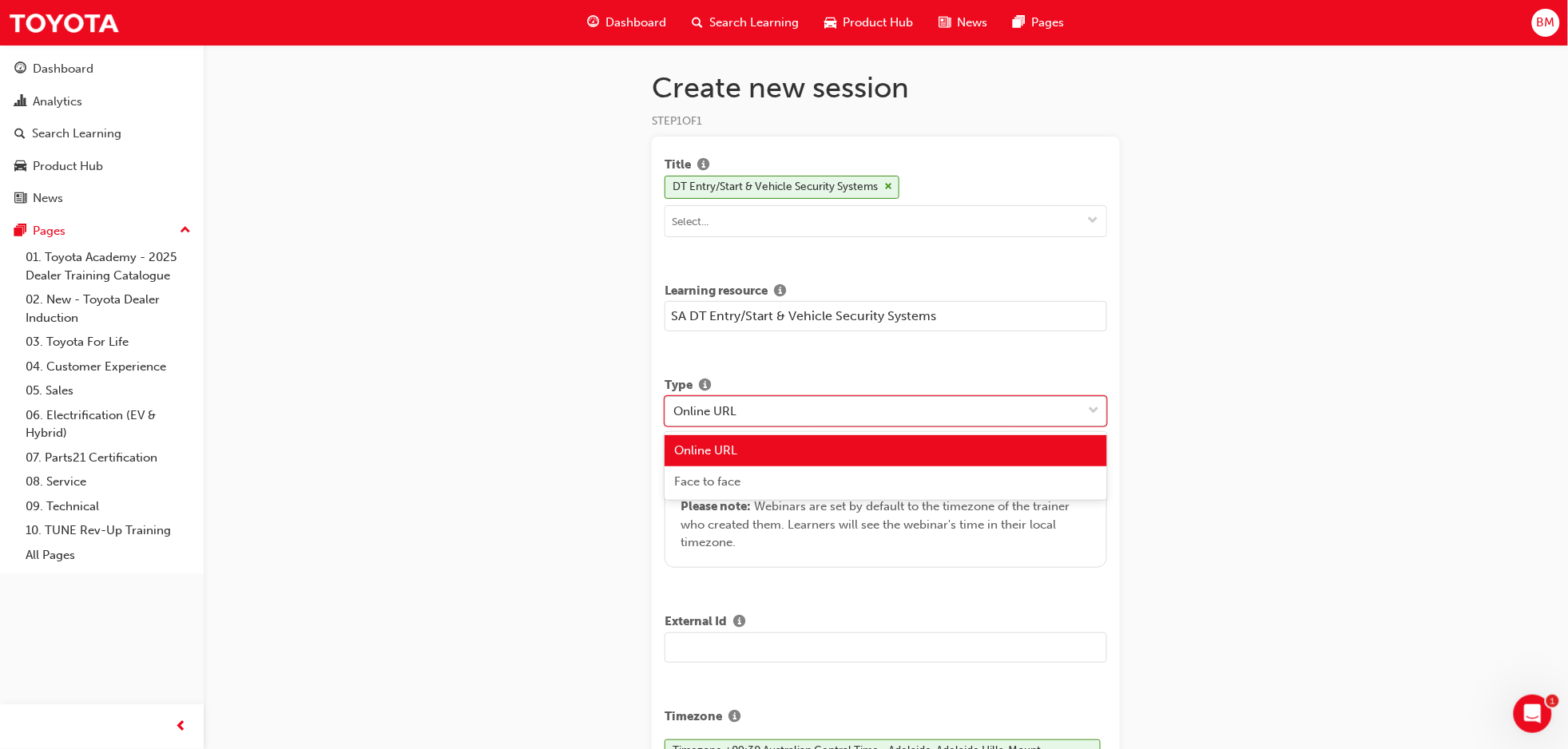 click on "Online URL" at bounding box center [874, 410] 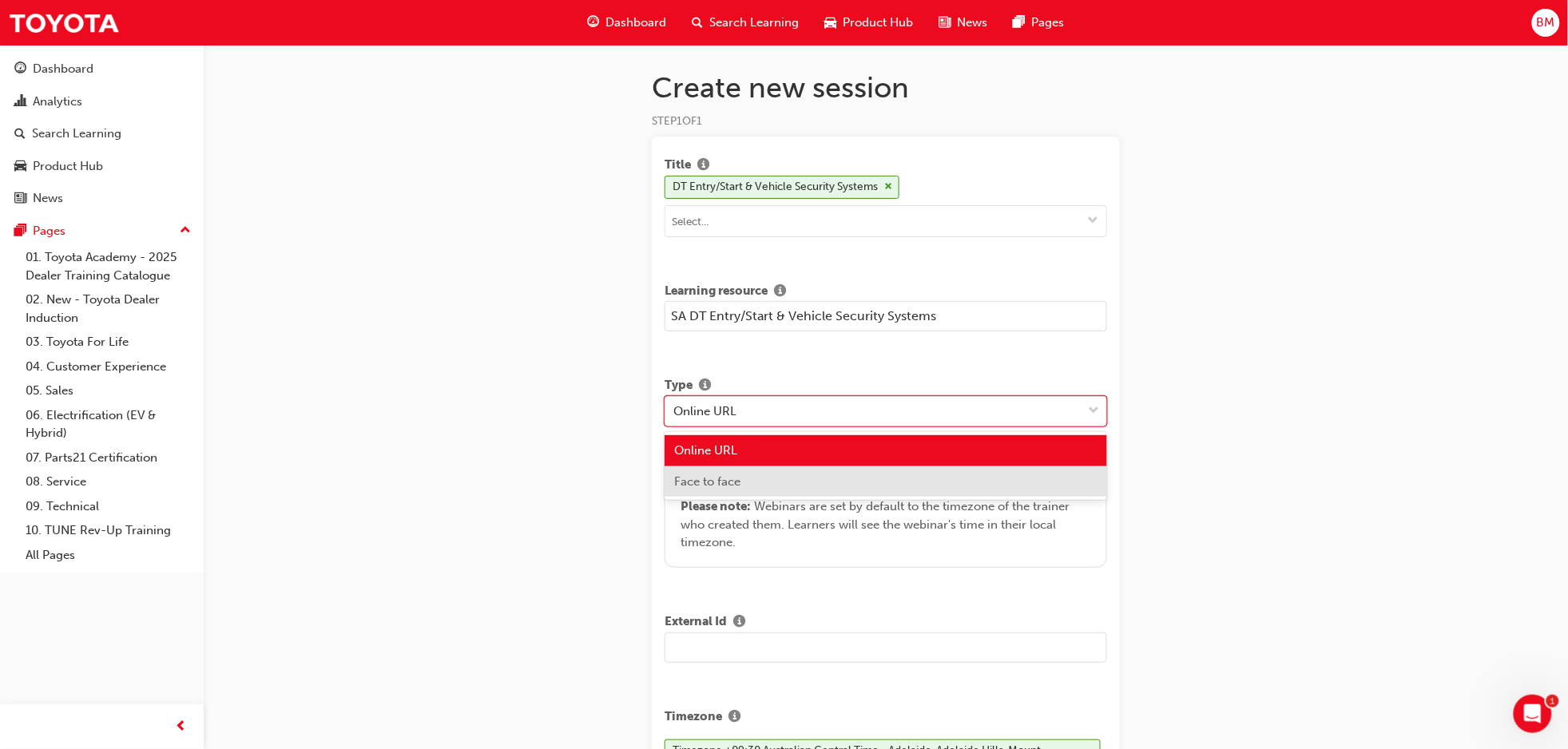 click on "Face to face" at bounding box center [886, 482] 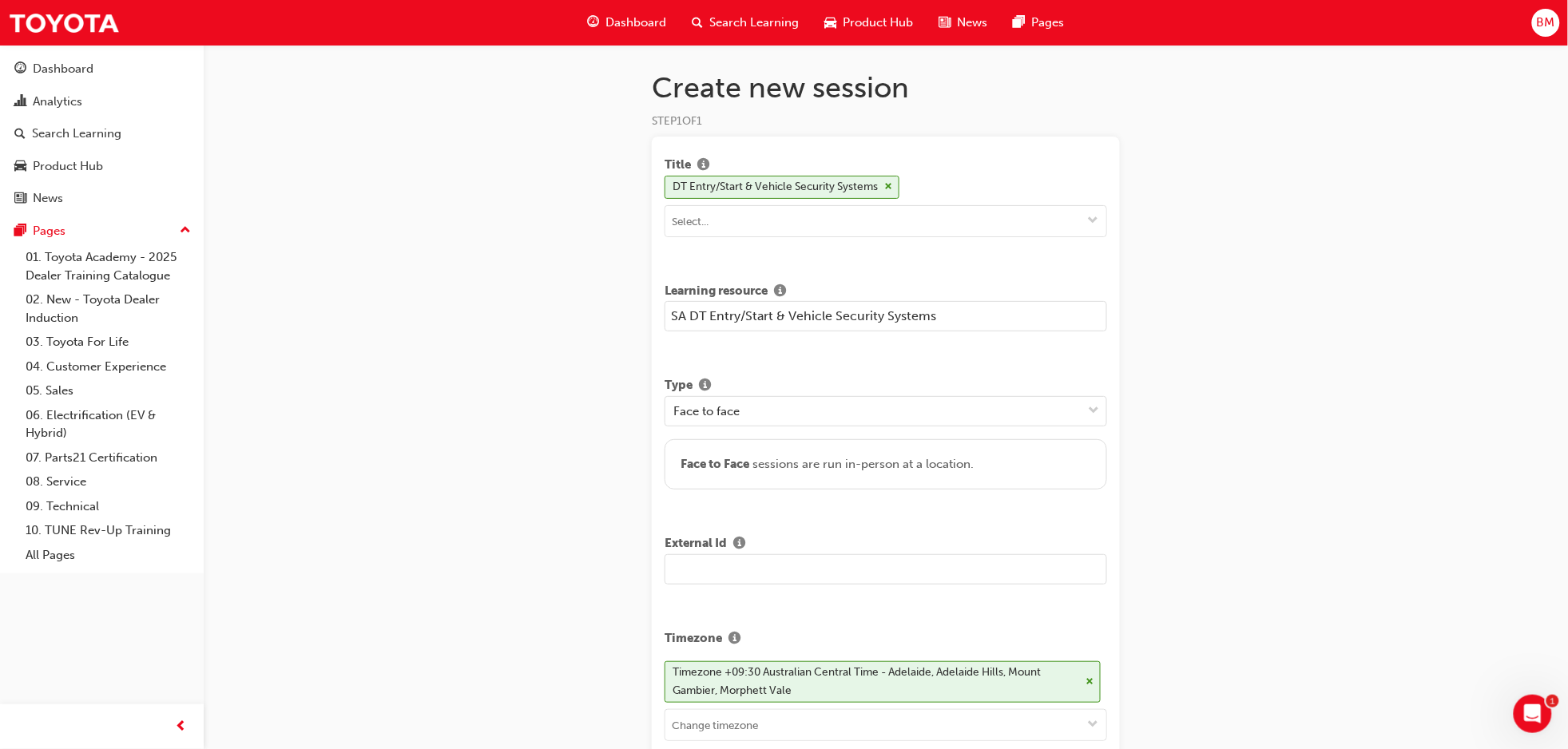 click at bounding box center [886, 569] 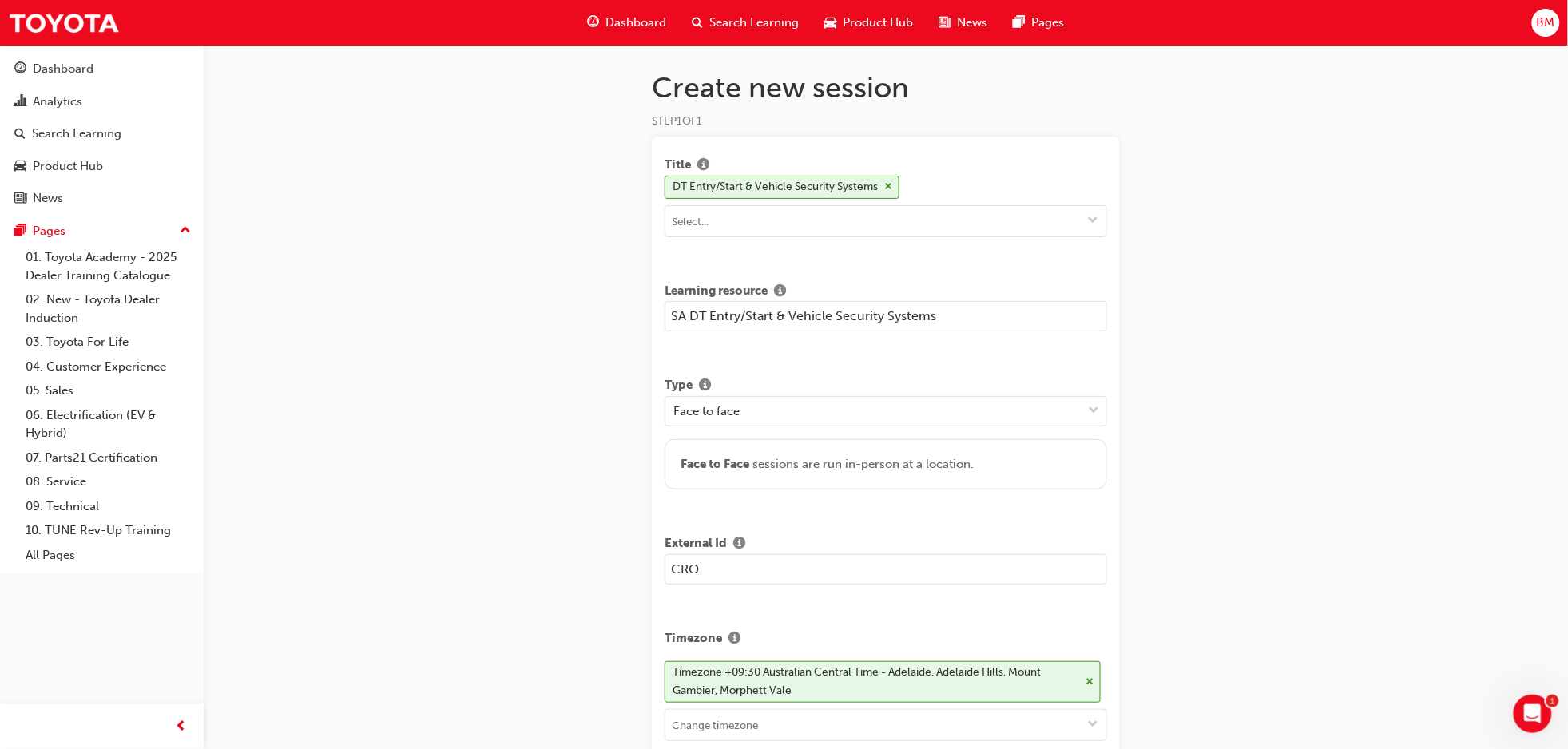click on "CRO" at bounding box center (886, 569) 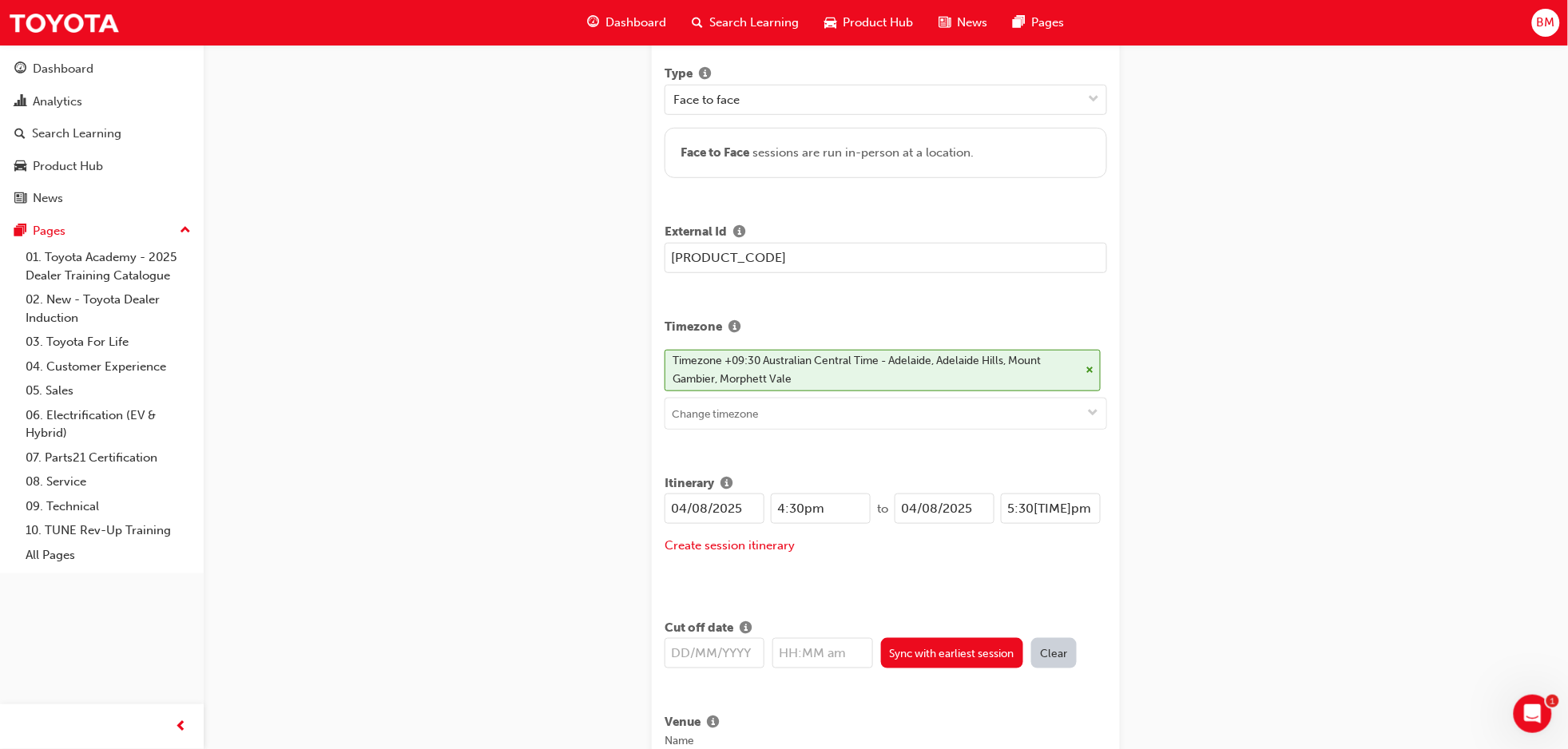 scroll, scrollTop: 319, scrollLeft: 0, axis: vertical 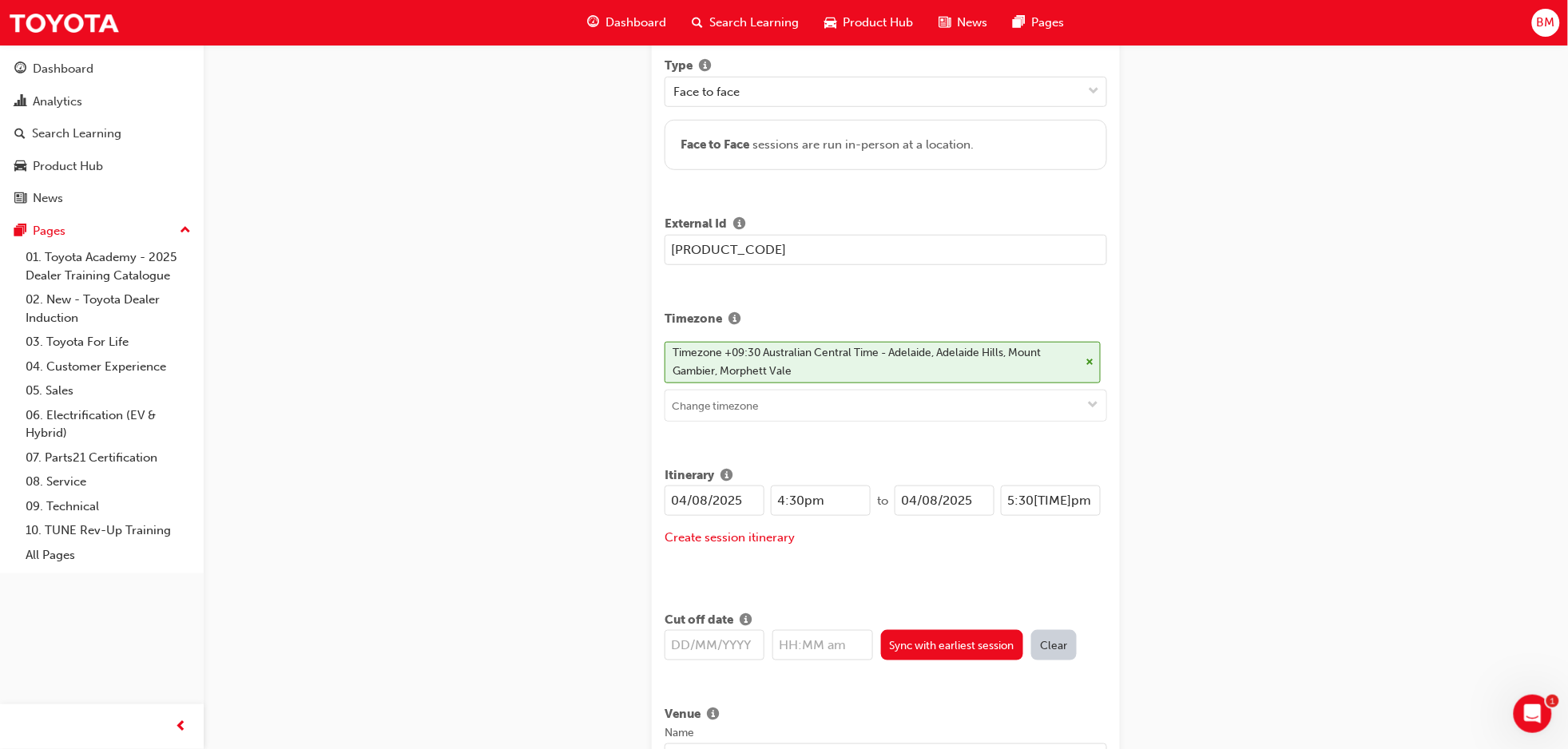type on "[PRODUCT_CODE]" 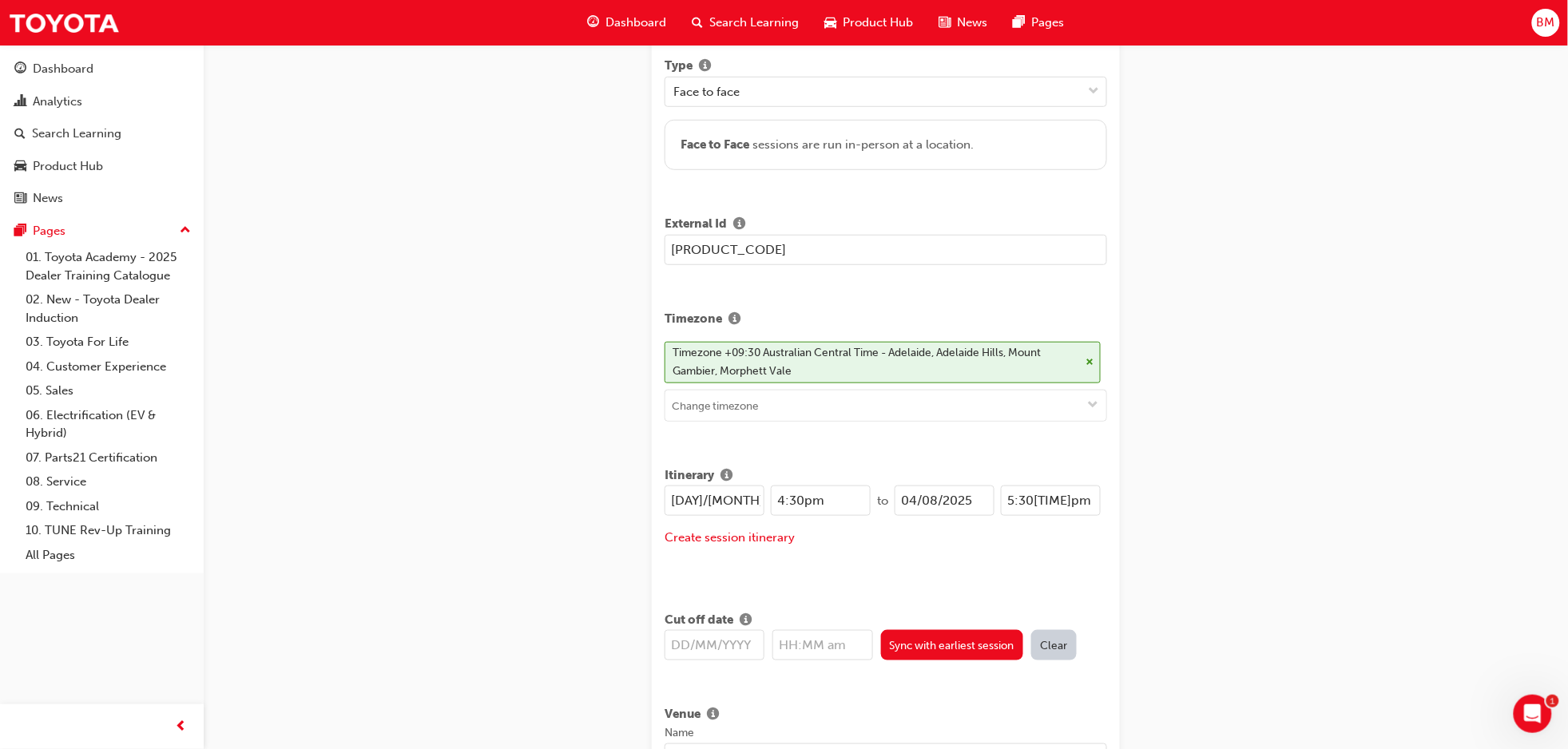 drag, startPoint x: 705, startPoint y: 496, endPoint x: 672, endPoint y: 505, distance: 34.205263 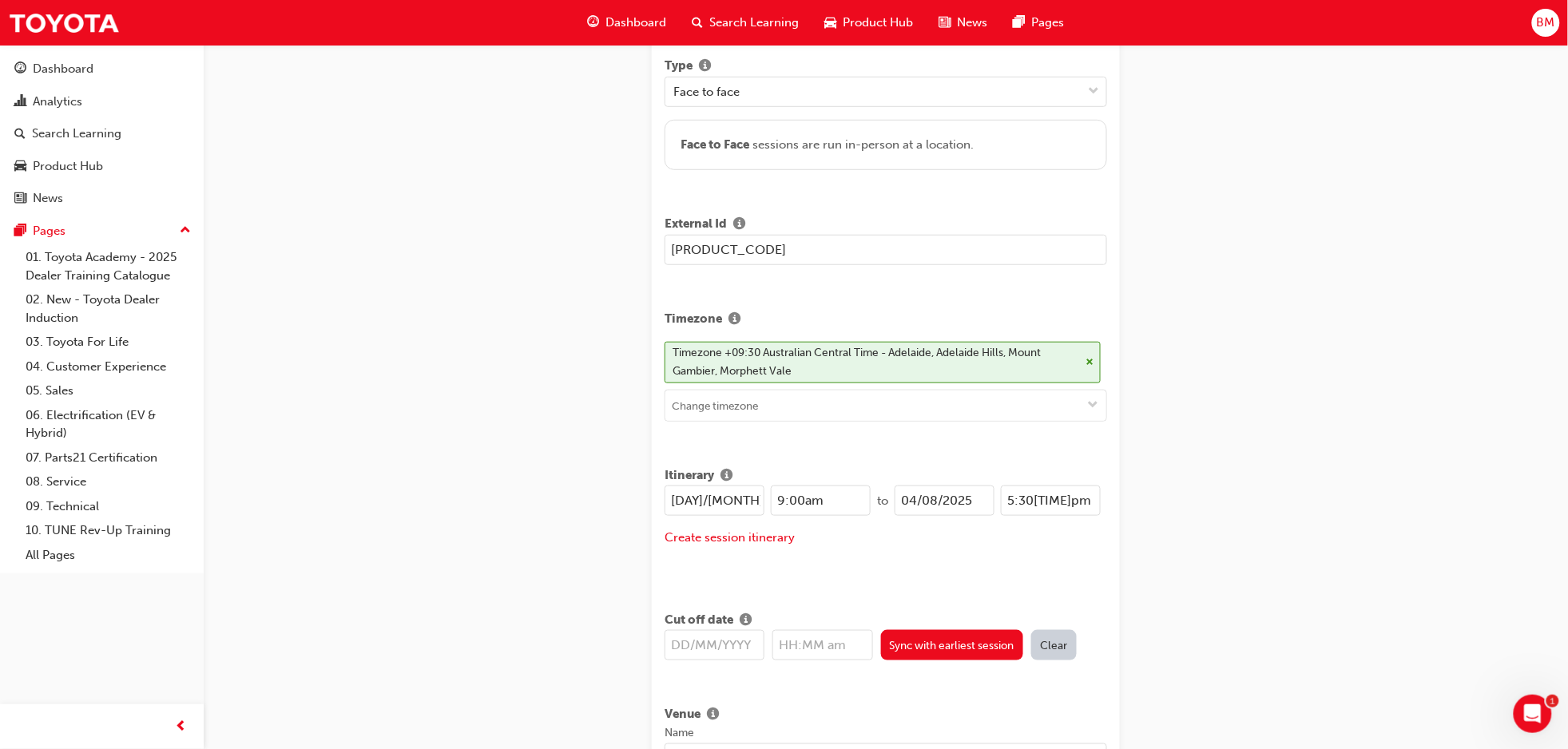 type on "9:00am" 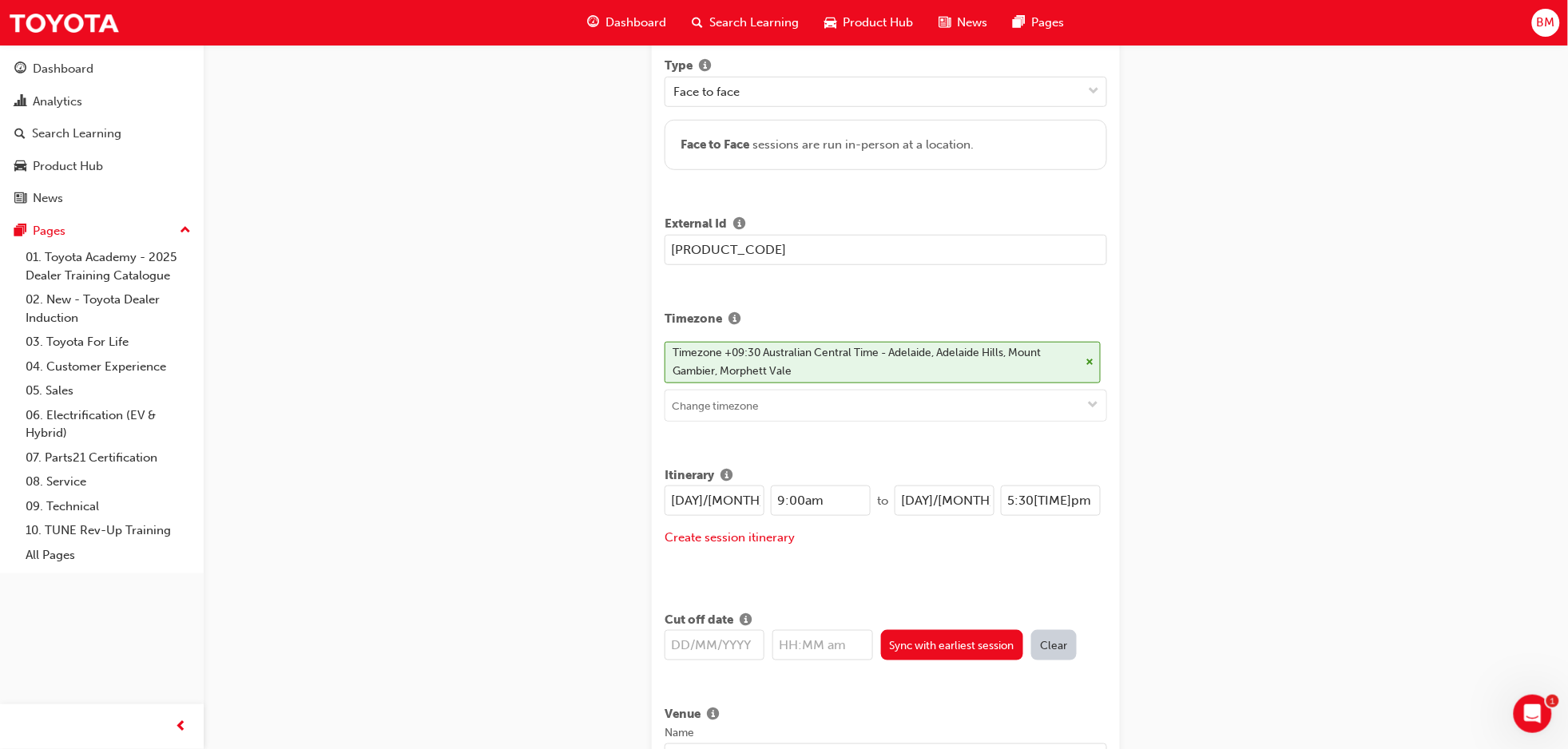click on "[DAY]/[MONTH]/[YEAR]" at bounding box center (944, 501) 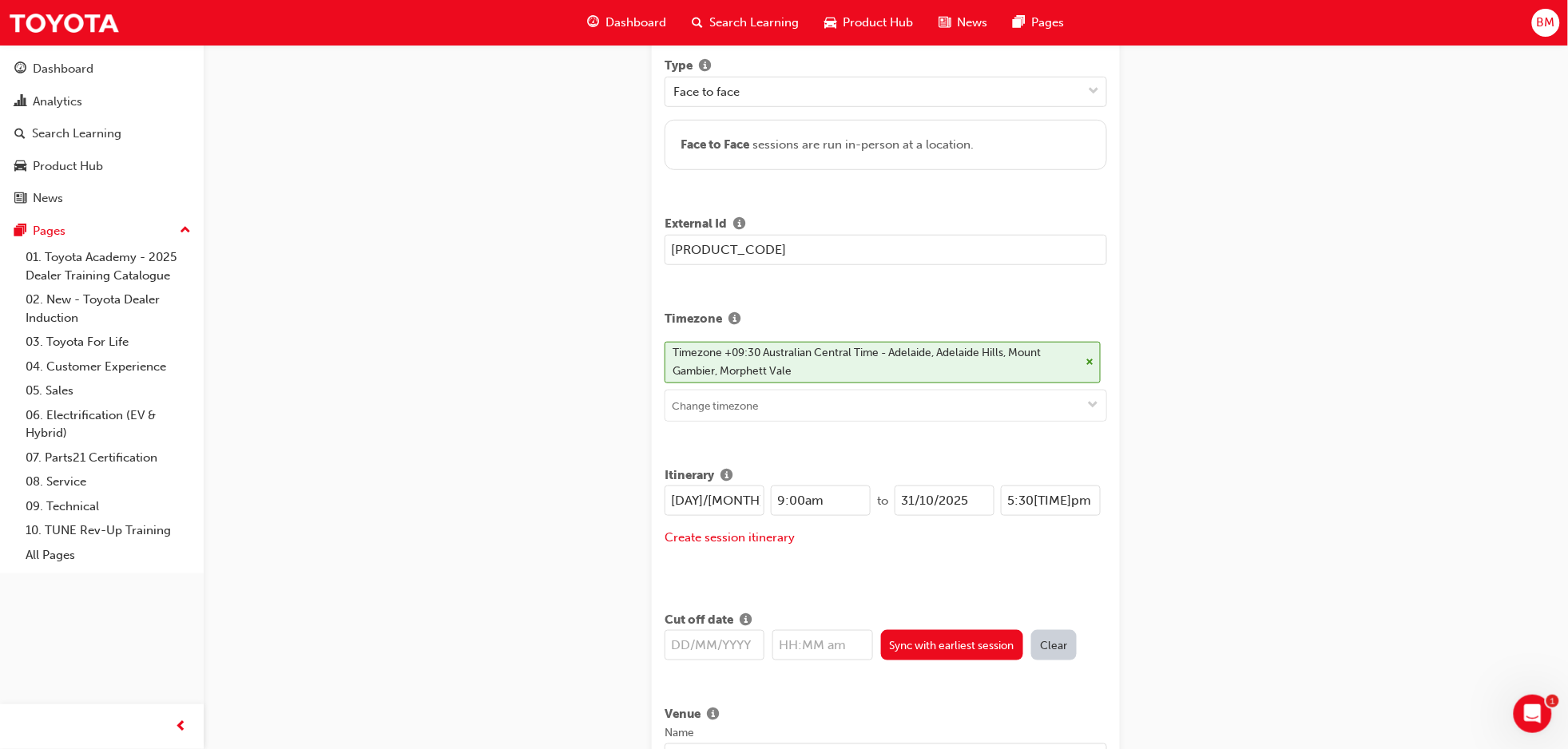 type on "31/10/2025" 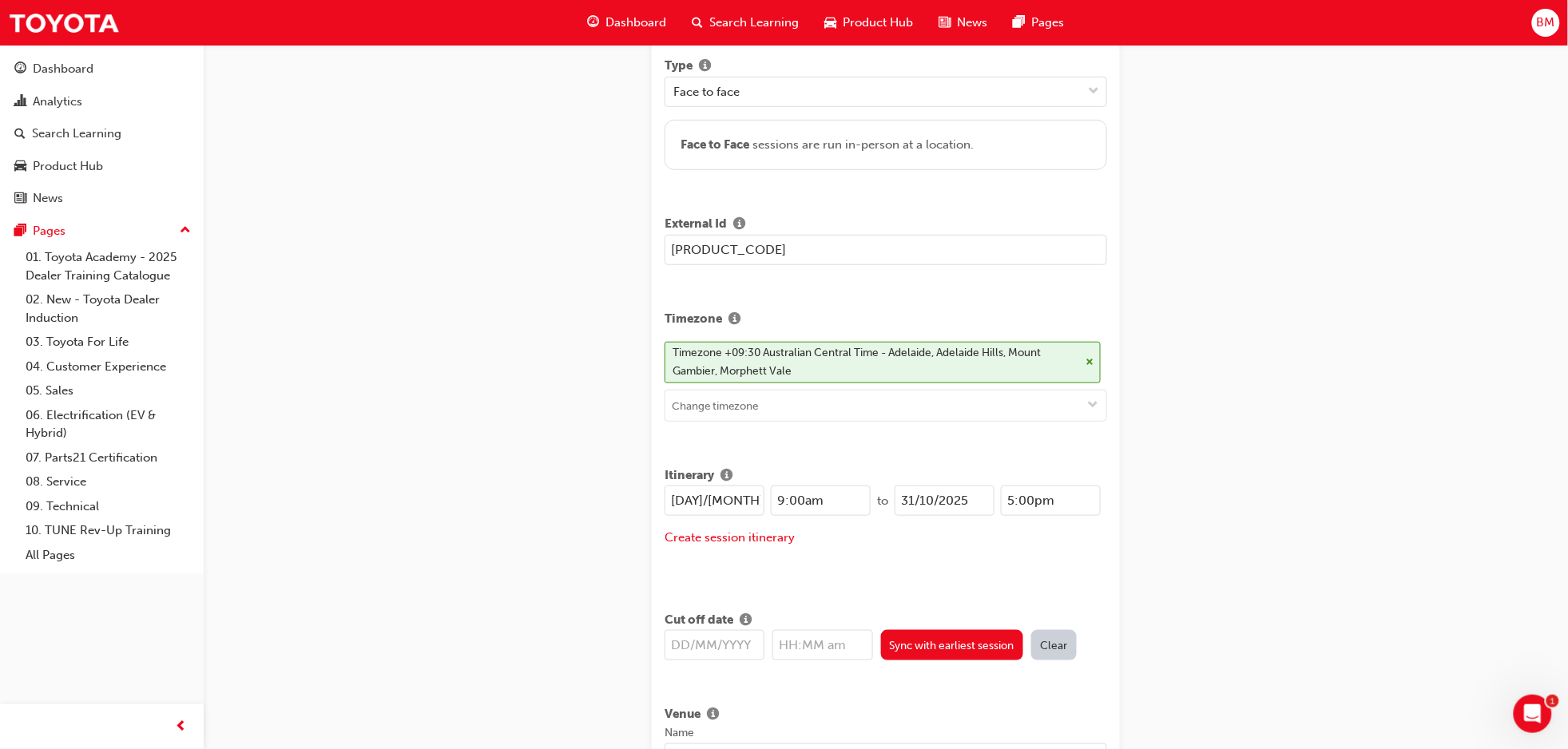 type on "5:00pm" 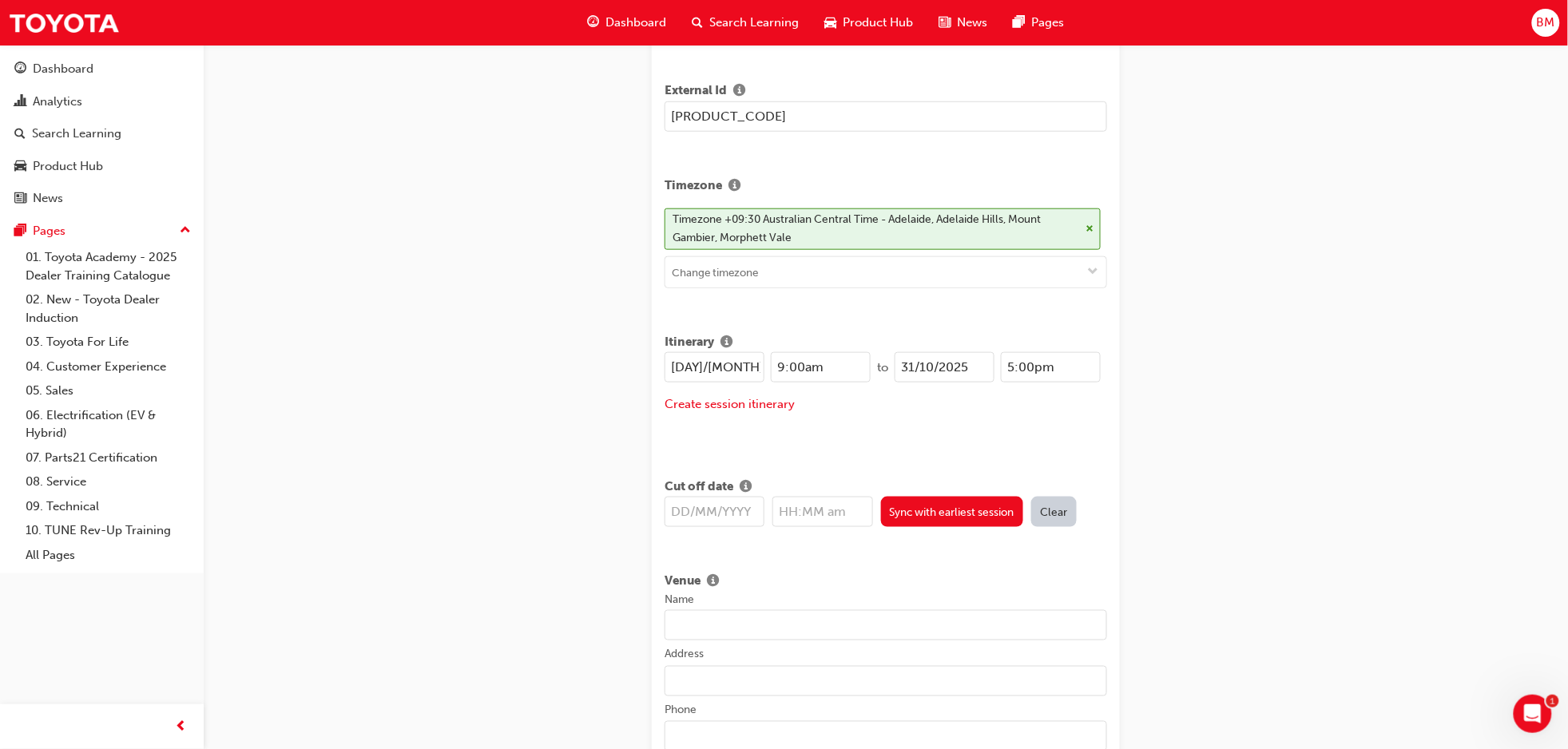 scroll, scrollTop: 532, scrollLeft: 0, axis: vertical 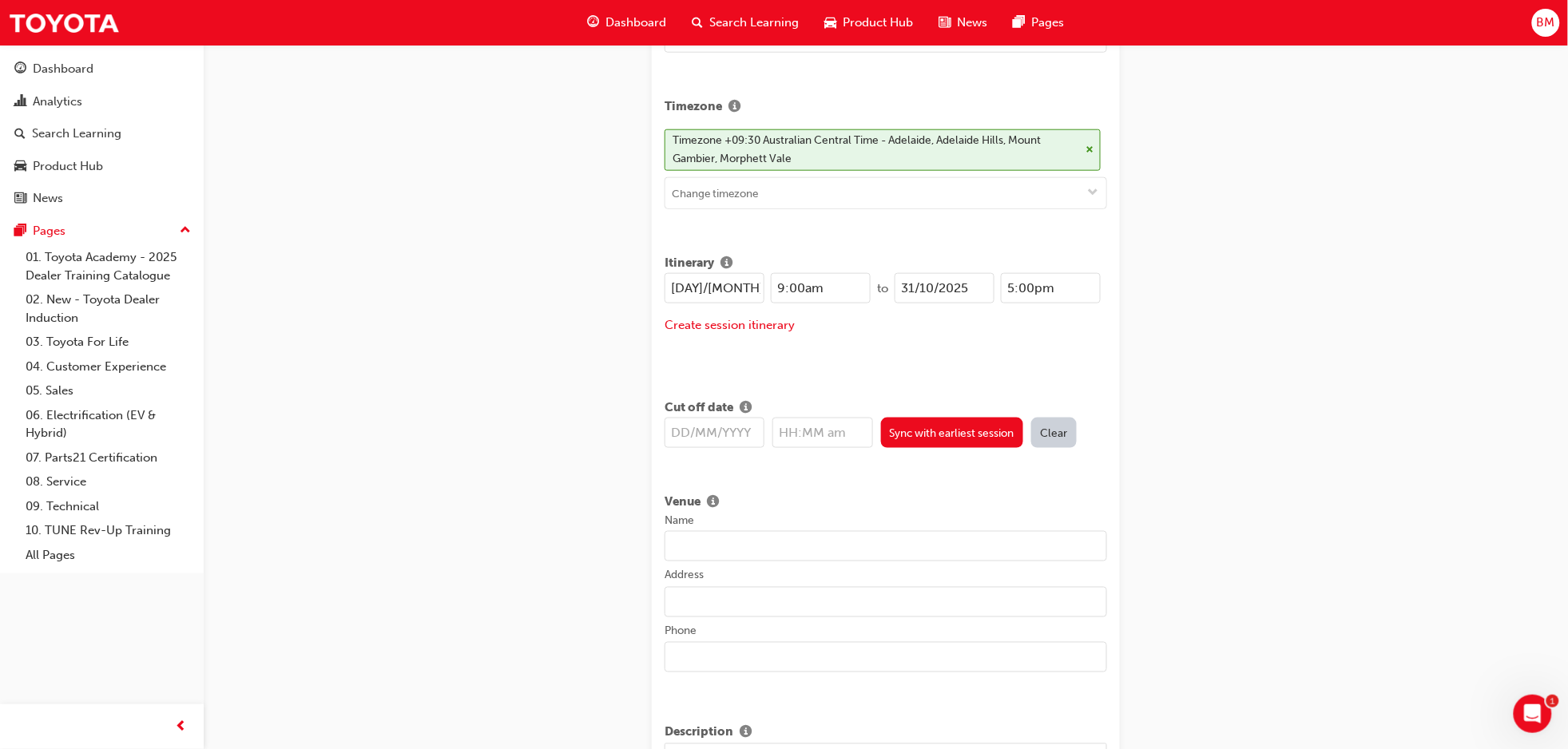 click at bounding box center [714, 433] 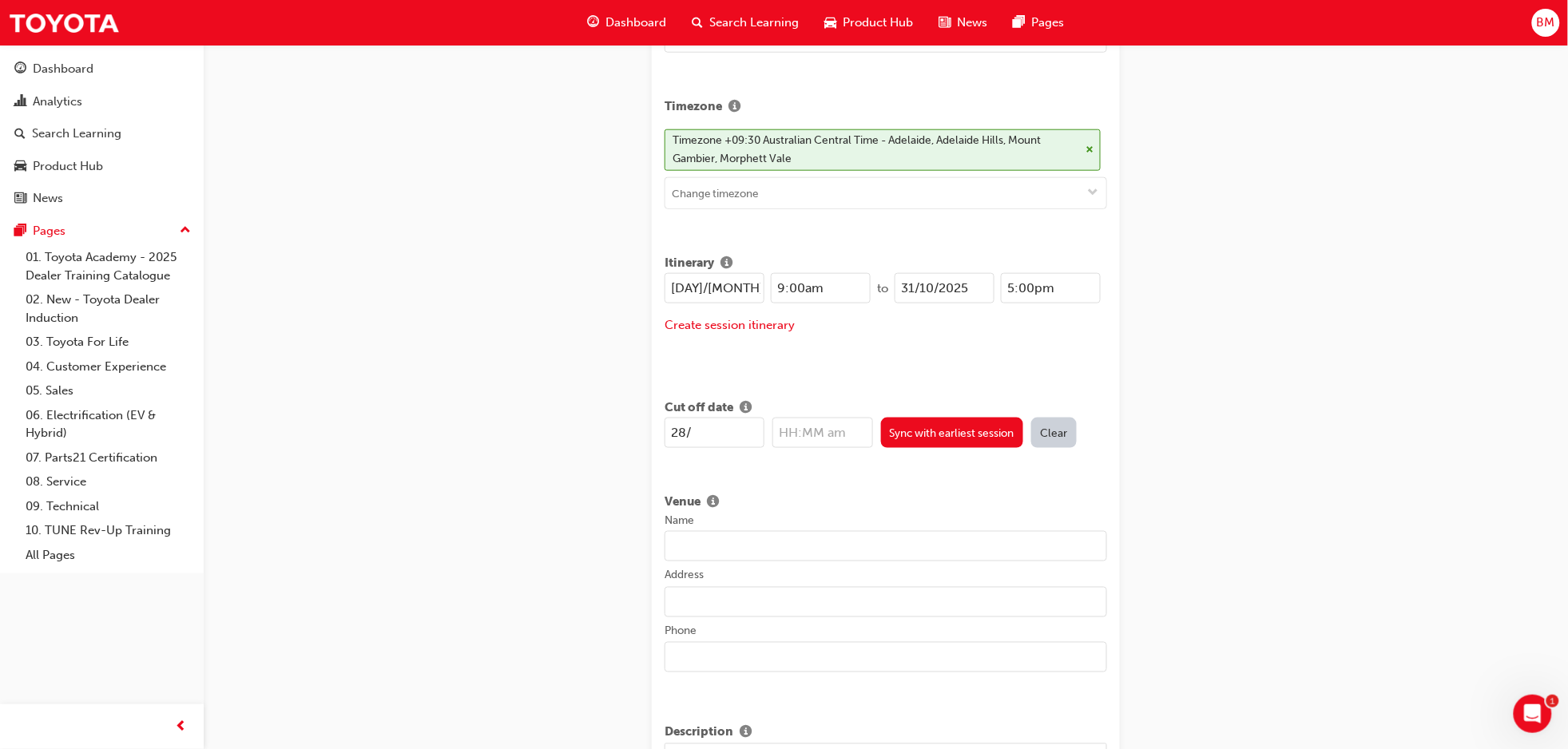 type on "[DAY]/[MONTH]" 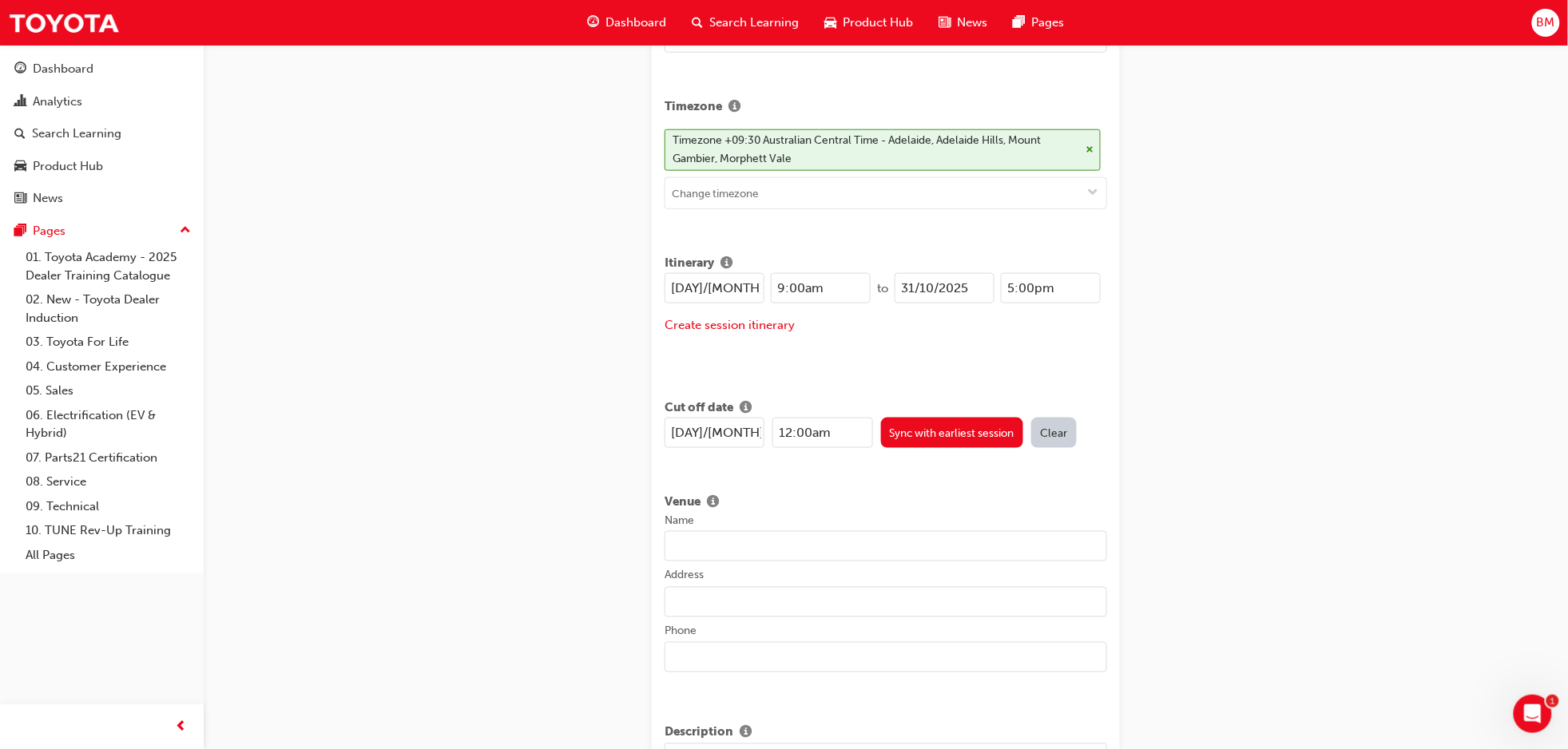 type on "[DAY]/[MONTH]/[YEAR]" 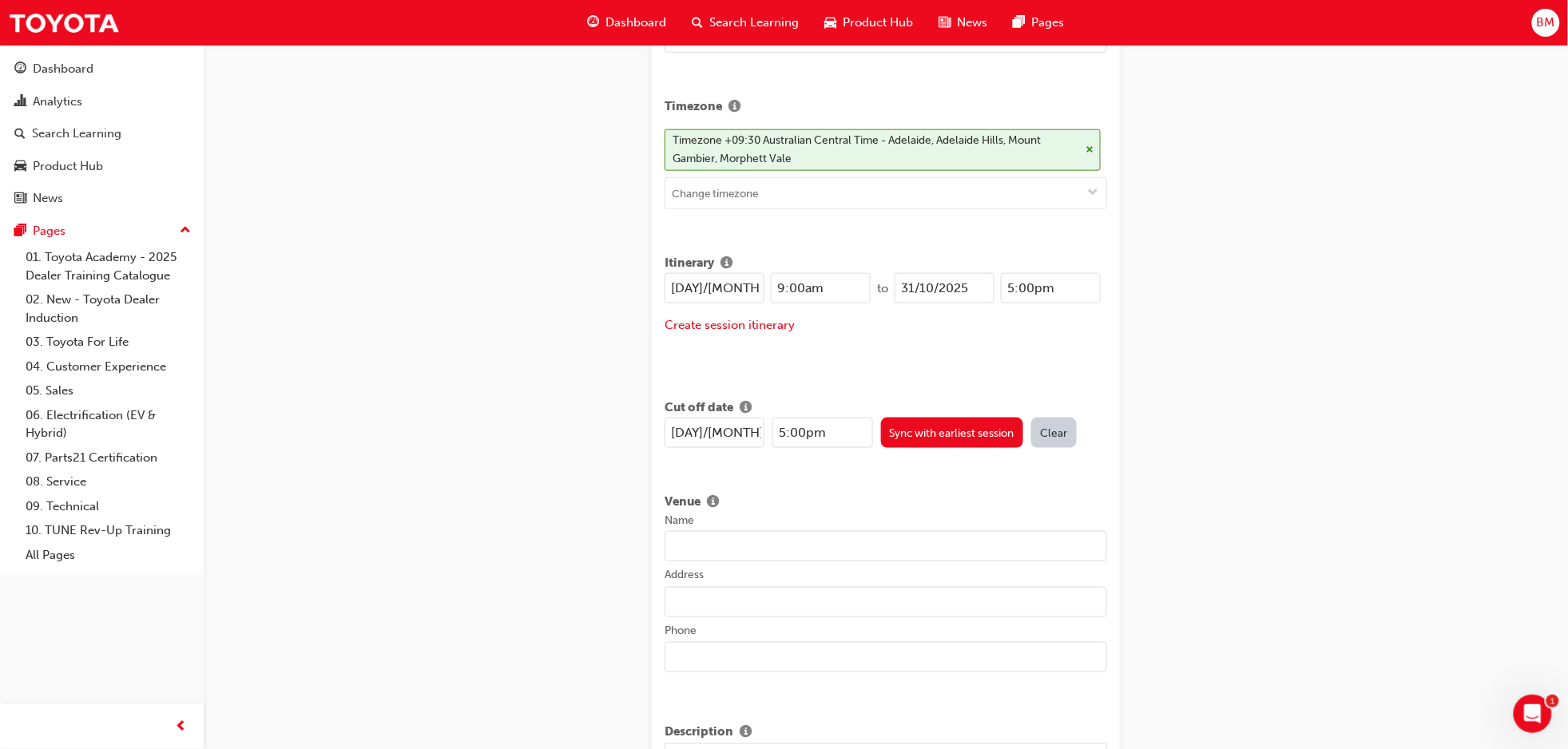 type on "5:00pm" 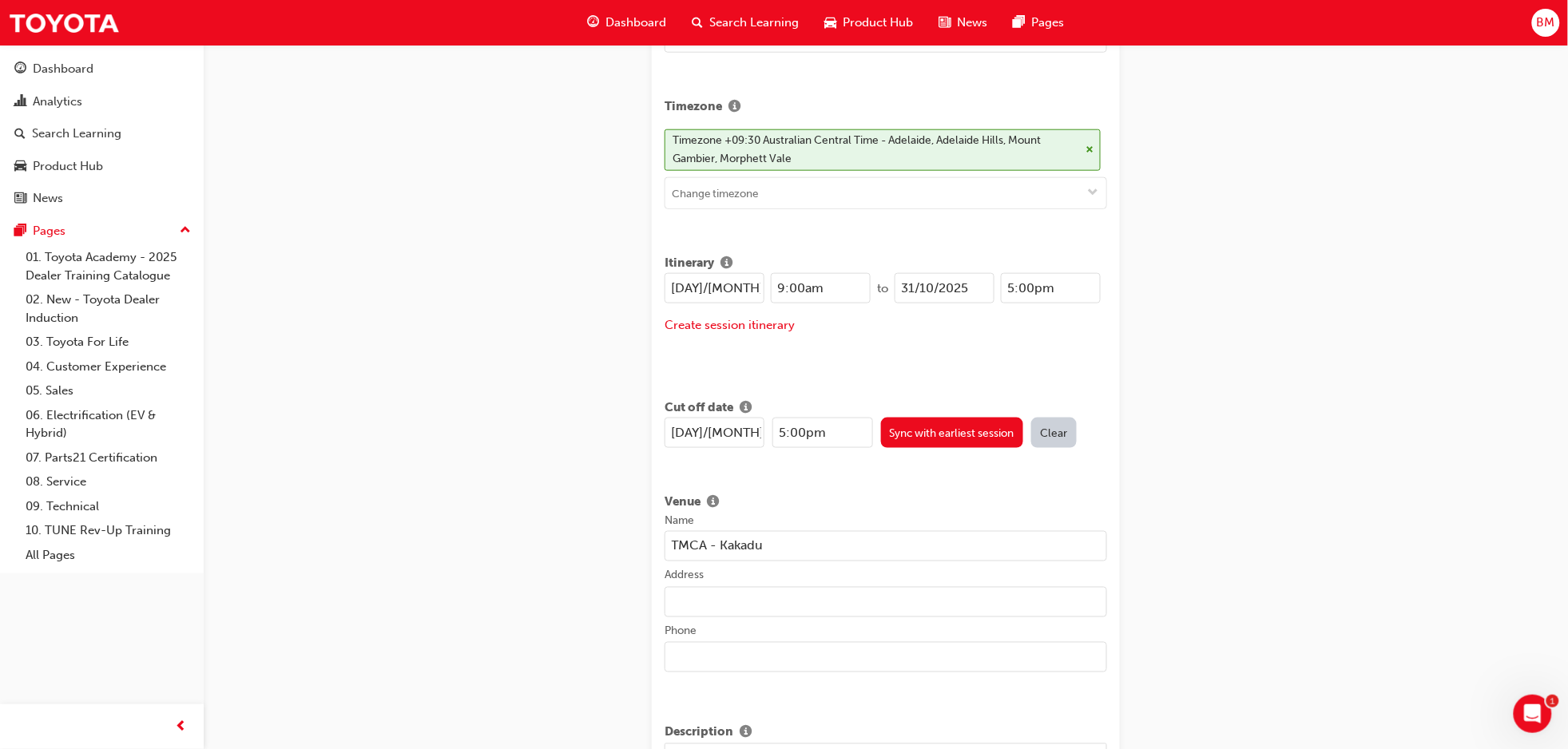 type on "Unit F, 5 Butler Boulevard, Adelaide Airport SA 5950" 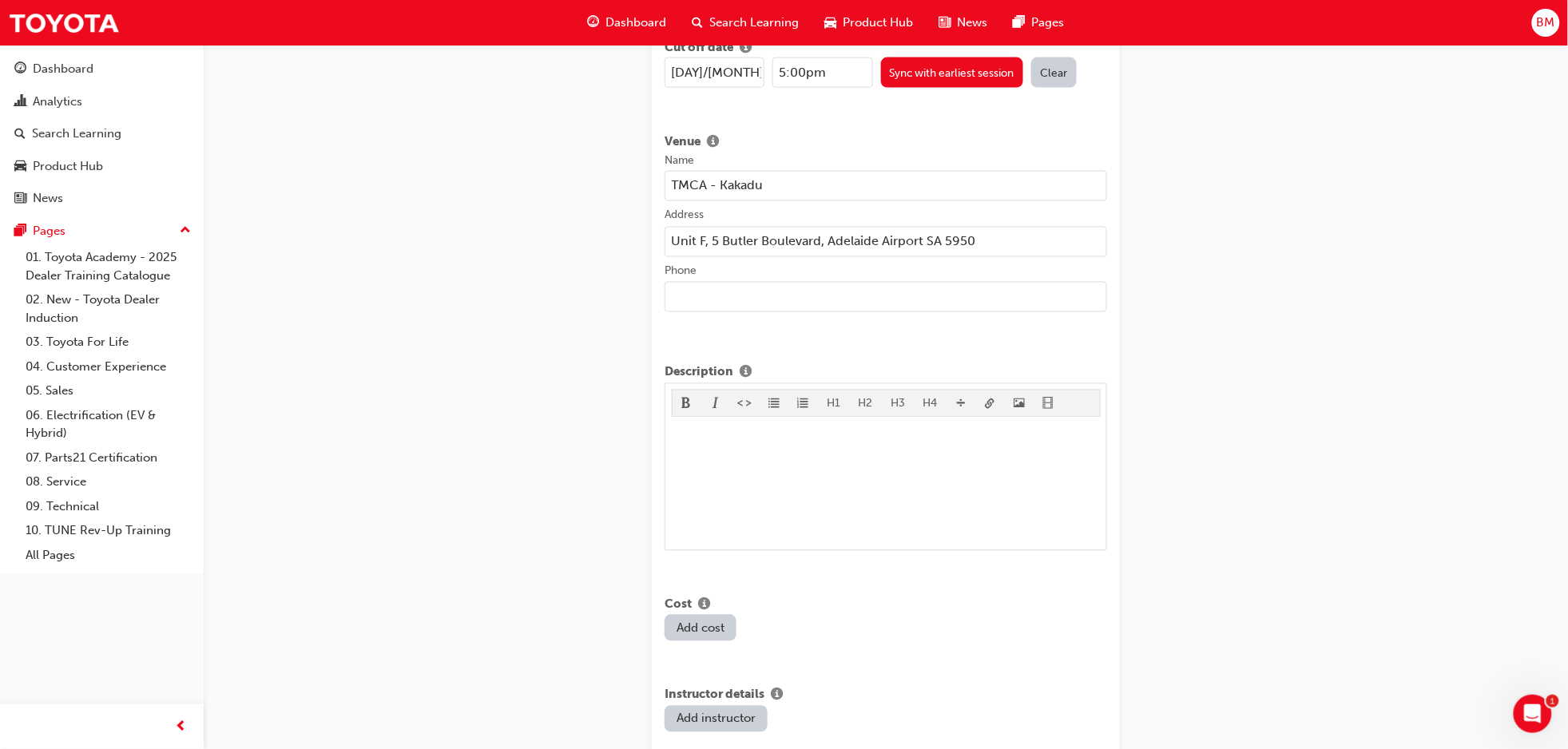 scroll, scrollTop: 1064, scrollLeft: 0, axis: vertical 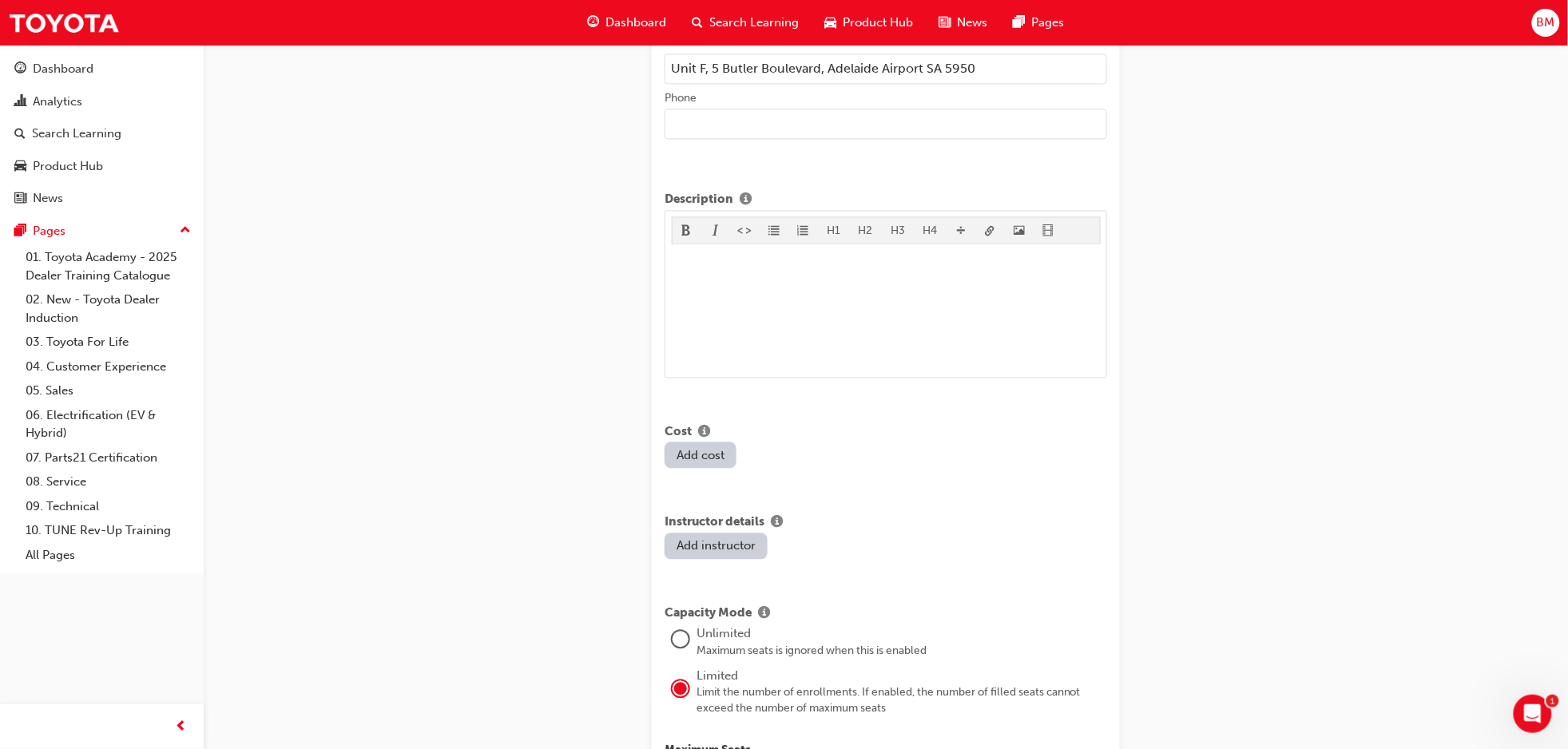 click on "Add instructor" at bounding box center (716, 546) 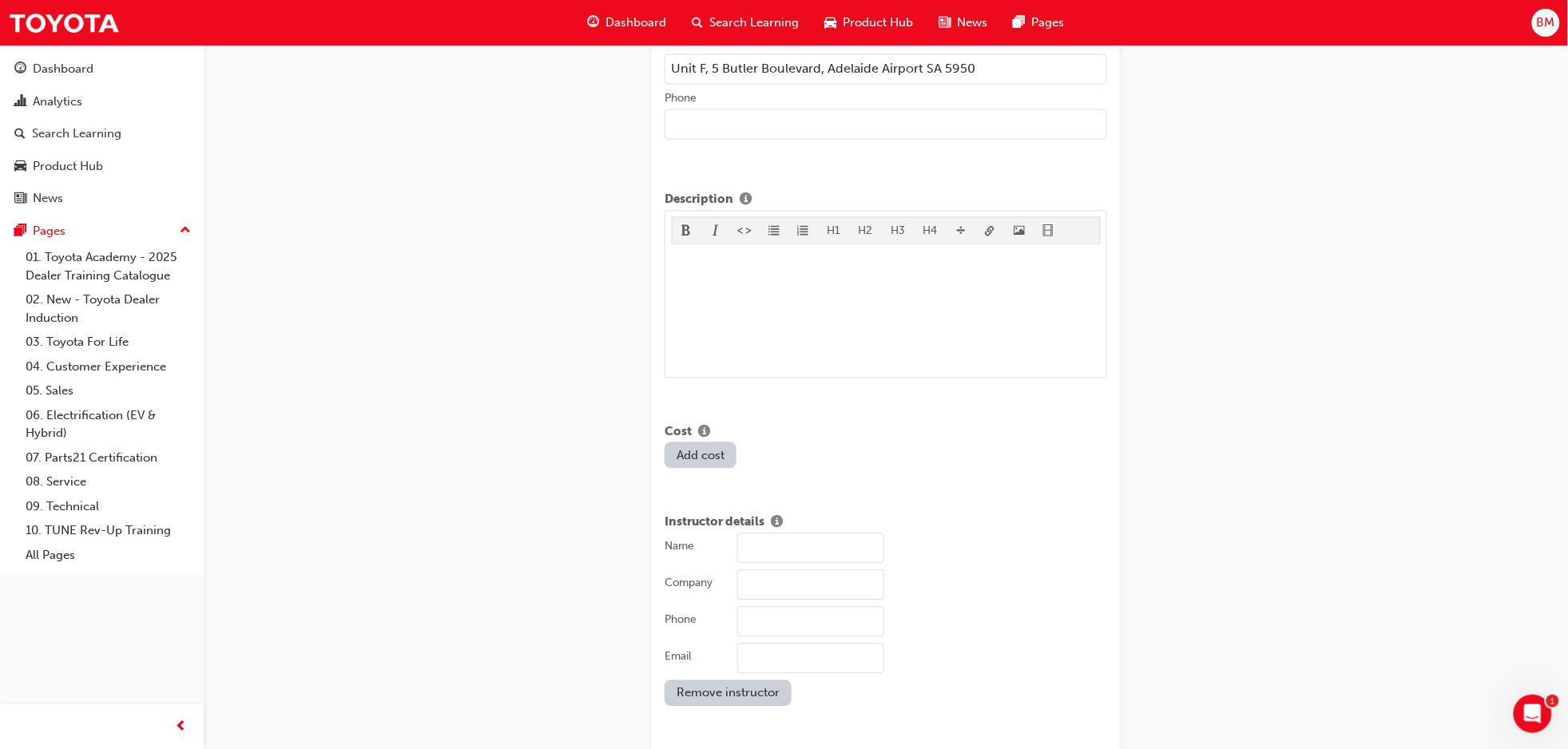 click on "Name" at bounding box center (811, 549) 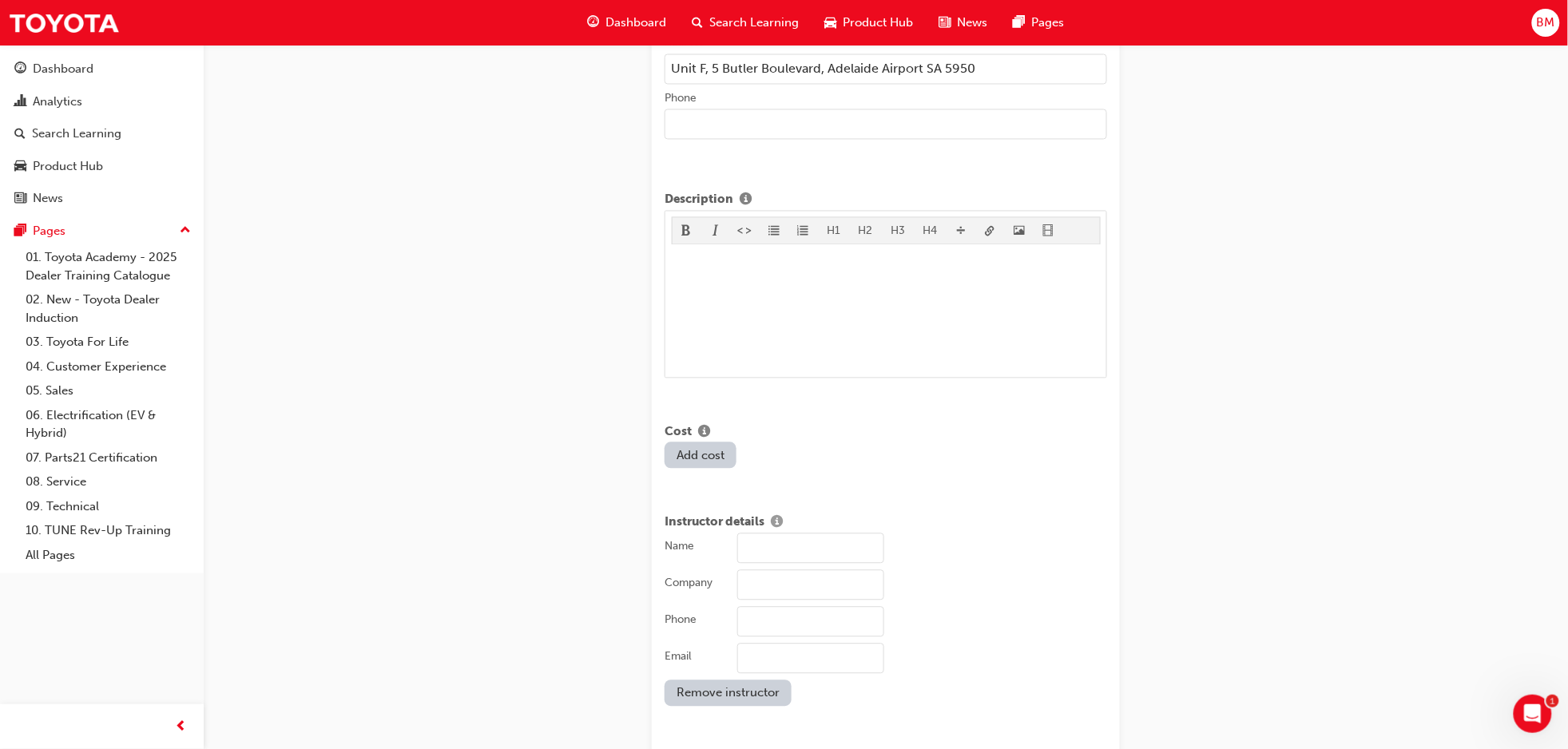 type on "[FIRST] [LAST]" 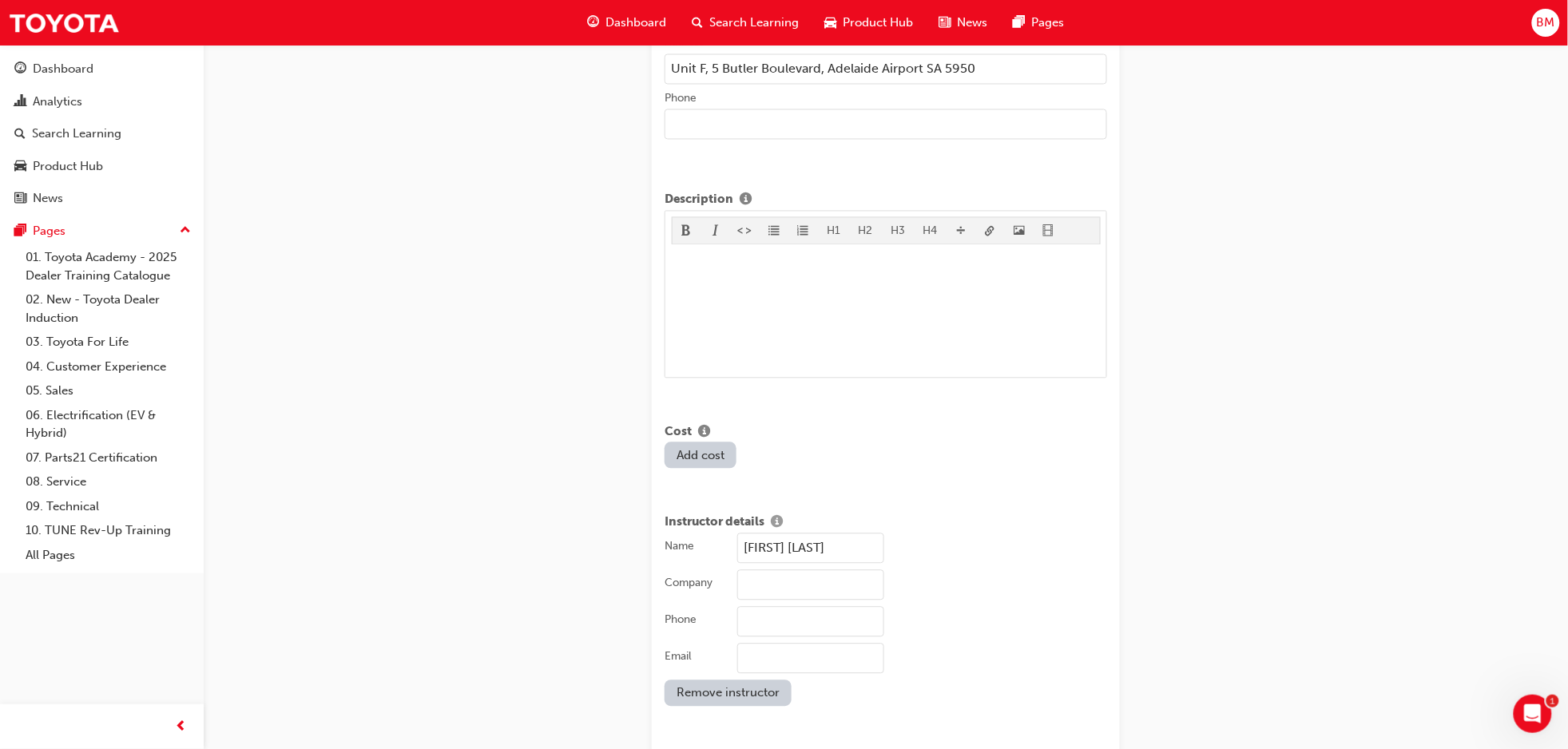 type on "[PHONE]" 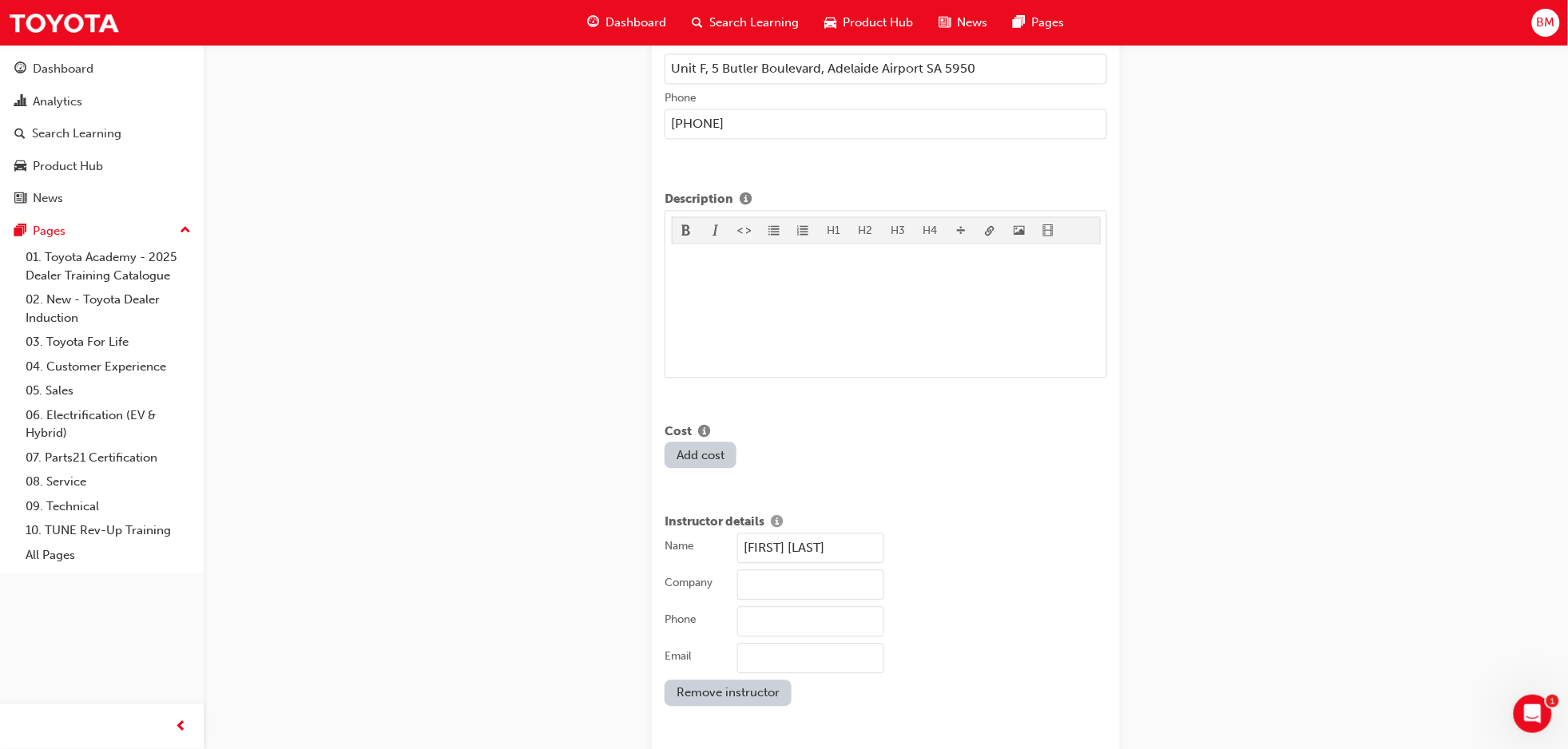 type on "Toyota Motor Corporation Australia" 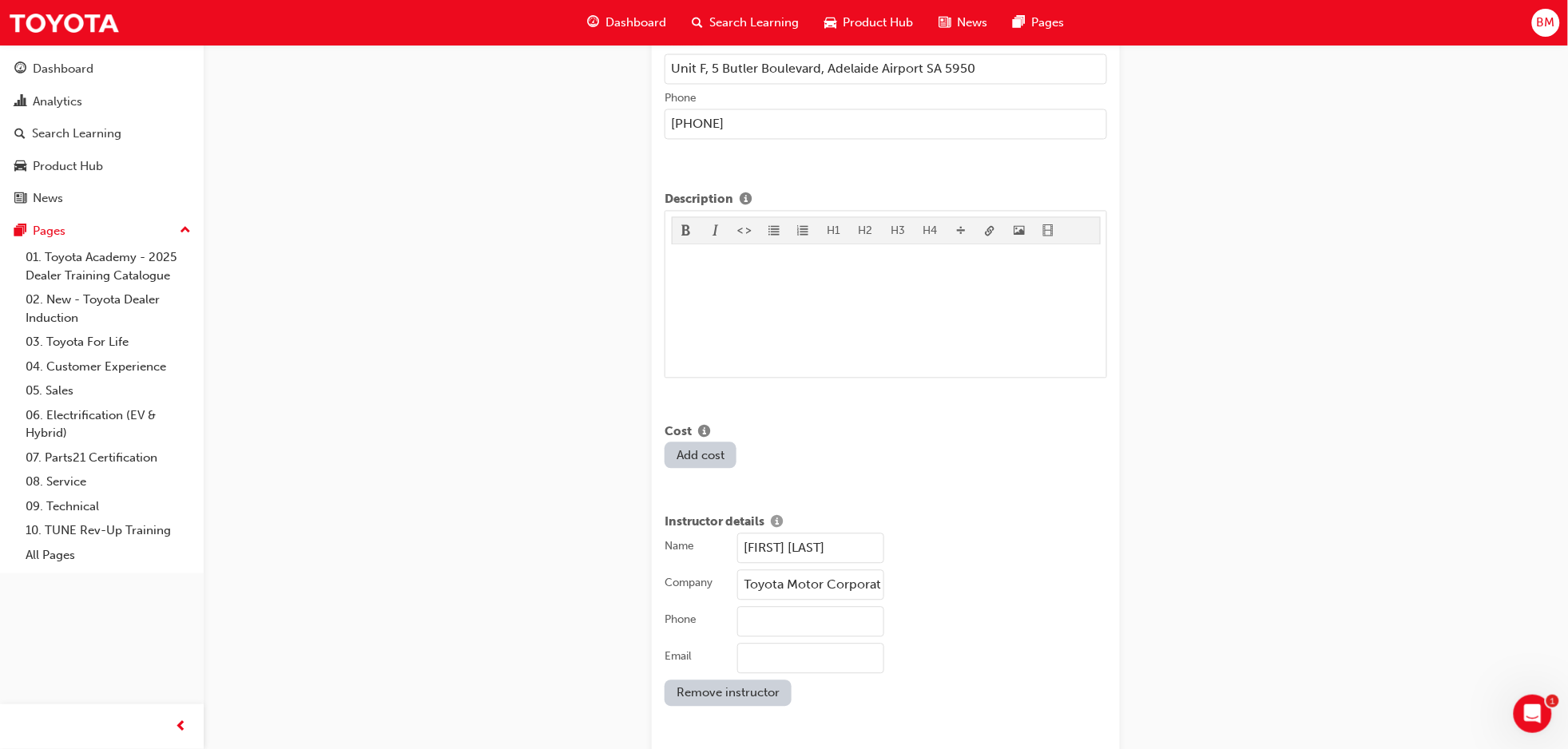 type on "[PHONE]" 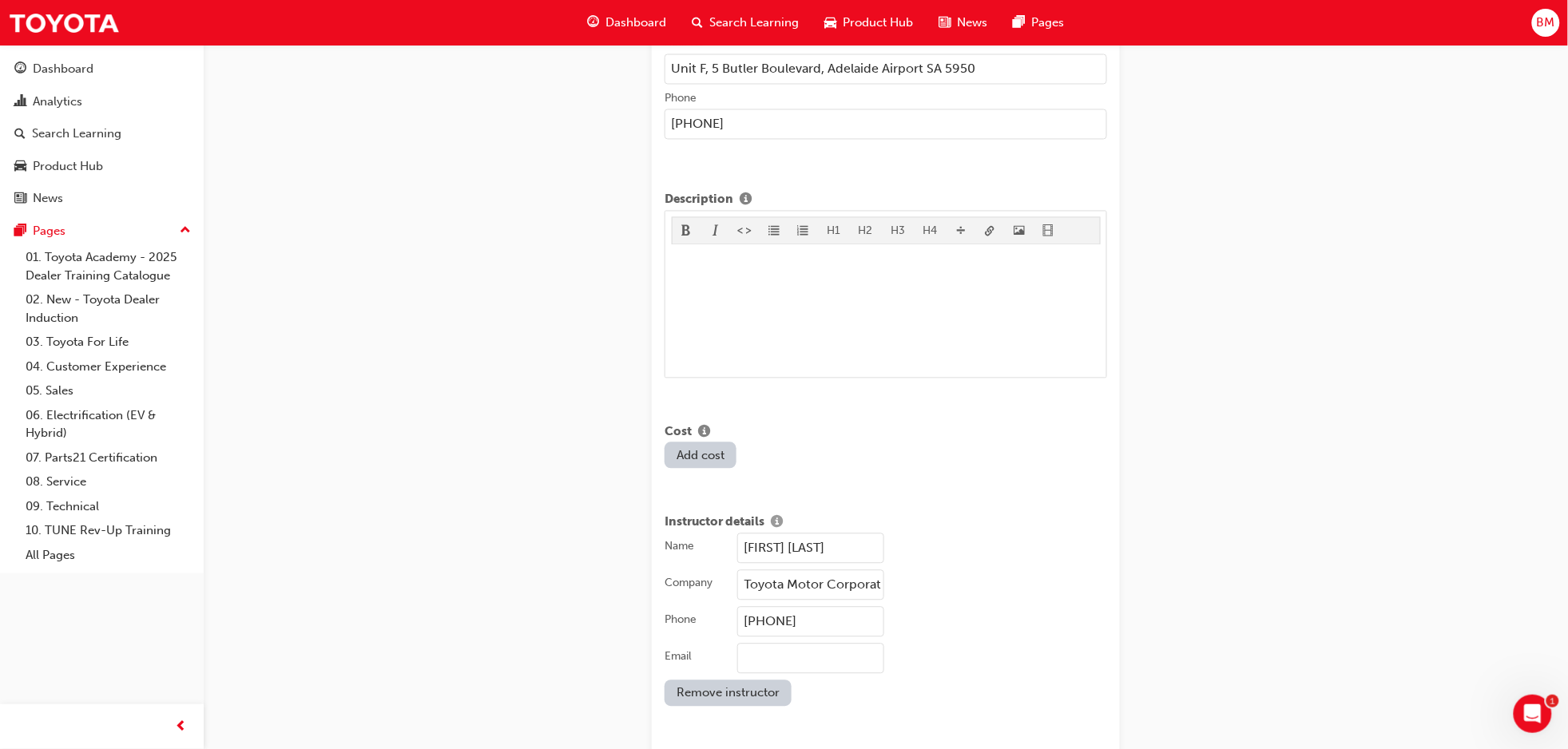 type on "[EMAIL]" 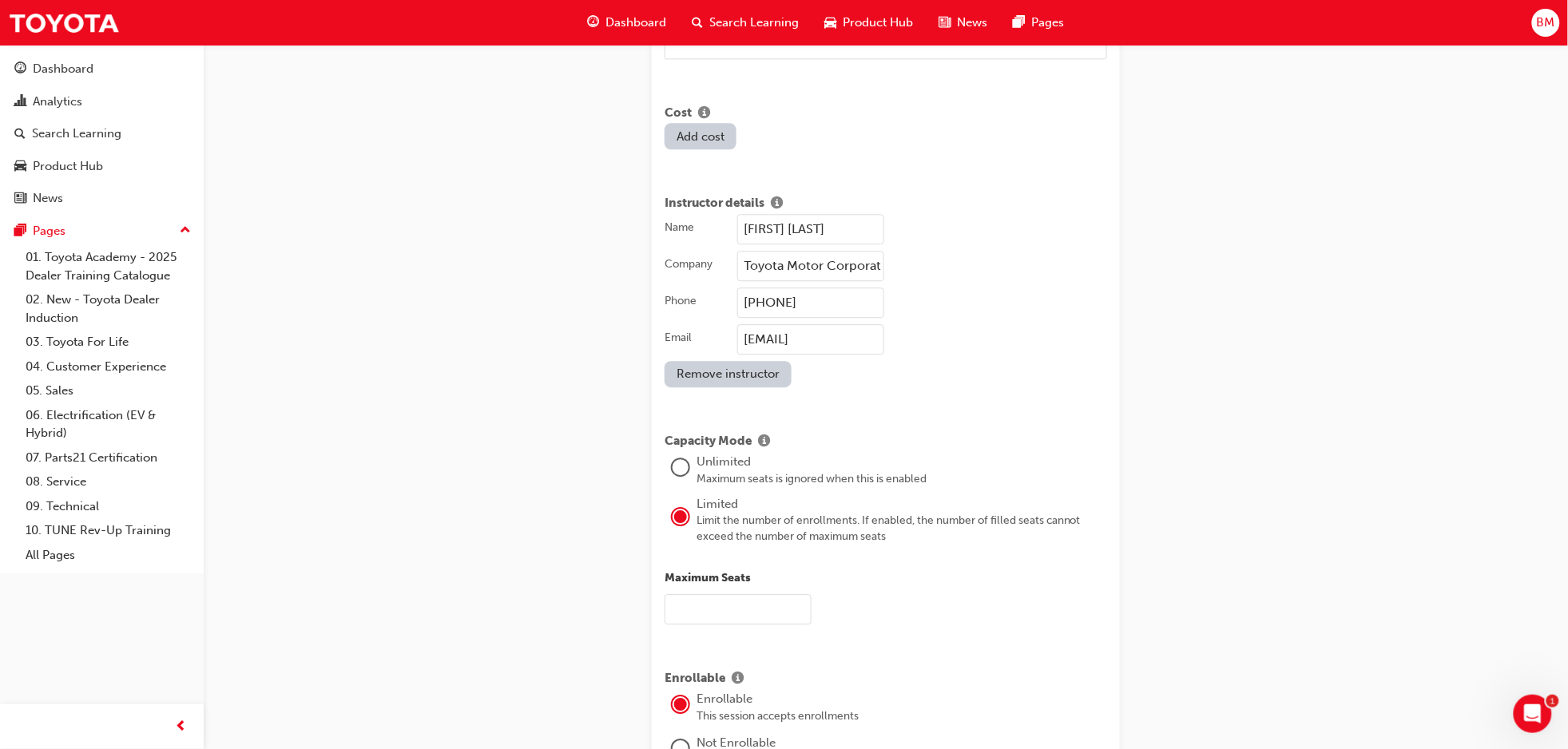 scroll, scrollTop: 1490, scrollLeft: 0, axis: vertical 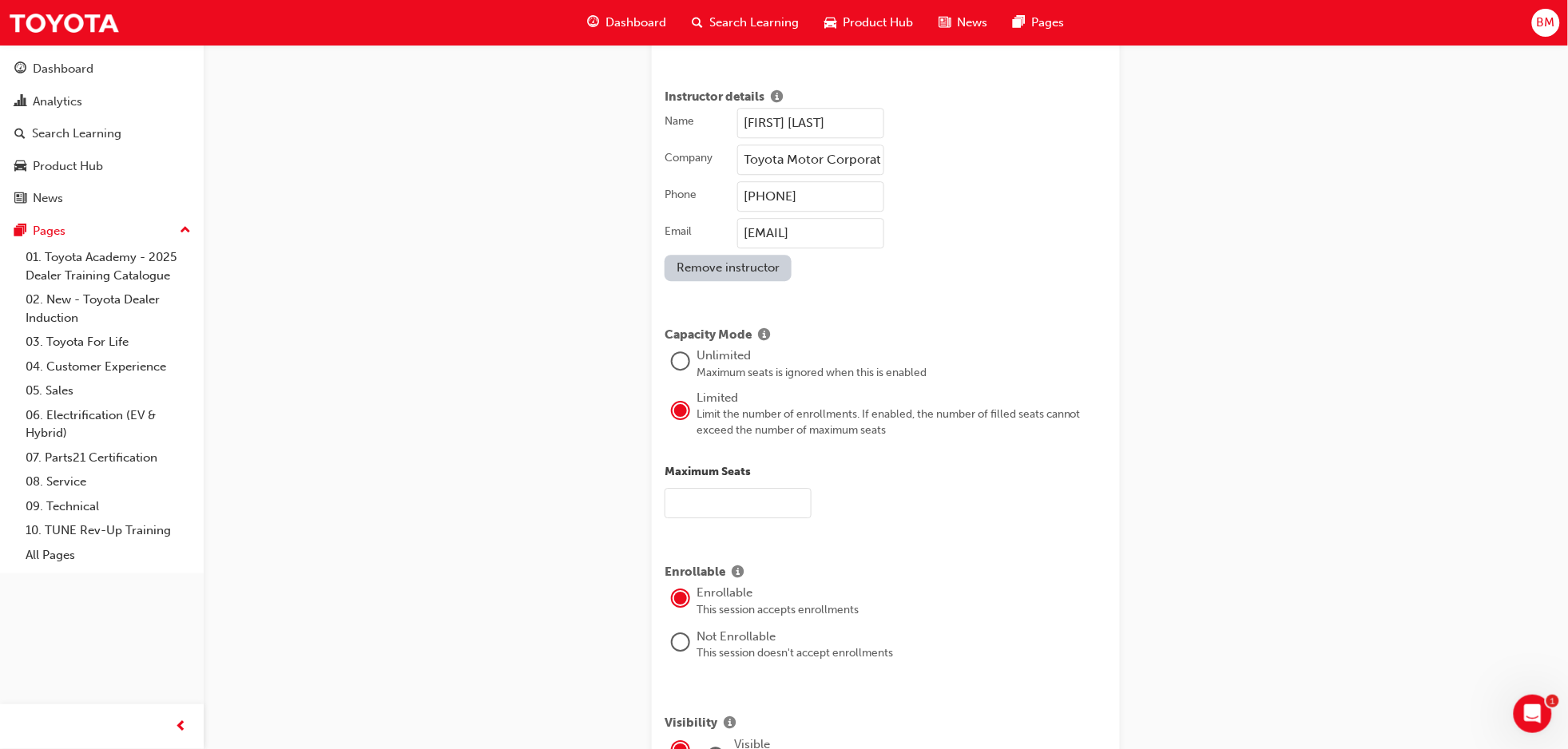 click at bounding box center [738, 503] 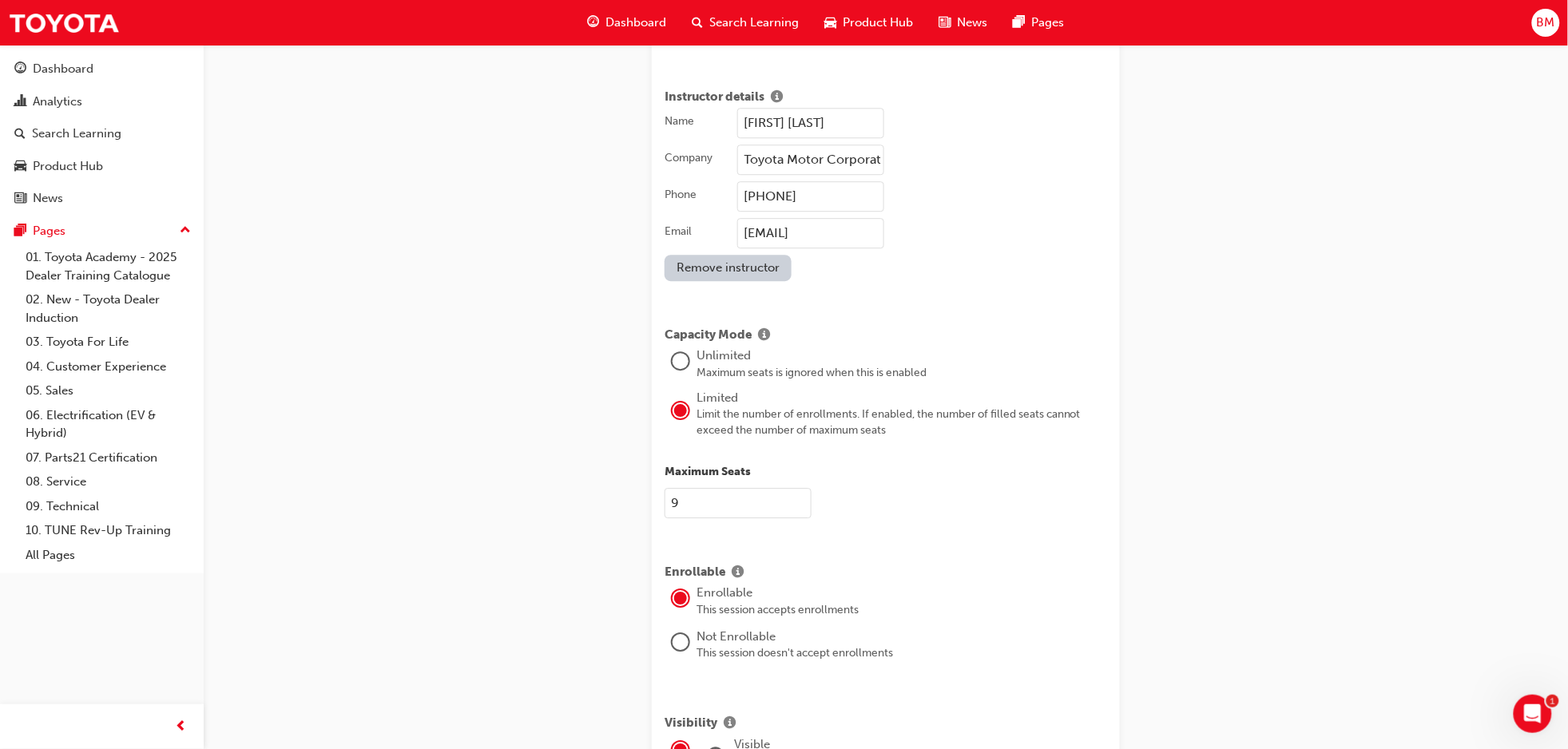 type on "9" 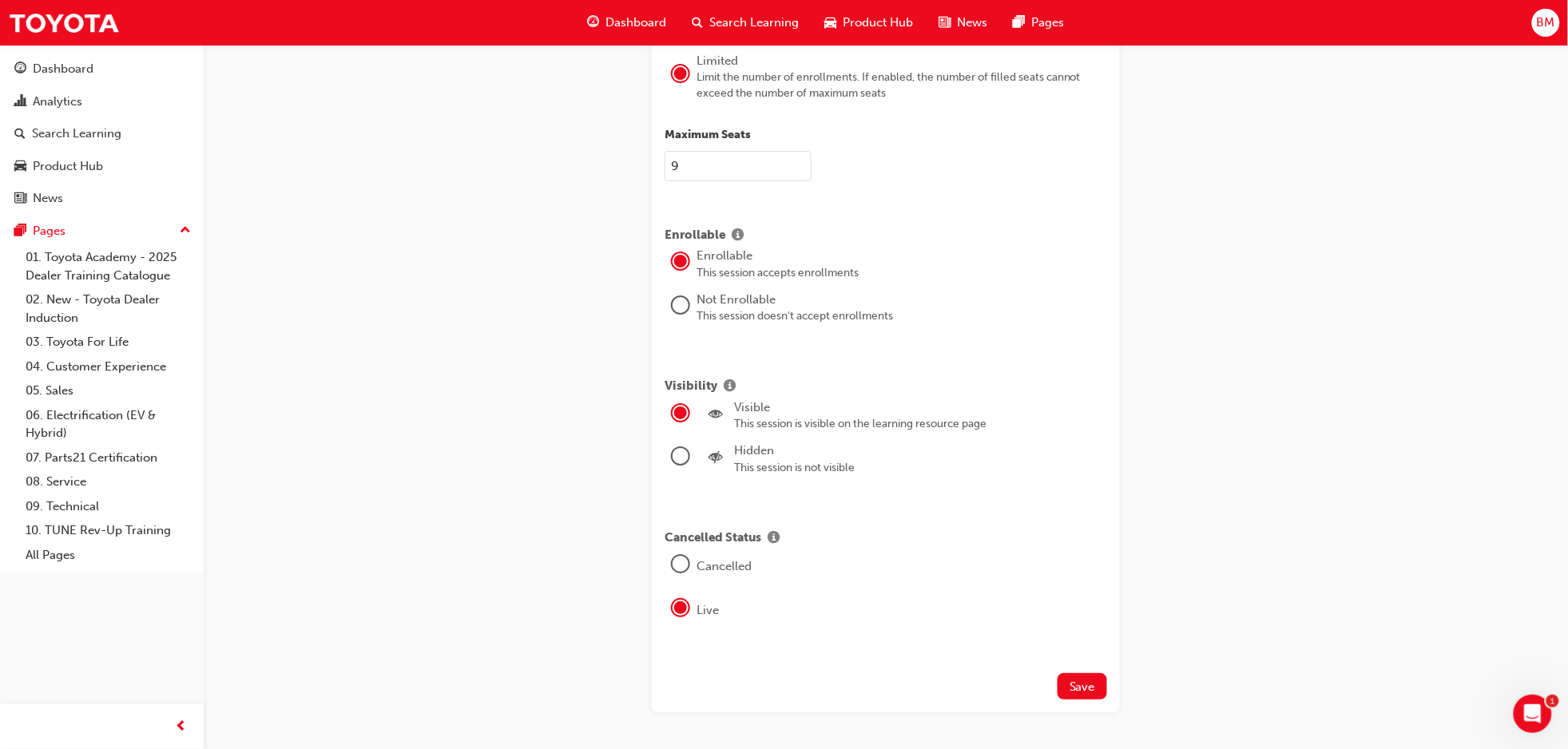 scroll, scrollTop: 1842, scrollLeft: 0, axis: vertical 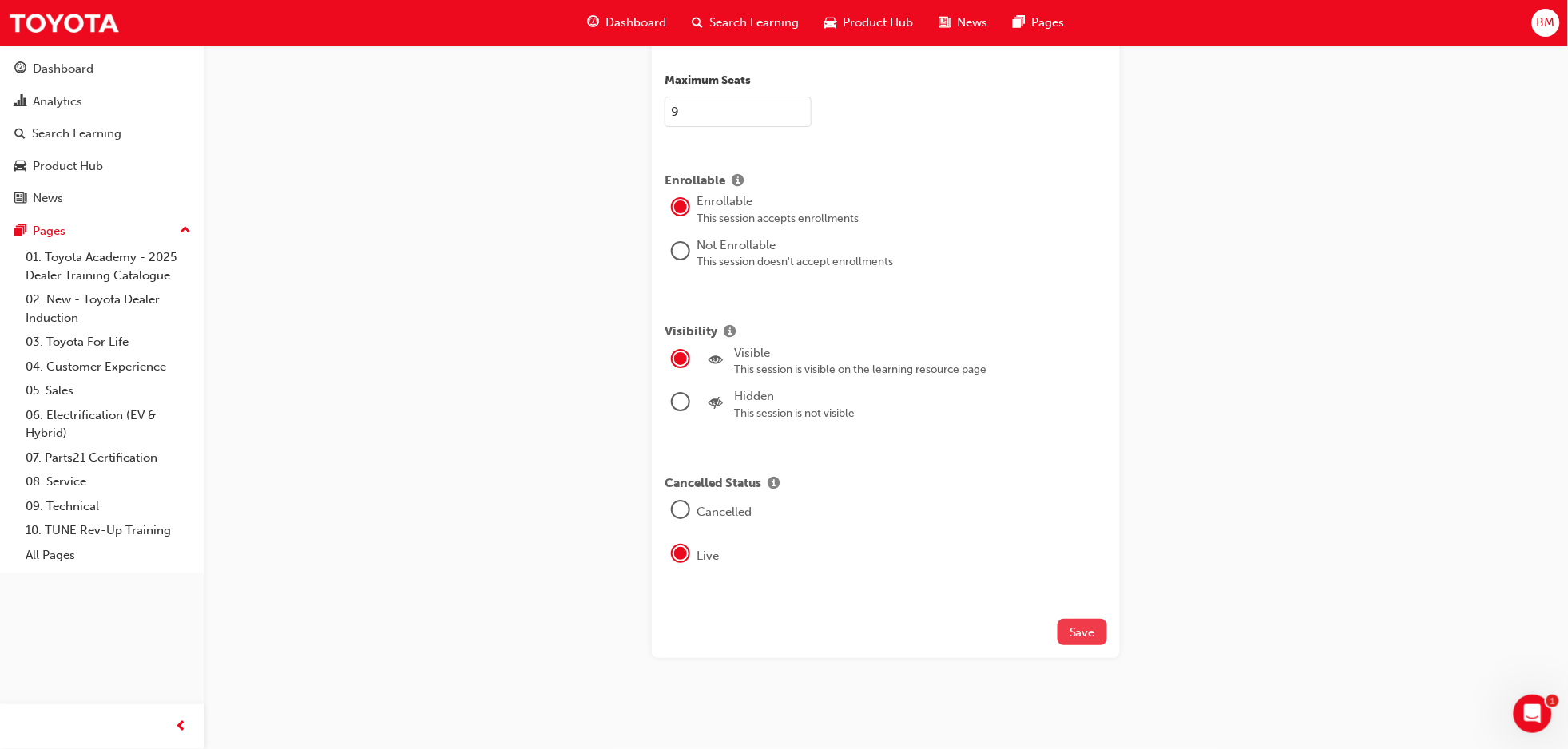 click on "Save" at bounding box center [1082, 632] 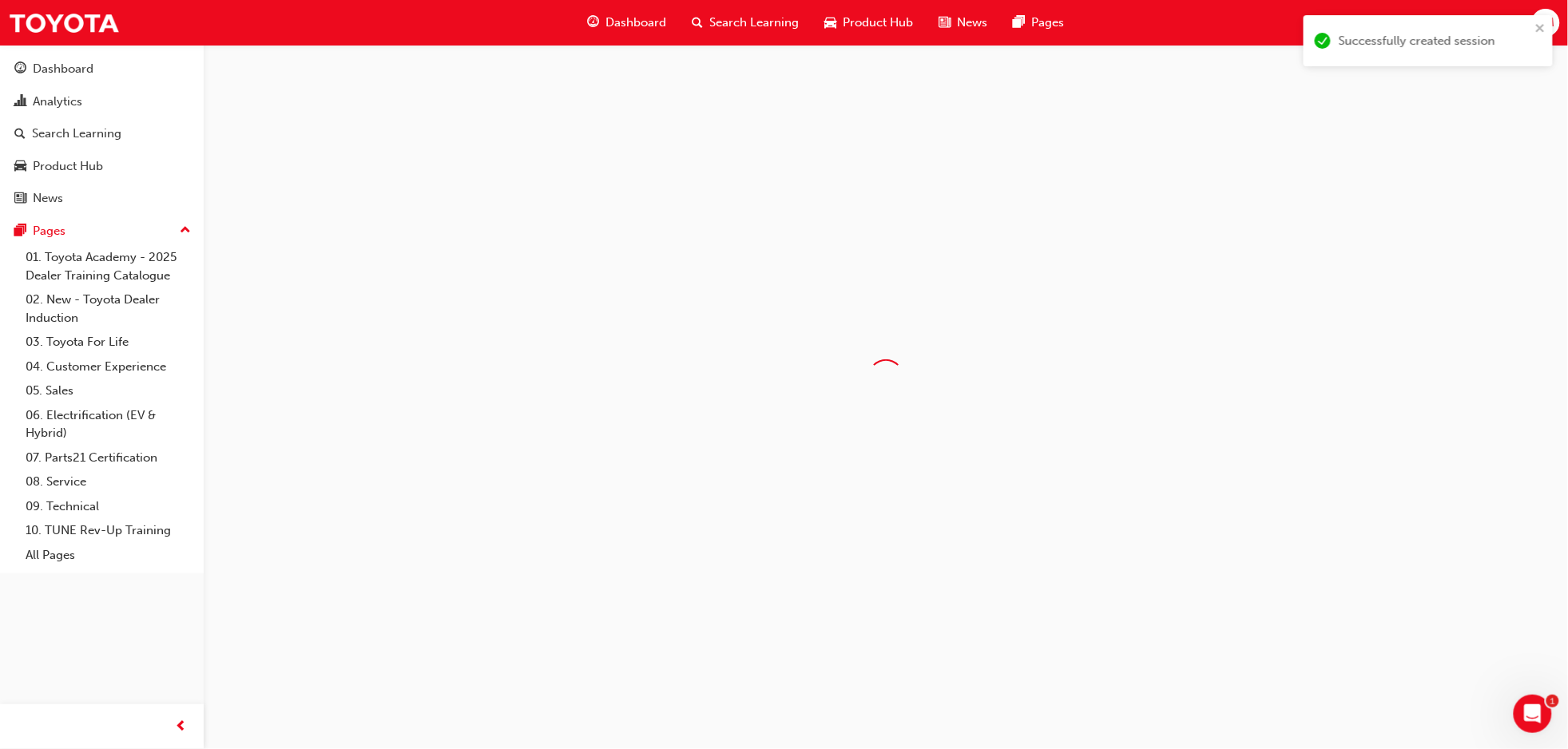 scroll, scrollTop: 0, scrollLeft: 0, axis: both 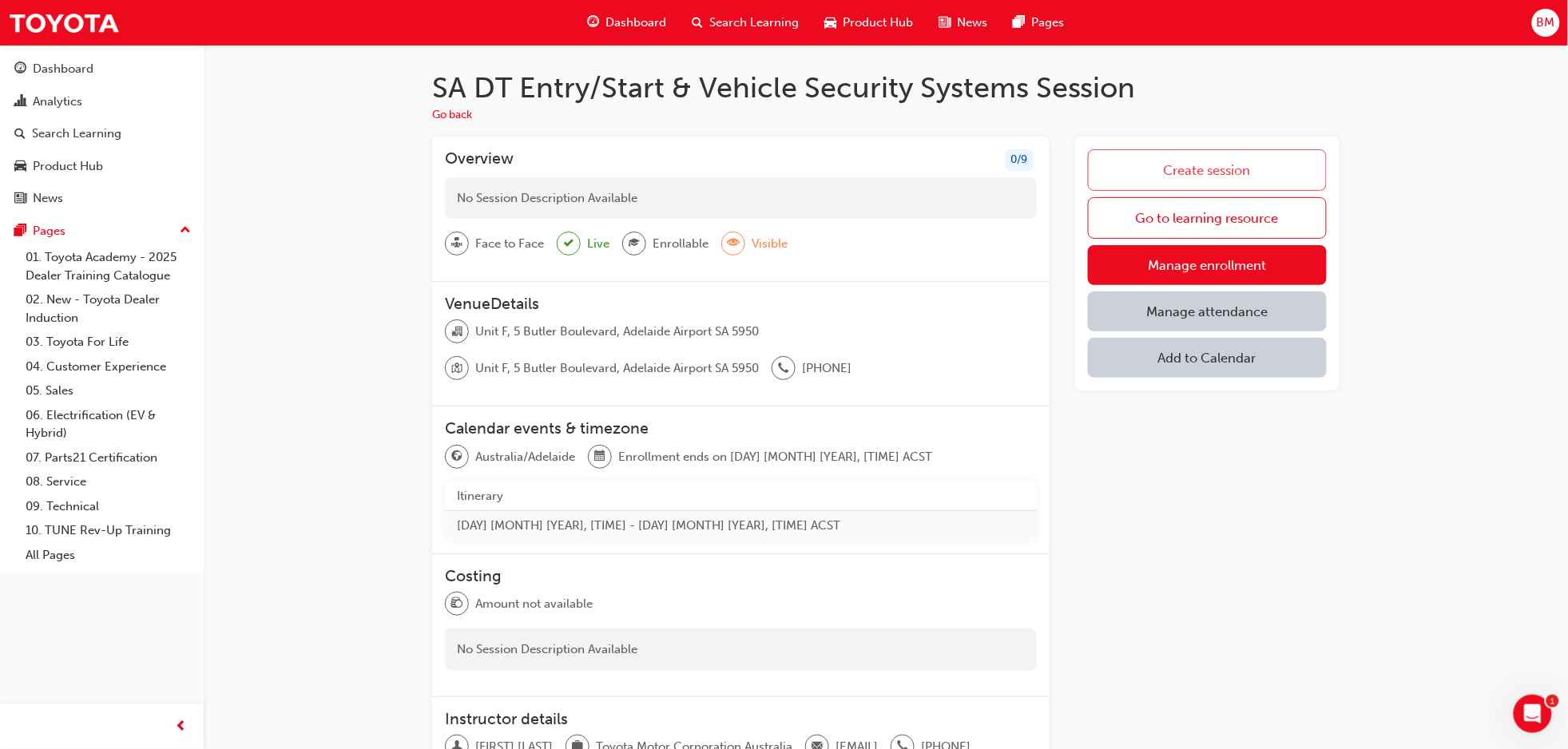 click on "Create session" at bounding box center [1207, 170] 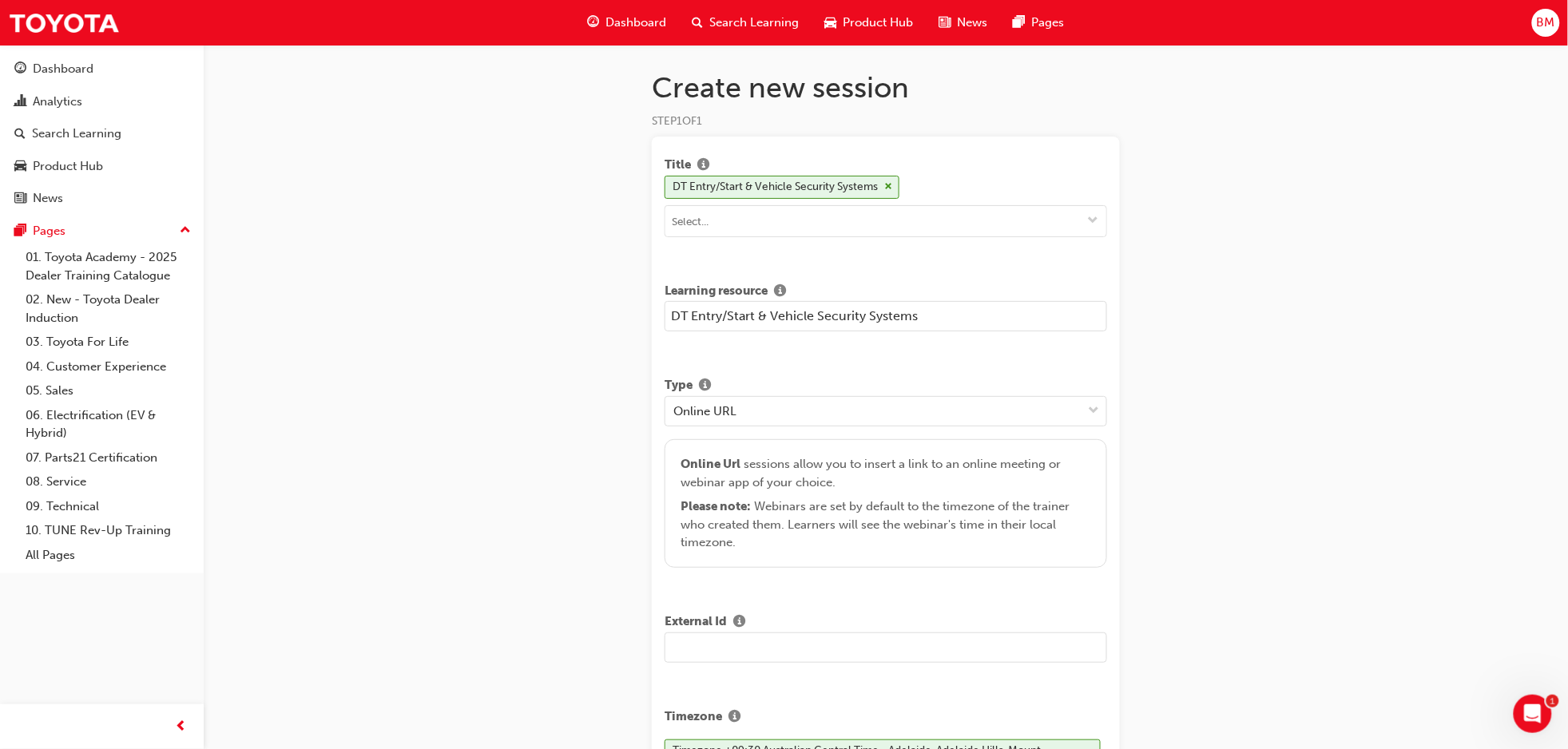 click on "DT Entry/Start & Vehicle Security Systems" at bounding box center (886, 316) 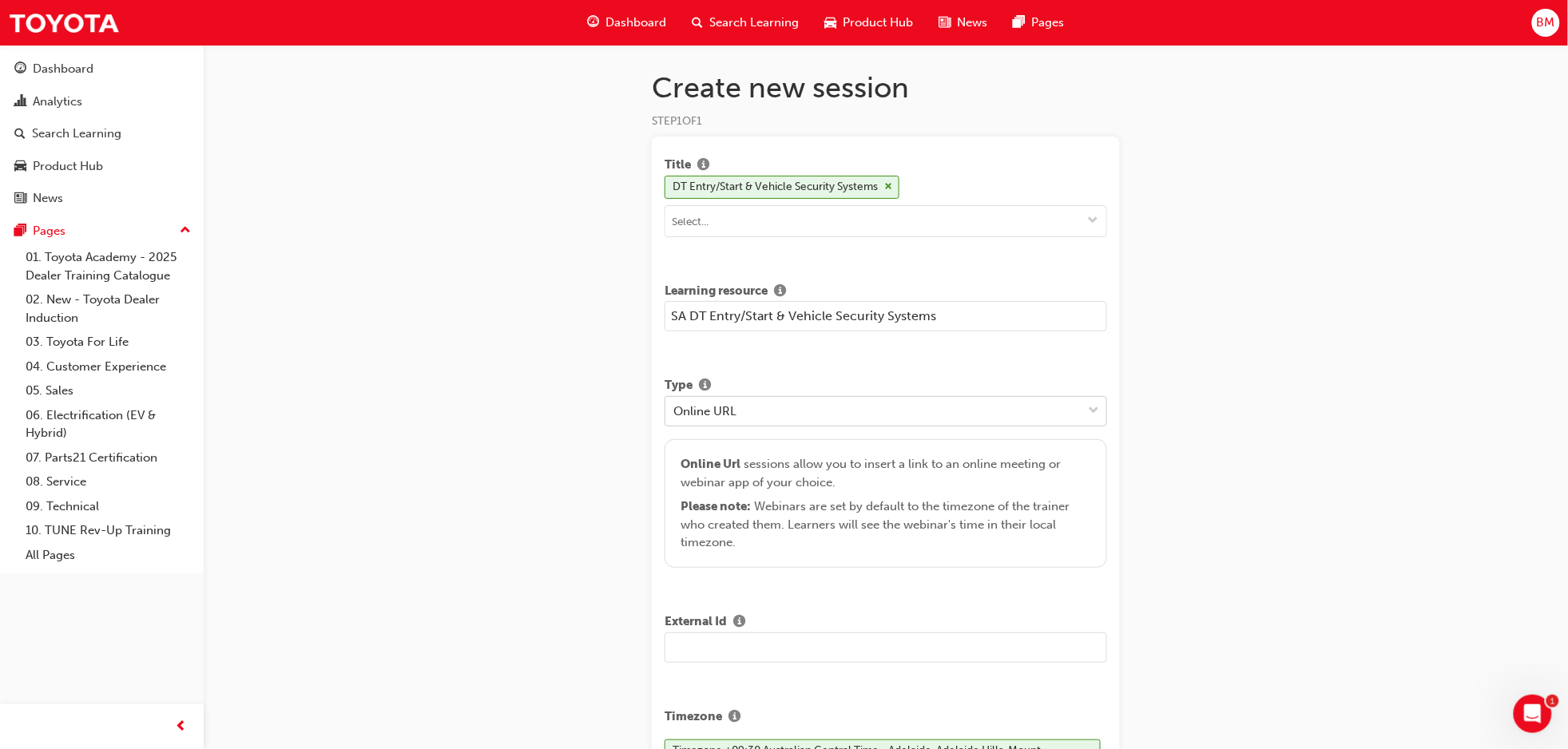 type on "SA DT Entry/Start & Vehicle Security Systems" 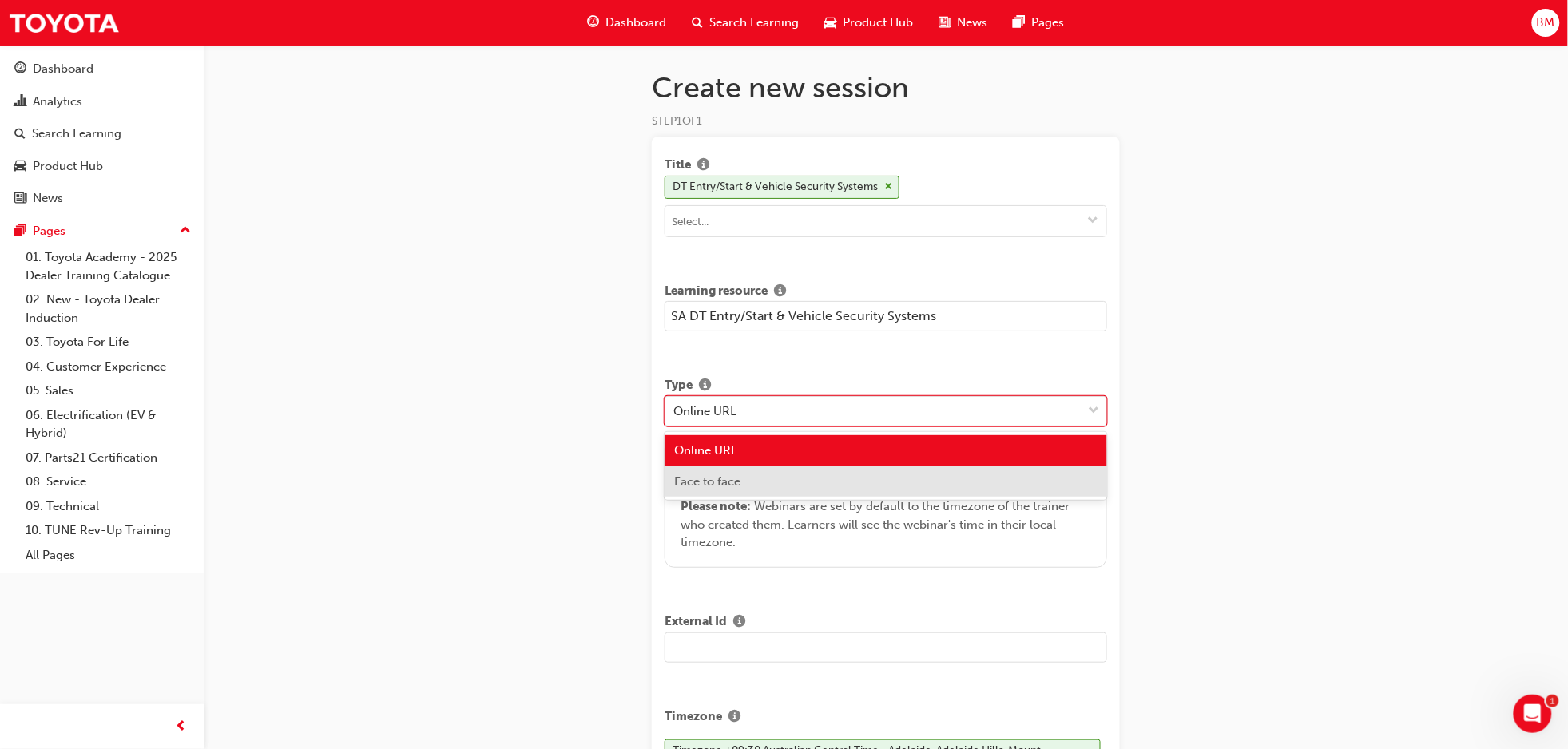 drag, startPoint x: 764, startPoint y: 478, endPoint x: 776, endPoint y: 498, distance: 23.323808 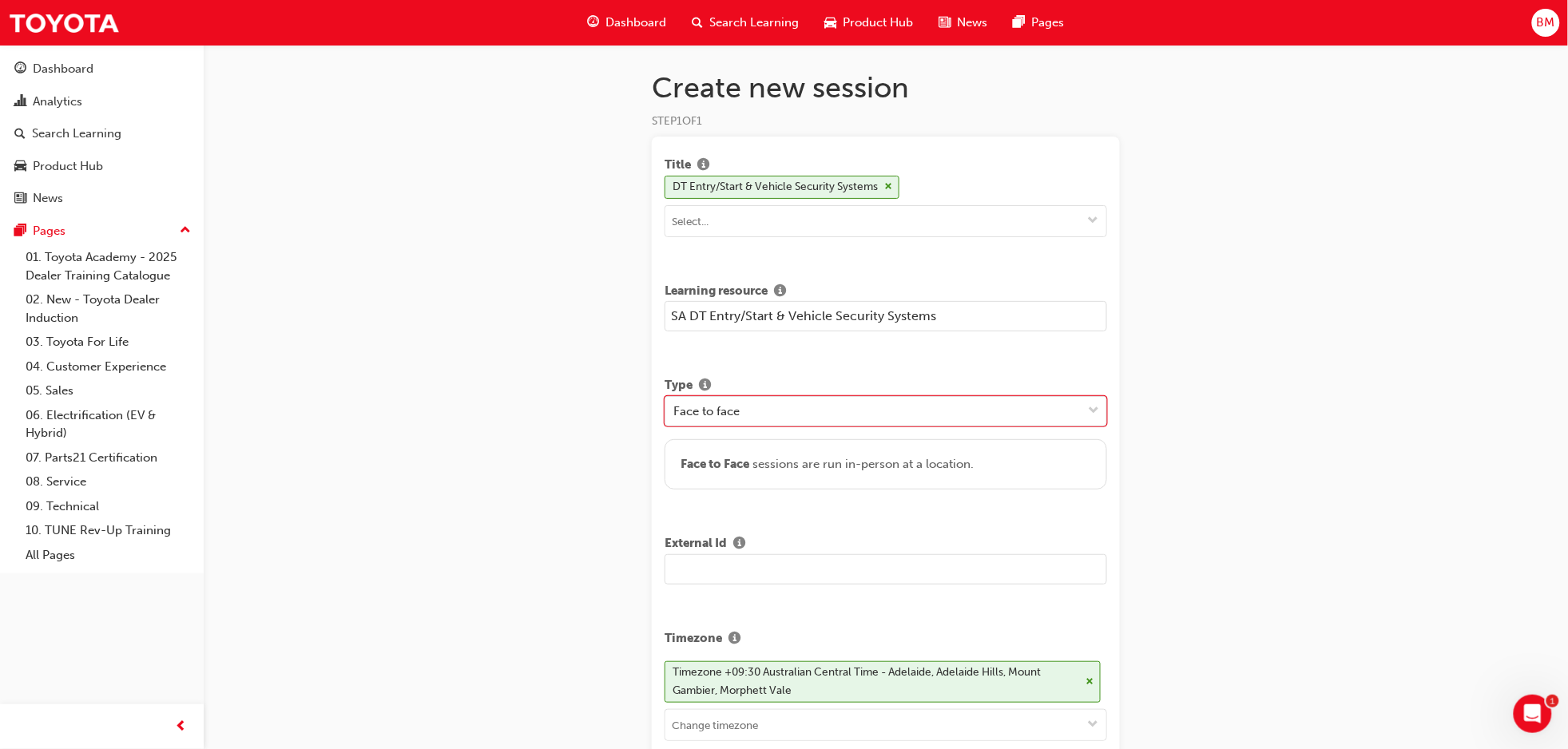click at bounding box center [886, 569] 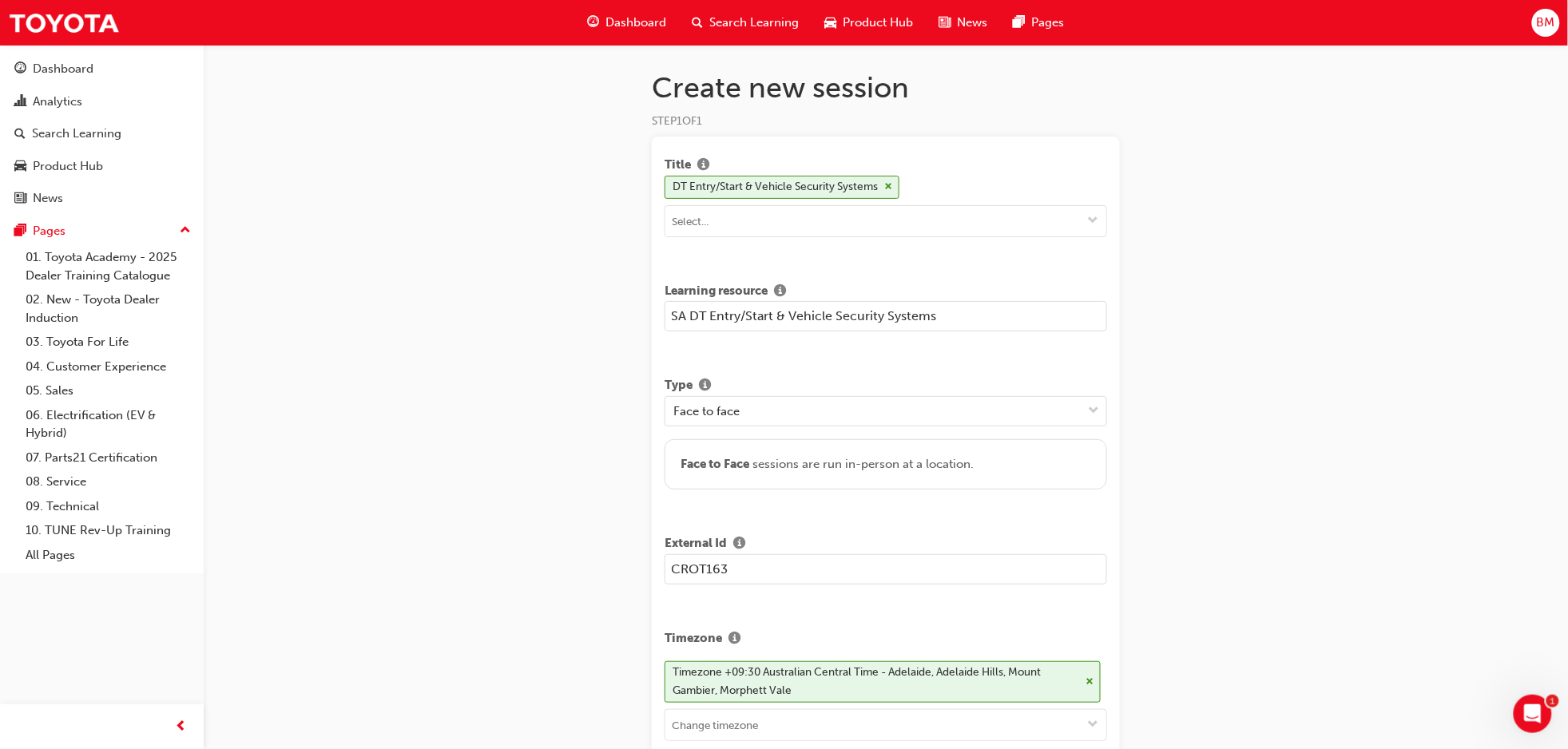 type on "CROT163" 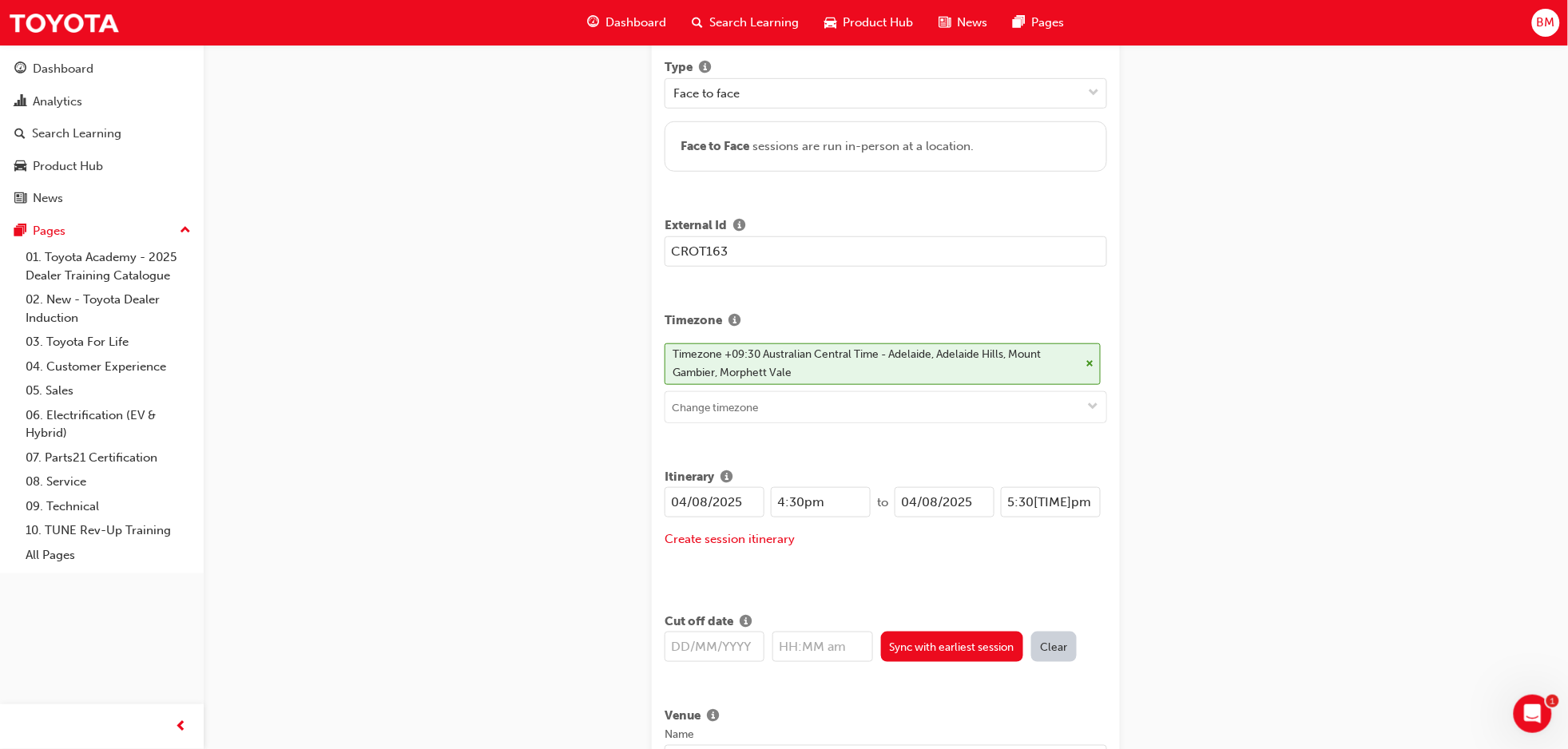 scroll, scrollTop: 319, scrollLeft: 0, axis: vertical 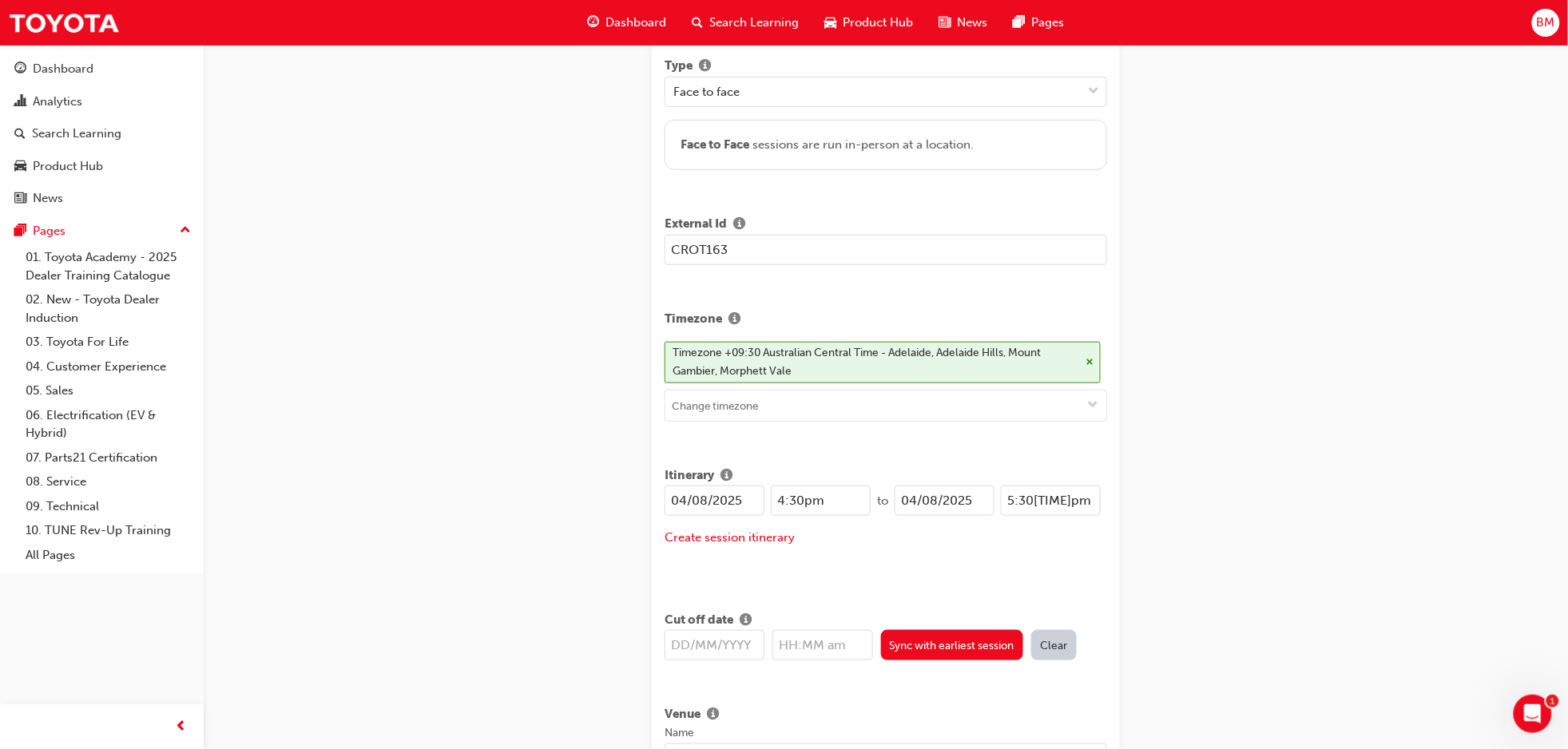 click on "04/08/2025" at bounding box center [714, 501] 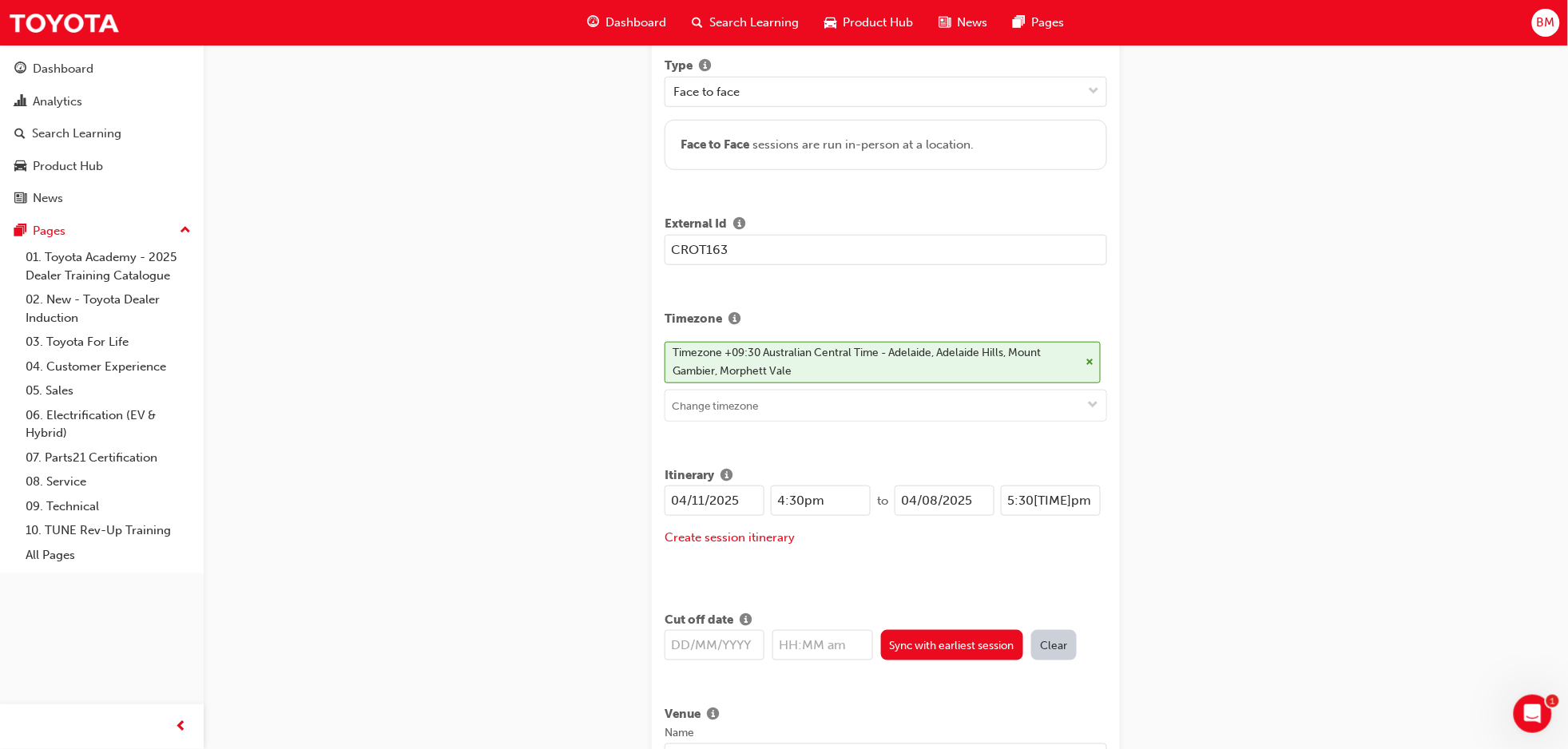 type on "04/11/2025" 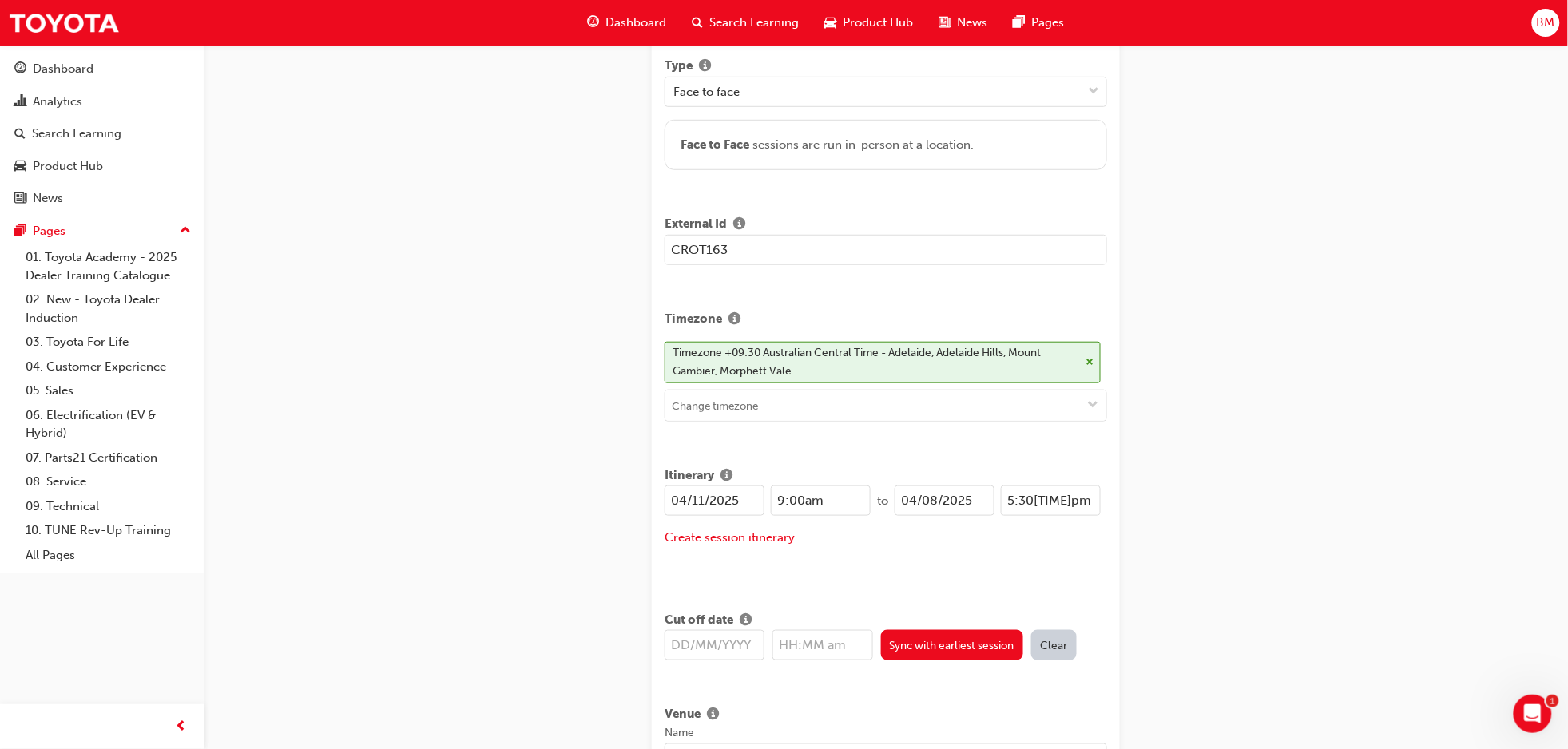 type on "9:00am" 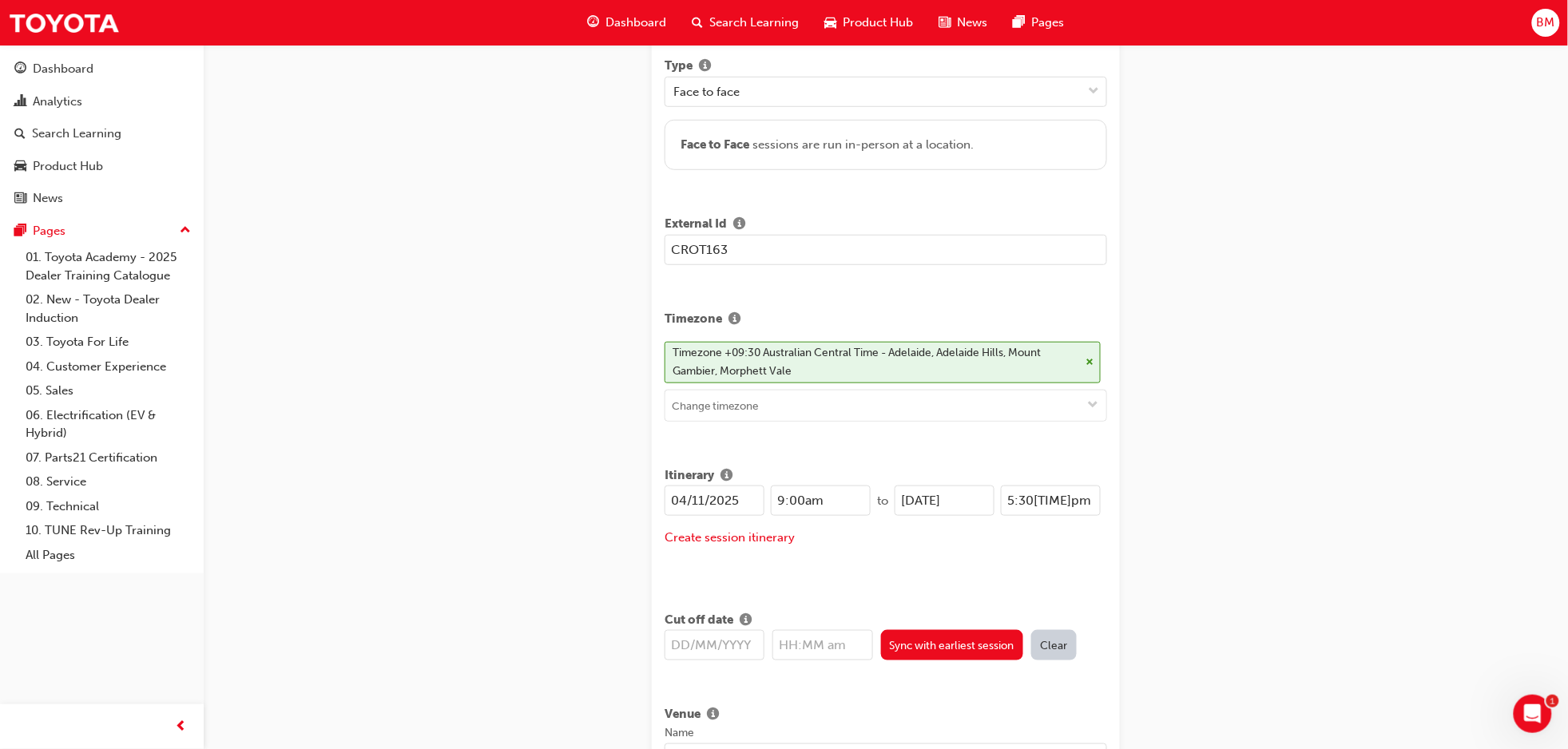 drag, startPoint x: 939, startPoint y: 501, endPoint x: 935, endPoint y: 509, distance: 8.94427 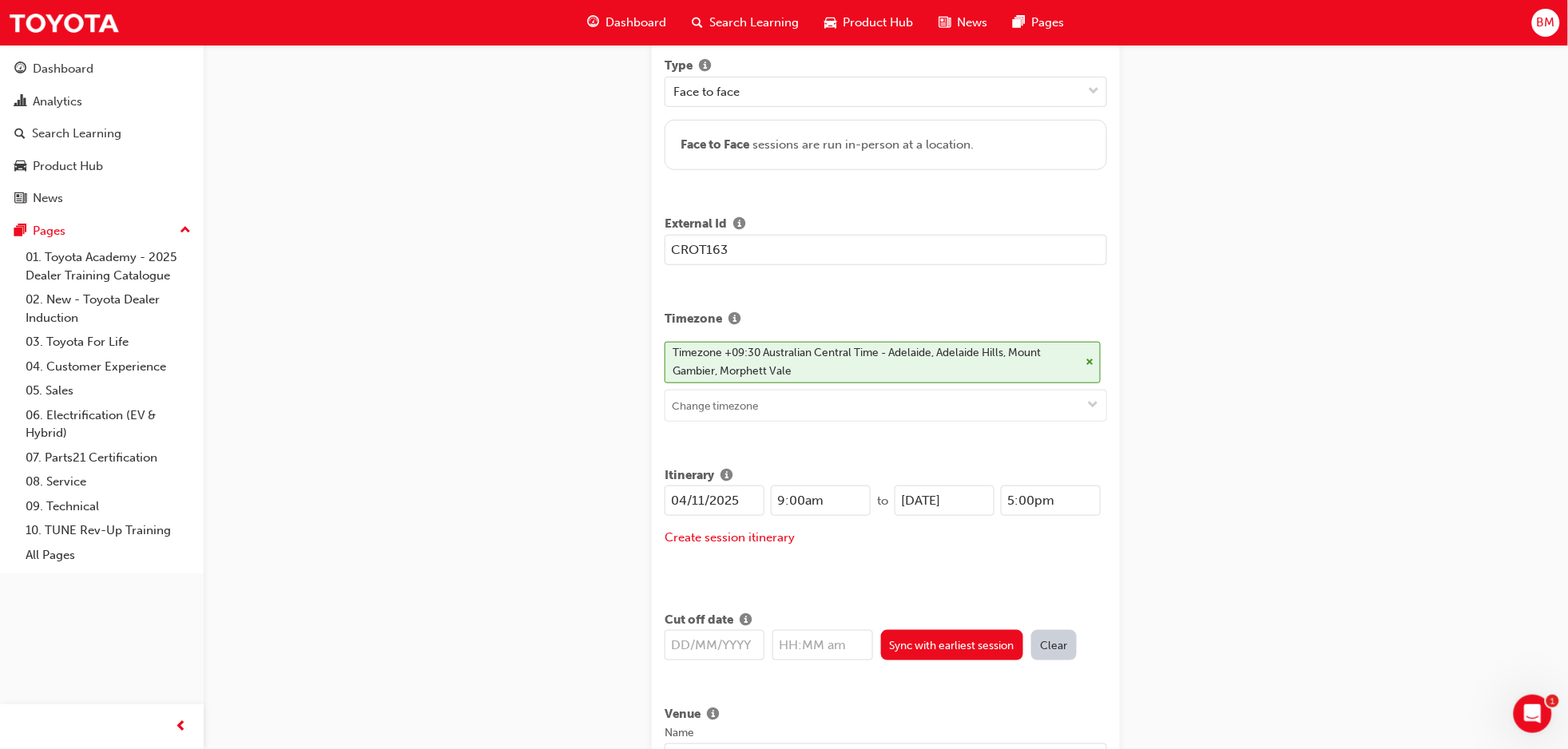 type on "5:00pm" 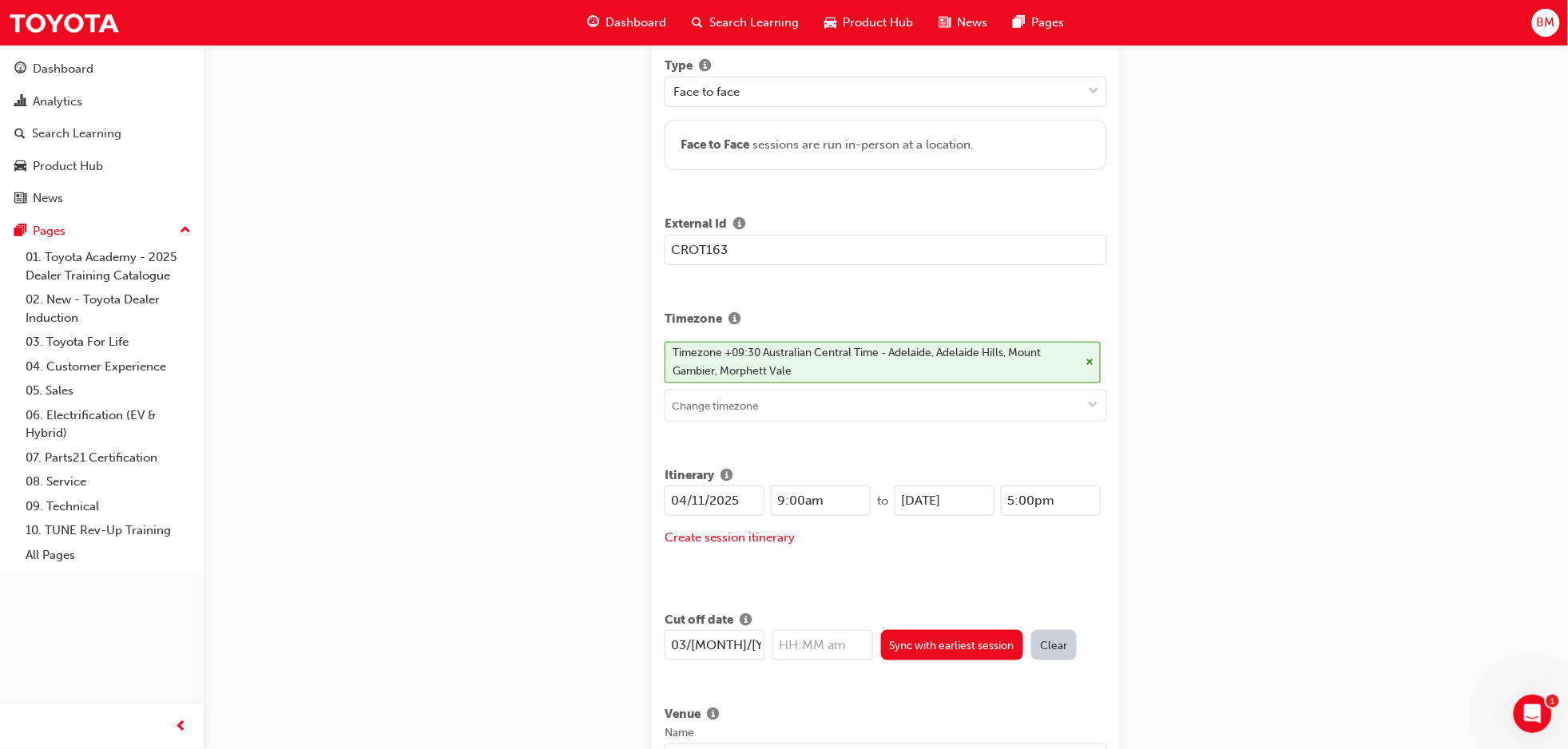 type on "[DAY]/[MONTH]" 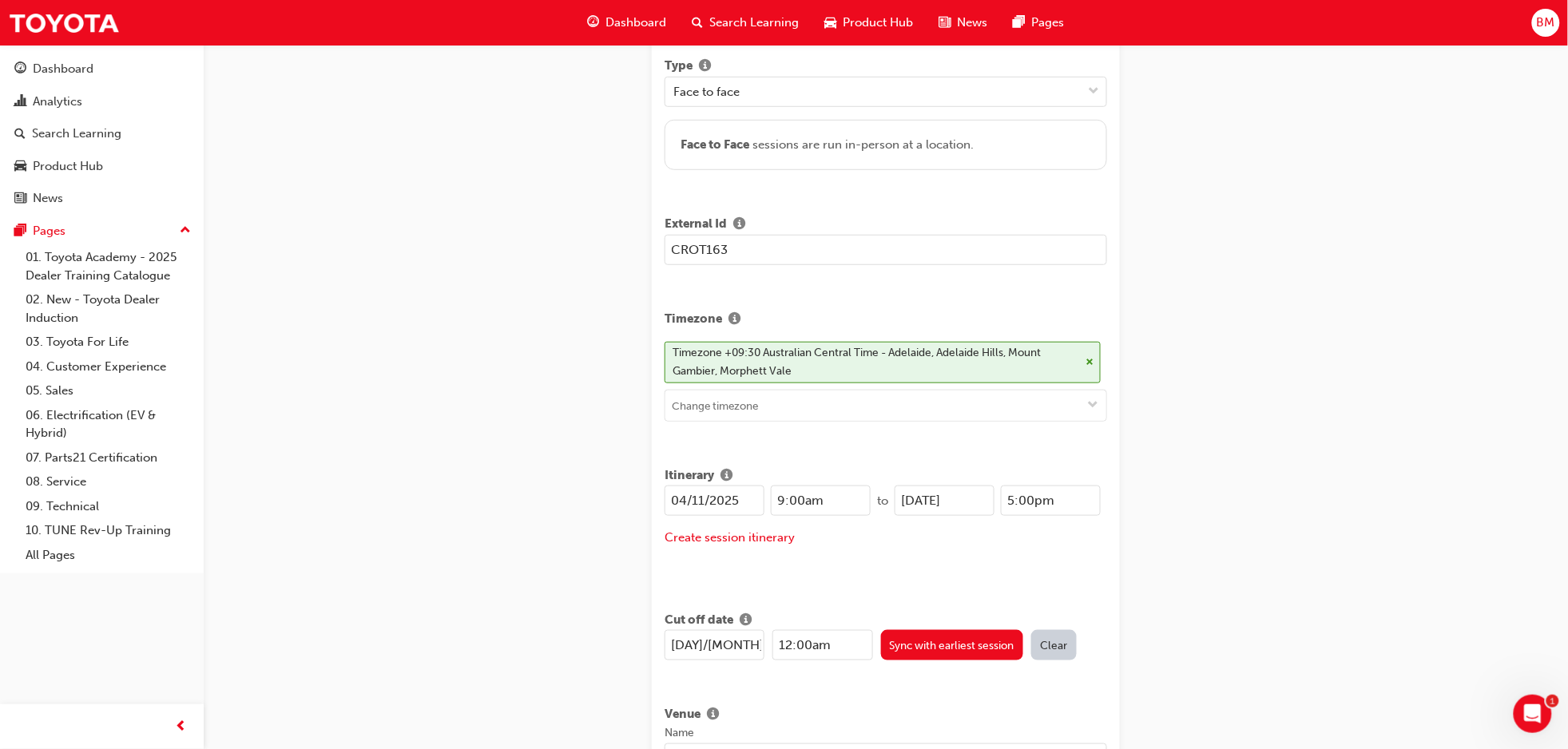 type on "[DAY]/[MONTH]/[YEAR]" 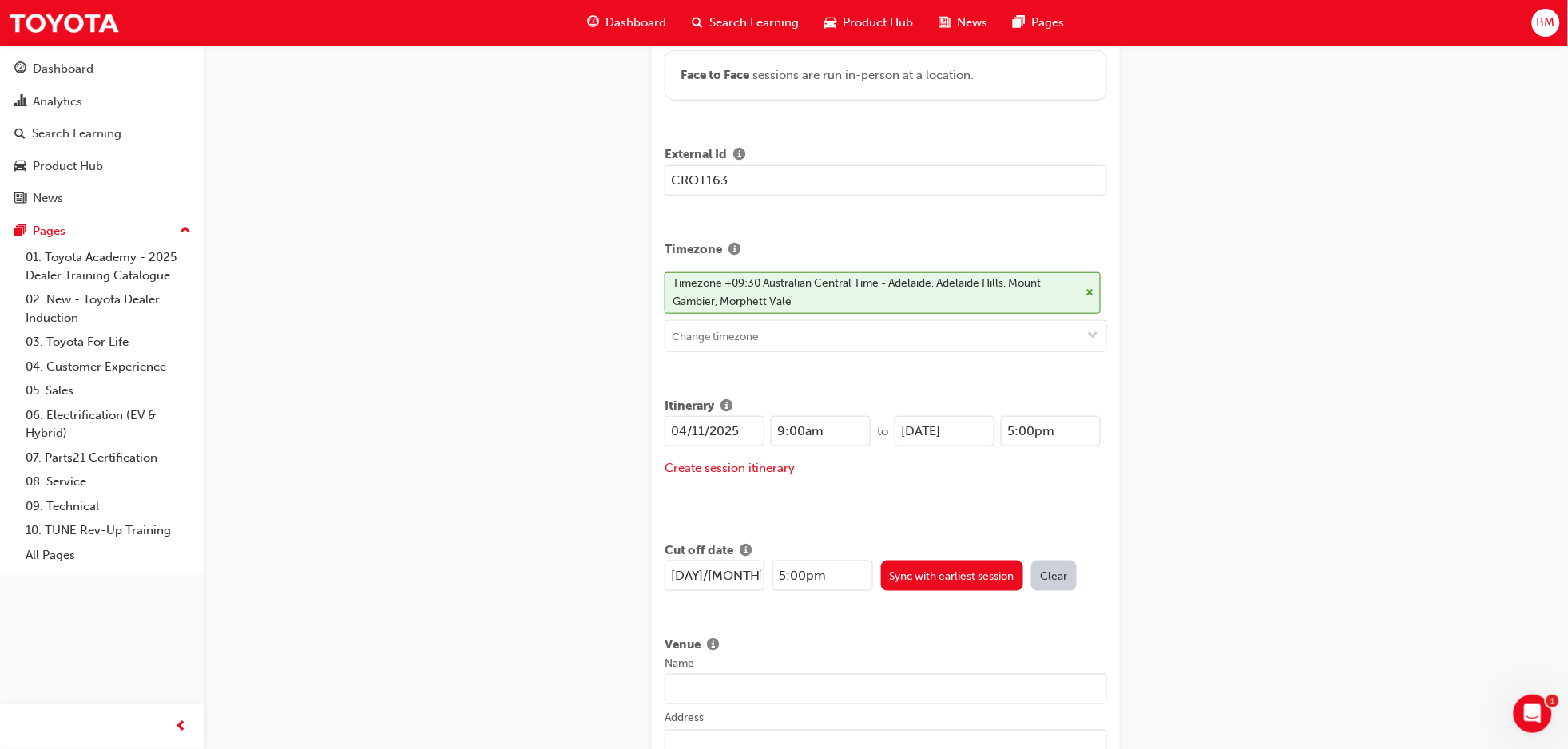 scroll, scrollTop: 426, scrollLeft: 0, axis: vertical 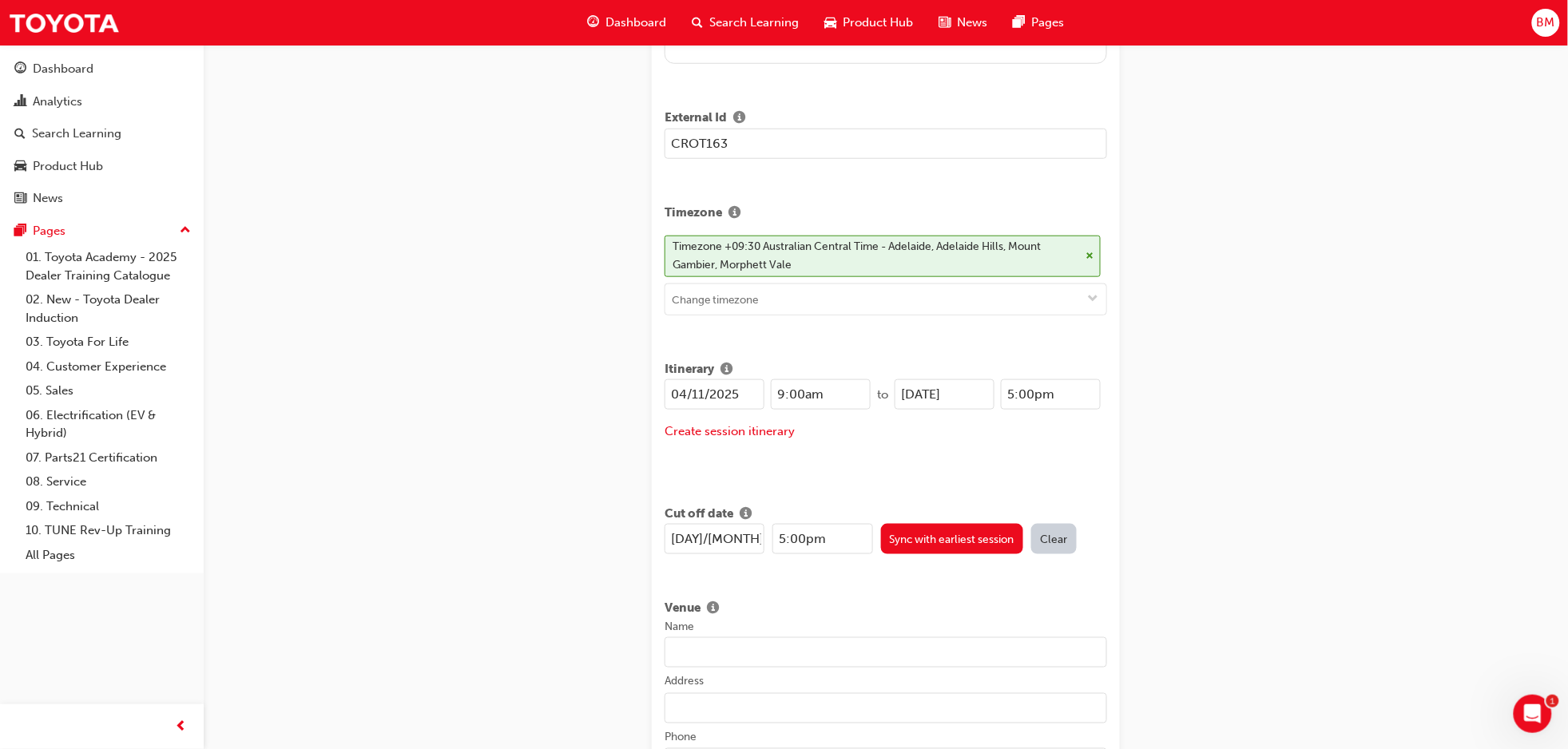 type on "5:00pm" 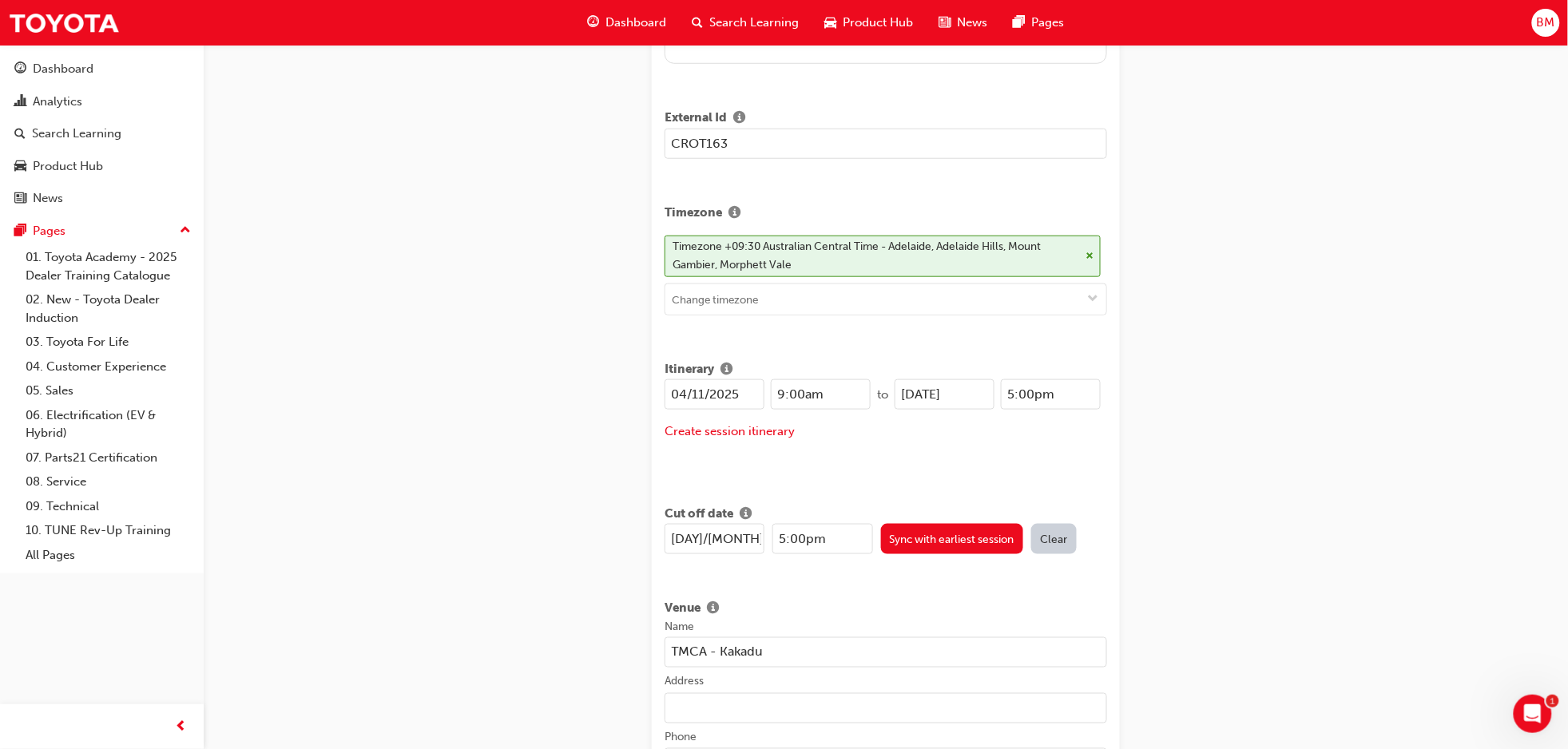 type on "Unit F, 5 Butler Boulevard, Adelaide Airport SA 5950" 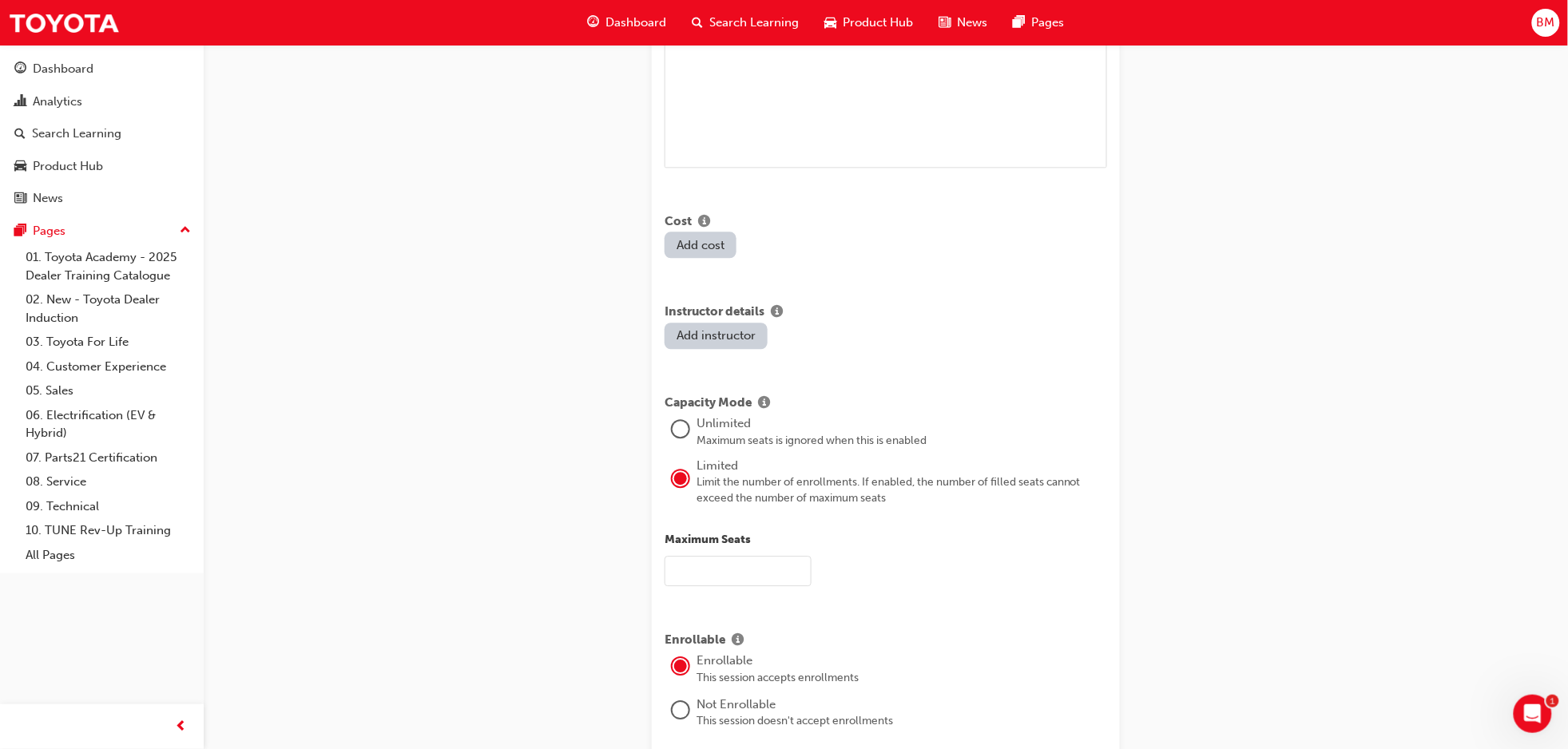 scroll, scrollTop: 1278, scrollLeft: 0, axis: vertical 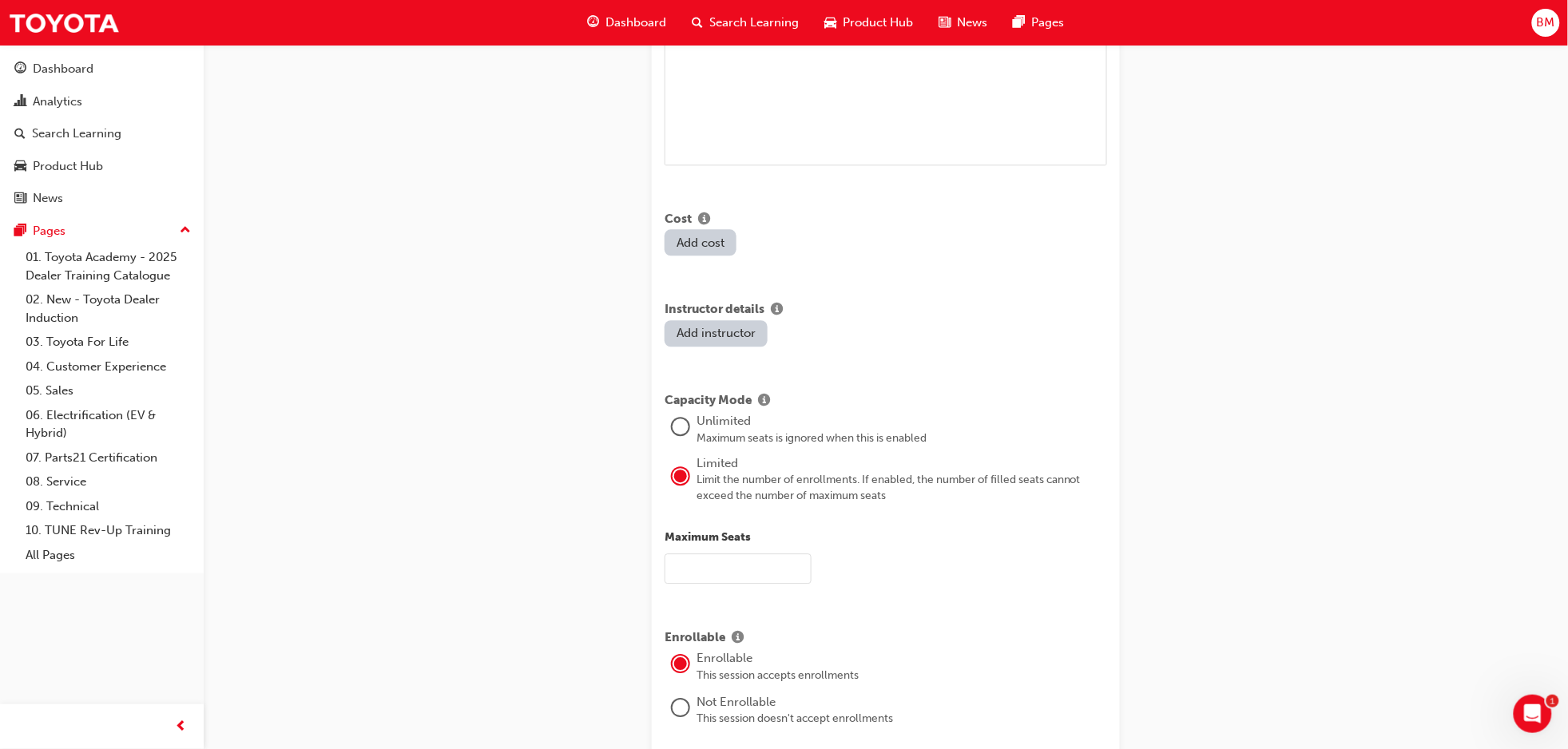 click on "Add instructor" at bounding box center (716, 333) 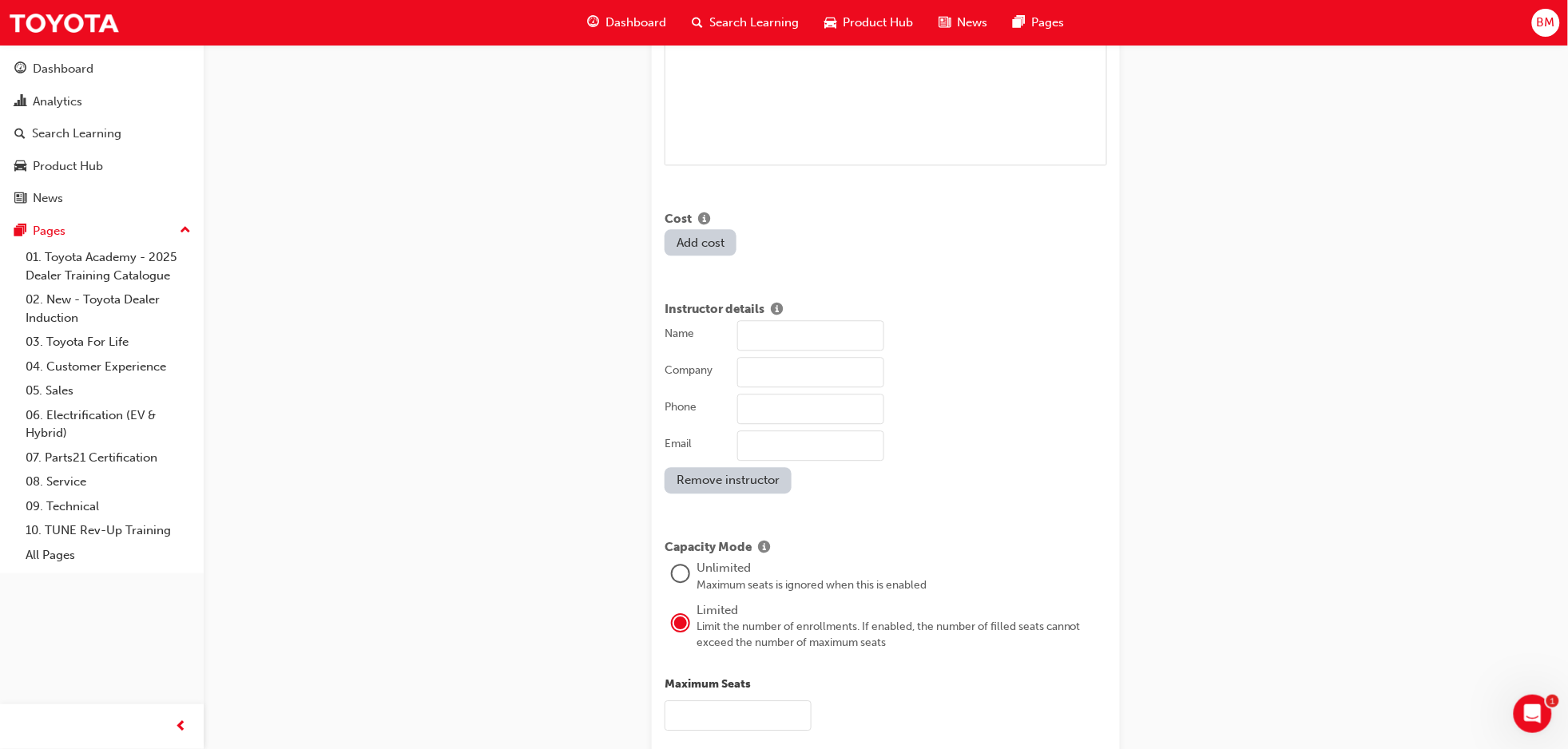 click on "Name" at bounding box center [811, 335] 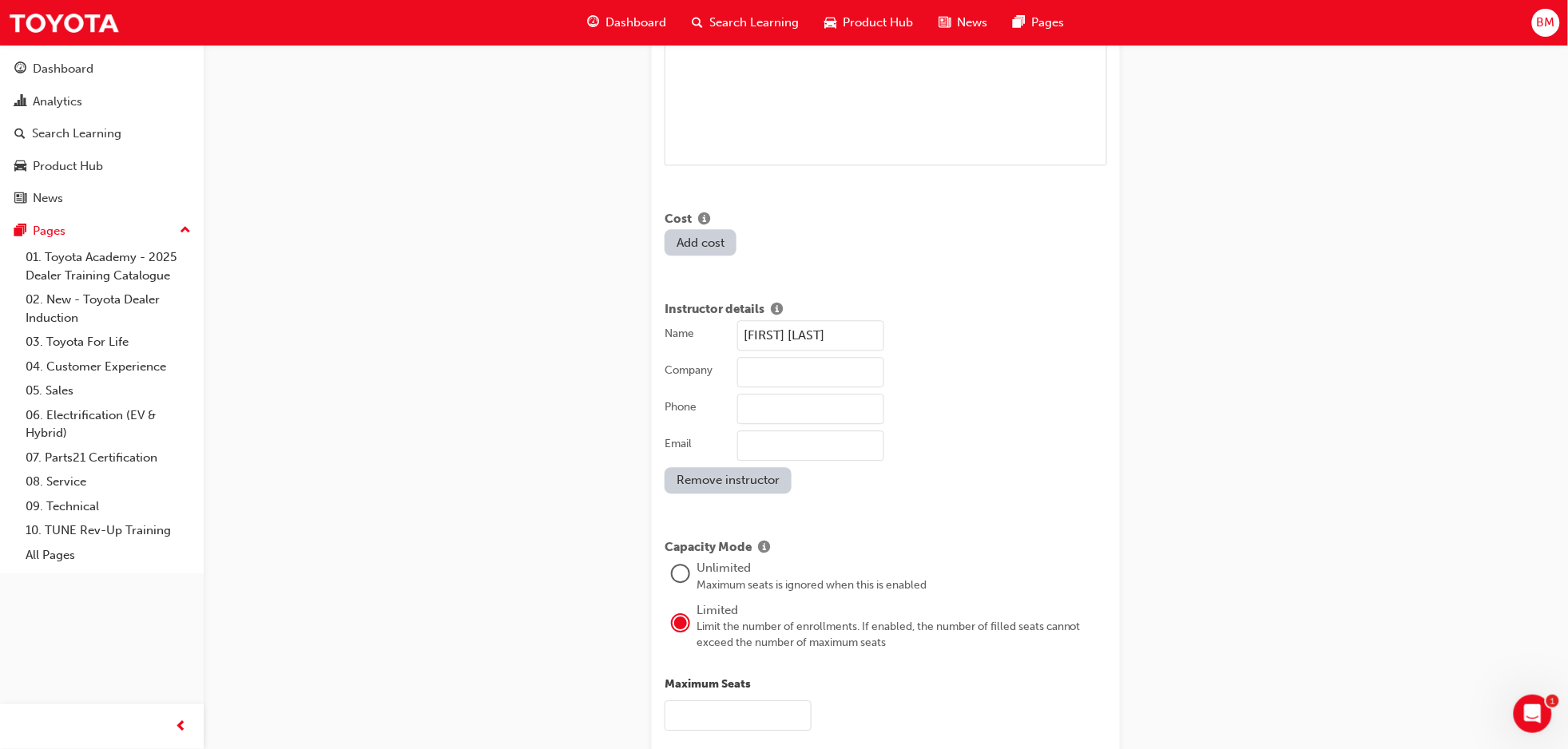 type on "[PHONE]" 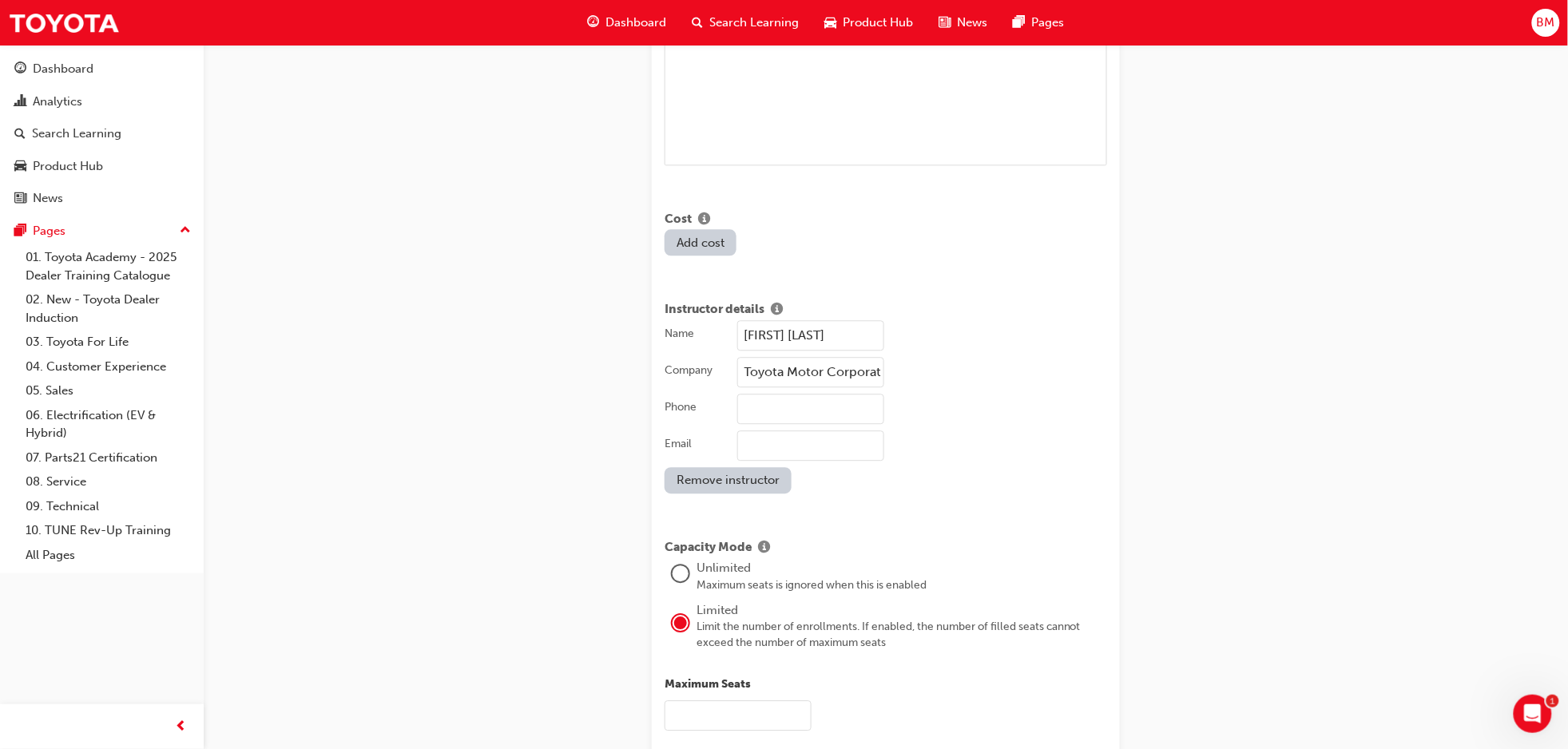 type on "[PHONE]" 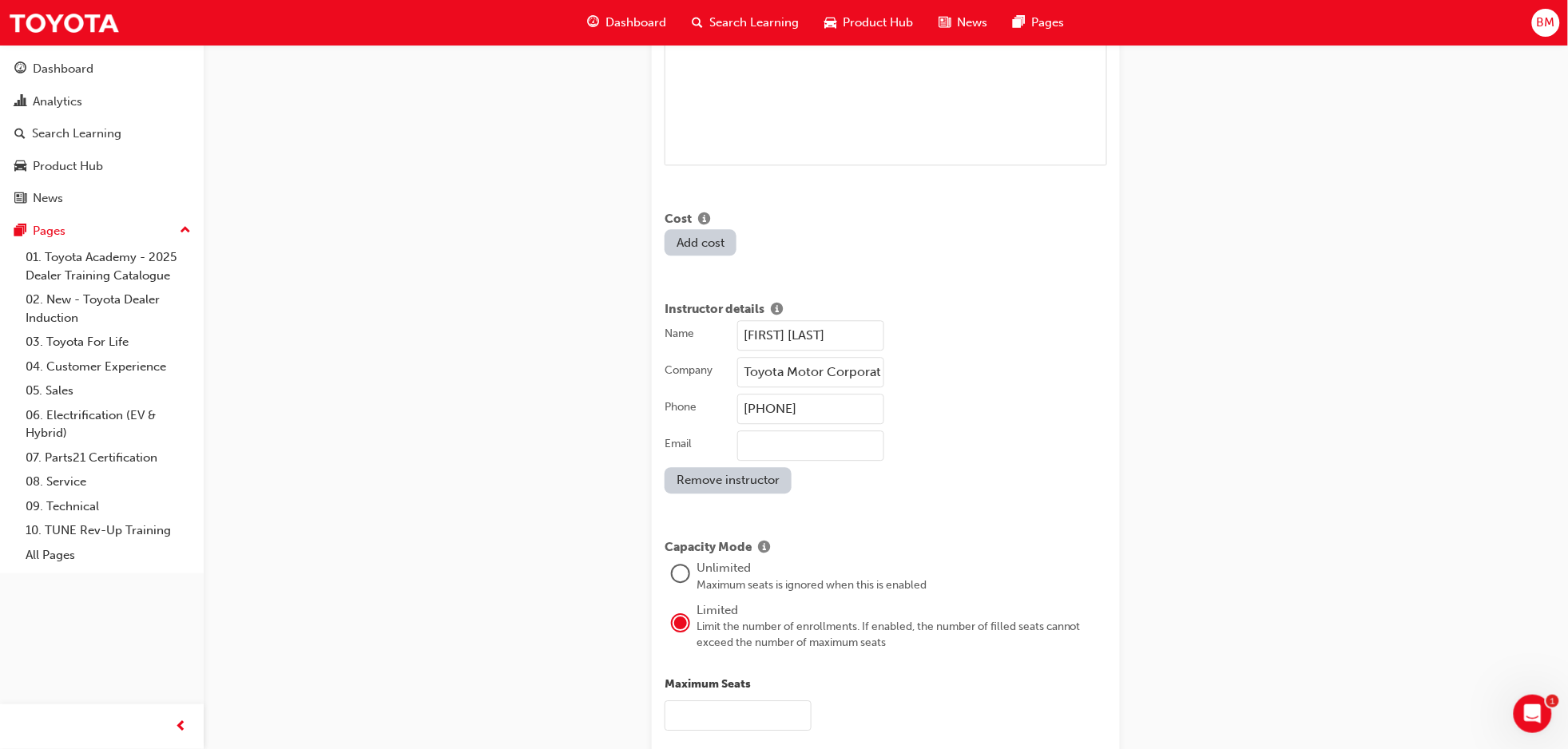 type on "[EMAIL]" 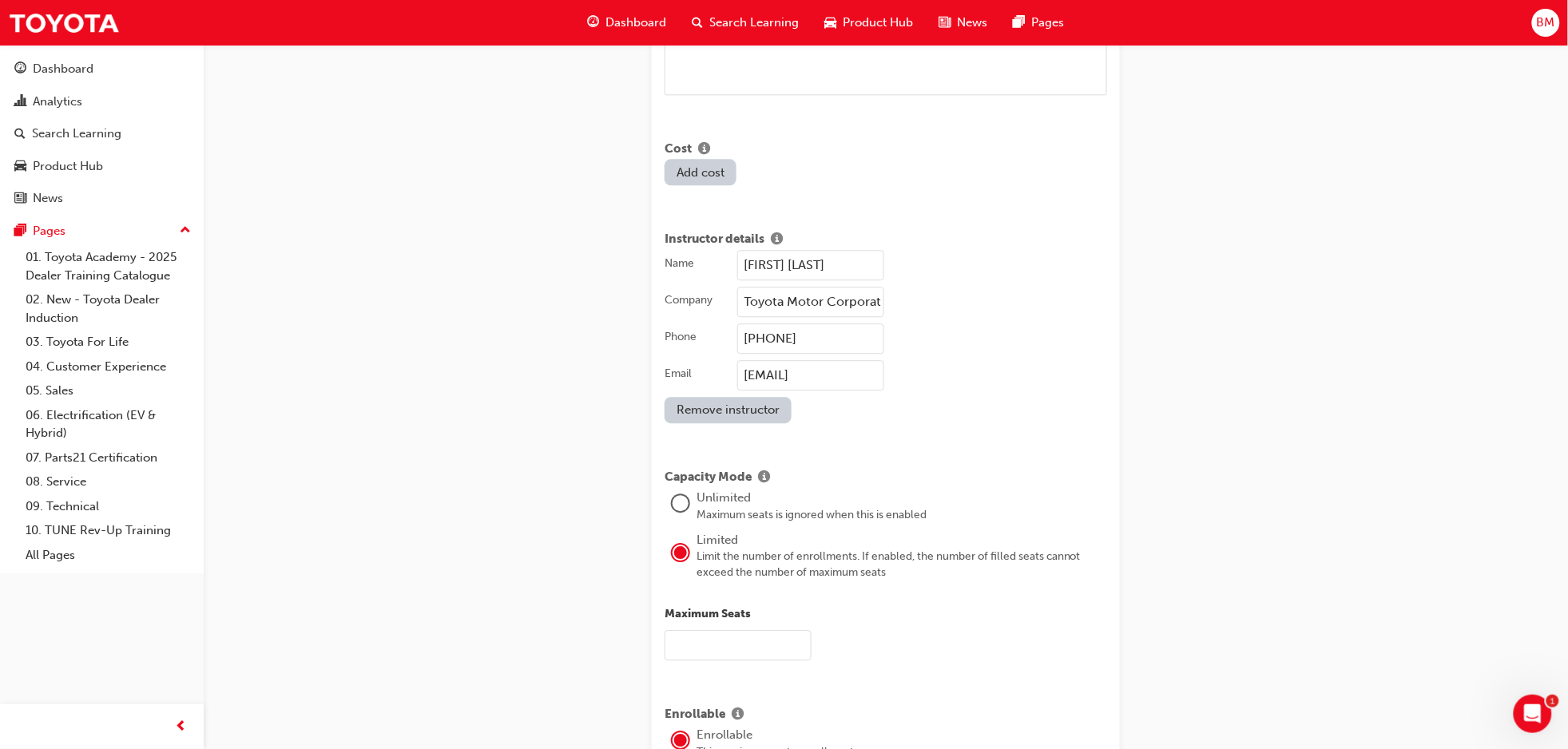 scroll, scrollTop: 1384, scrollLeft: 0, axis: vertical 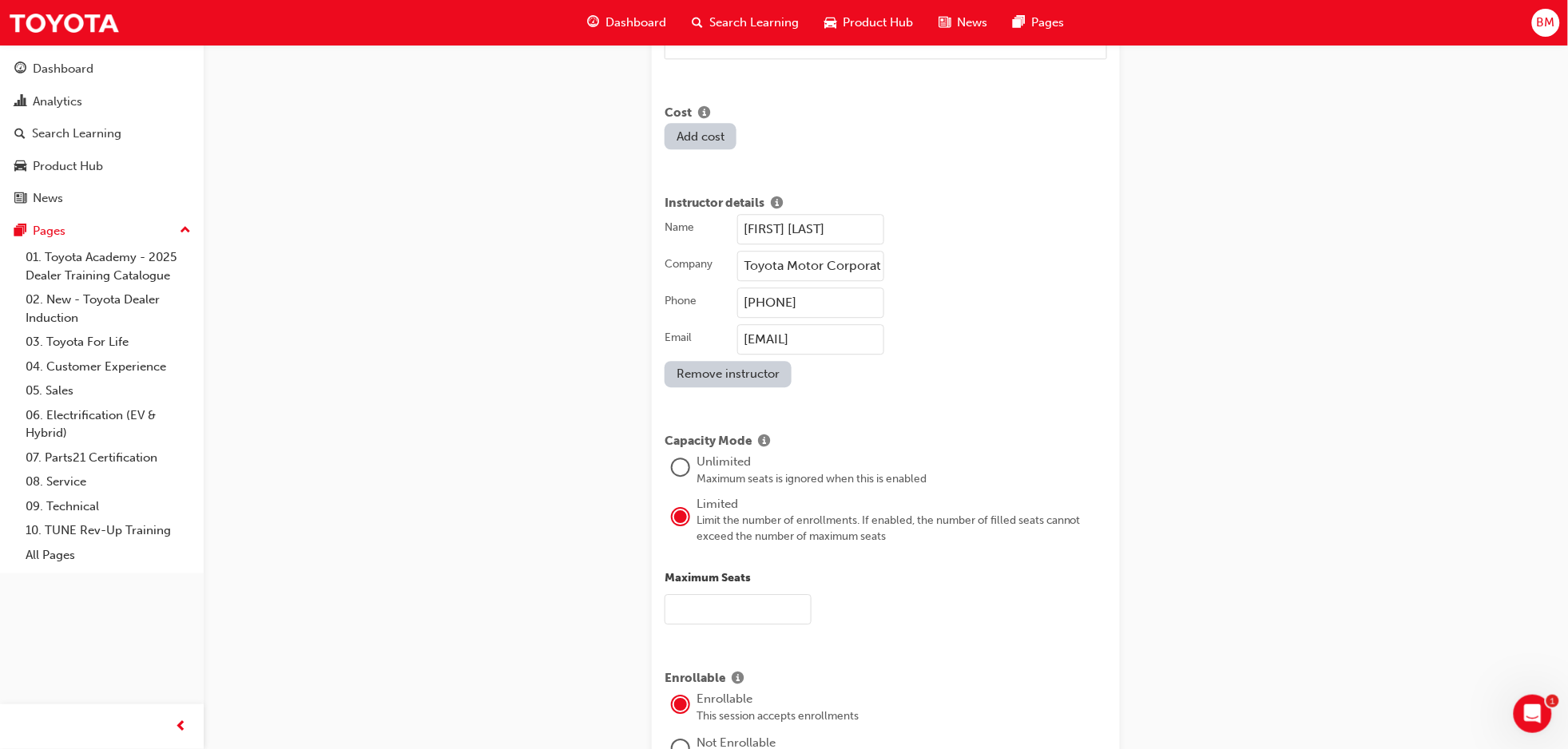 click at bounding box center (738, 609) 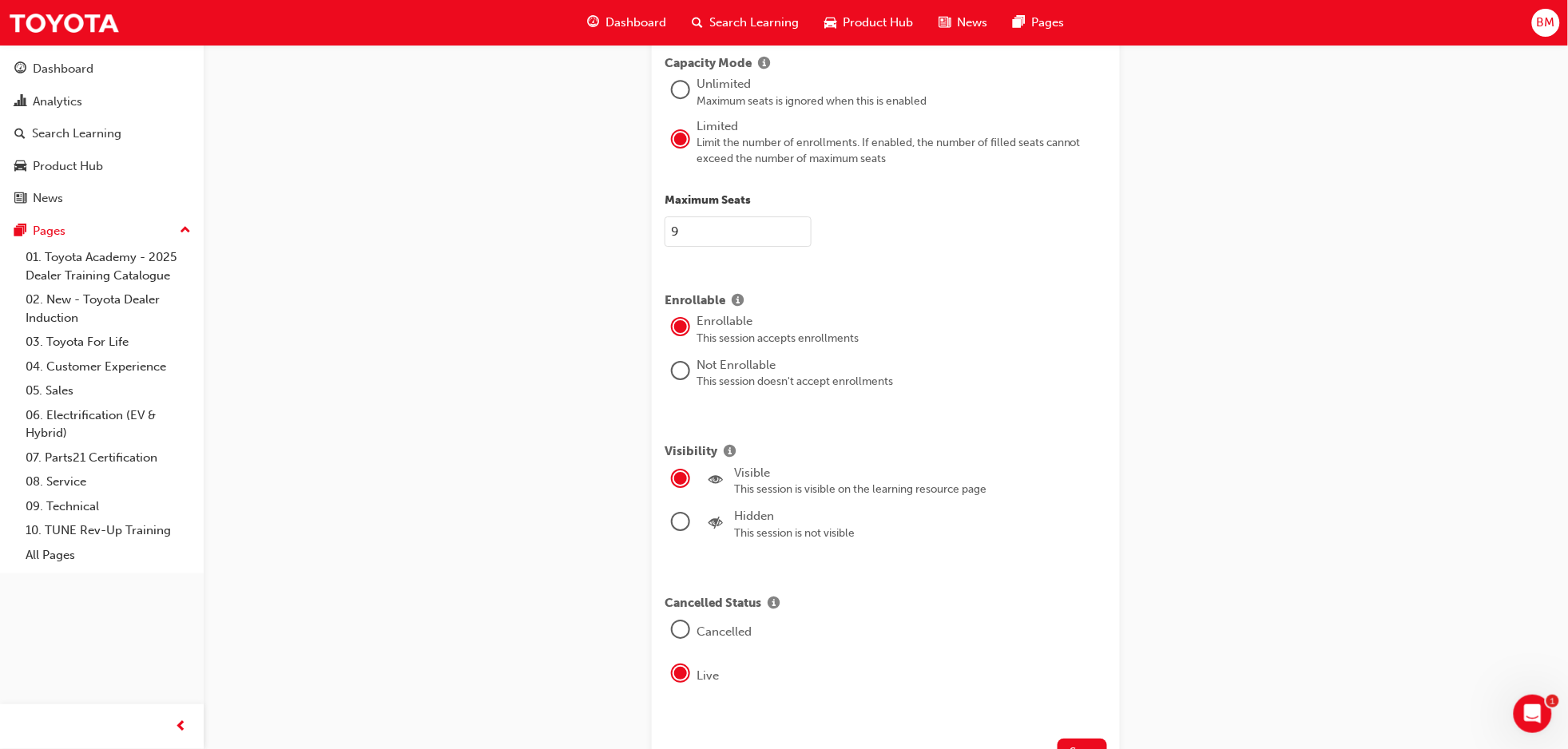 scroll, scrollTop: 1809, scrollLeft: 0, axis: vertical 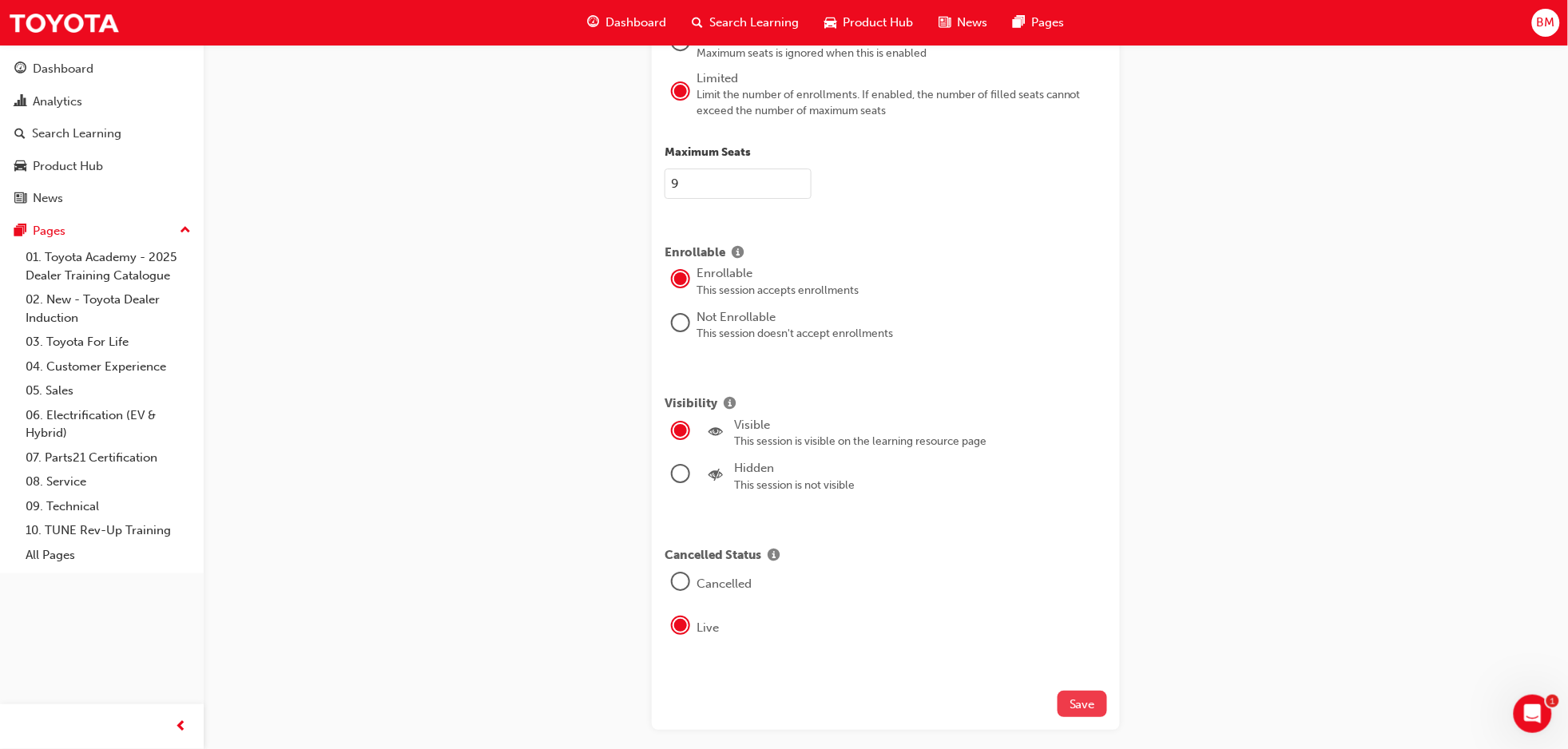 type on "9" 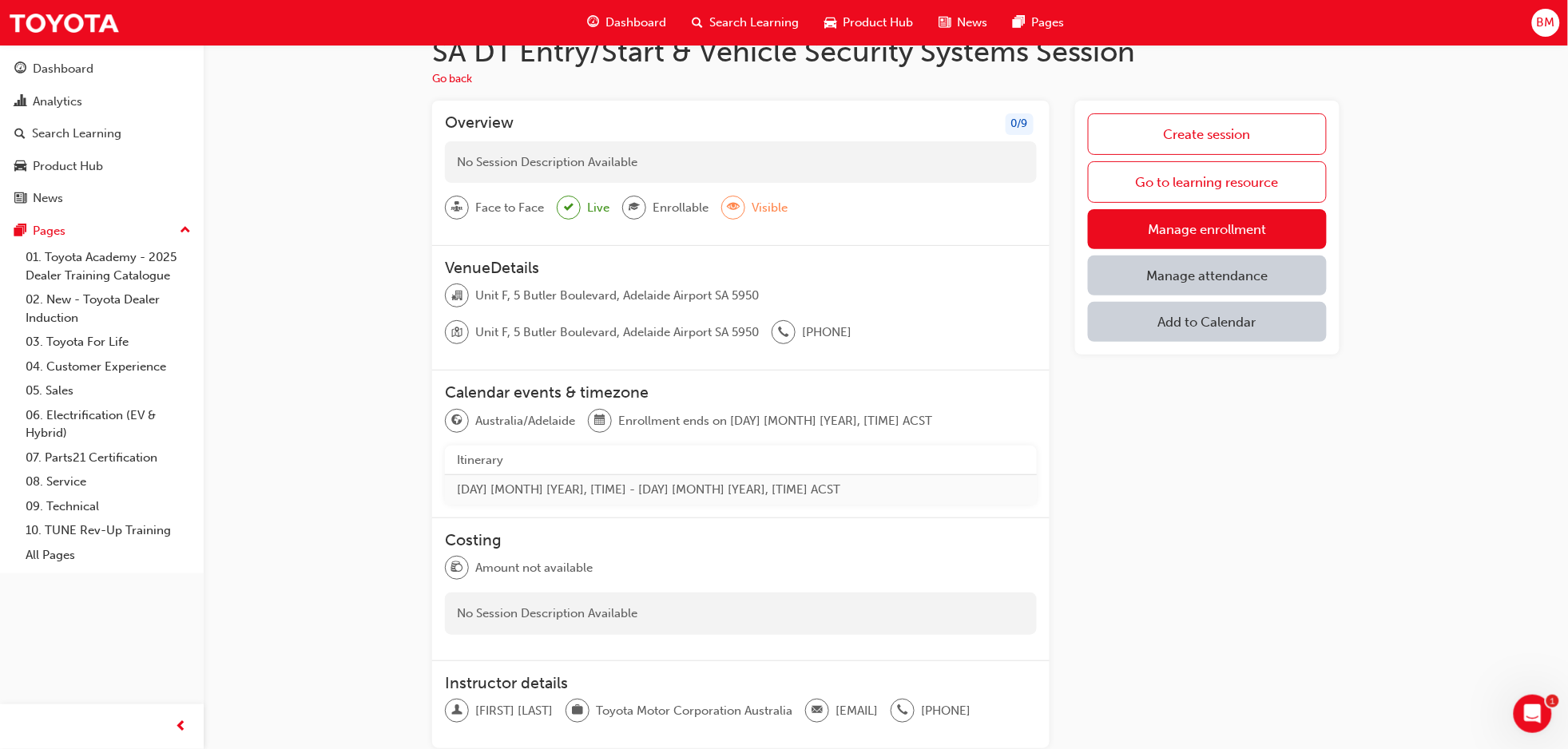 scroll, scrollTop: 0, scrollLeft: 0, axis: both 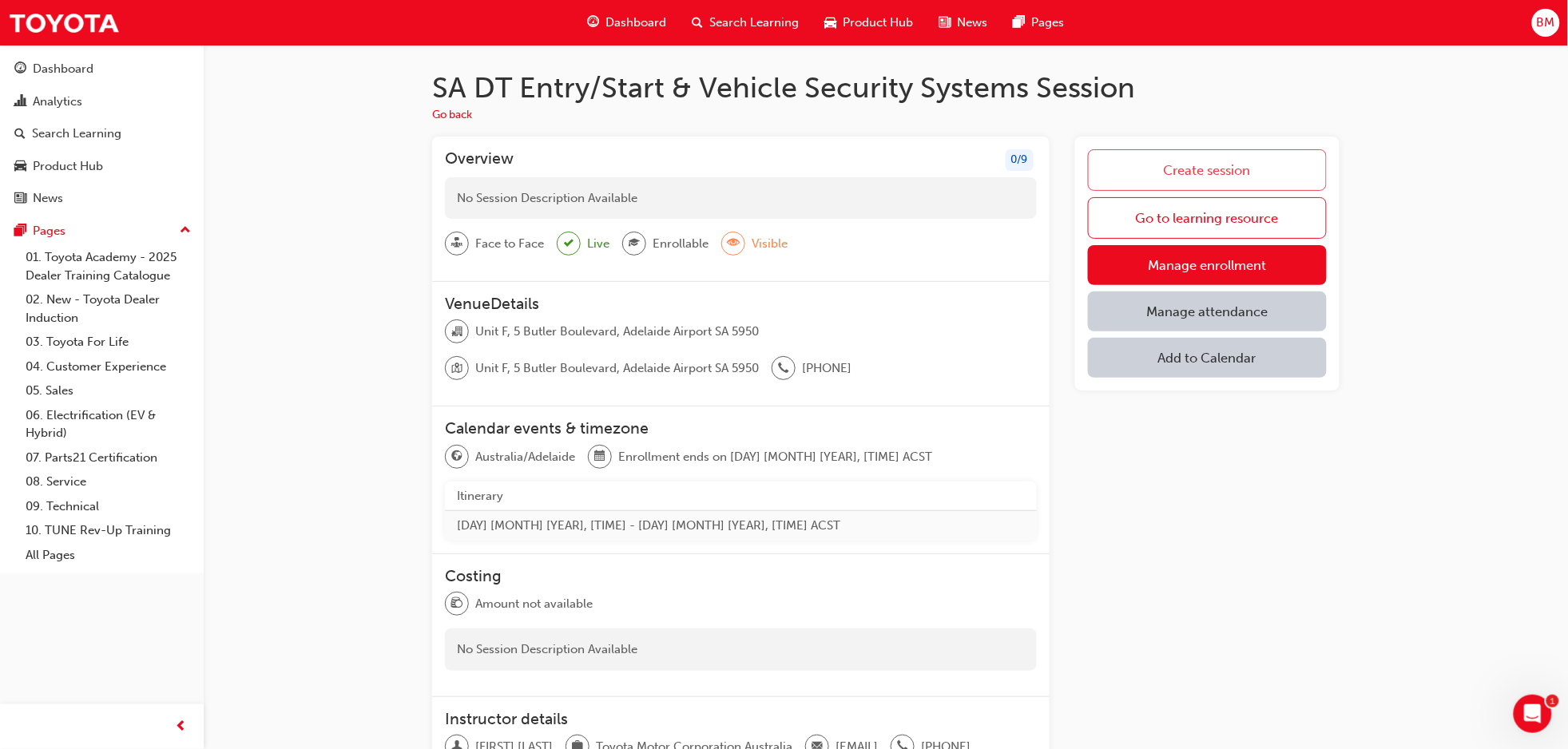 click on "Create session" at bounding box center (1207, 170) 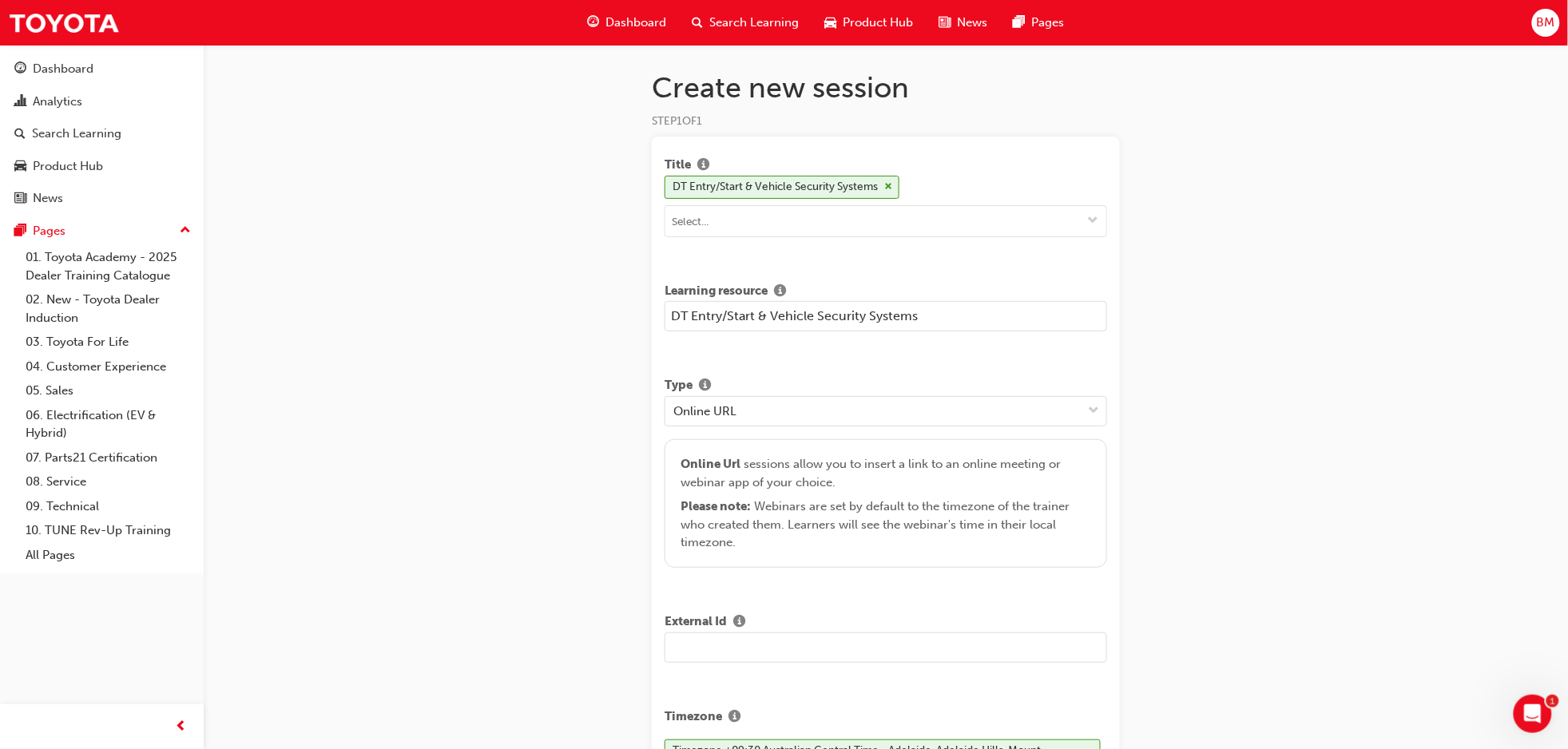 drag, startPoint x: 671, startPoint y: 318, endPoint x: 669, endPoint y: 327, distance: 9.21954 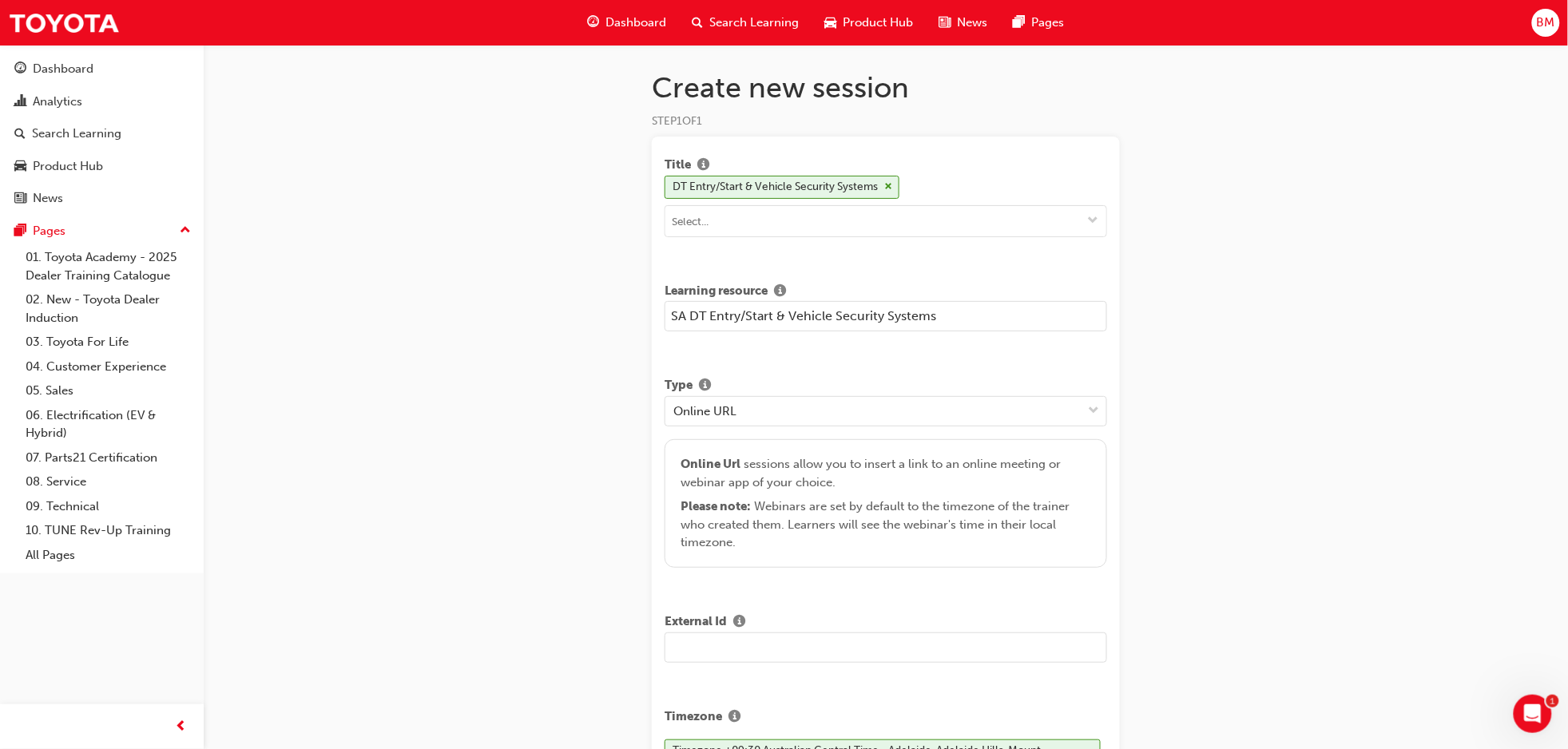 click on "SA DT Entry/Start & Vehicle Security Systems" at bounding box center (886, 316) 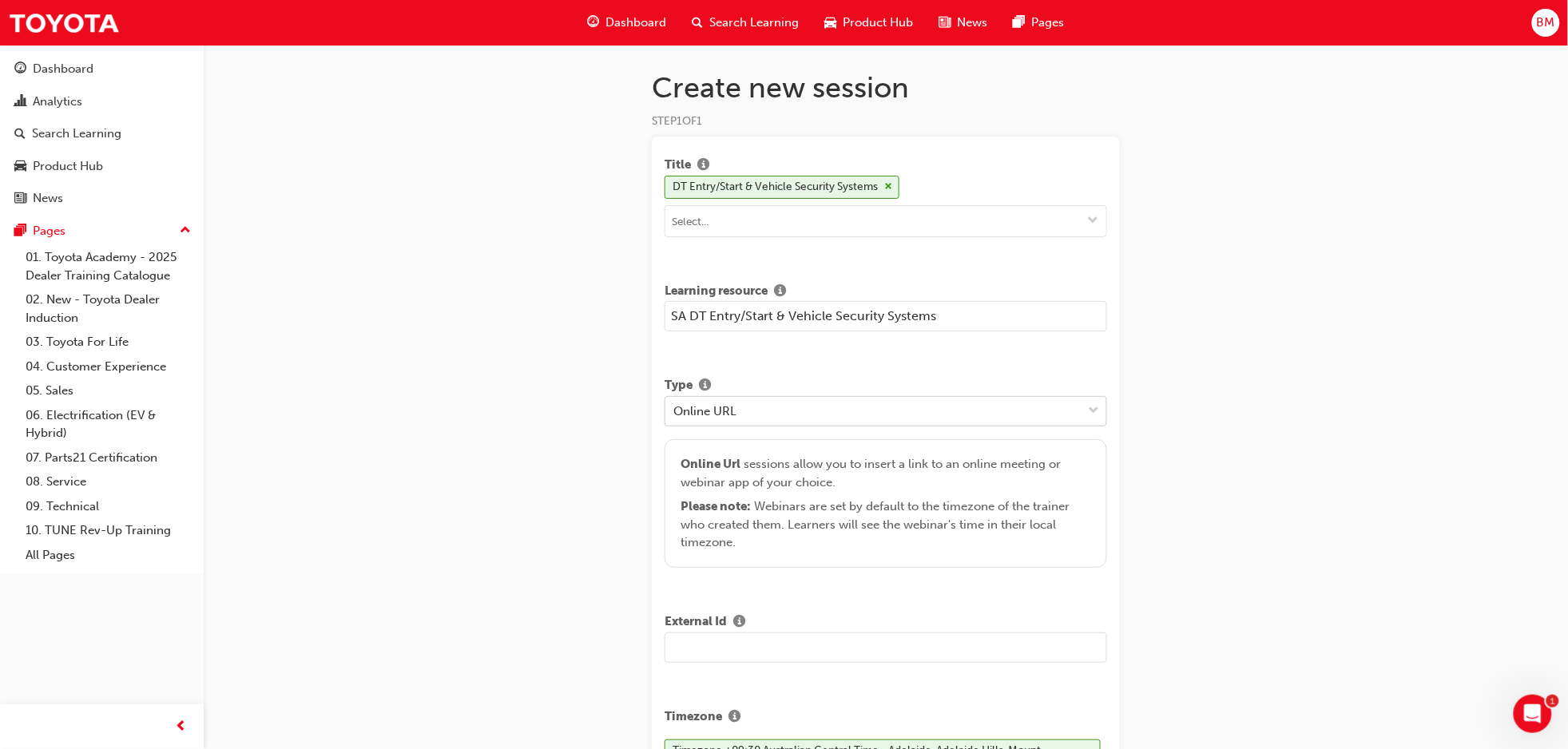 type on "SA DT Entry/Start & Vehicle Security Systems" 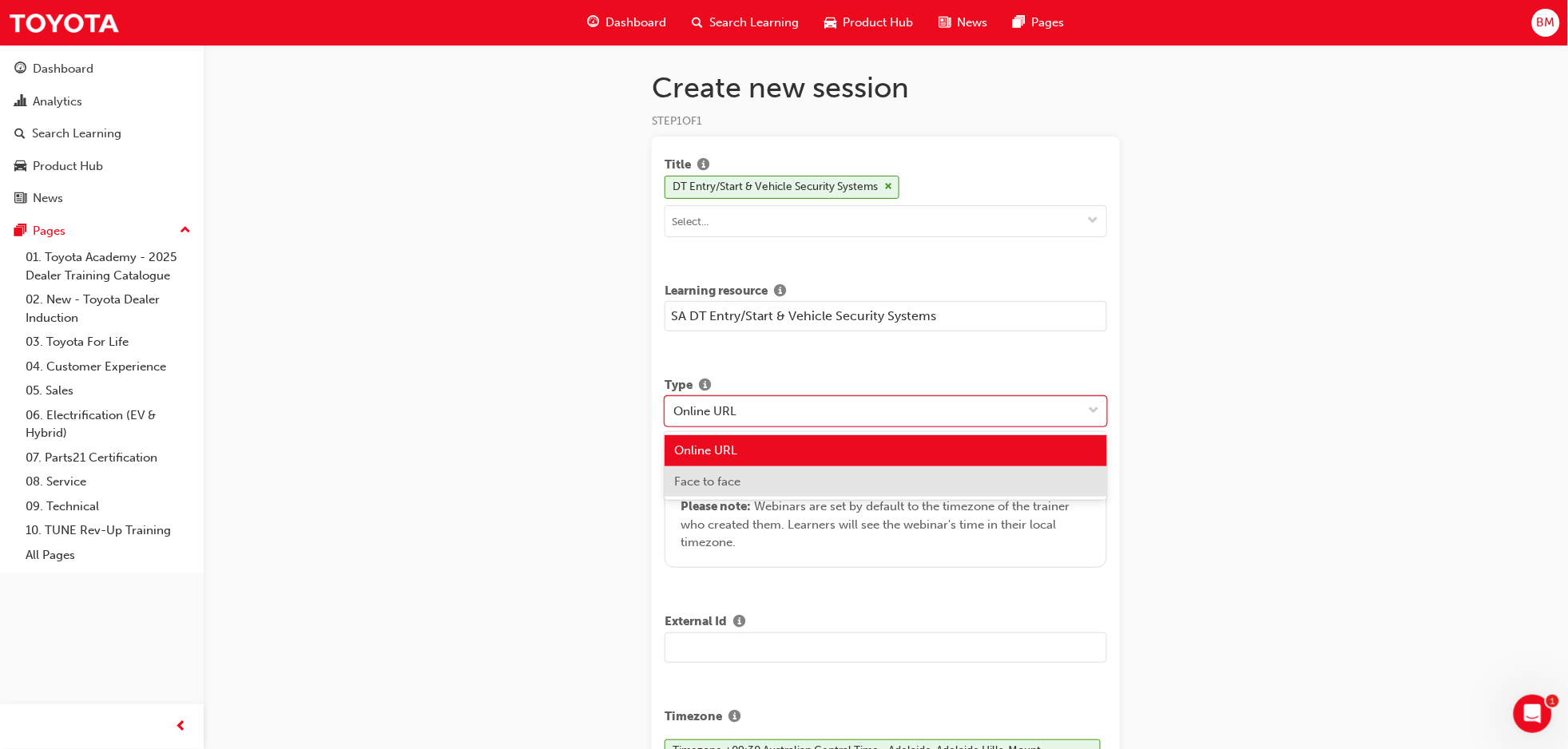 click on "Face to face" at bounding box center (707, 482) 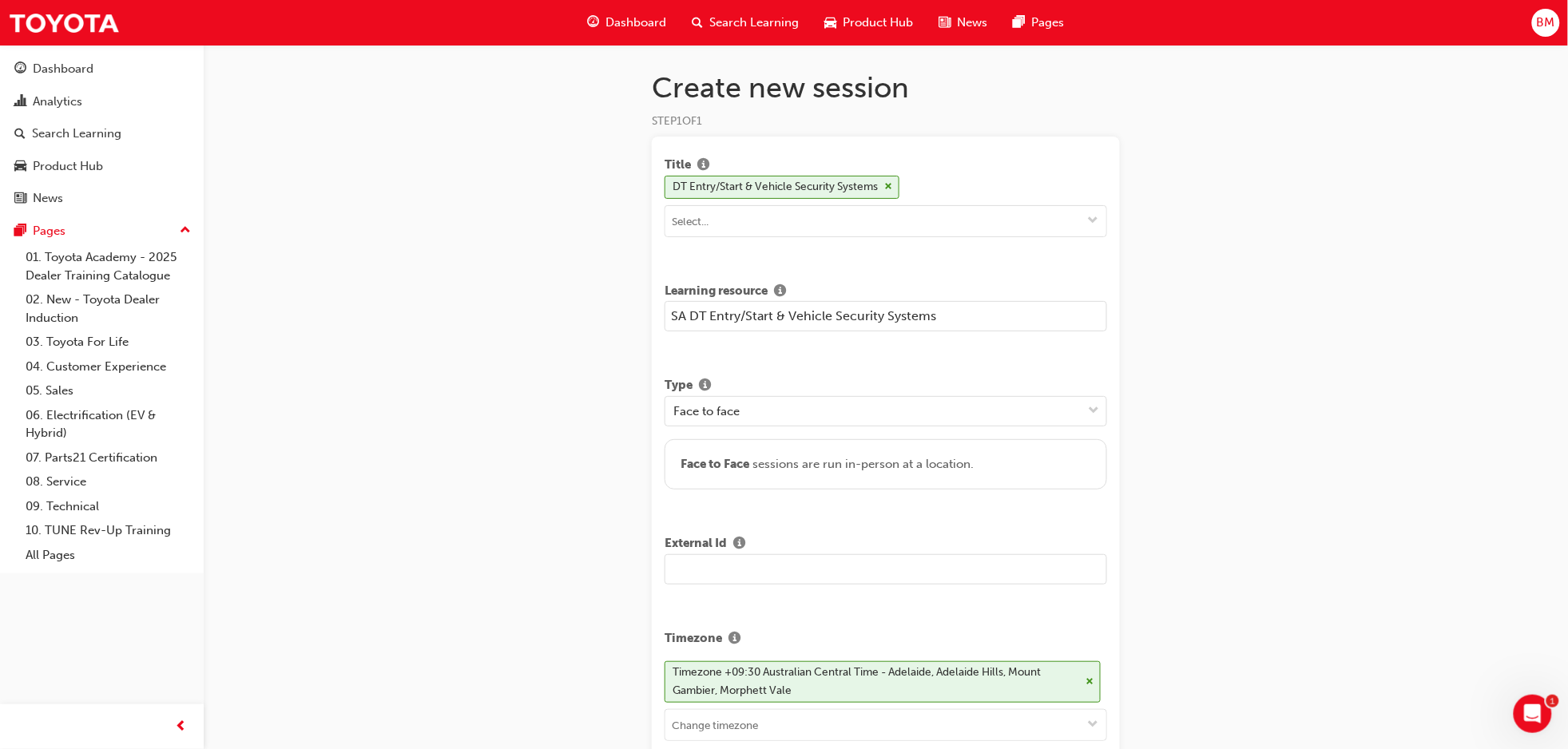 click at bounding box center [886, 569] 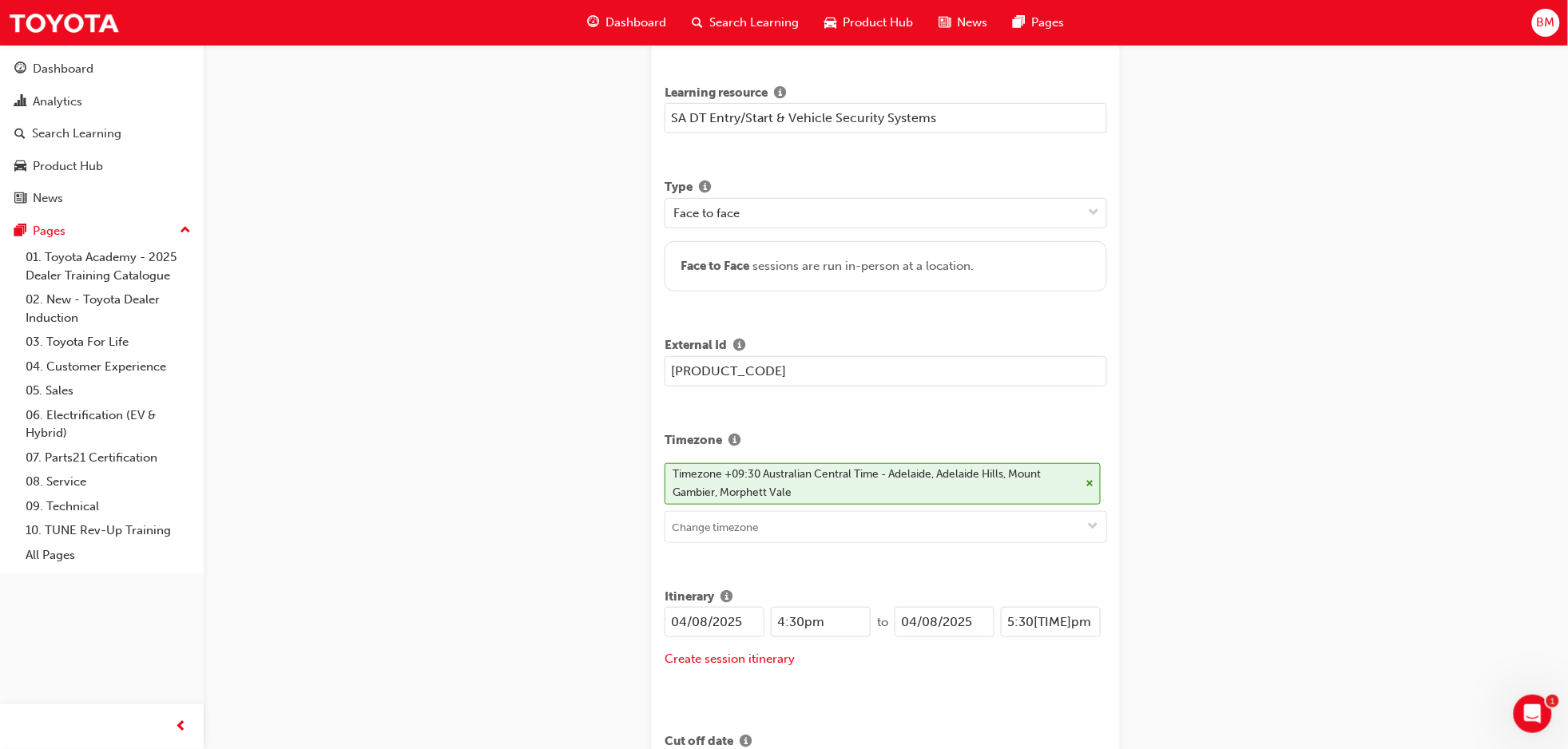scroll, scrollTop: 212, scrollLeft: 0, axis: vertical 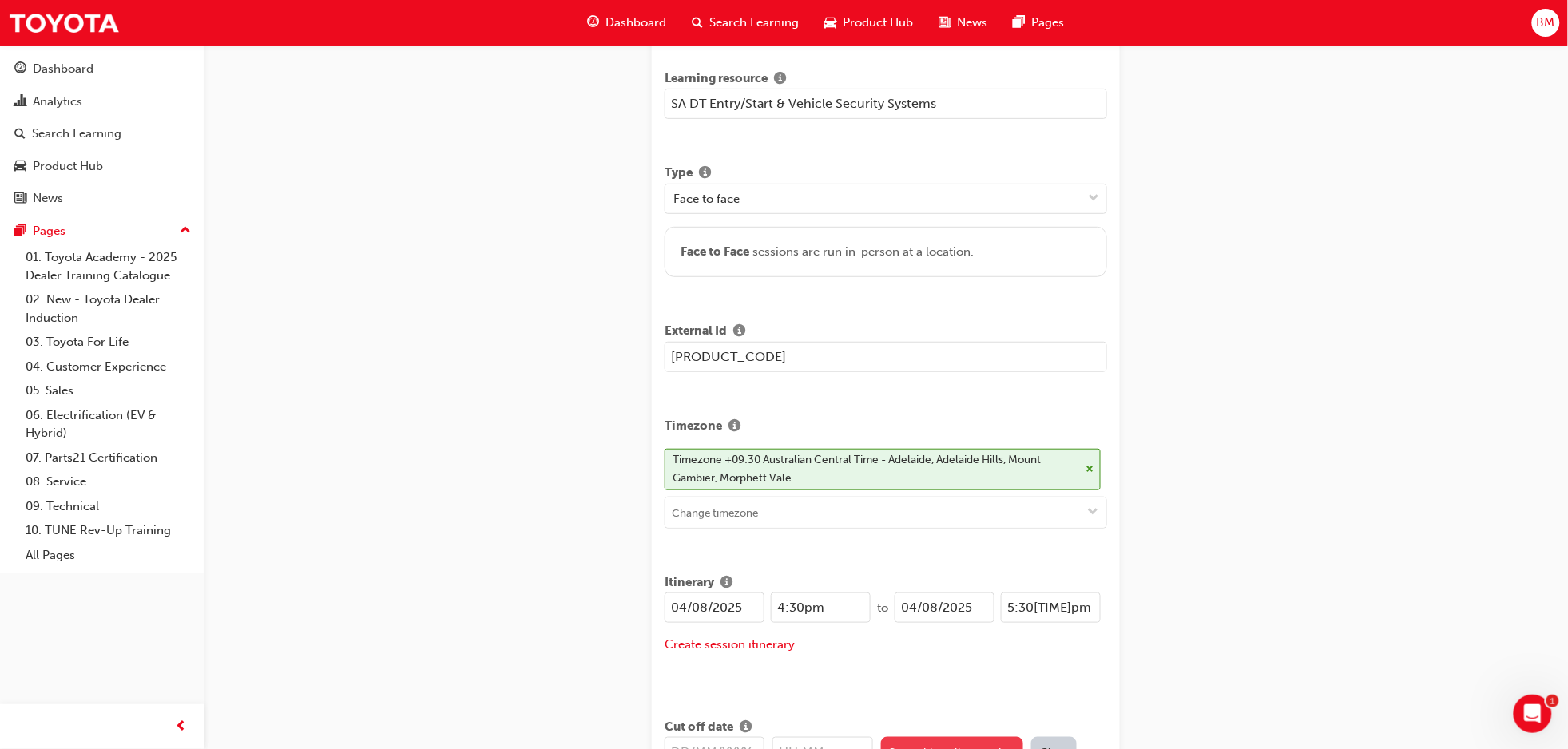 type on "[PRODUCT_CODE]" 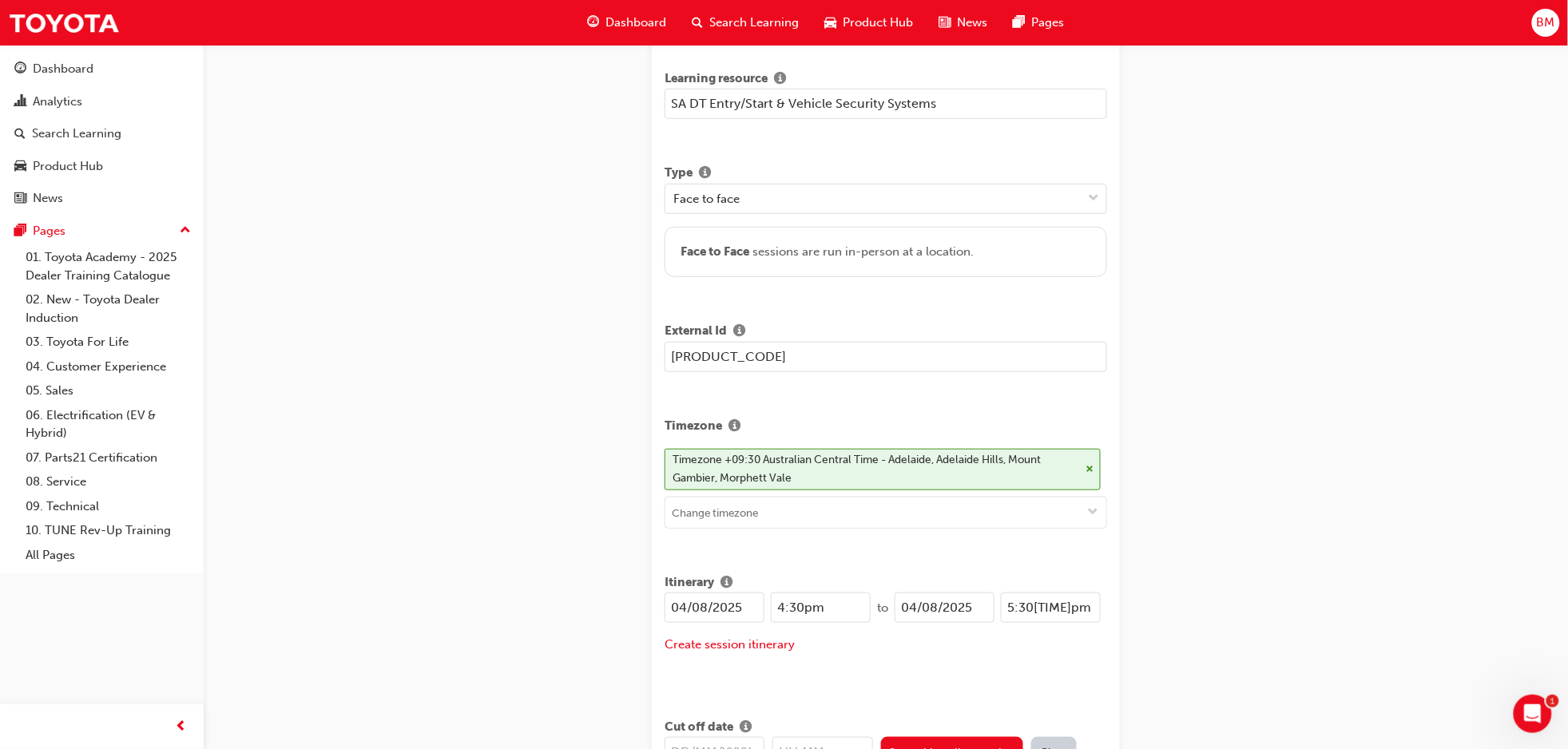 click on "04/08/2025" at bounding box center [714, 608] 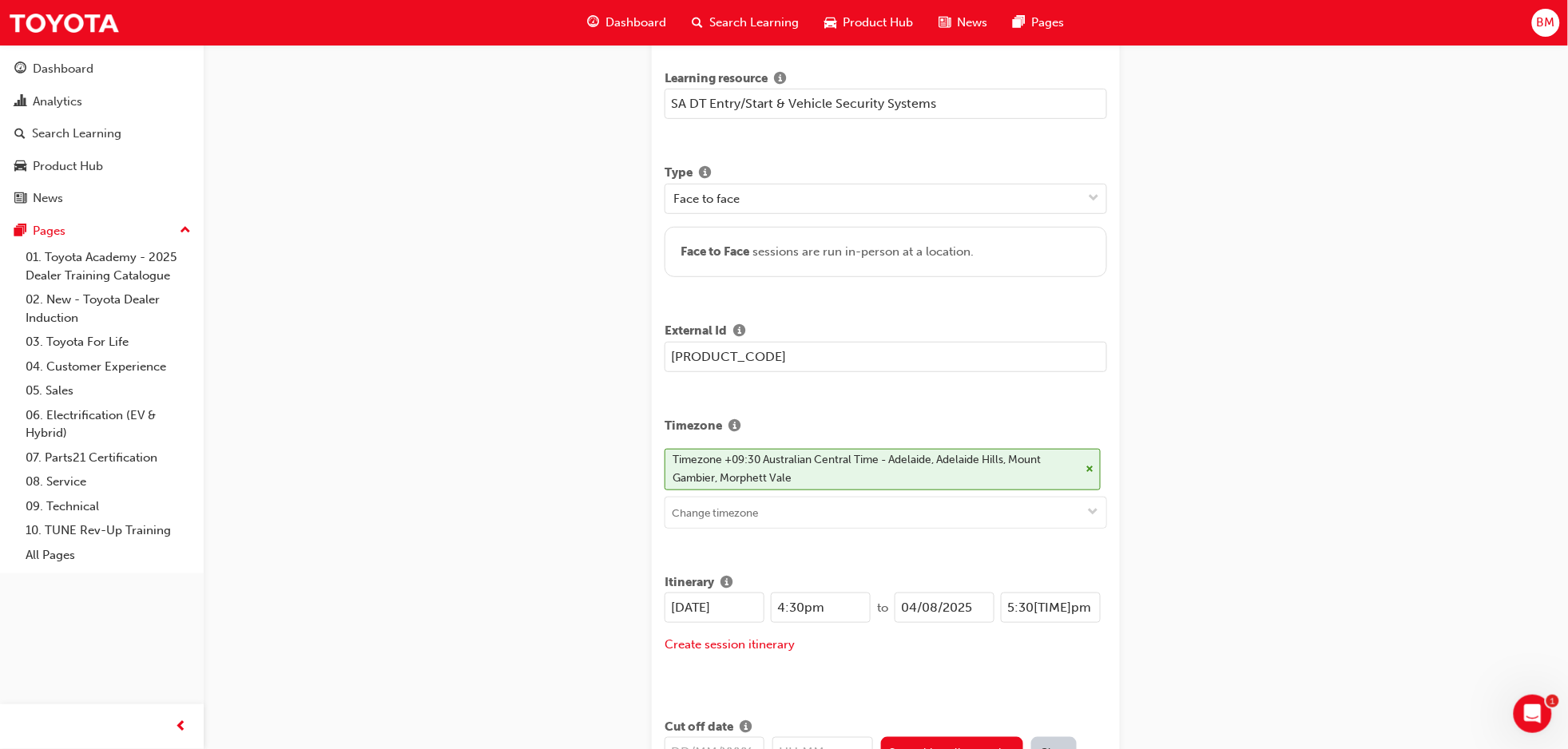 click on "[DATE]" at bounding box center [714, 608] 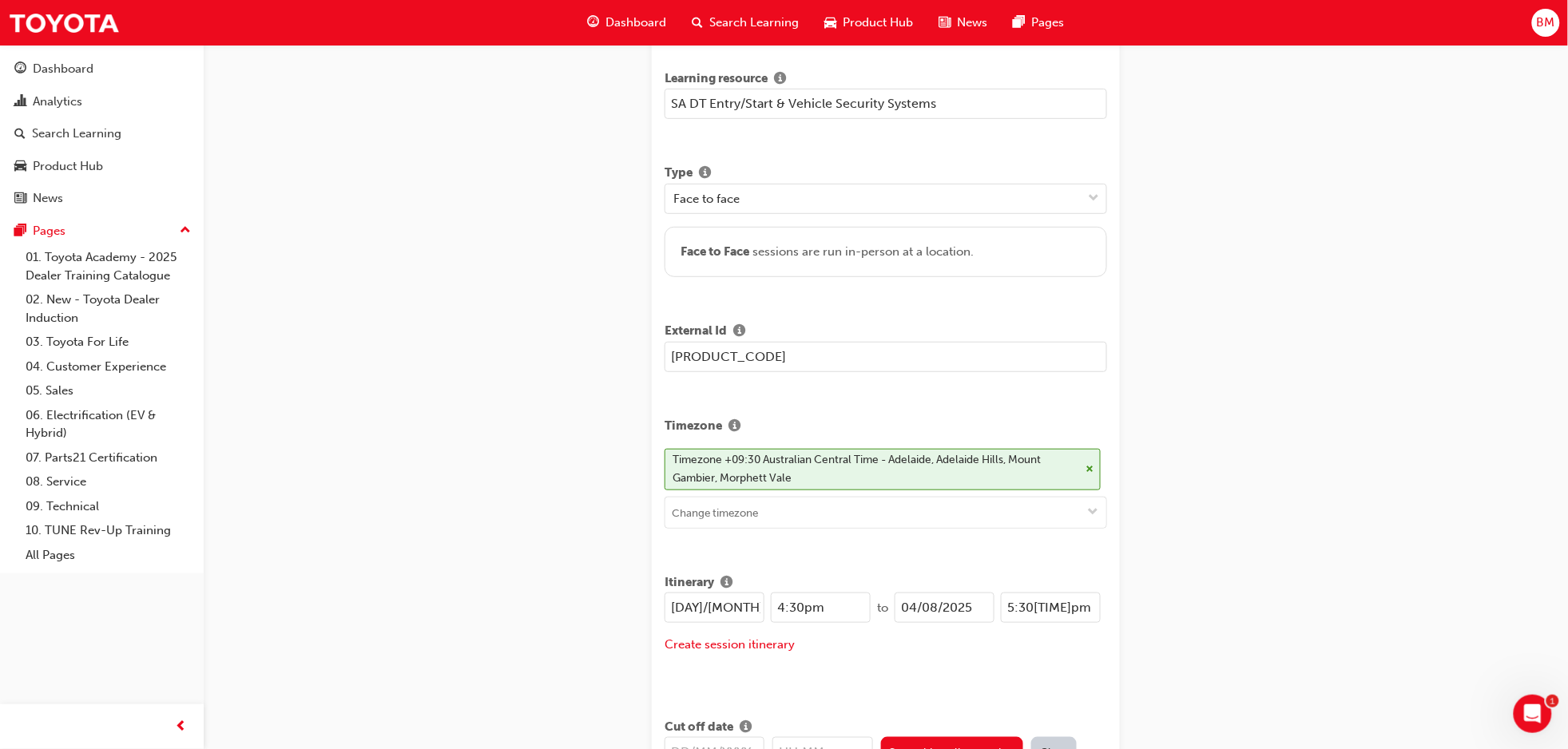 type on "[DAY]/[MONTH]/[YEAR]" 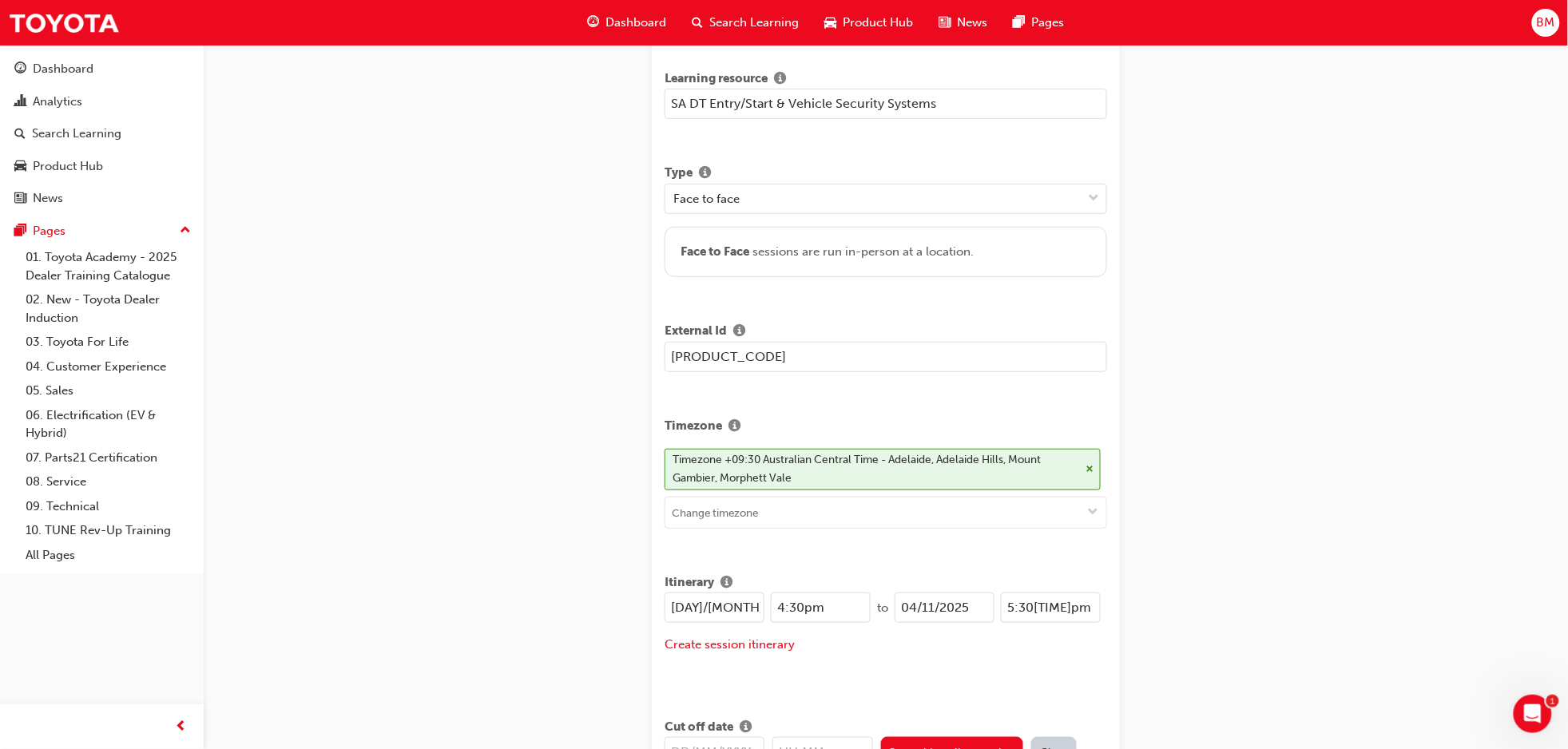 click on "04/11/2025" at bounding box center [944, 608] 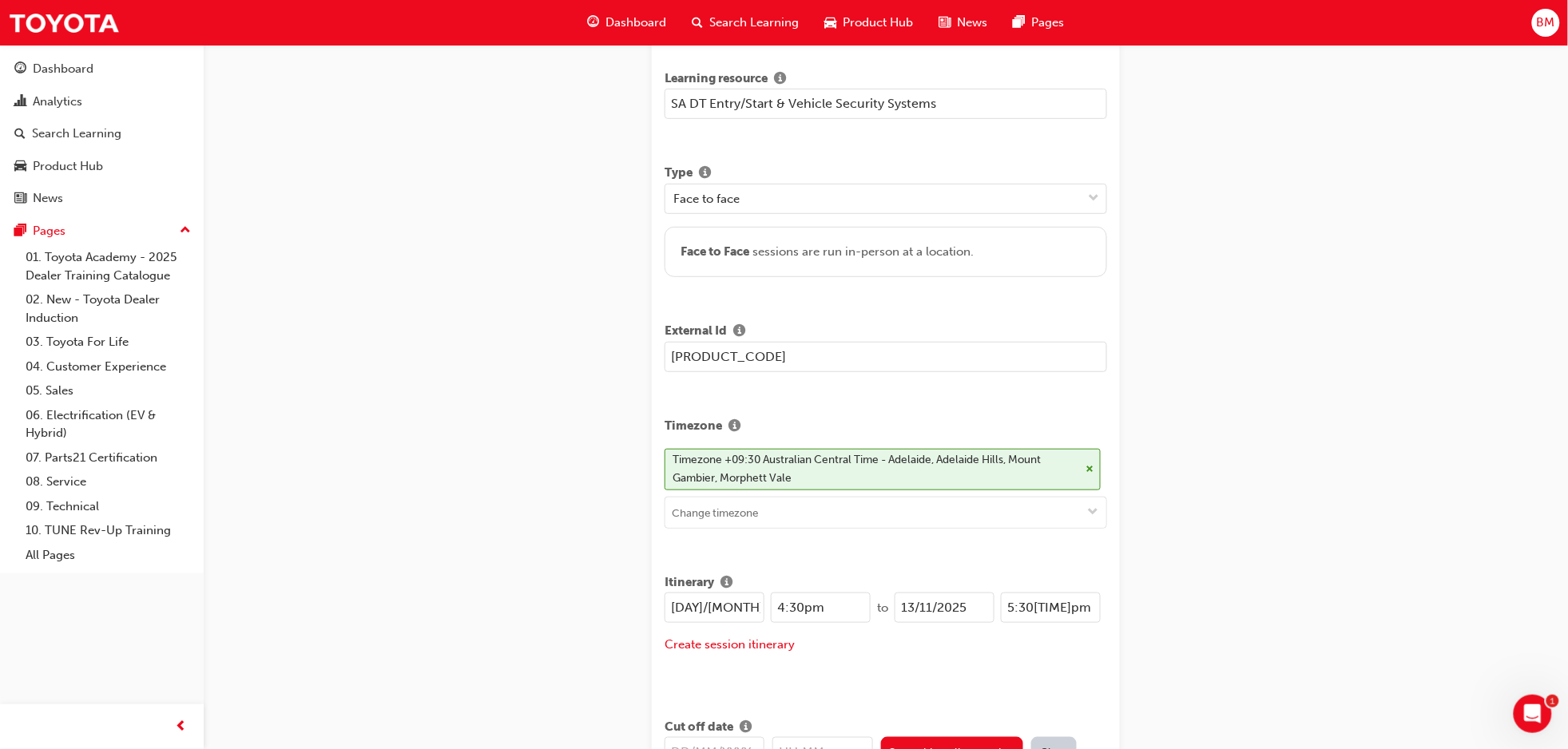 type on "13/11/2025" 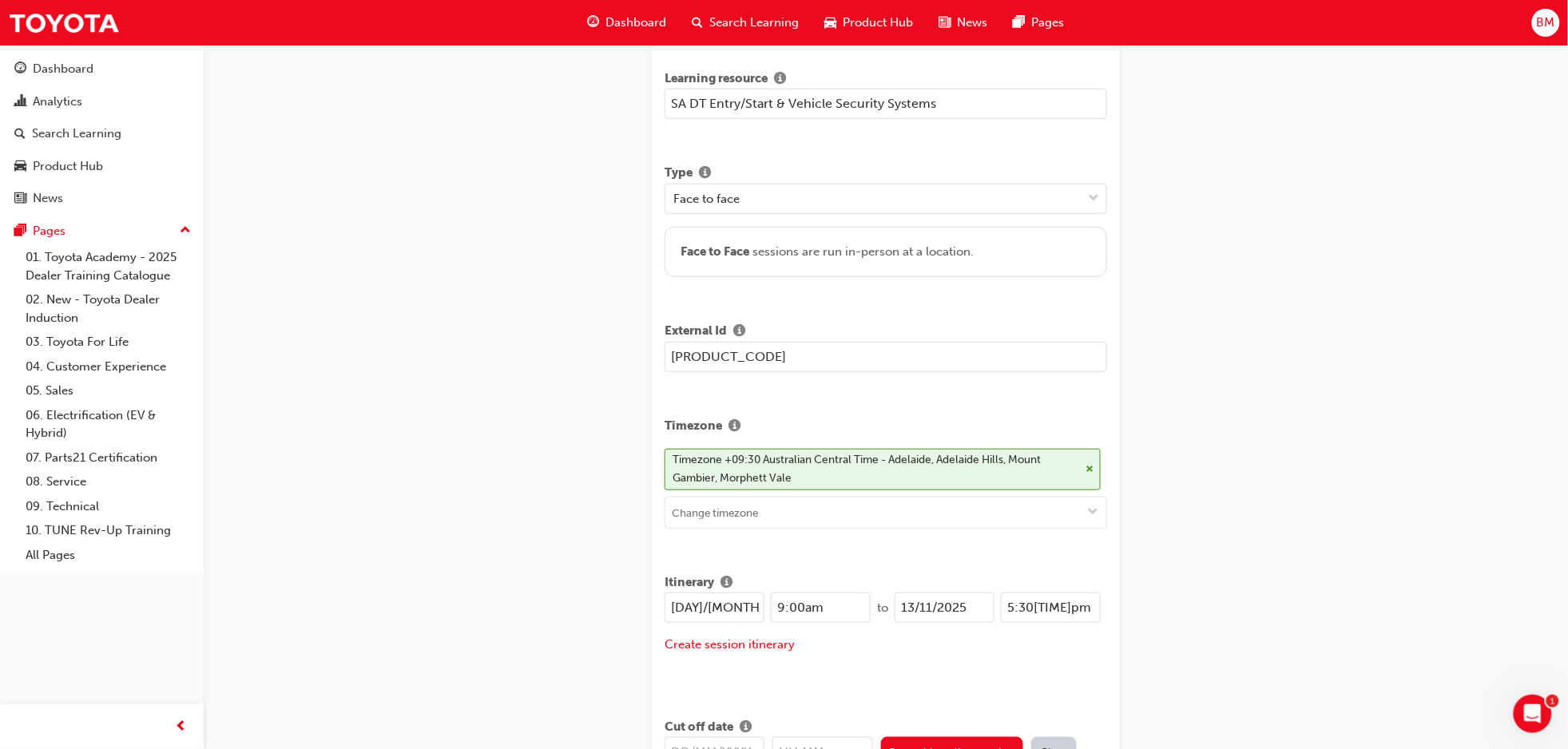type on "9:00am" 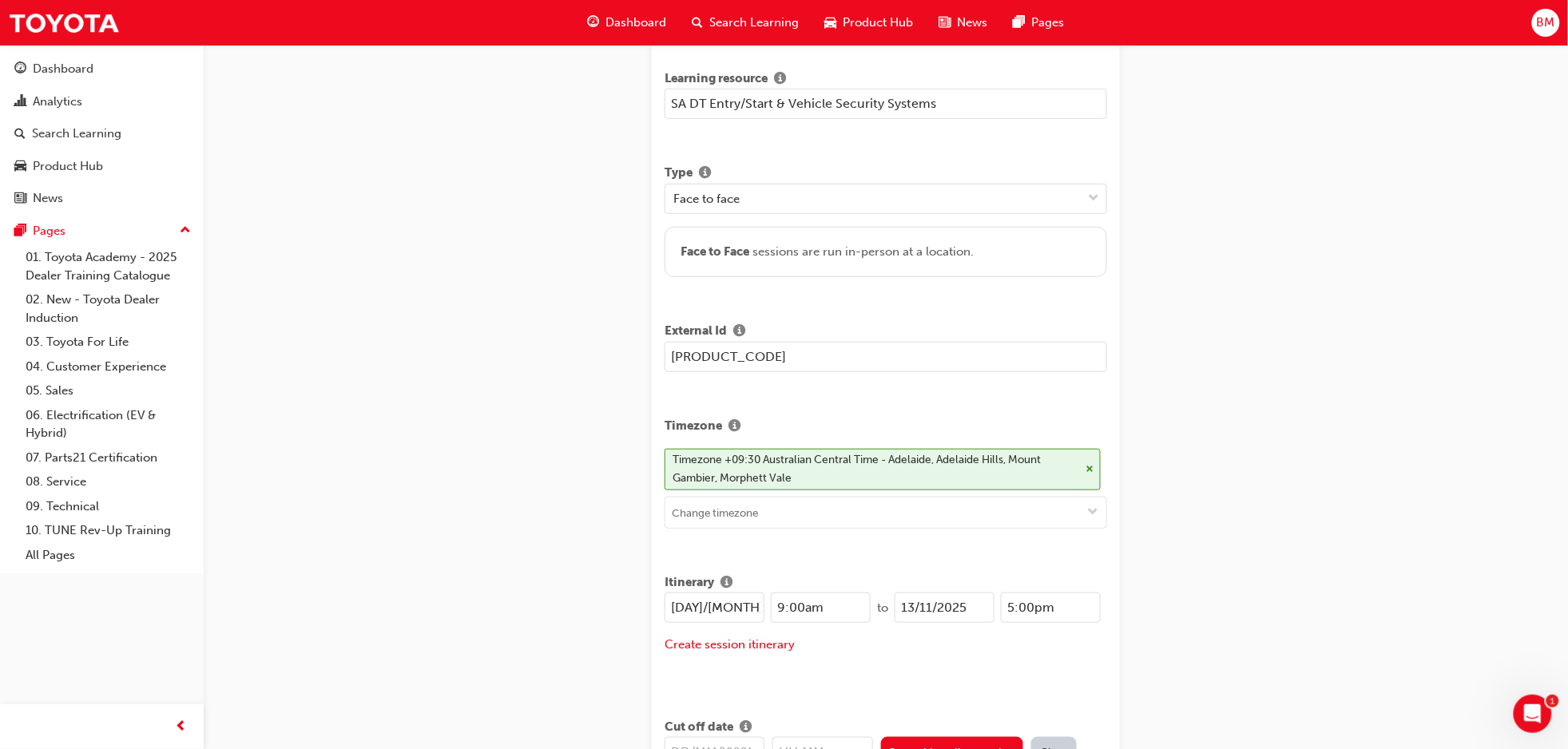 type on "5:00pm" 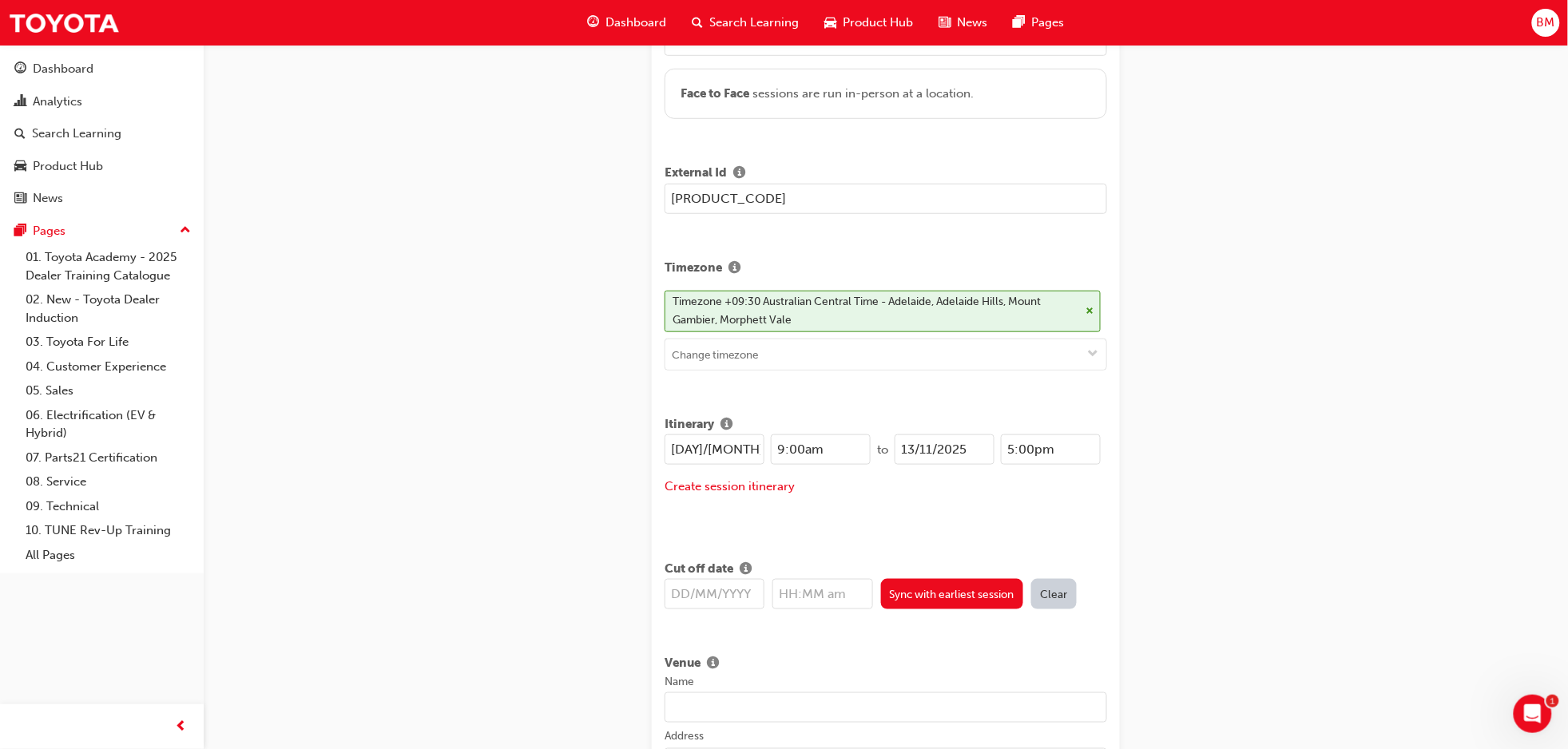 scroll, scrollTop: 449, scrollLeft: 0, axis: vertical 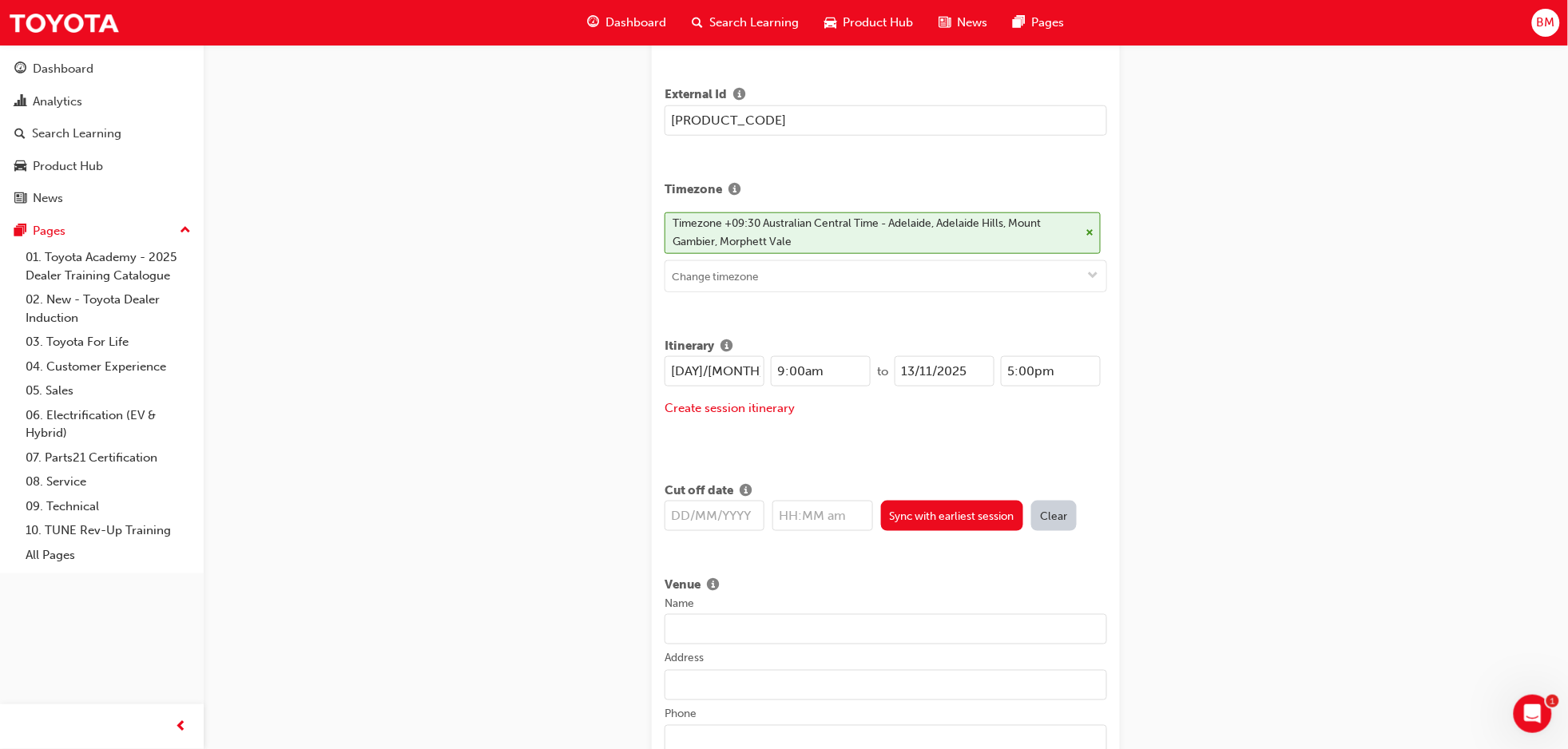click at bounding box center [714, 516] 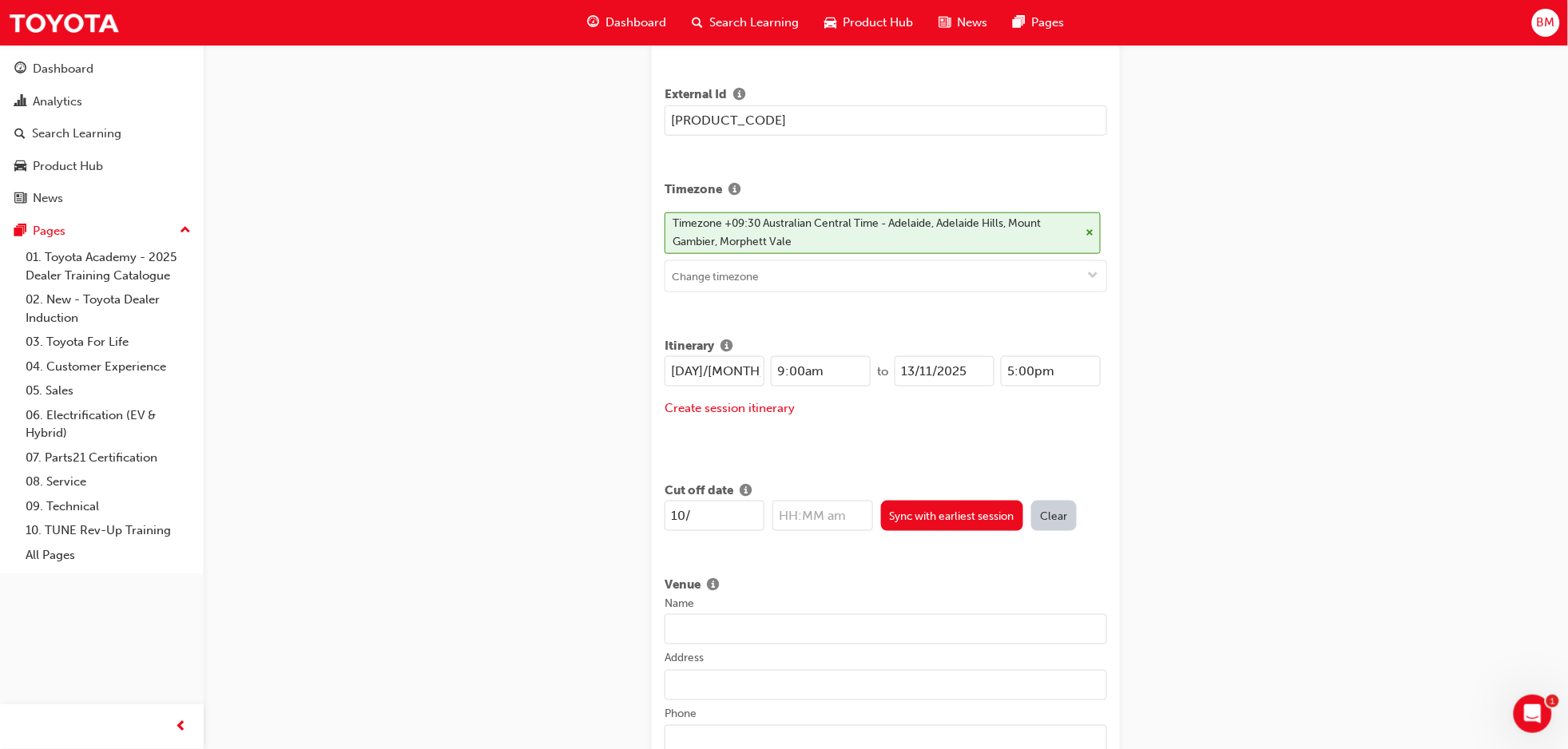 type on "[DAY]/[MONTH]" 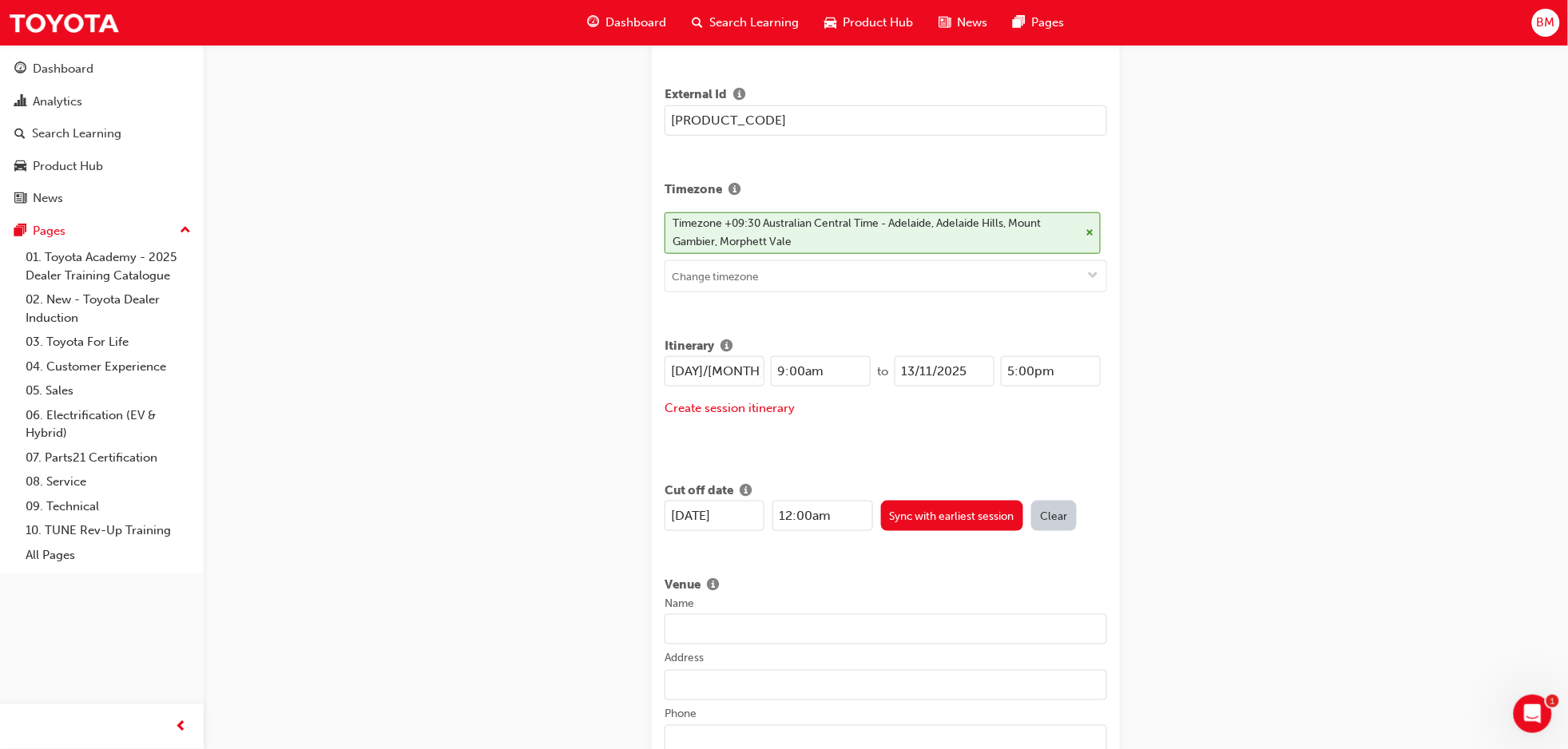 type on "[DATE]" 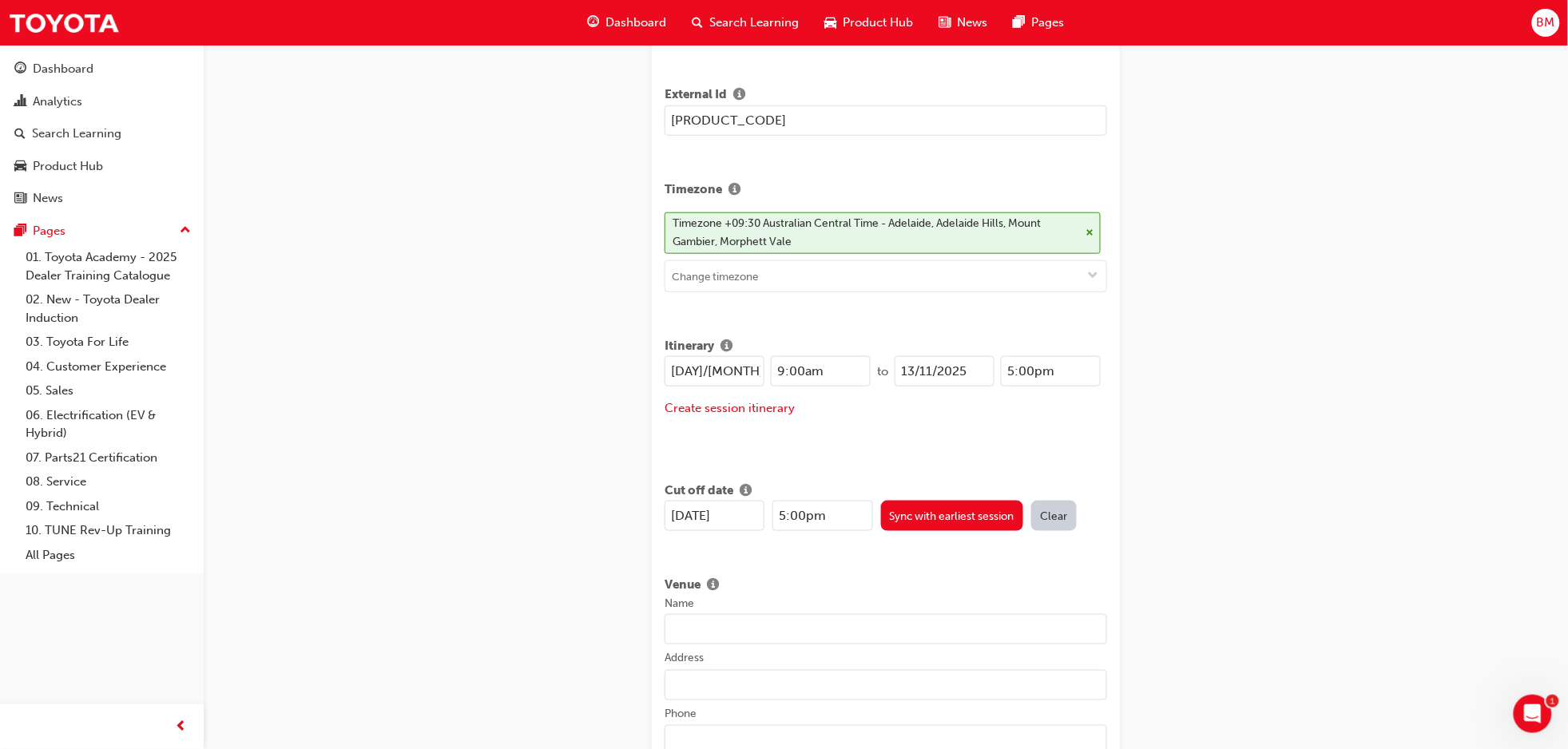type on "5:00pm" 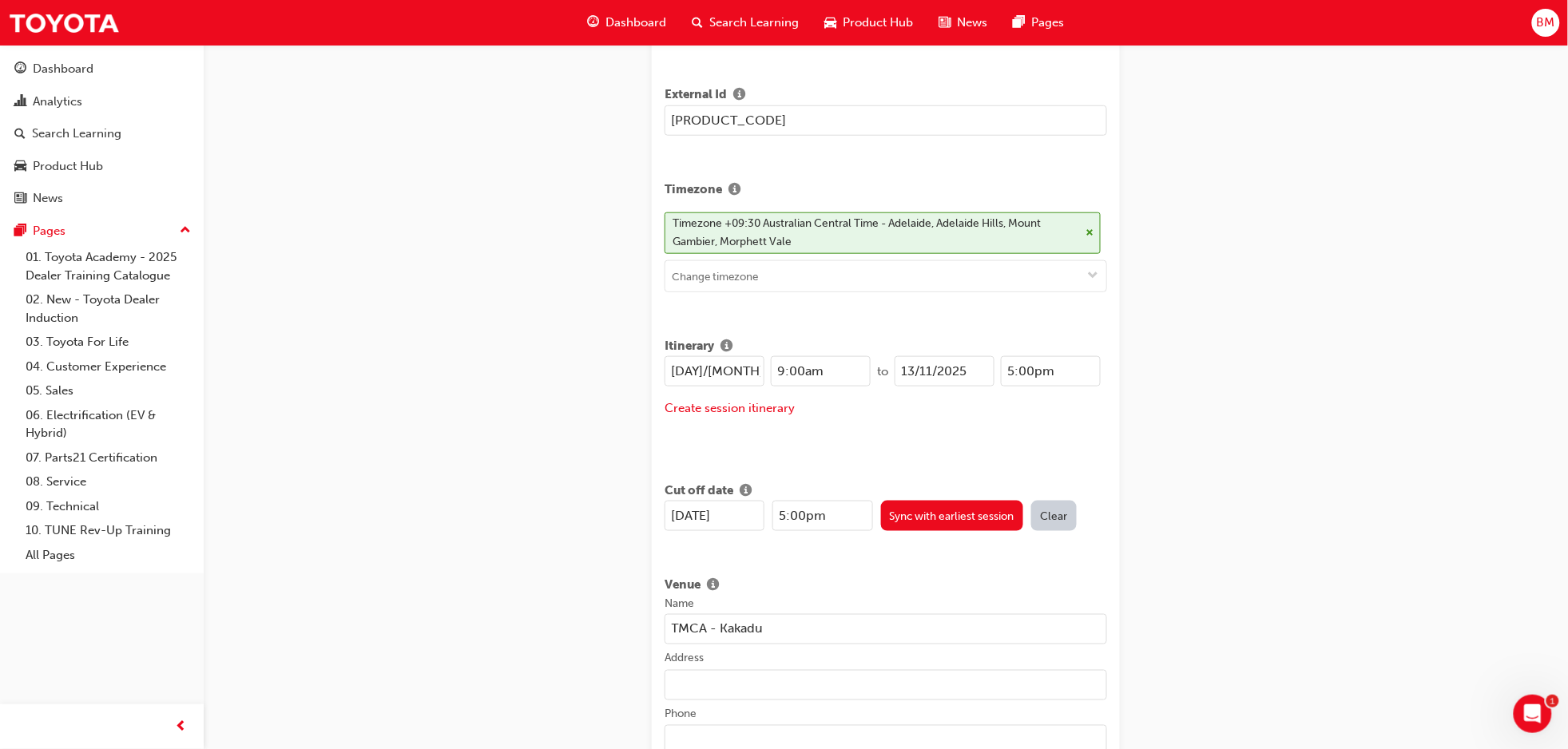 type on "Unit F, 5 Butler Boulevard, Adelaide Airport SA 5950" 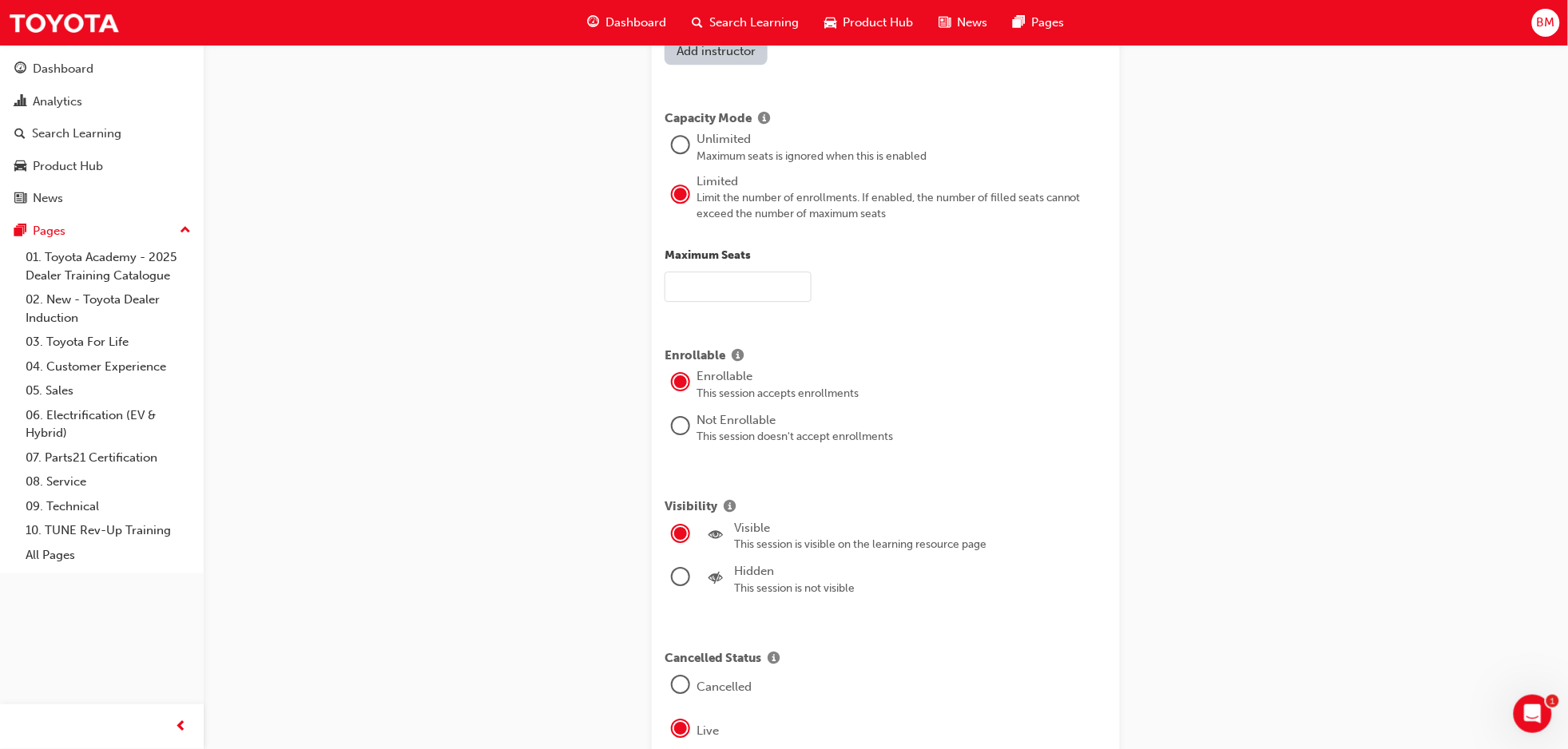 scroll, scrollTop: 1513, scrollLeft: 0, axis: vertical 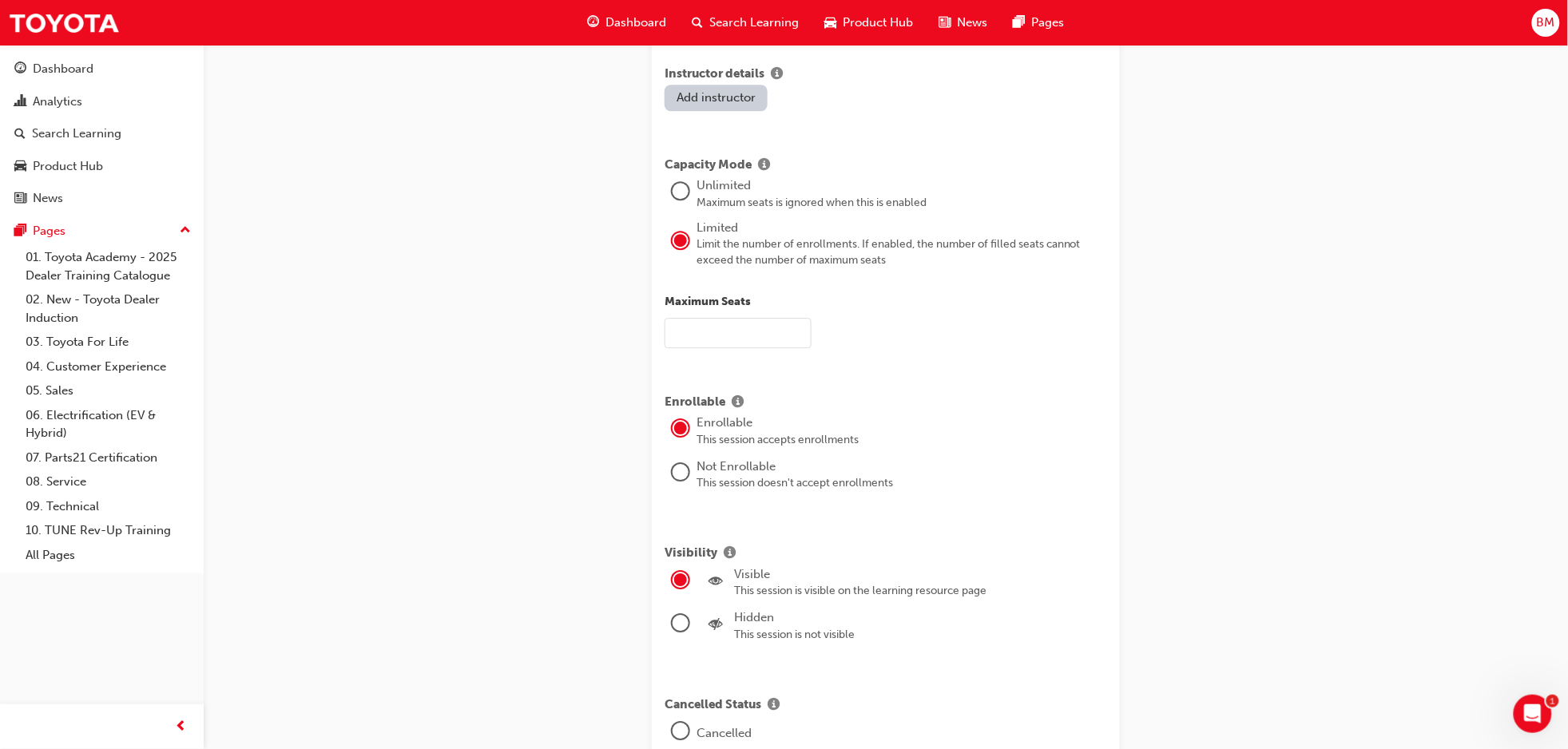 click at bounding box center [738, 333] 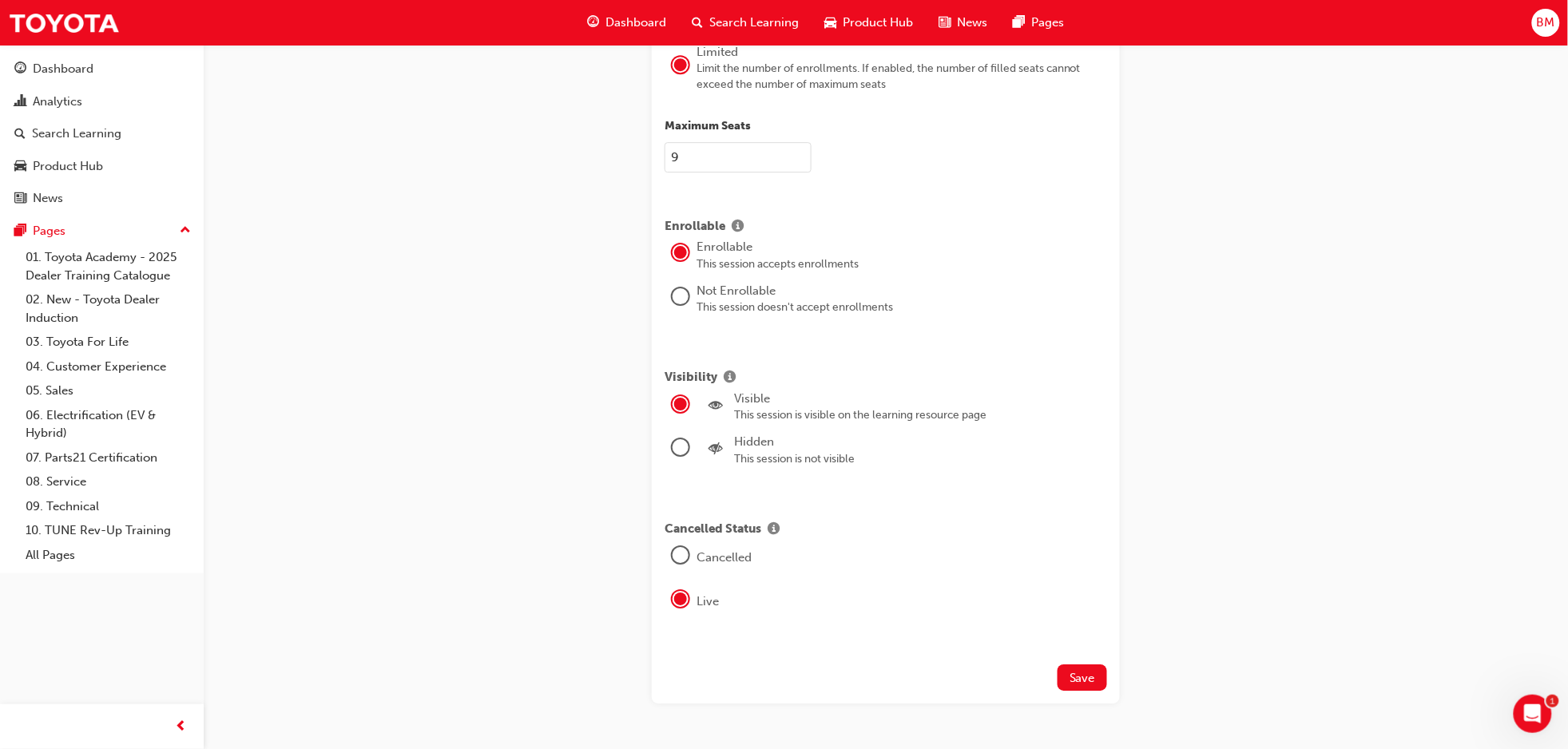 scroll, scrollTop: 1734, scrollLeft: 0, axis: vertical 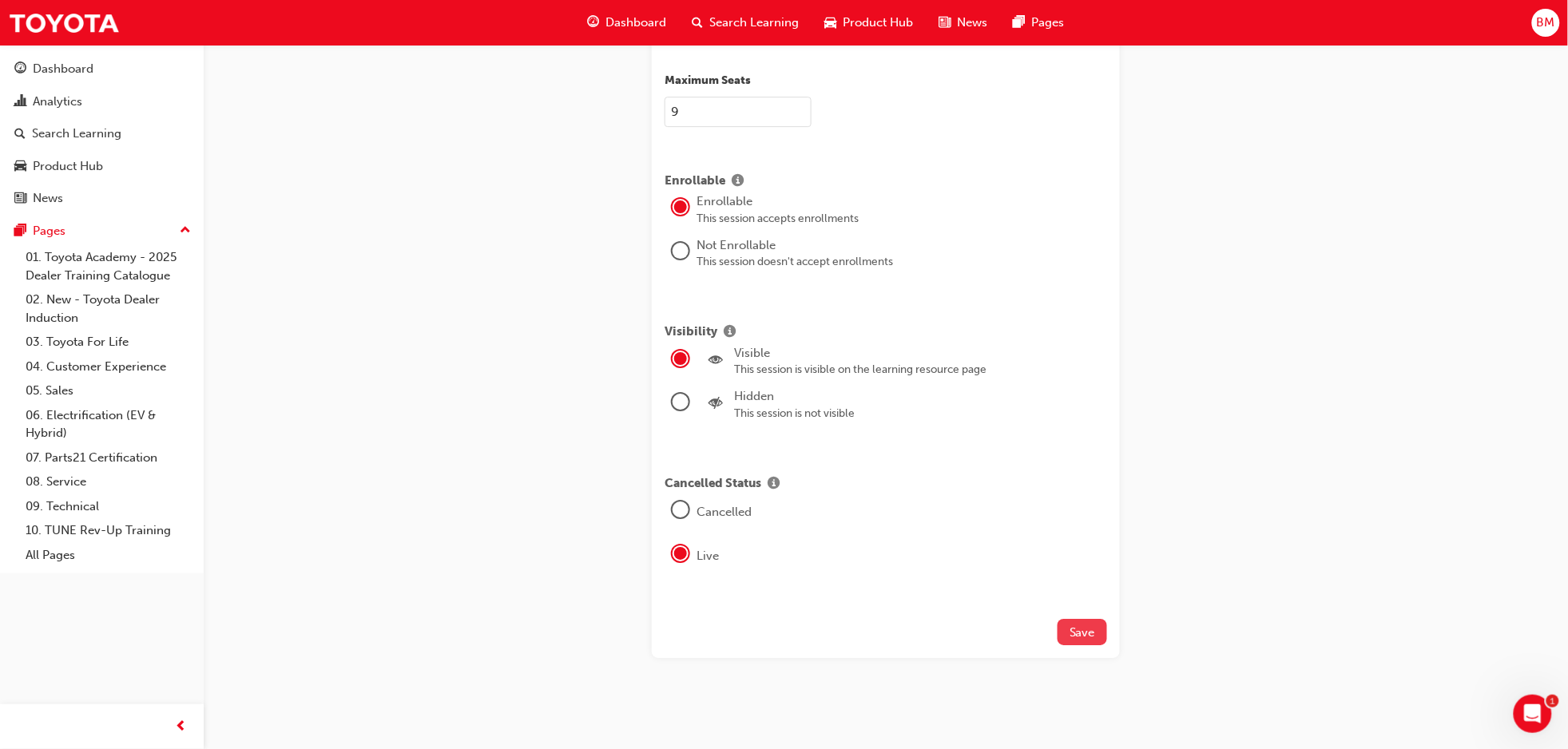 type on "9" 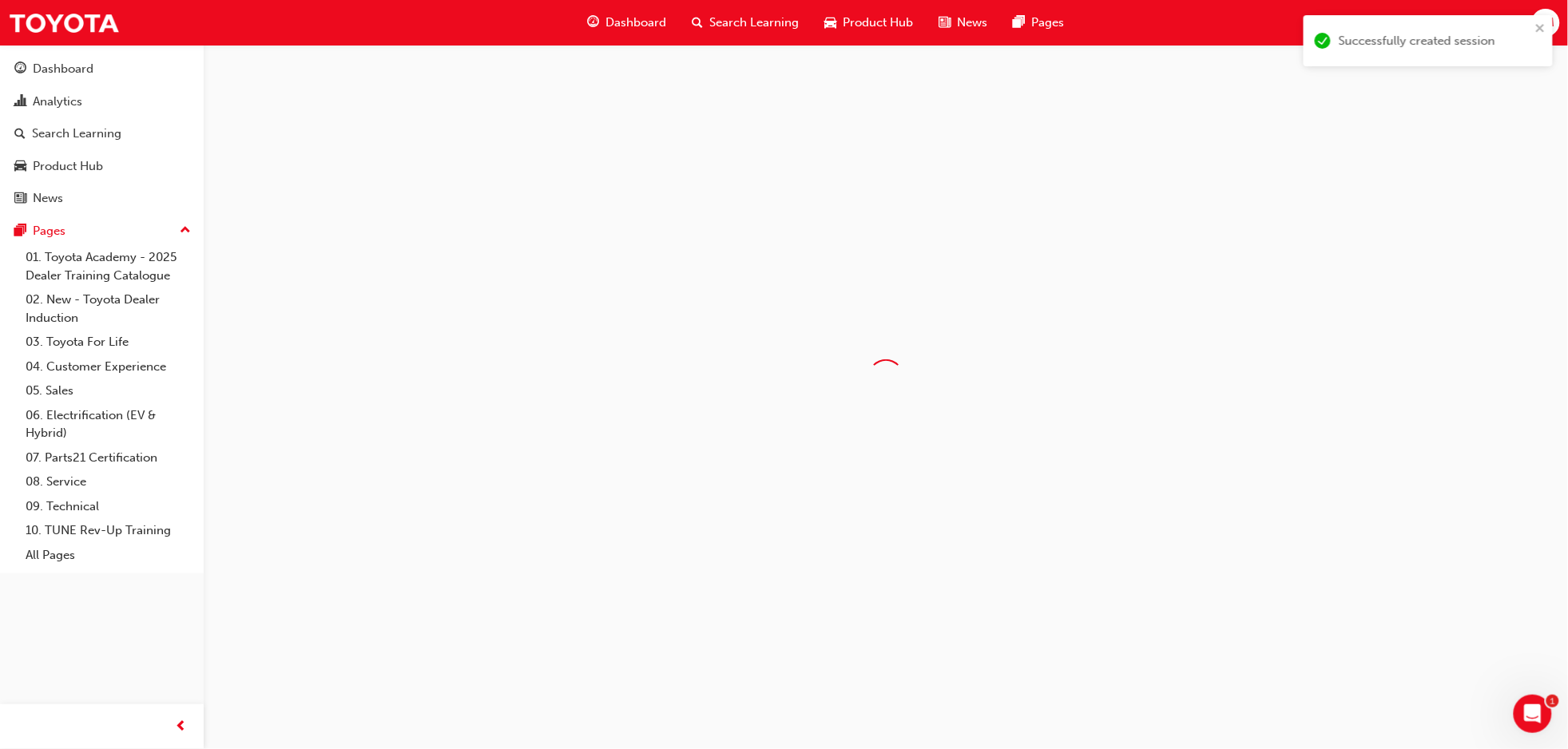 scroll, scrollTop: 0, scrollLeft: 0, axis: both 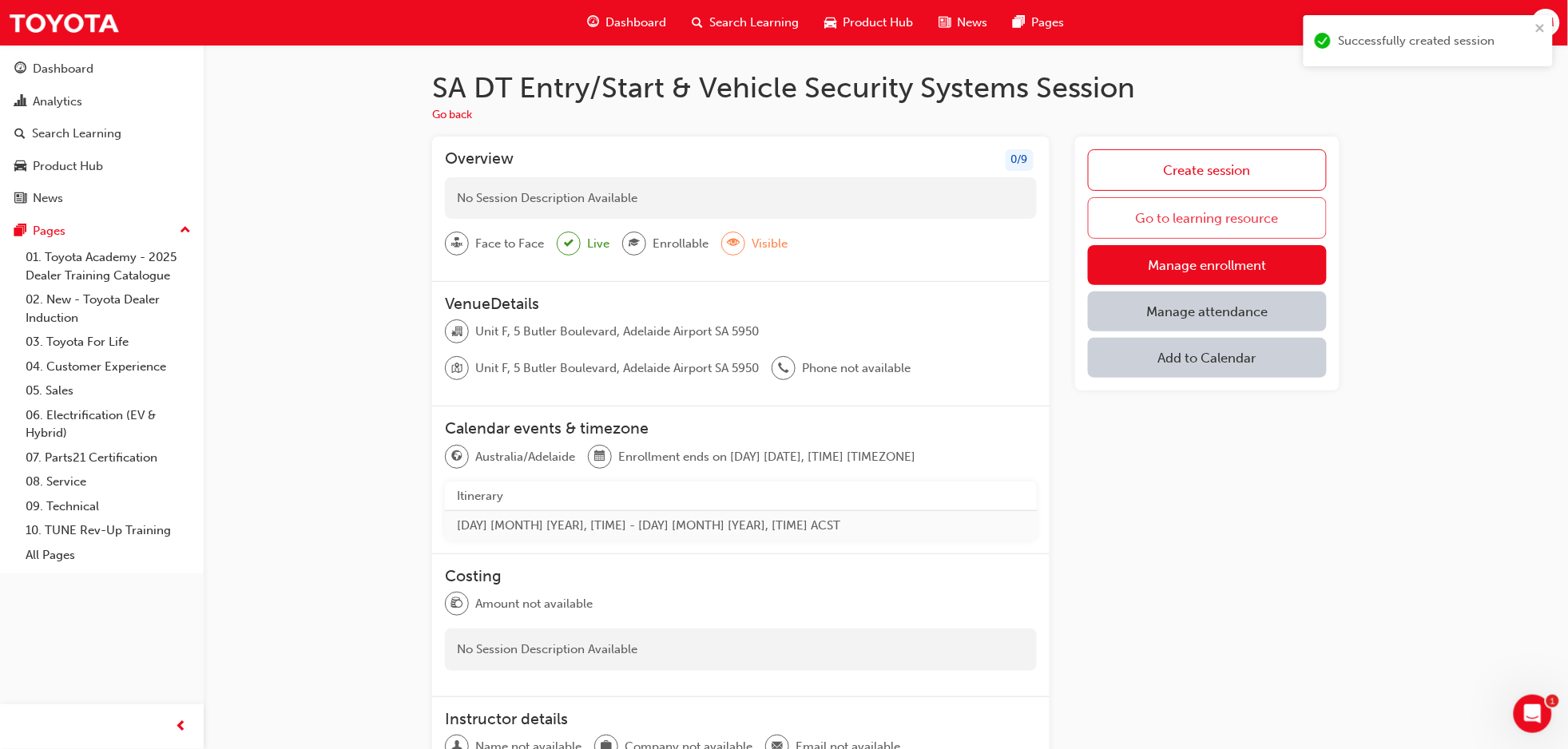 click on "Go to learning resource" at bounding box center (1207, 218) 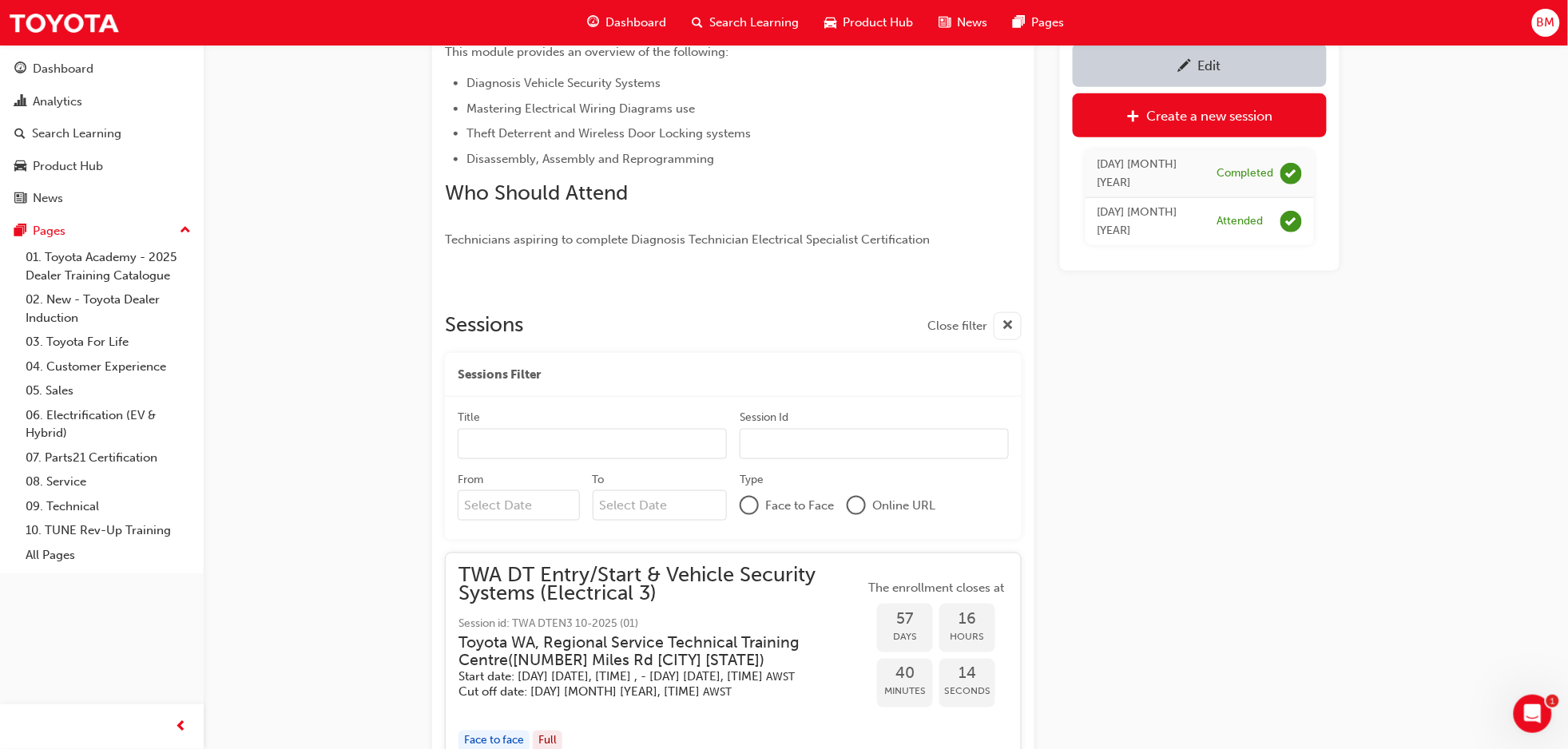scroll, scrollTop: 532, scrollLeft: 0, axis: vertical 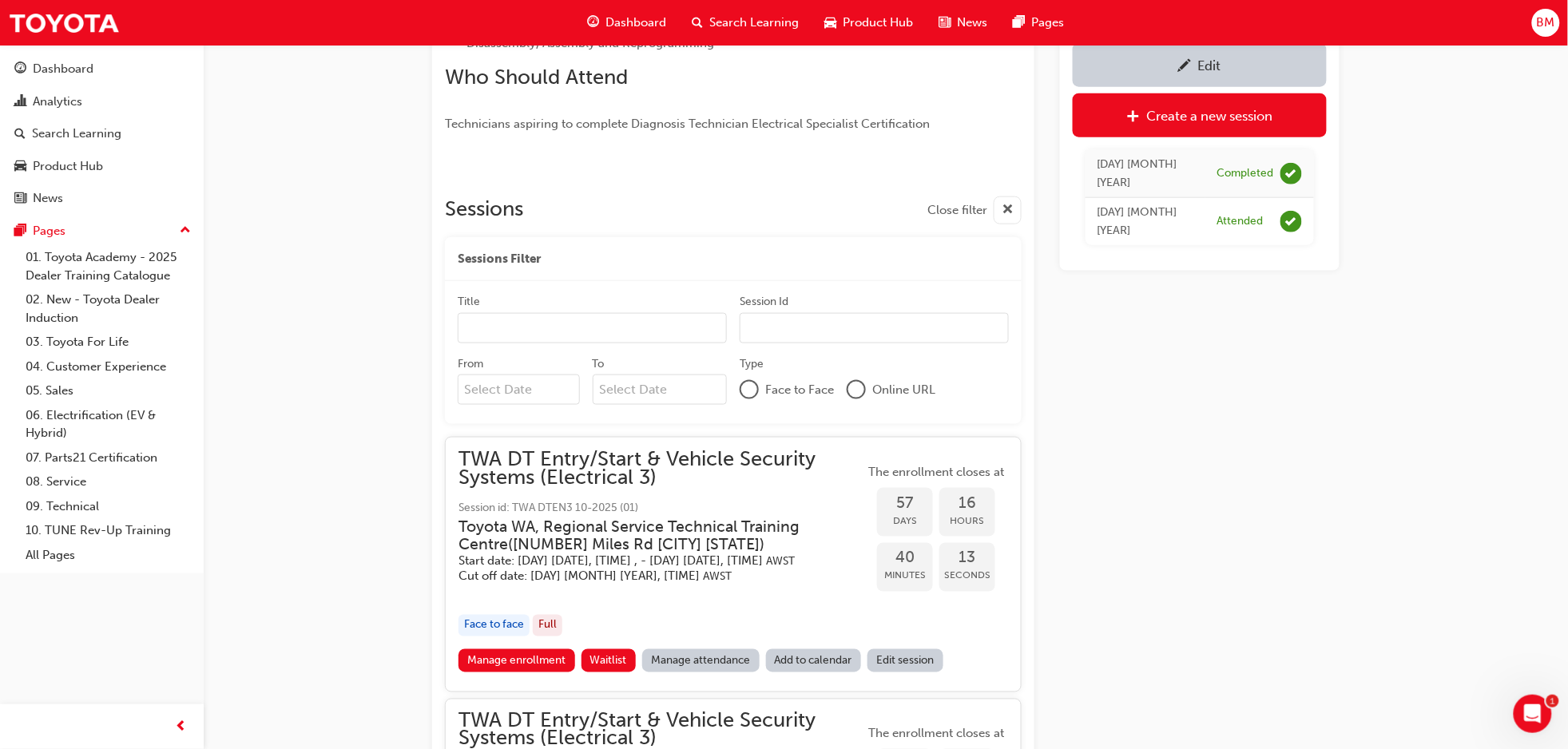 click on "Title" at bounding box center (592, 328) 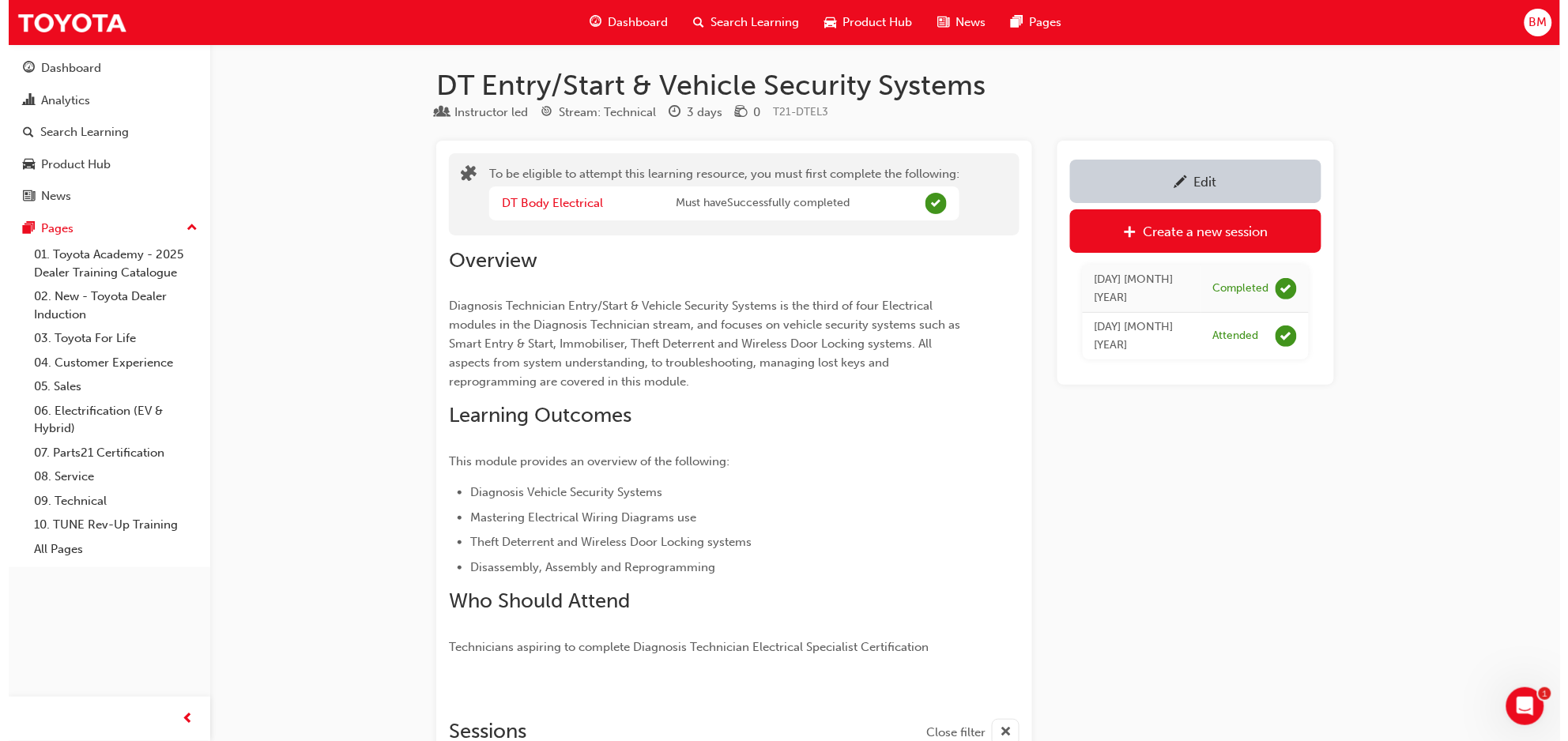 scroll, scrollTop: 0, scrollLeft: 0, axis: both 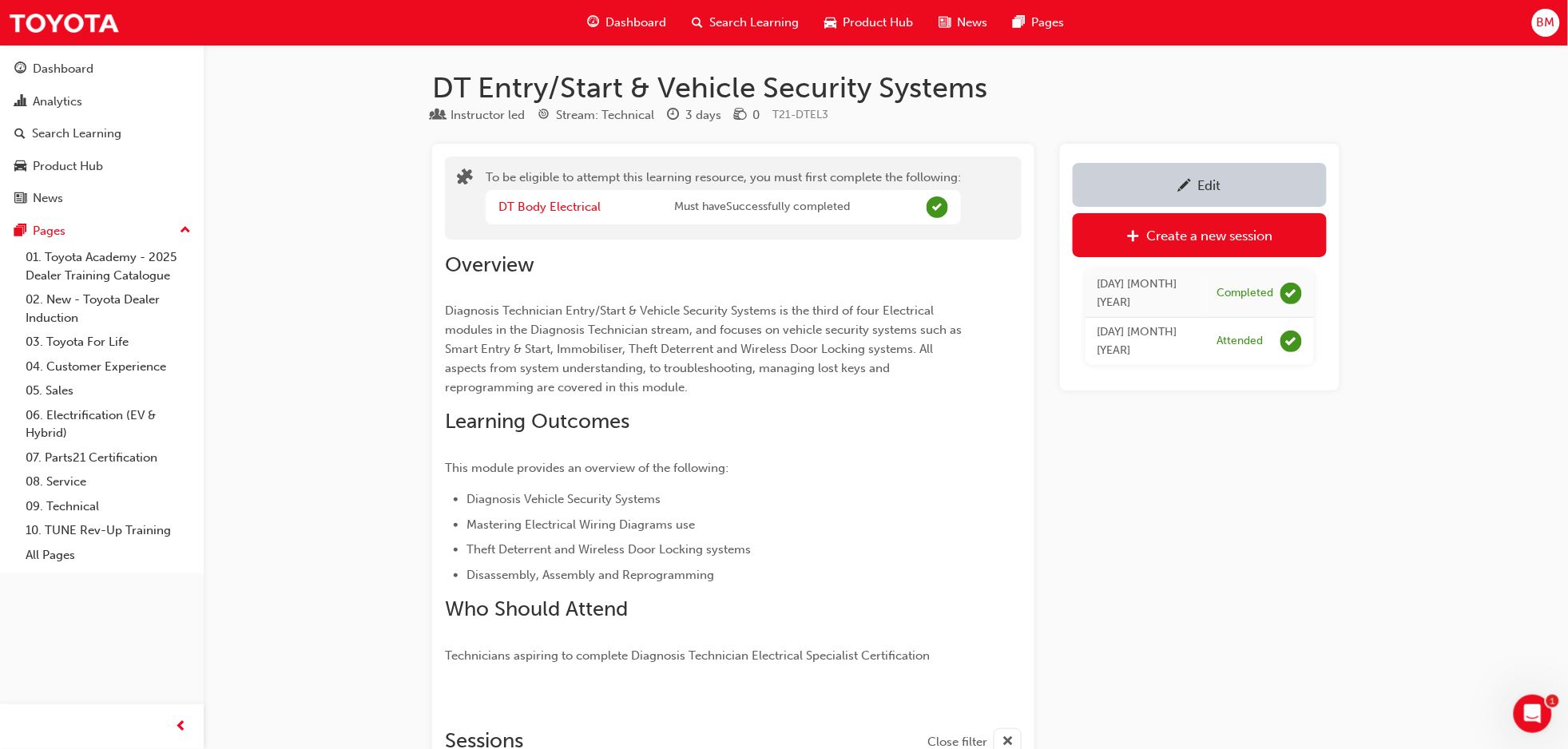 type on "SA" 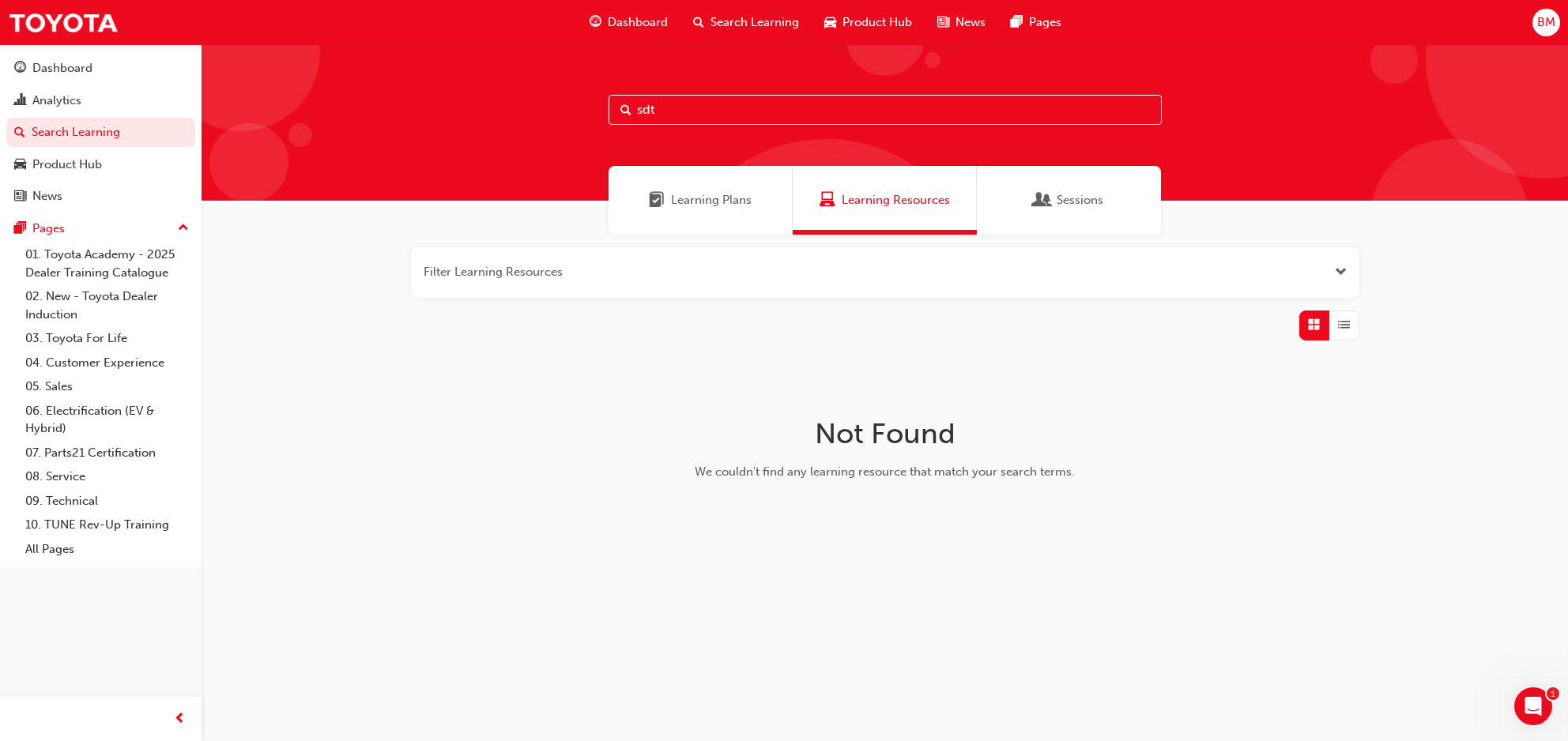 click on "sdt" at bounding box center [885, 110] 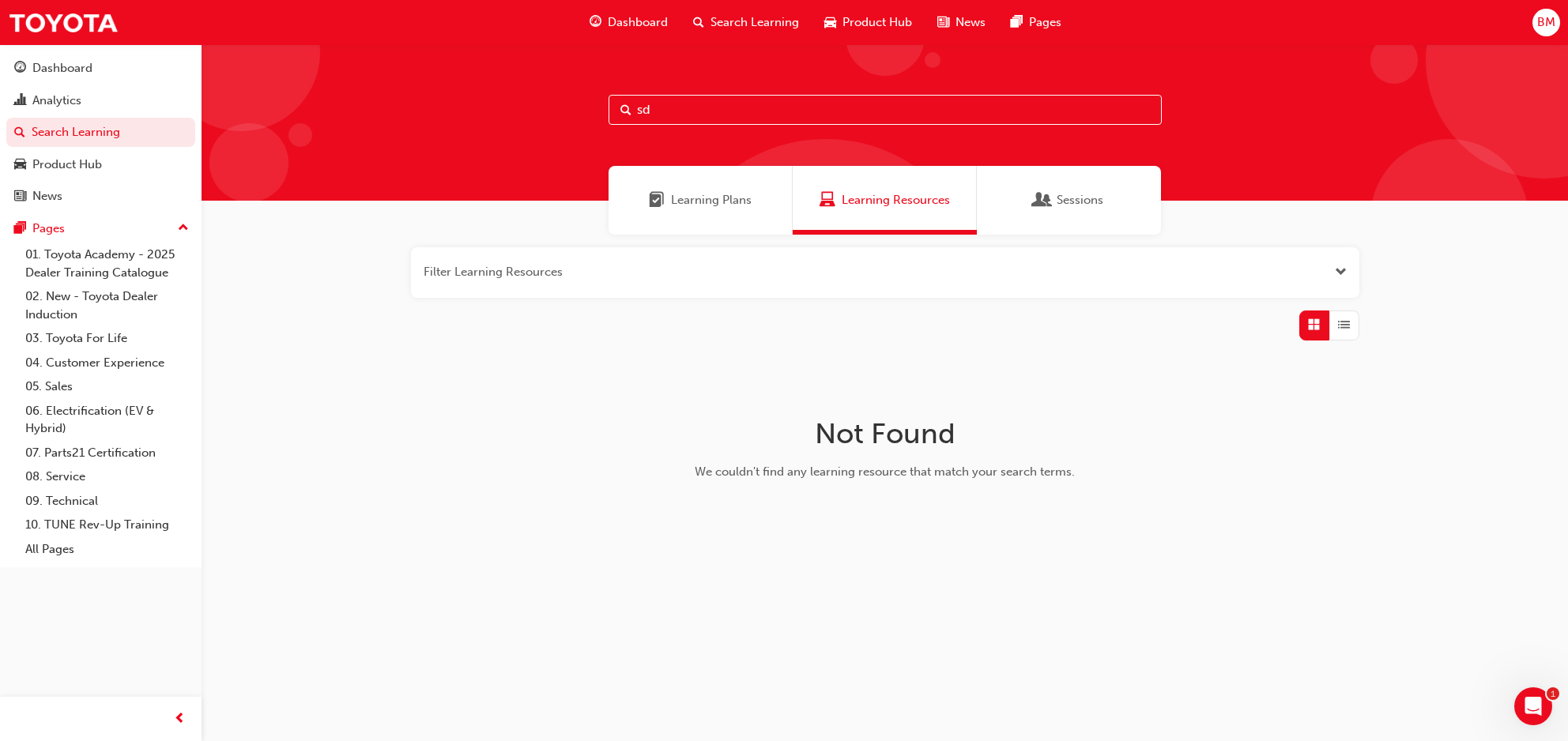 type on "s" 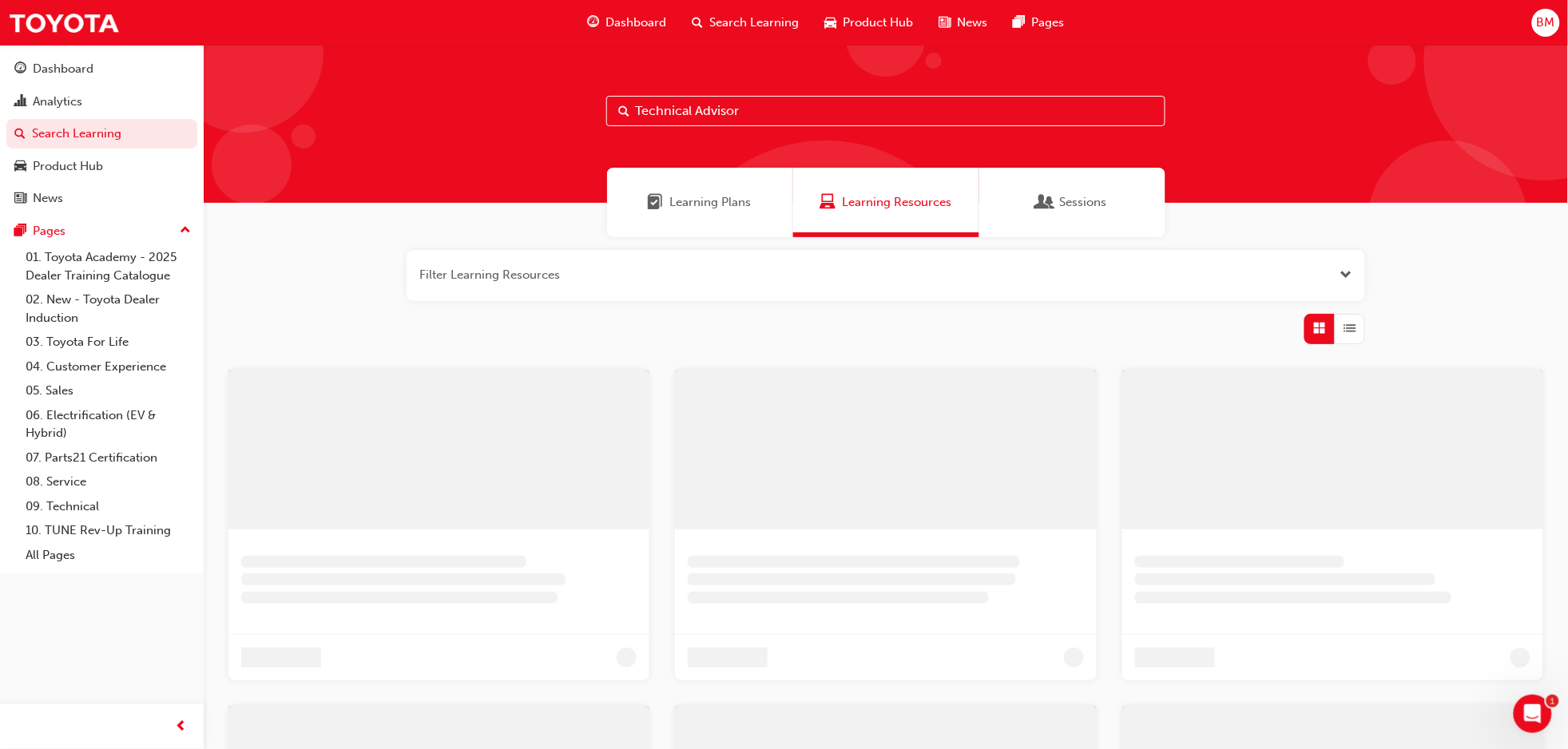 type on "Technical Advisor" 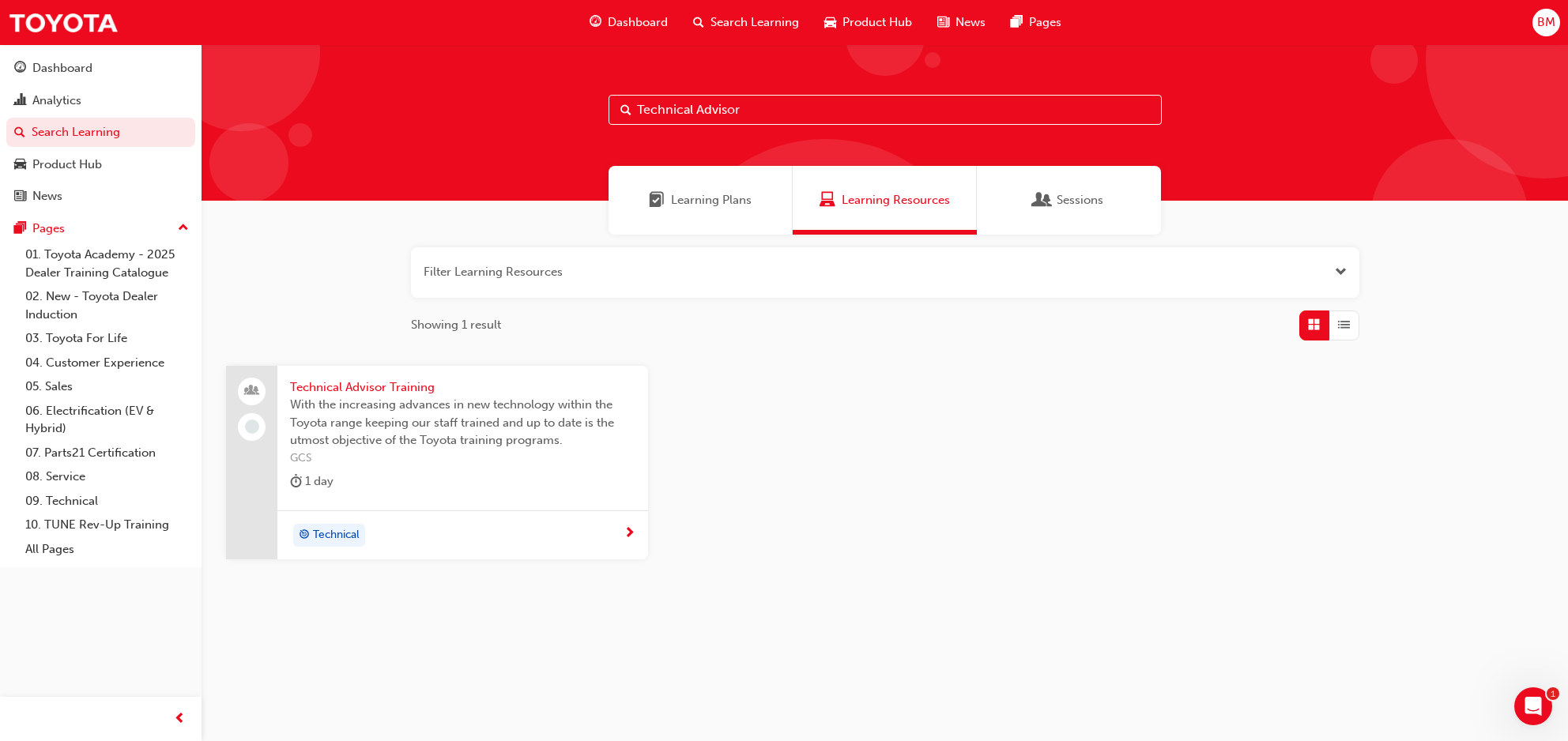 click on "With the increasing advances in new technology within the Toyota range keeping our staff trained and up to date is the utmost objective of the Toyota training programs." at bounding box center (462, 423) 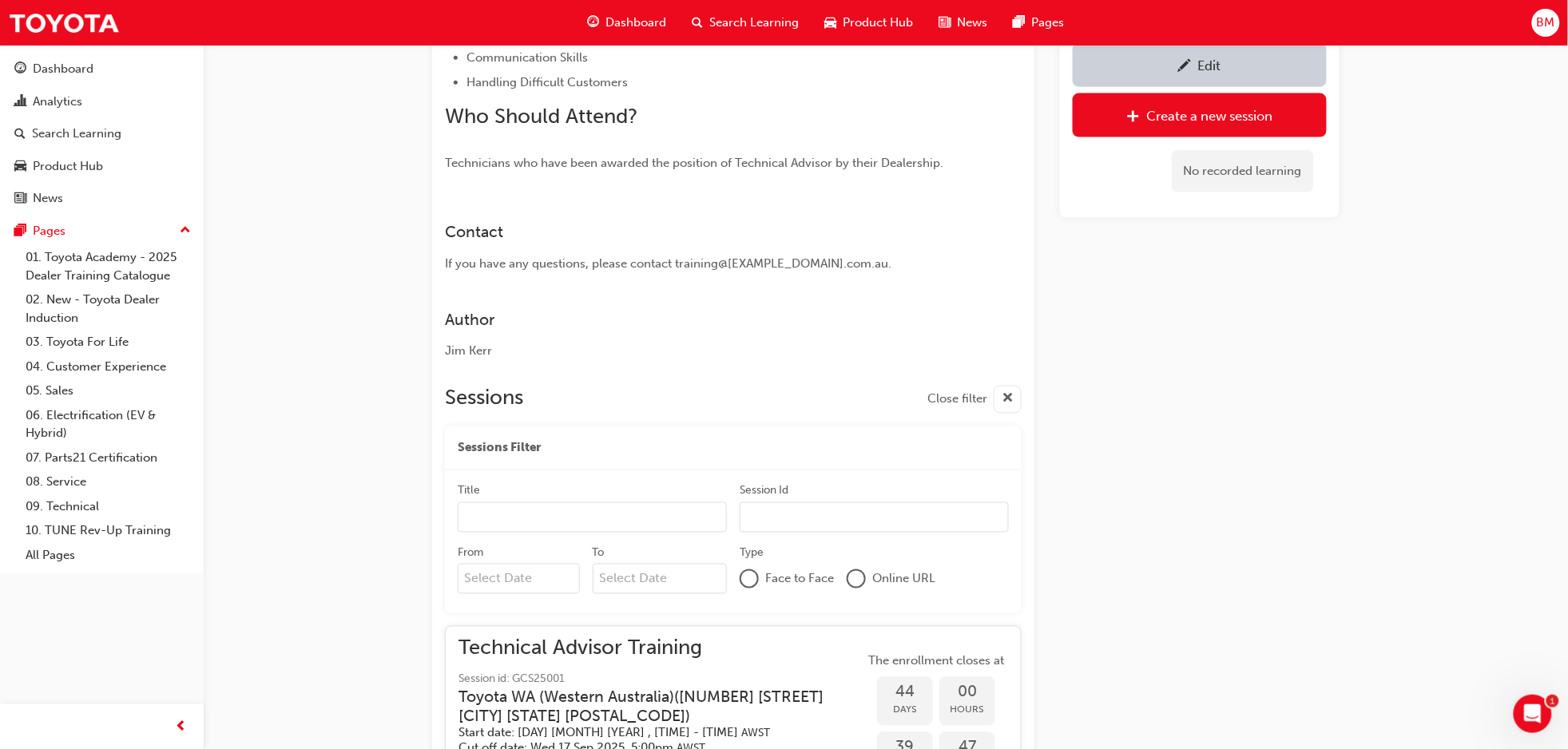 scroll, scrollTop: 715, scrollLeft: 0, axis: vertical 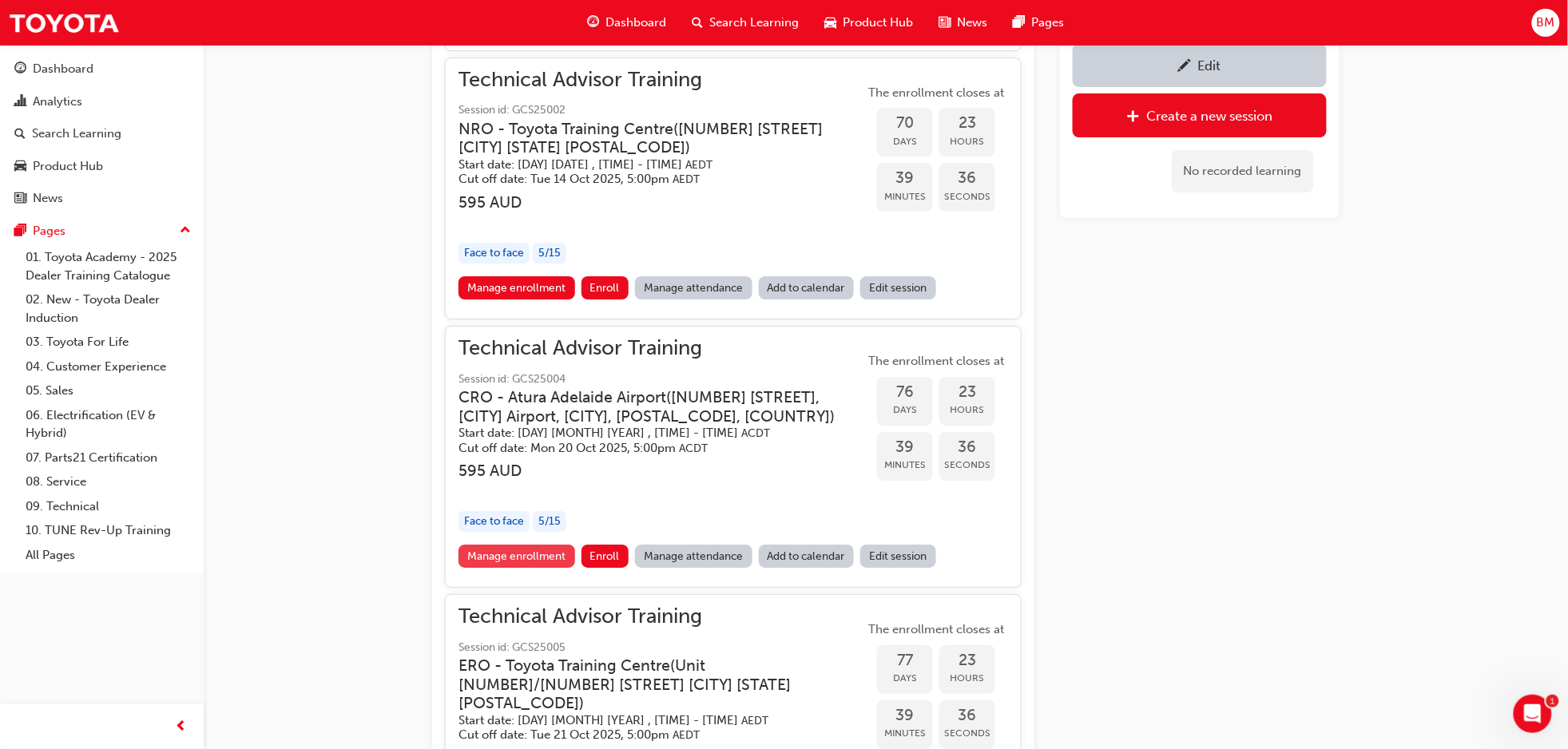 click on "Manage enrollment" at bounding box center (517, 556) 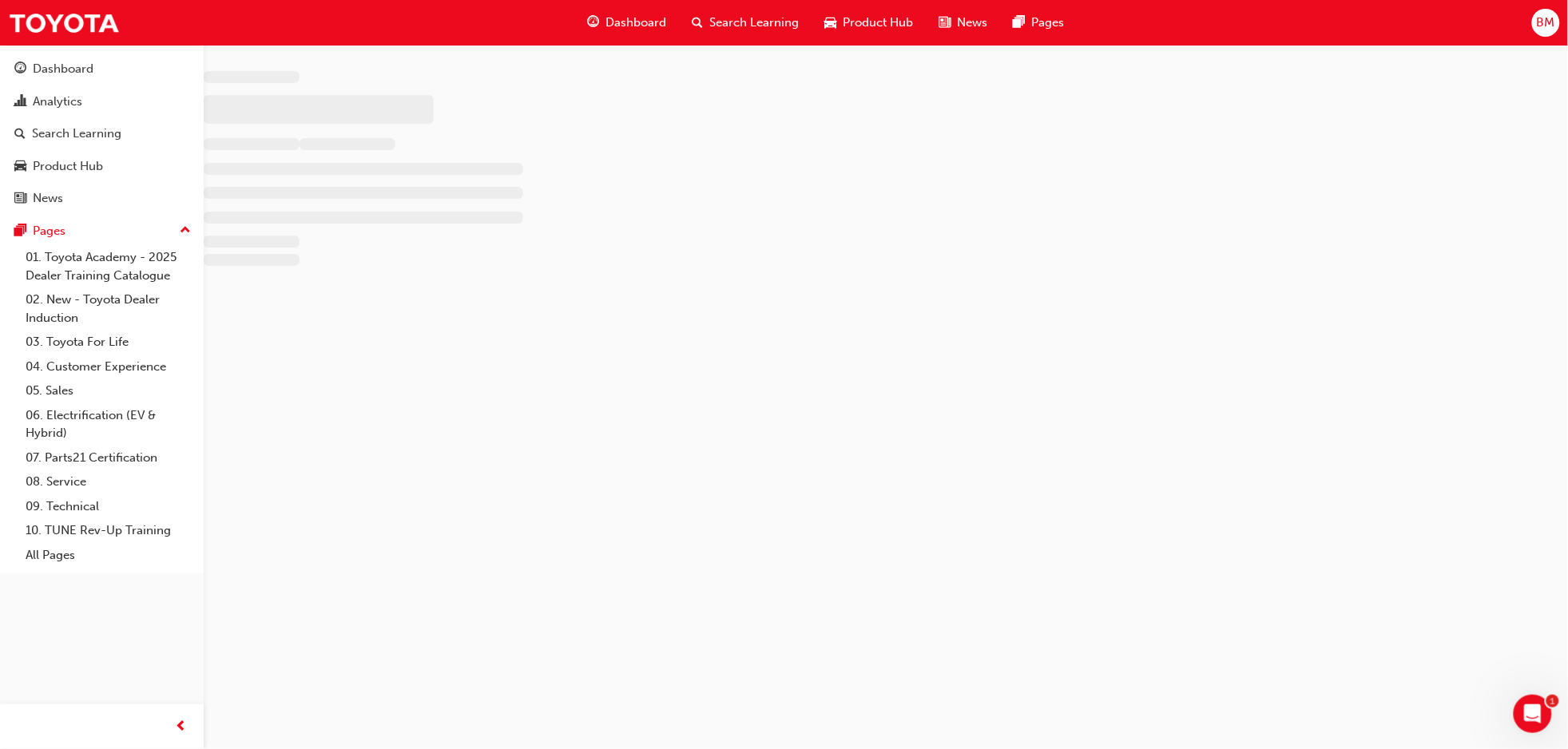 scroll, scrollTop: 0, scrollLeft: 0, axis: both 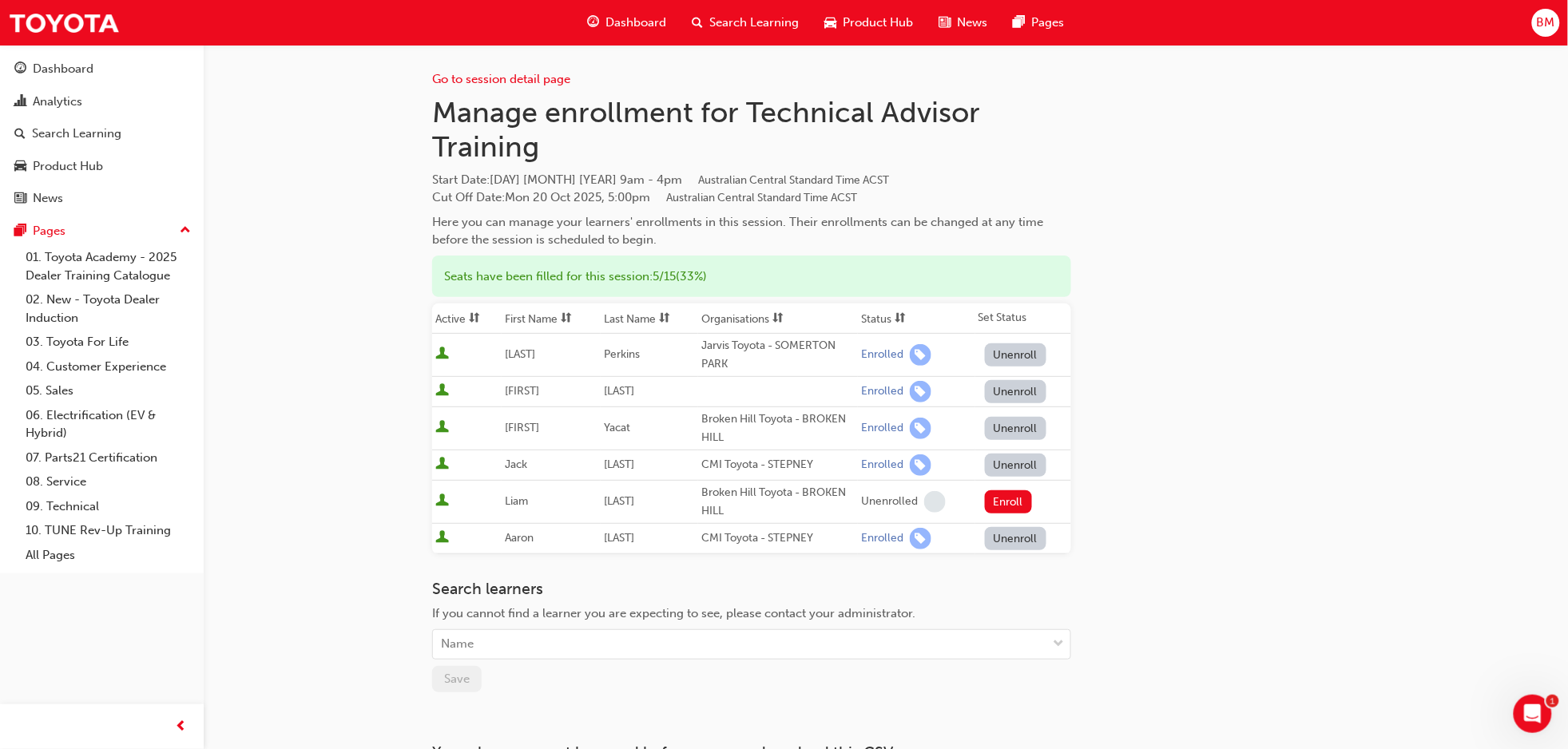click on "Search Learning" at bounding box center (745, 22) 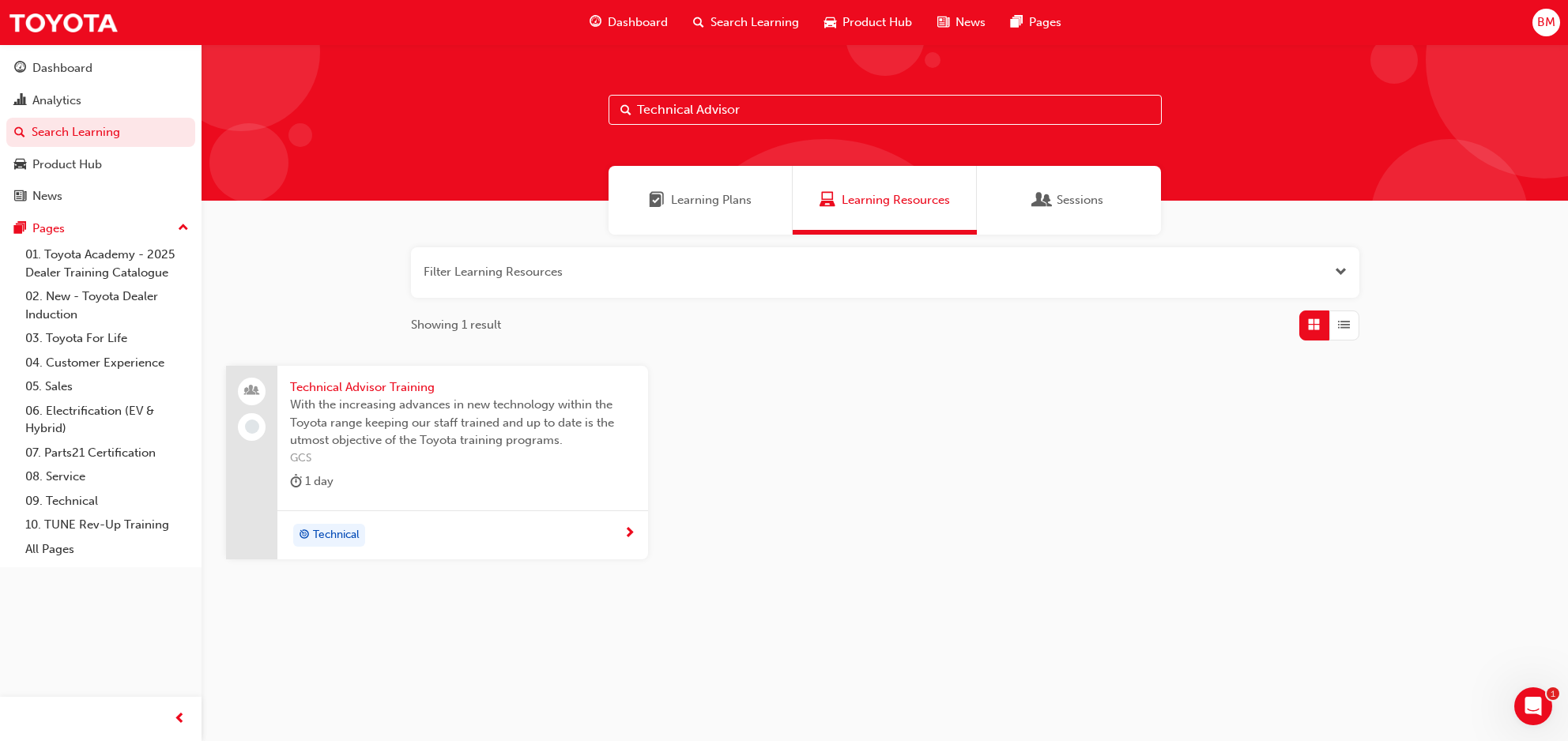 drag, startPoint x: 765, startPoint y: 94, endPoint x: 574, endPoint y: 111, distance: 191.75505 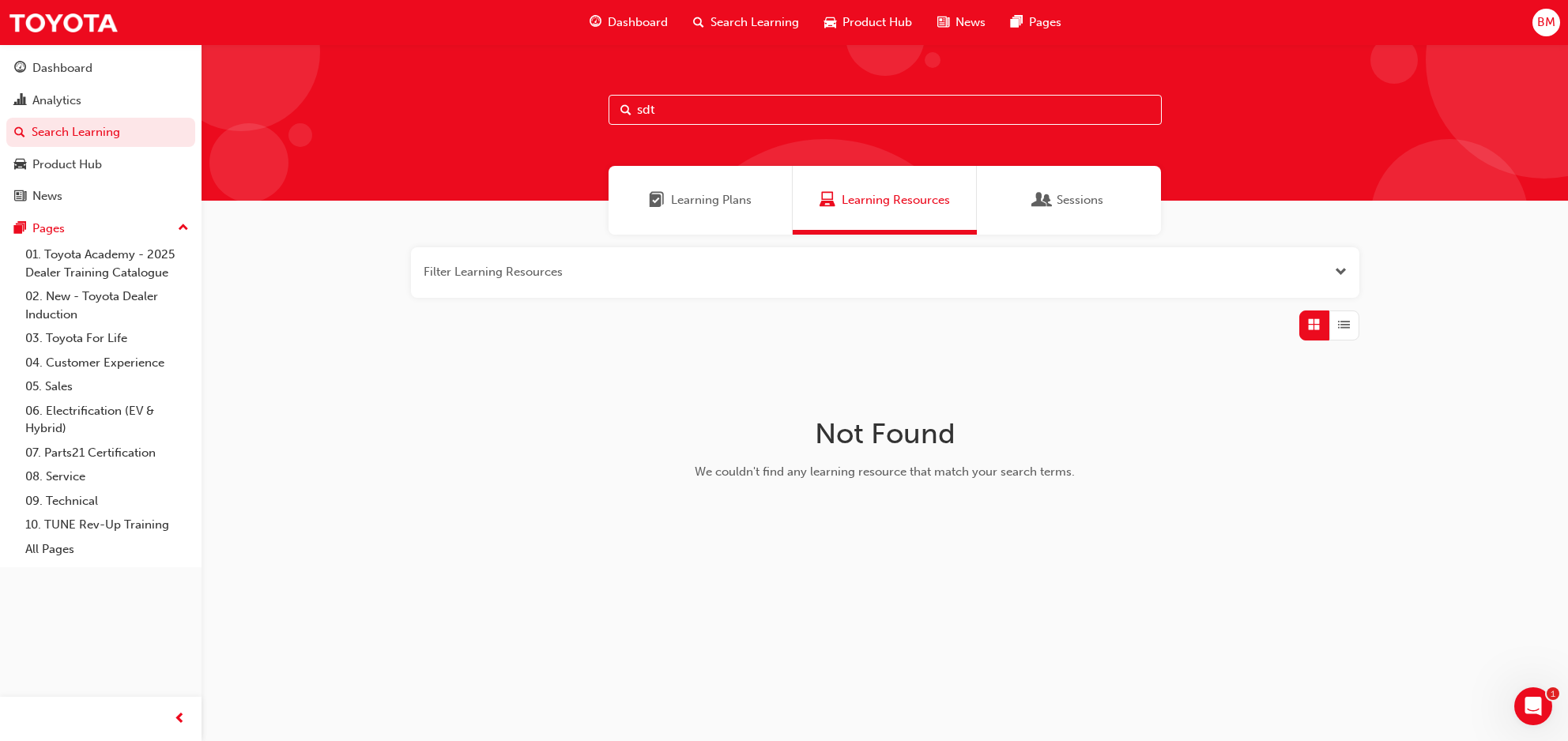 type on "sdt" 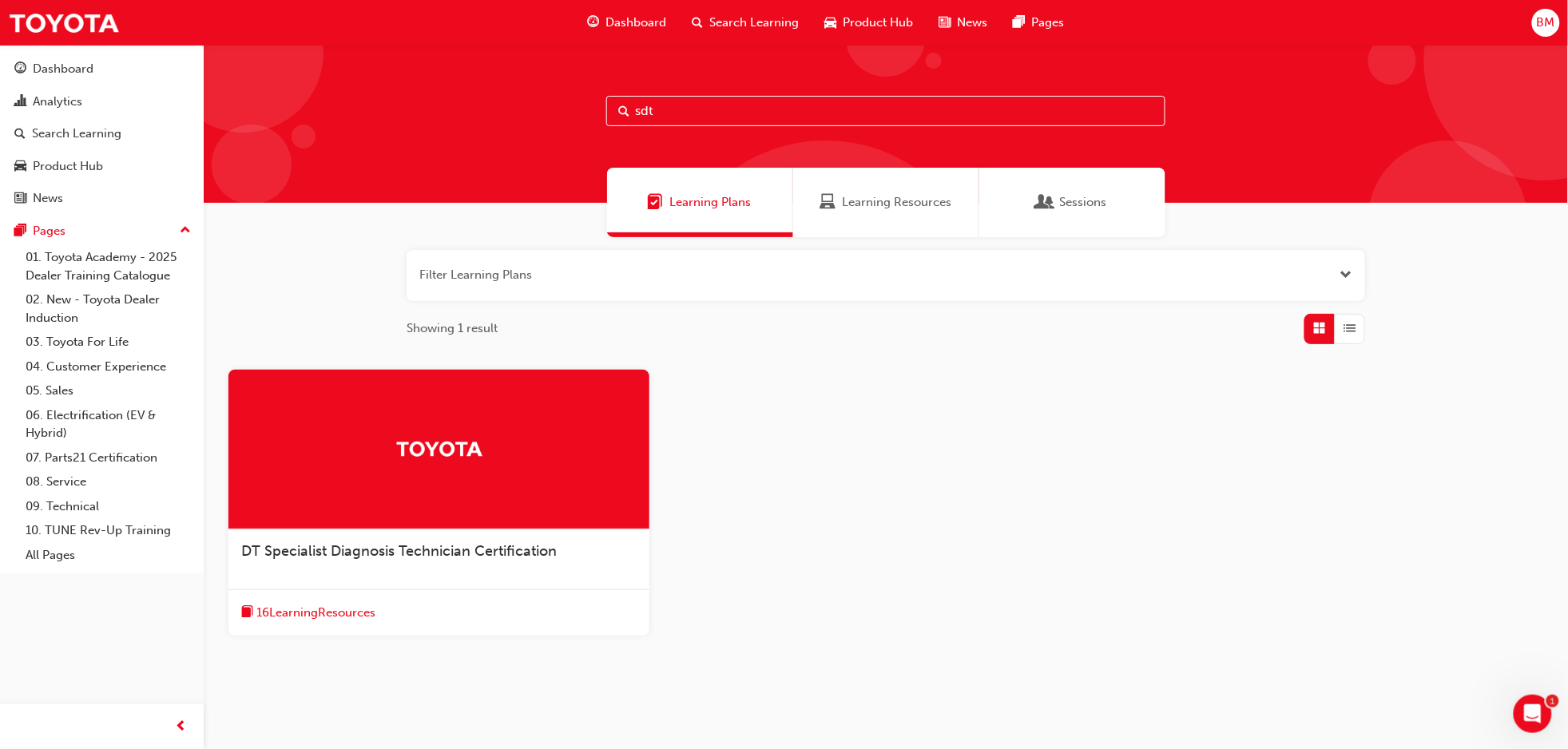 click on "DT Specialist Diagnosis Technician Certification" at bounding box center (439, 560) 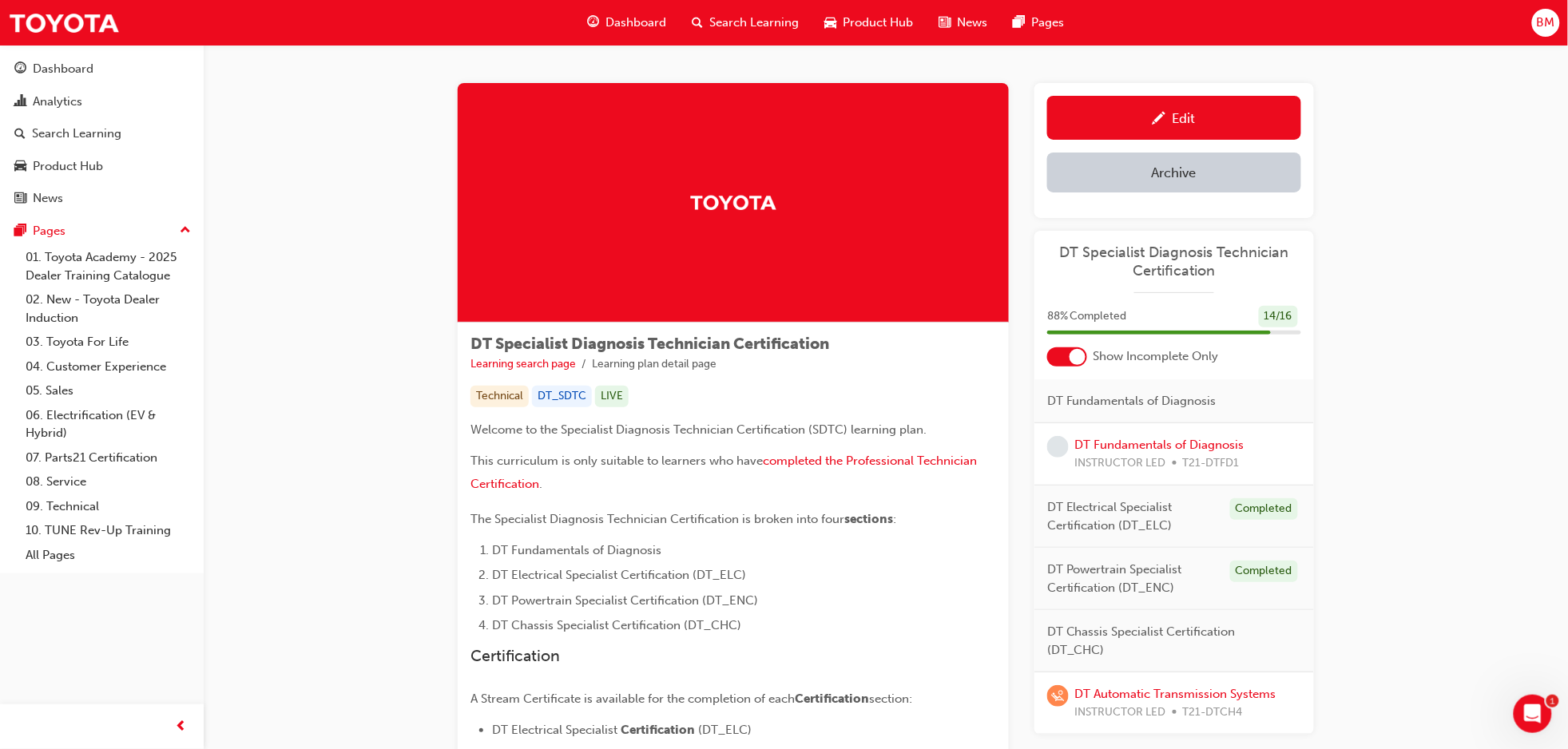 drag, startPoint x: 1063, startPoint y: 359, endPoint x: 1156, endPoint y: 371, distance: 93.770998 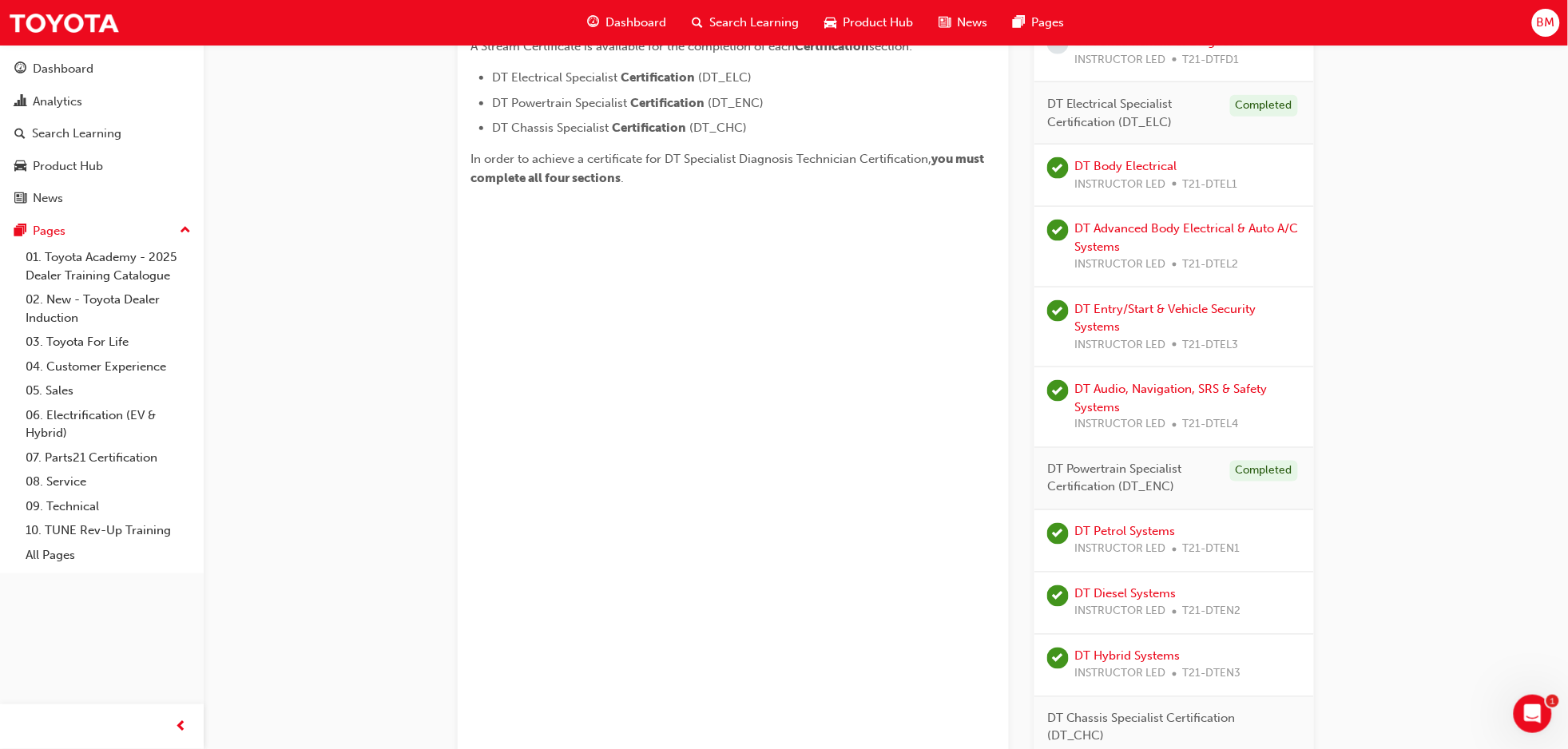 scroll, scrollTop: 603, scrollLeft: 0, axis: vertical 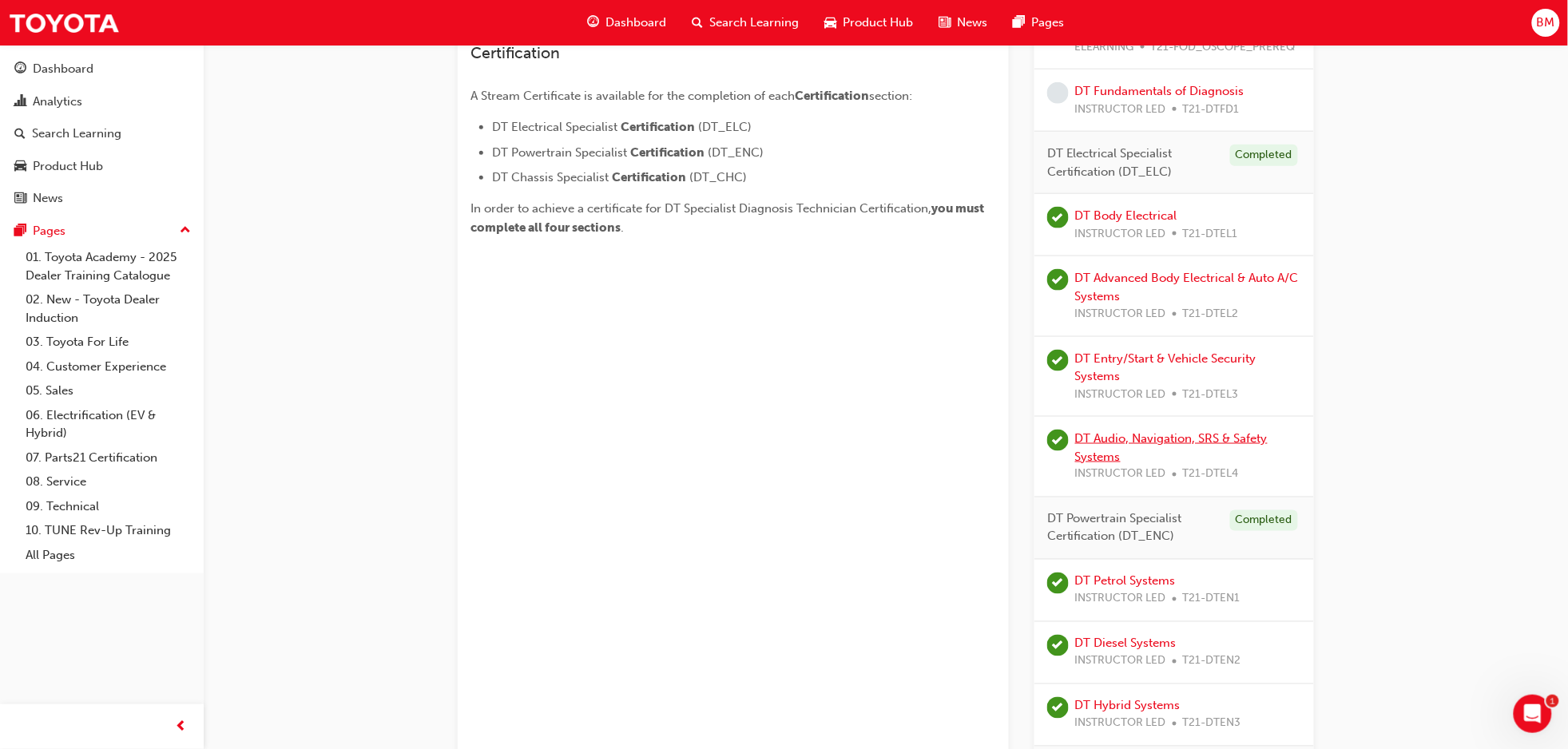 click on "DT Audio, Navigation, SRS & Safety Systems" at bounding box center [1171, 447] 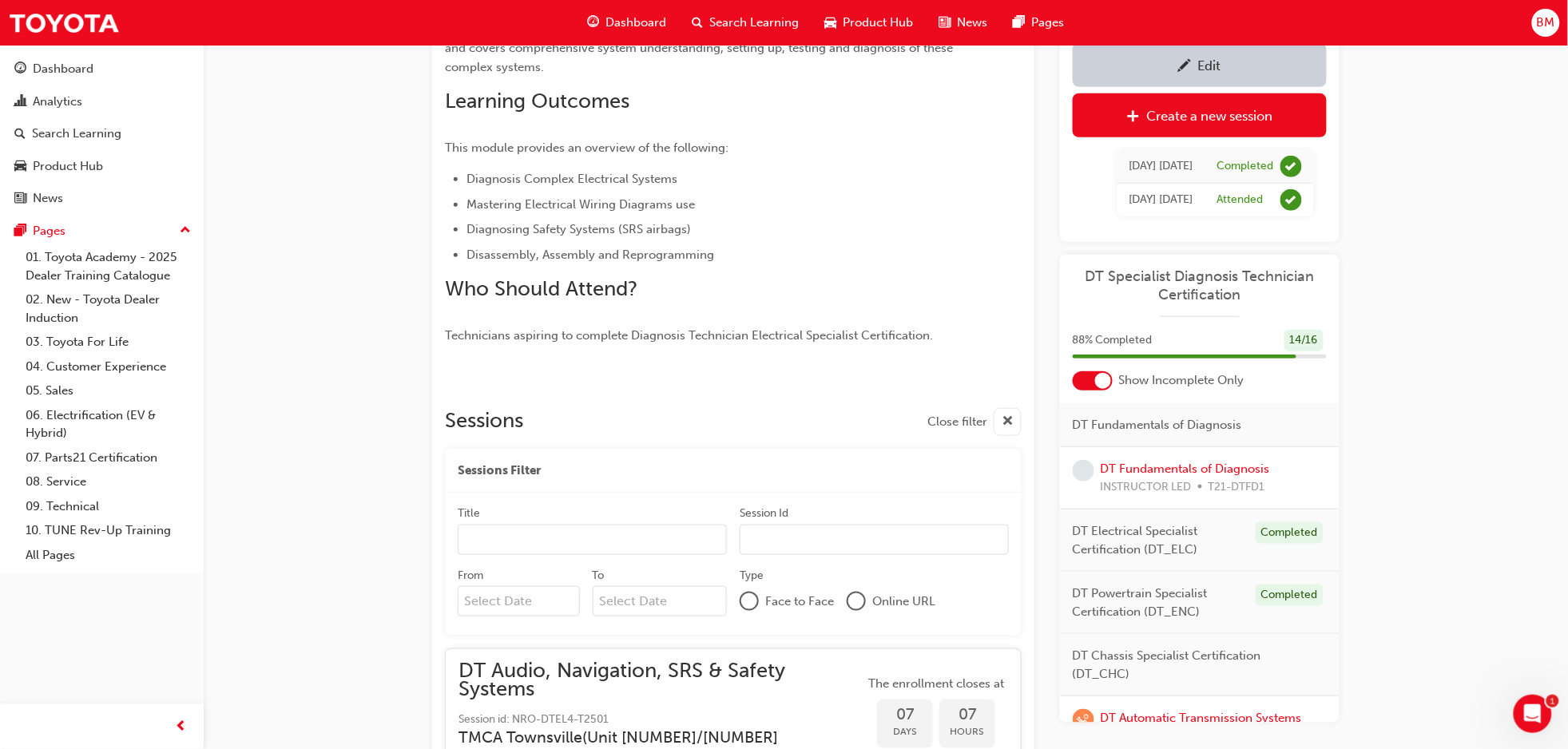 scroll, scrollTop: 283, scrollLeft: 0, axis: vertical 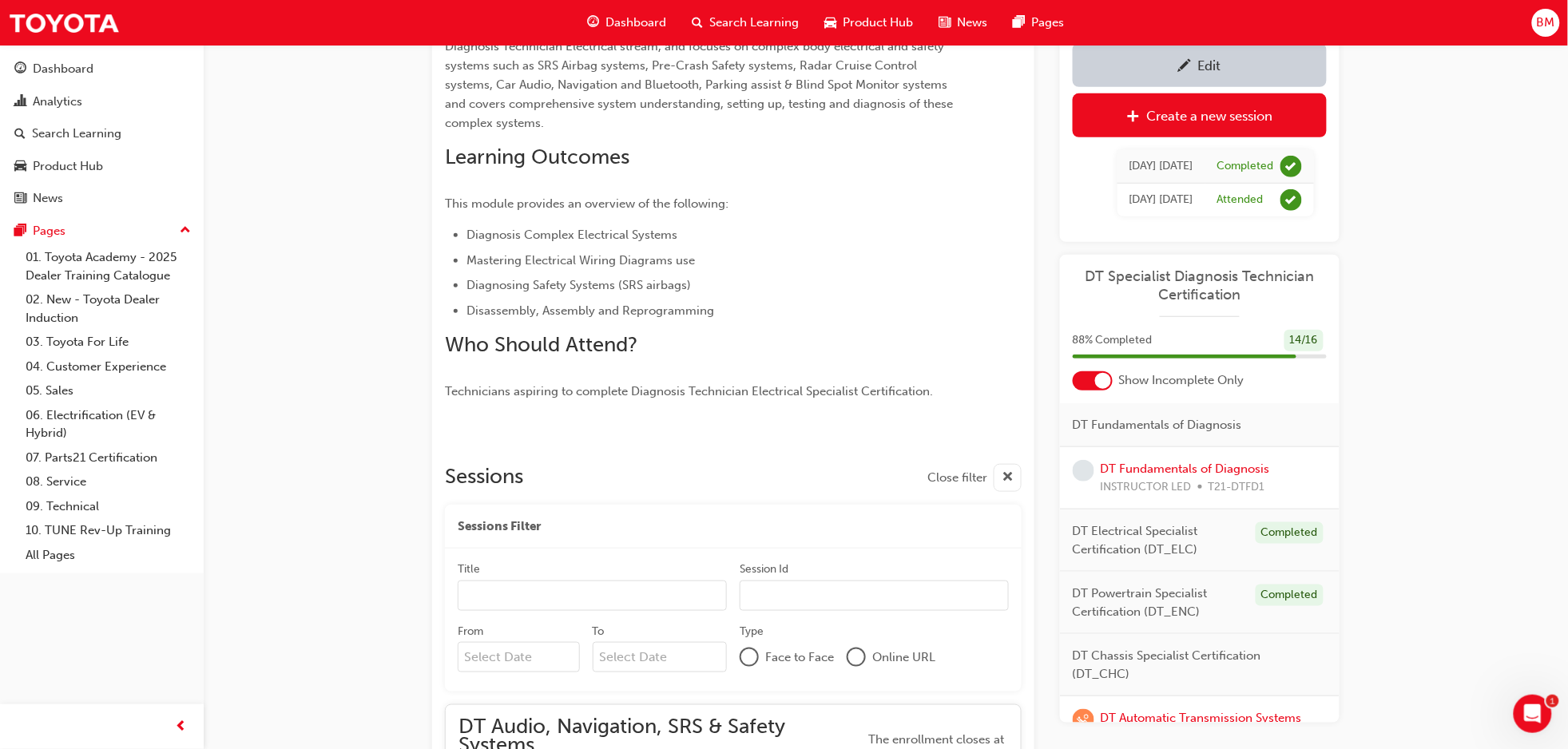 click on "Title" at bounding box center [592, 596] 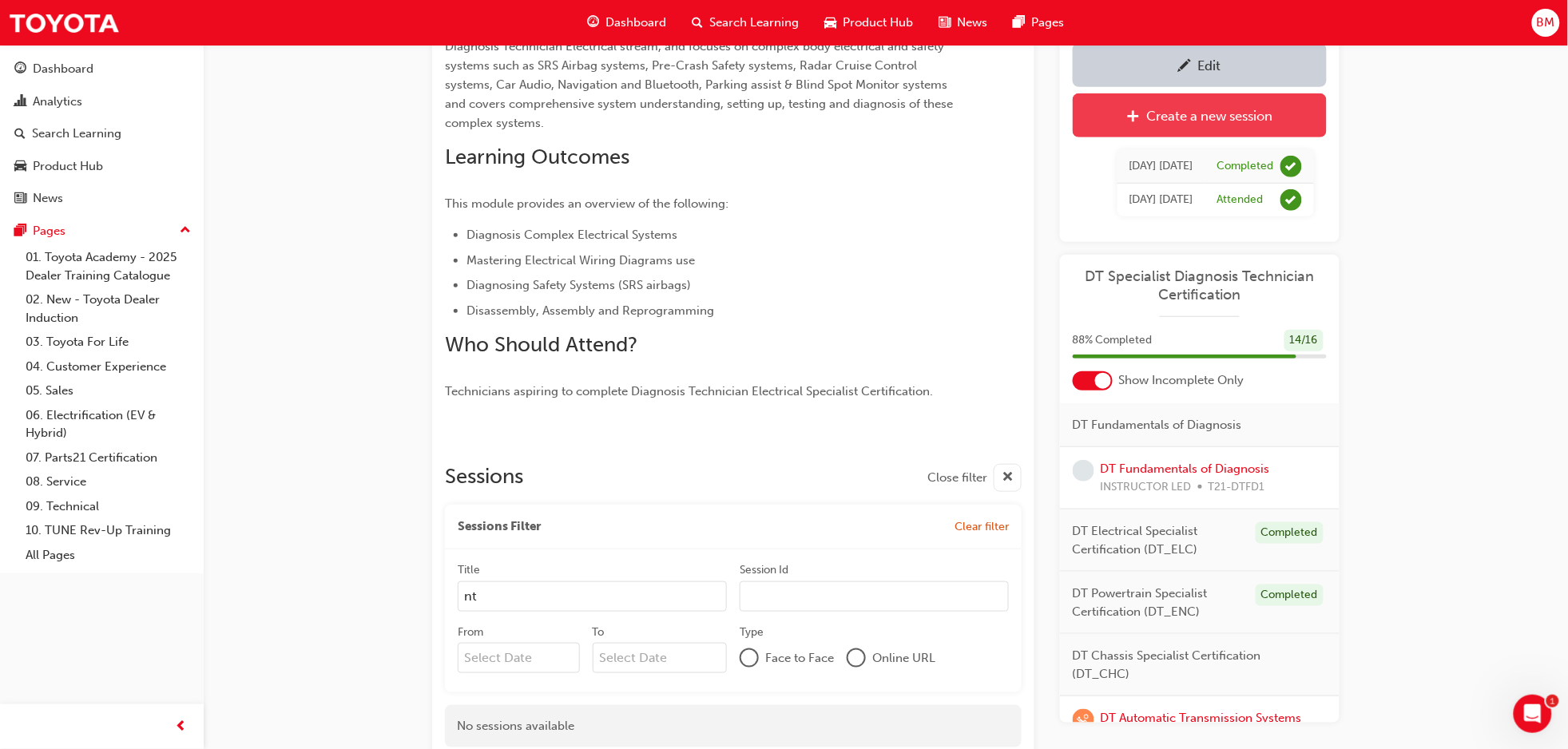 type on "nt" 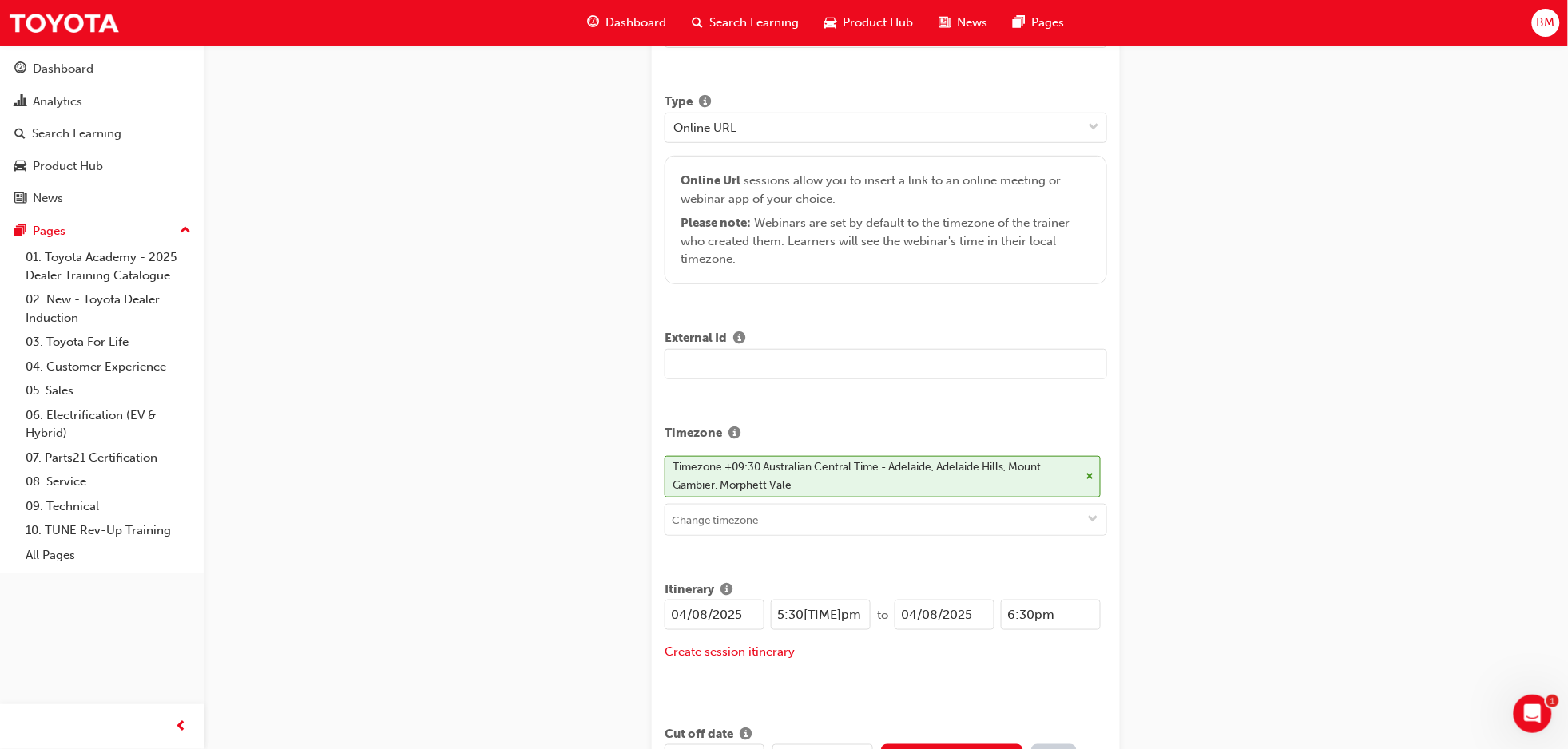 scroll, scrollTop: 0, scrollLeft: 0, axis: both 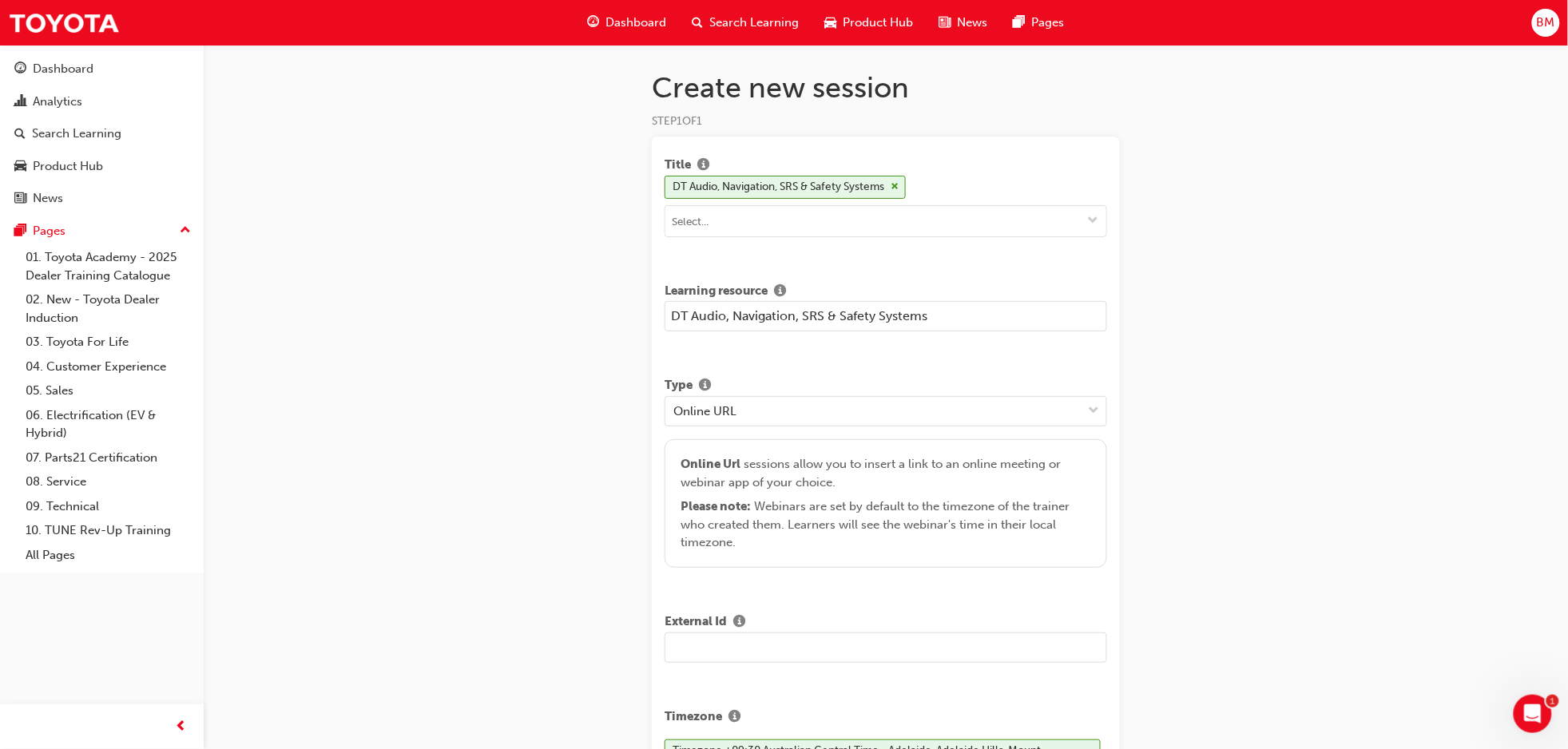 drag, startPoint x: 673, startPoint y: 312, endPoint x: 681, endPoint y: 311, distance: 8.062258 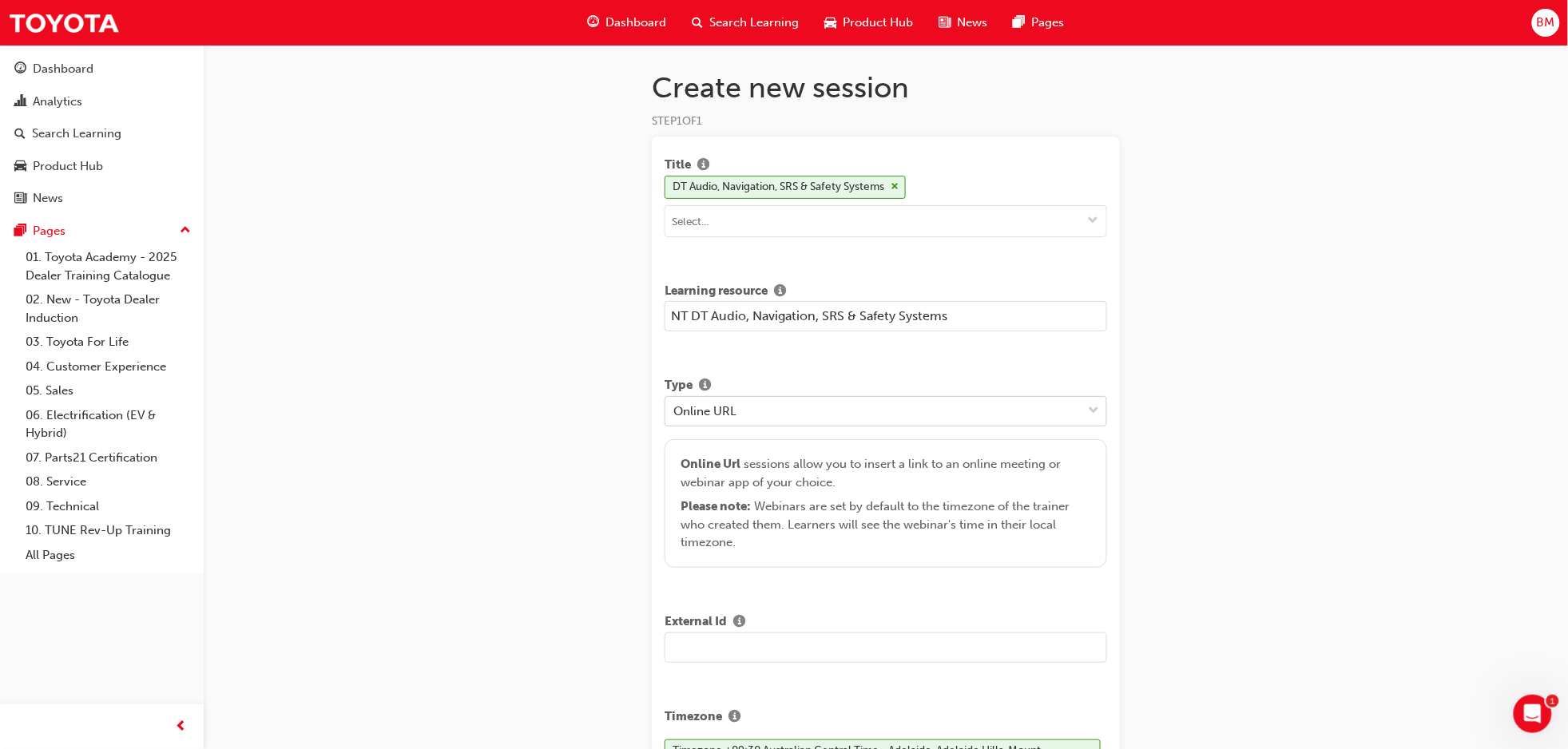 type on "NT DT Audio, Navigation, SRS & Safety Systems" 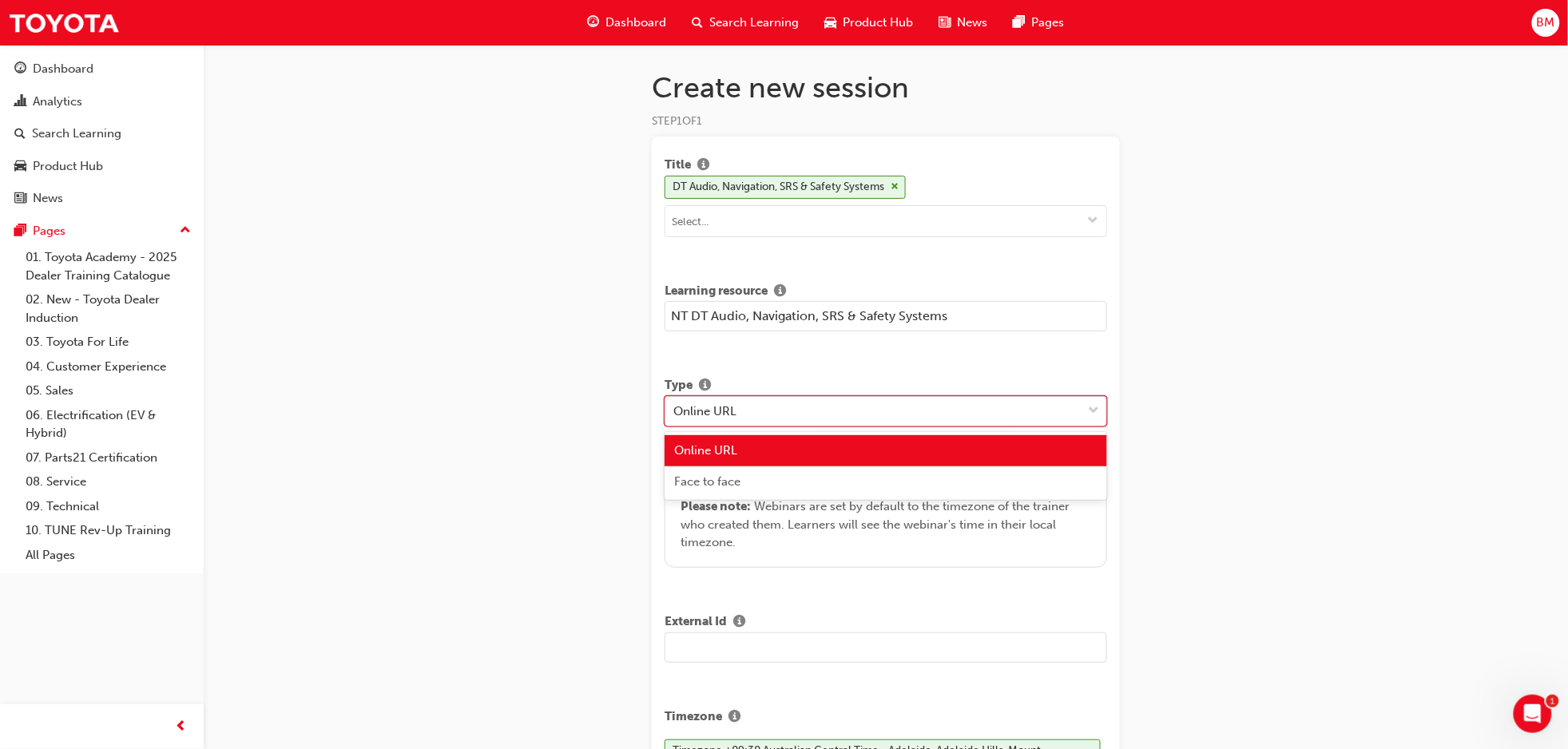 click on "Online URL" at bounding box center (705, 410) 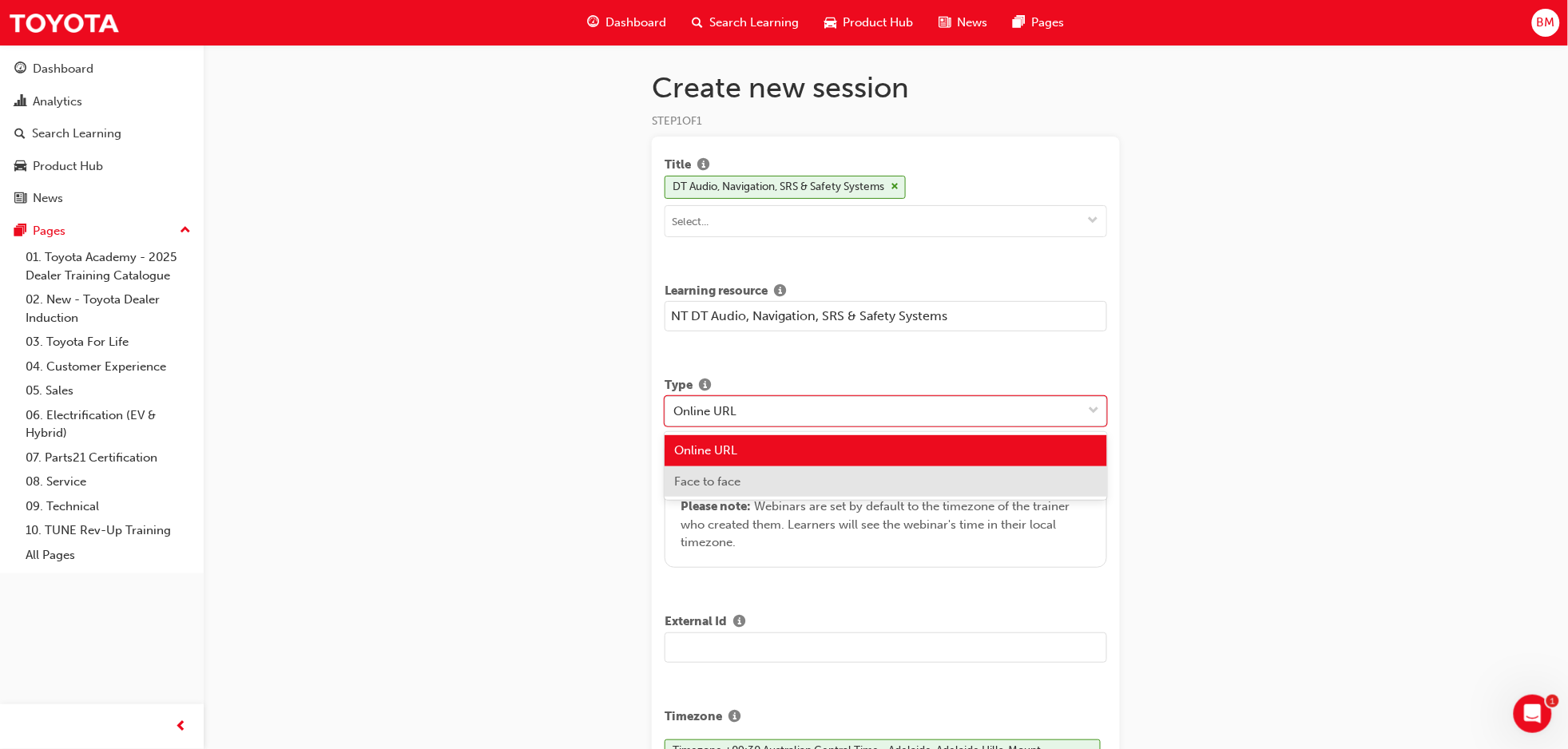 click on "Face to face" at bounding box center [707, 482] 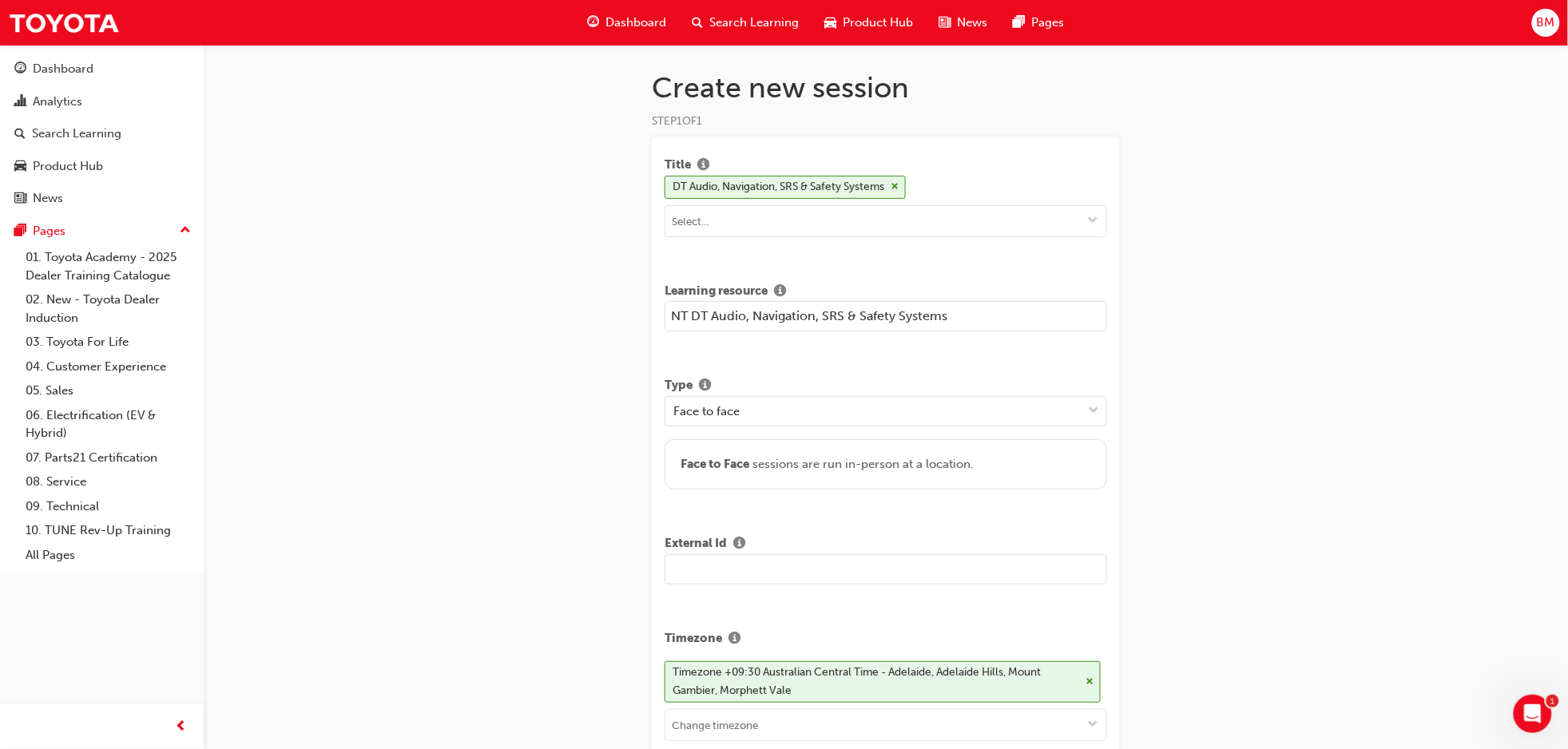 click at bounding box center [886, 569] 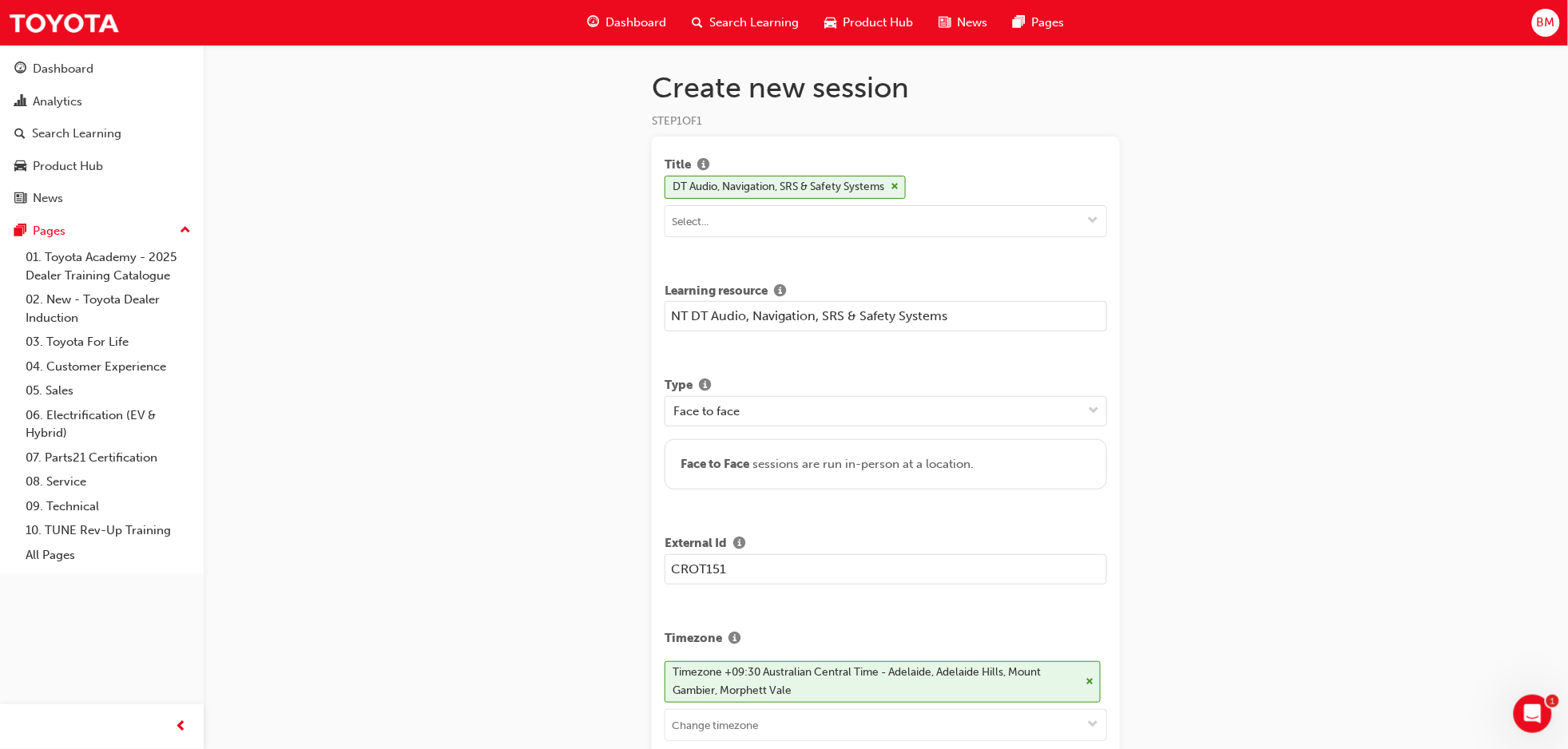 type on "CROT151" 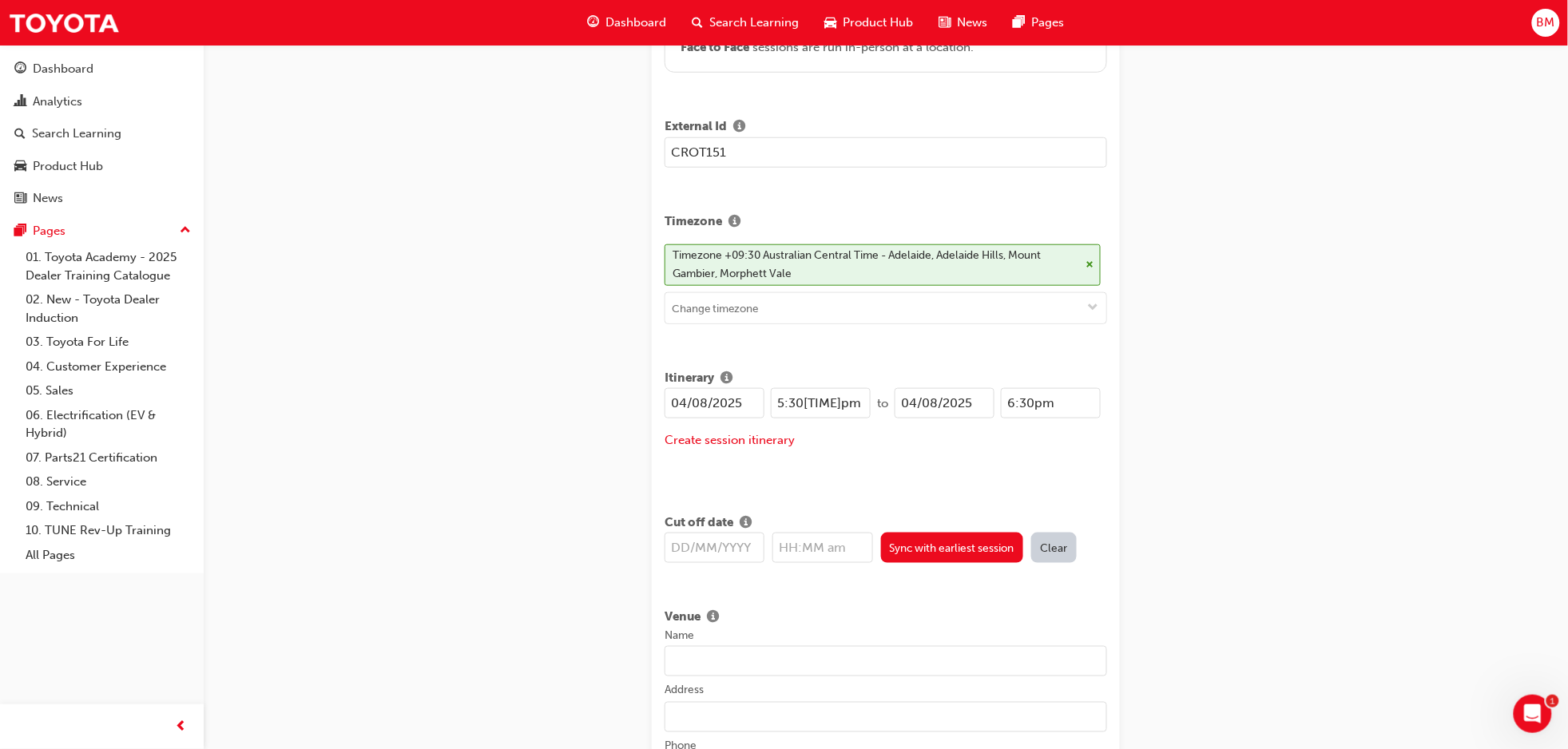 scroll, scrollTop: 426, scrollLeft: 0, axis: vertical 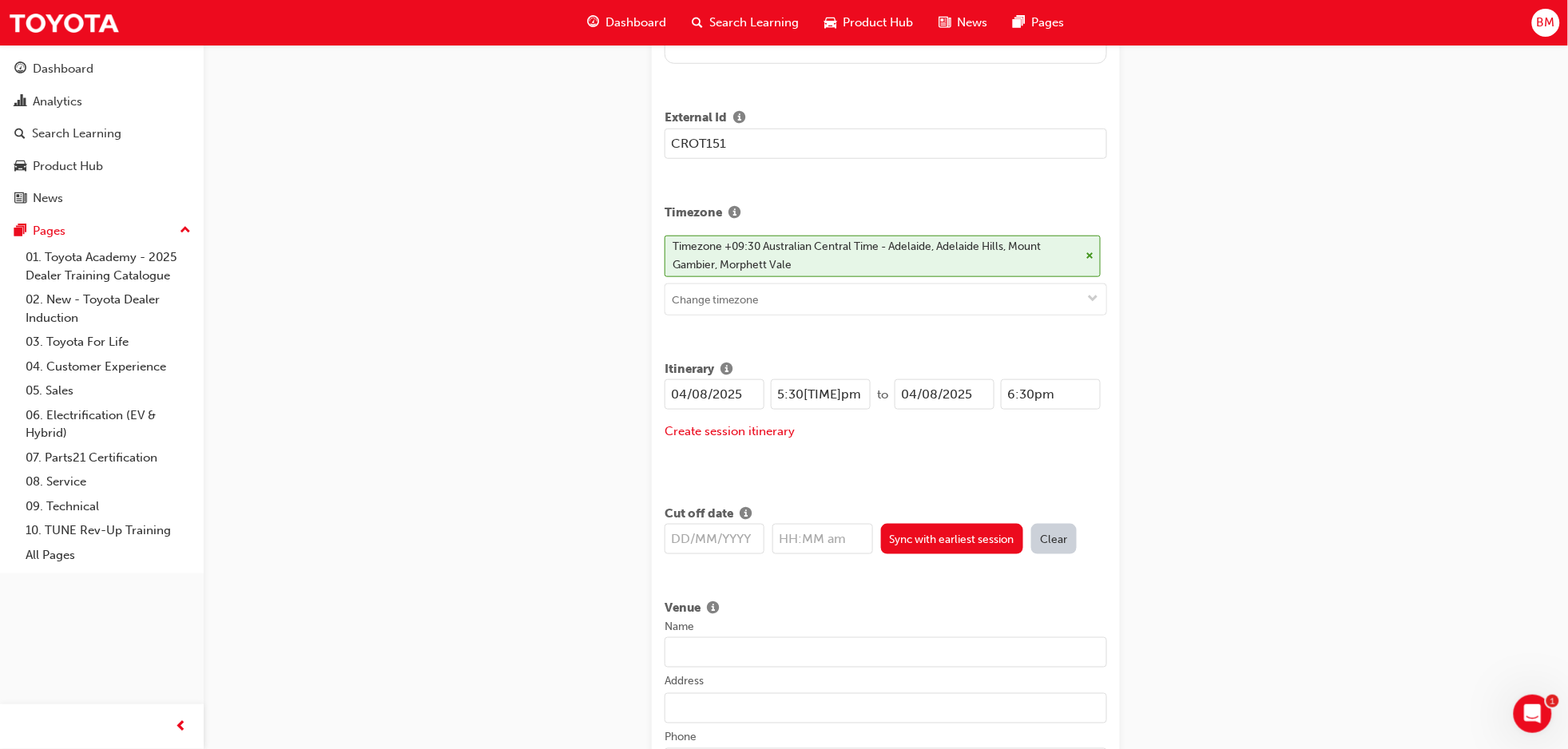 click on "04/08/2025" at bounding box center [714, 394] 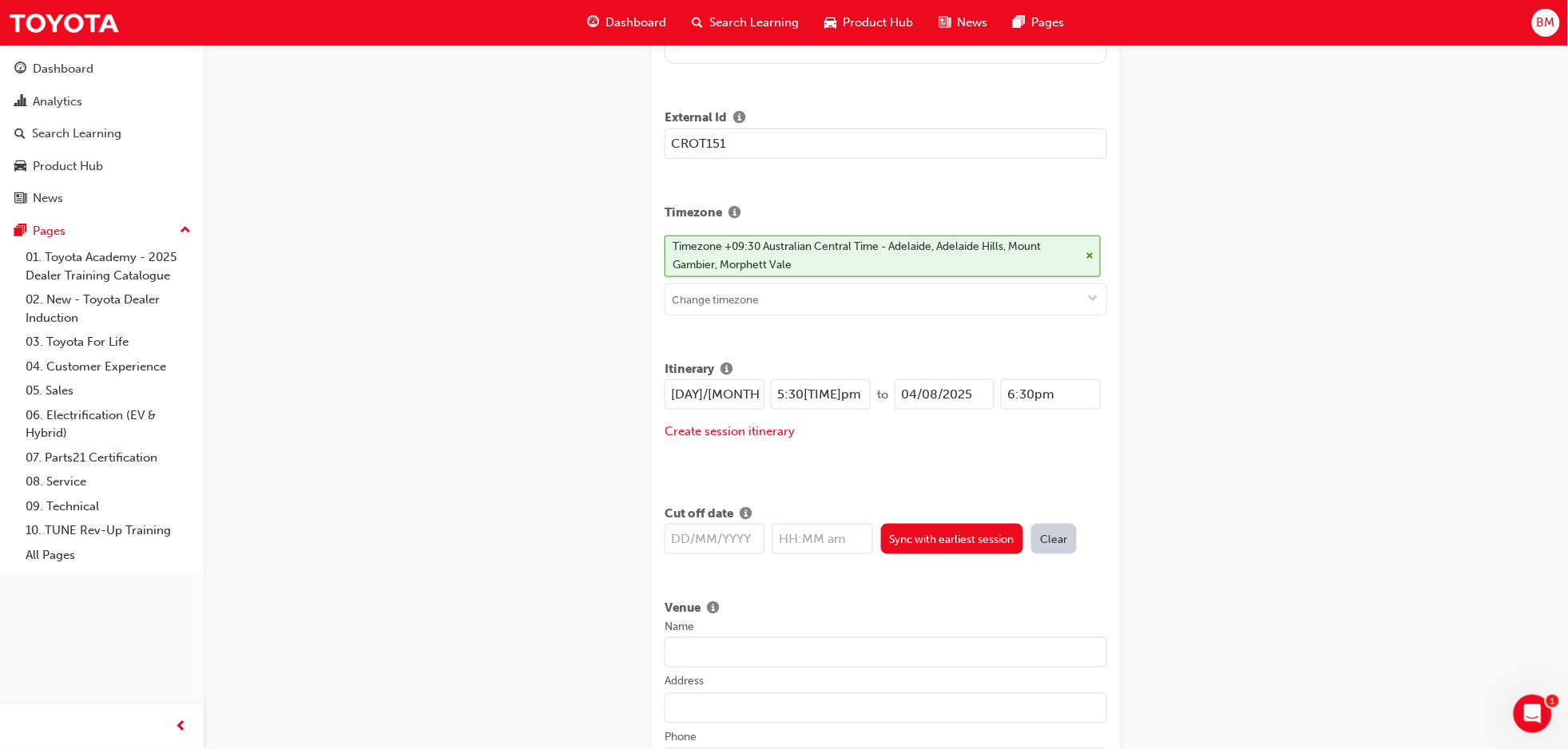 drag, startPoint x: 708, startPoint y: 388, endPoint x: 694, endPoint y: 394, distance: 15.231546 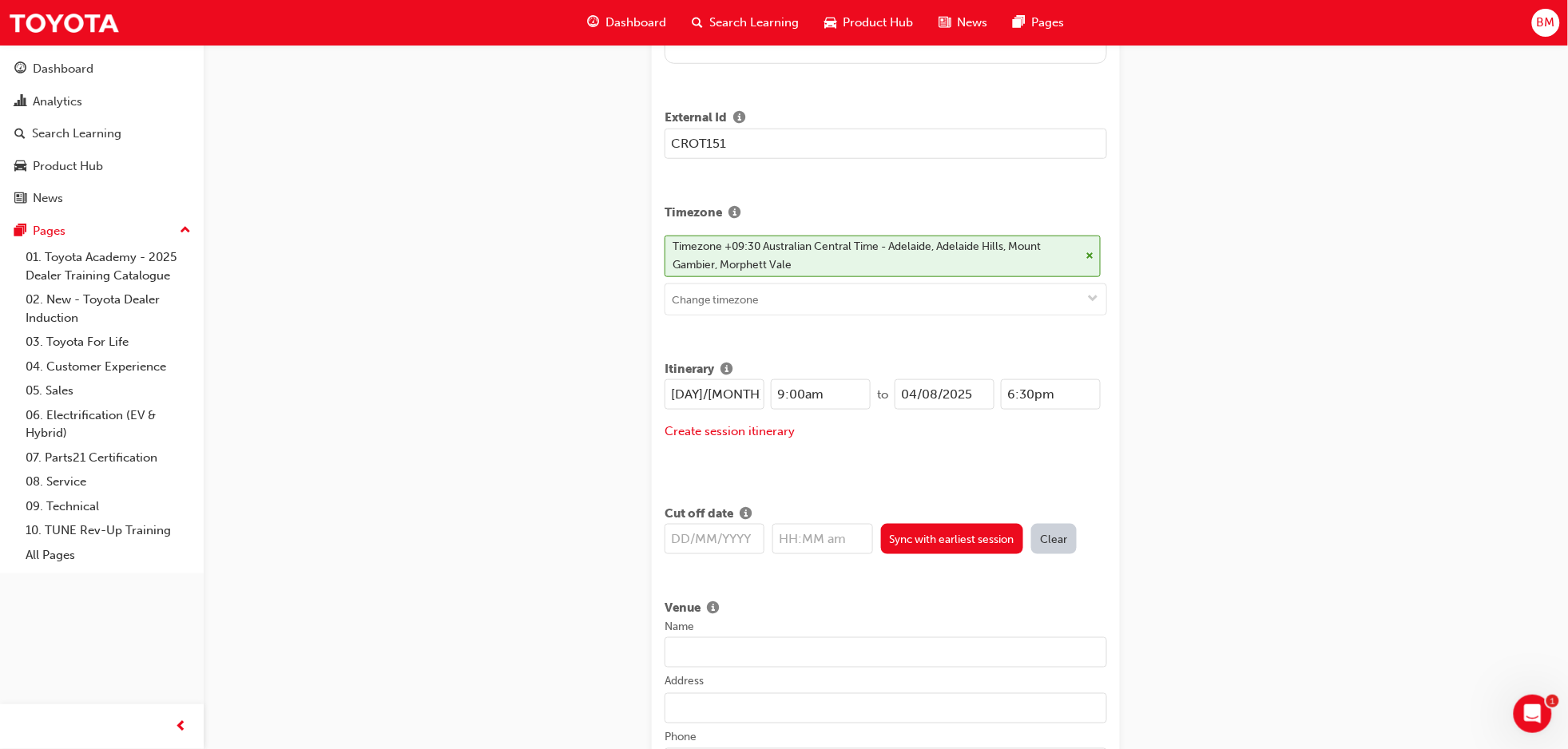 type on "9:00am" 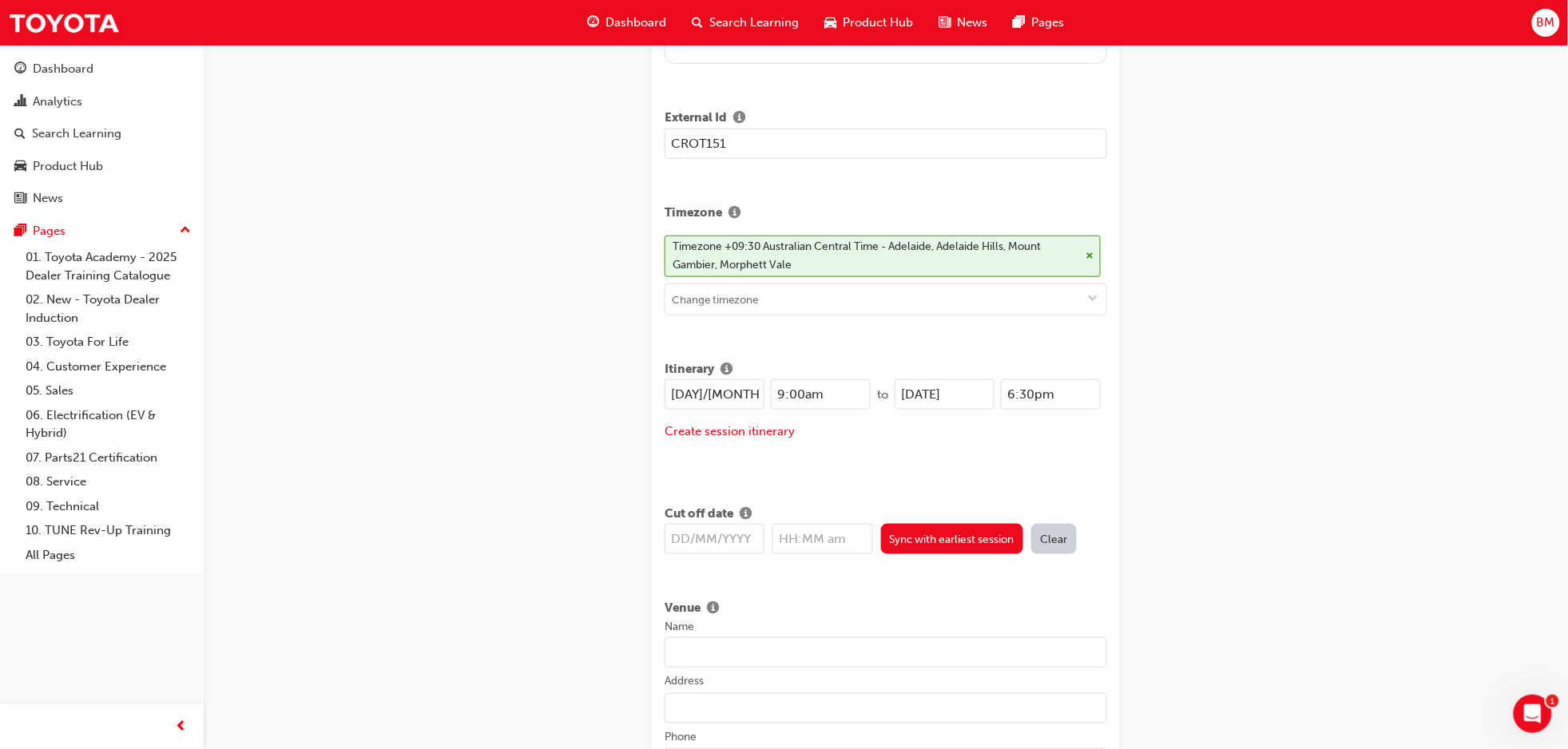 type on "[DATE]" 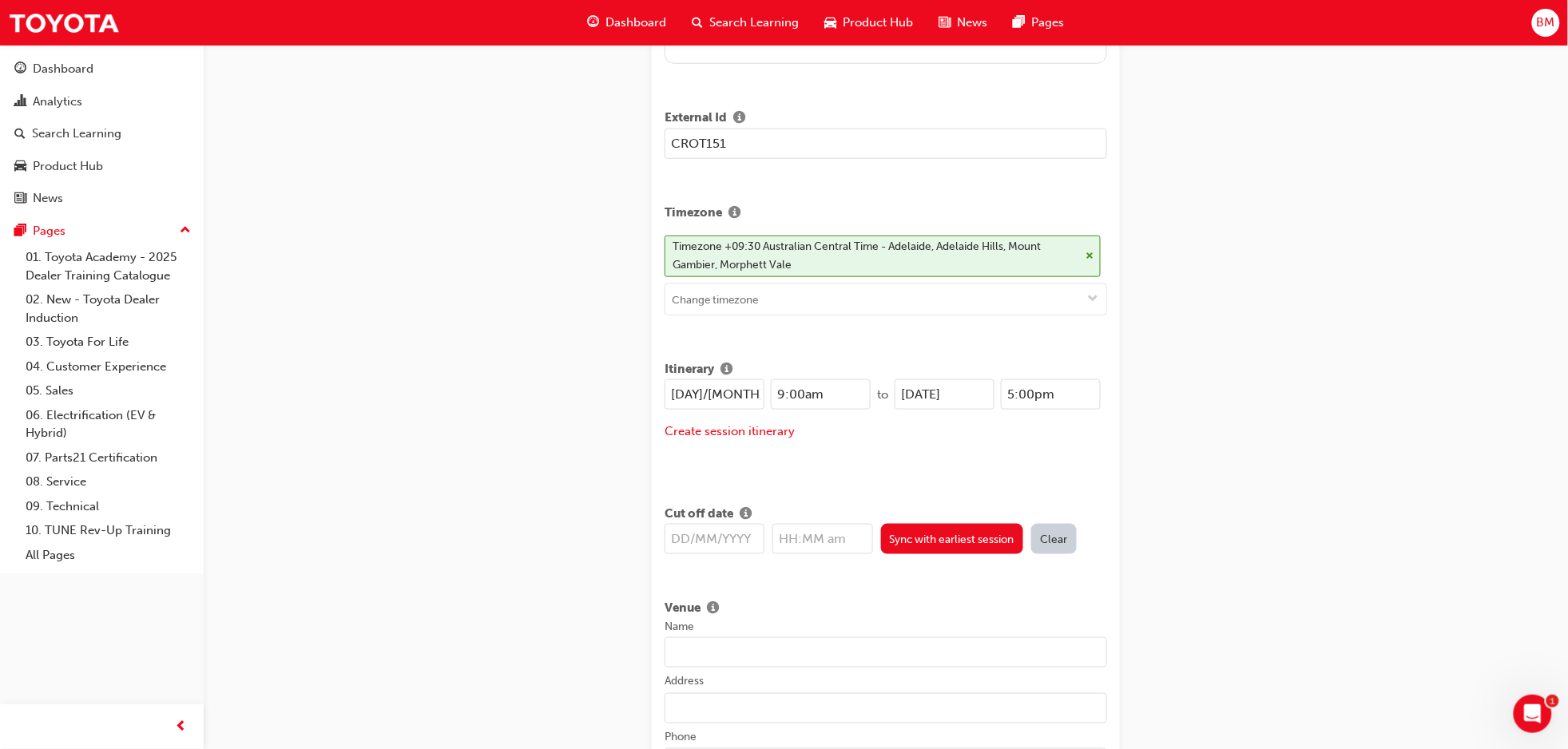 type on "5:00pm" 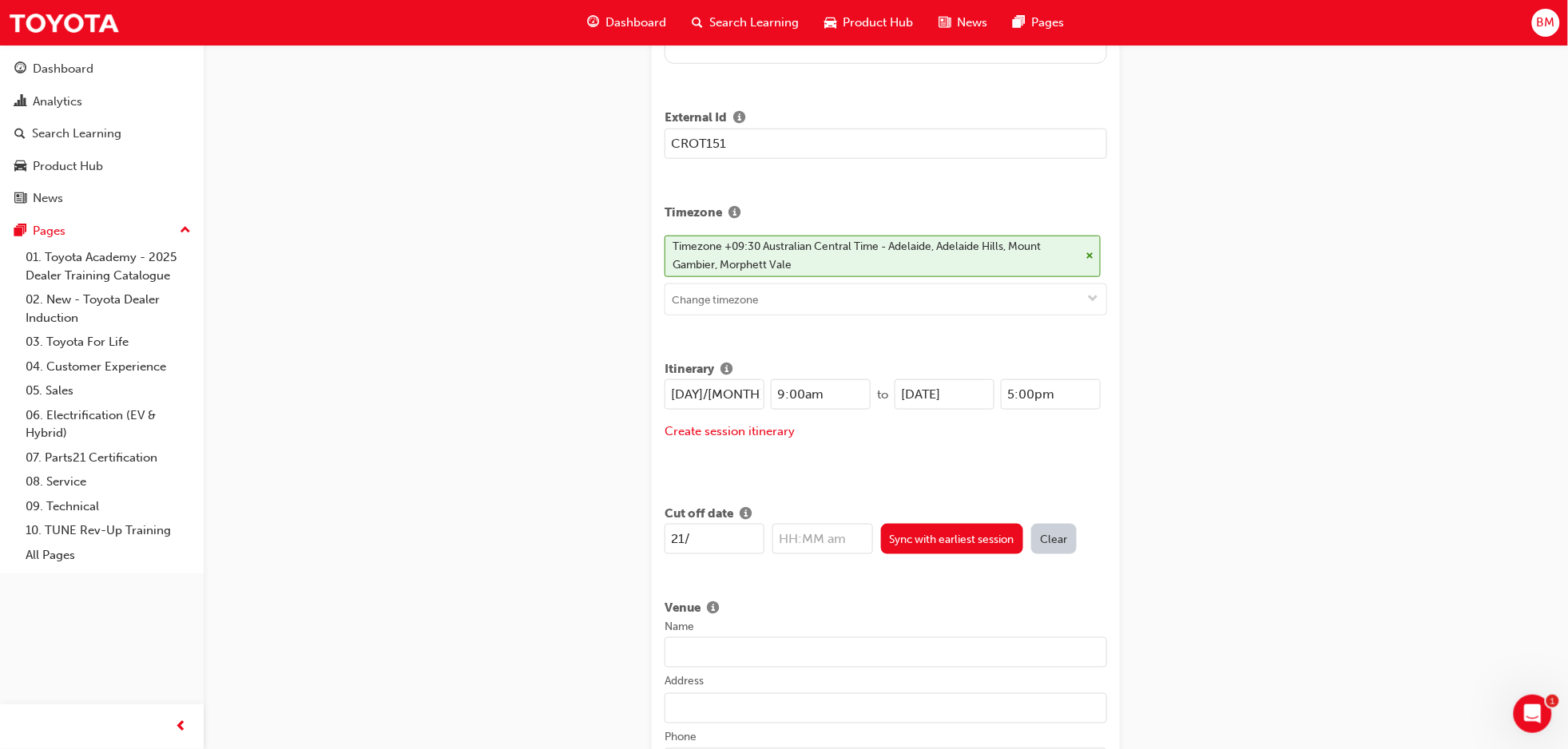 type on "21/2" 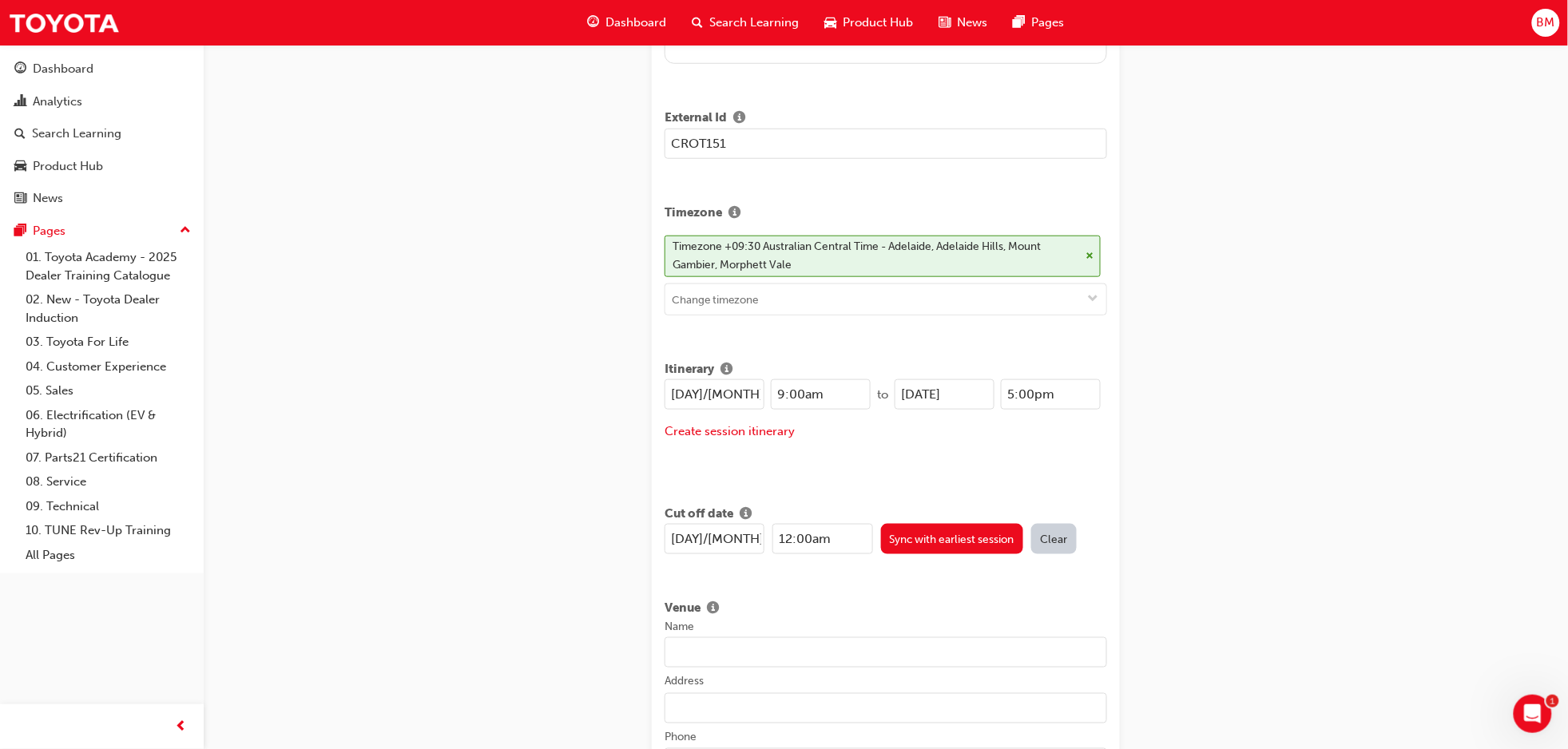 type on "[DAY]/[MONTH]/[YEAR]" 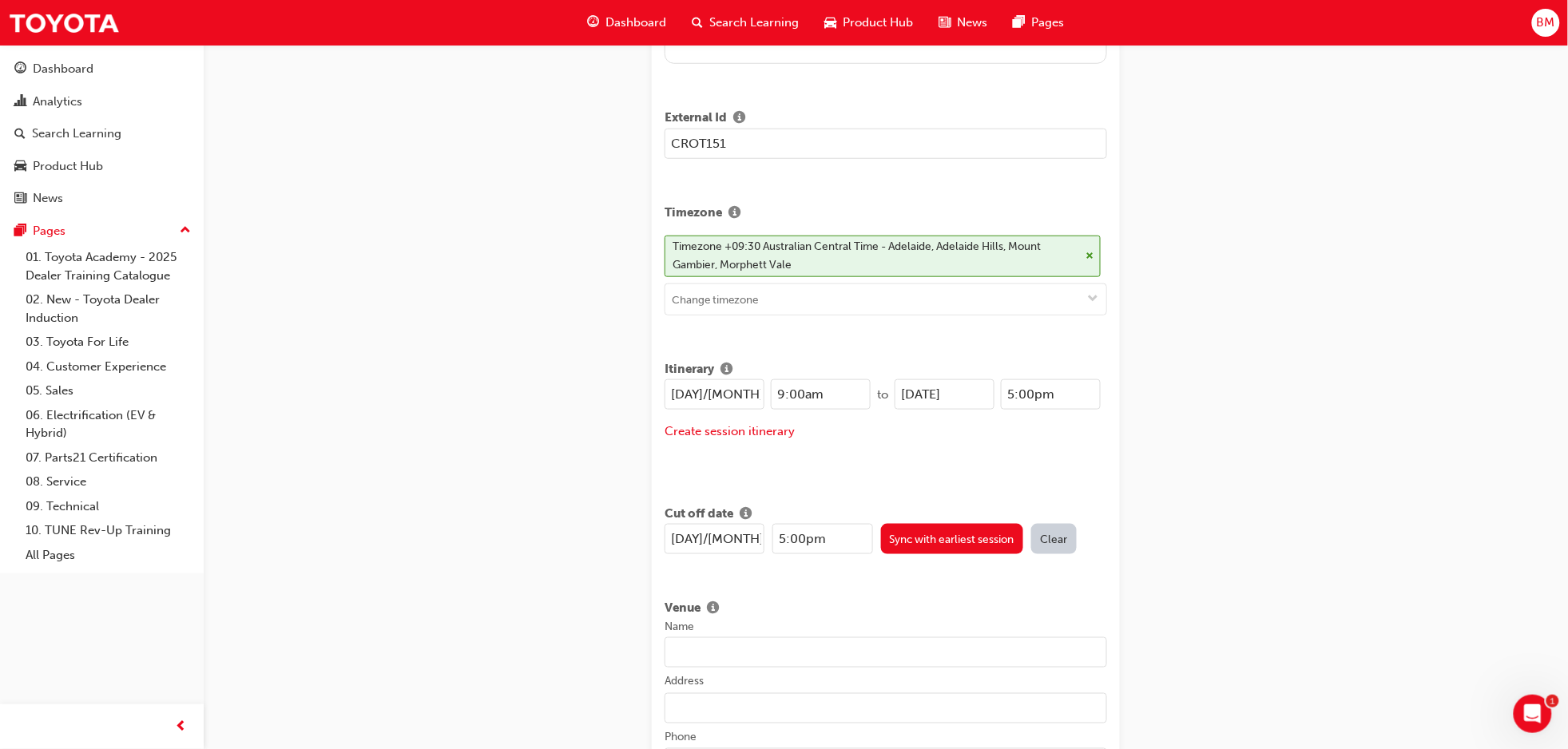 type on "5:00pm" 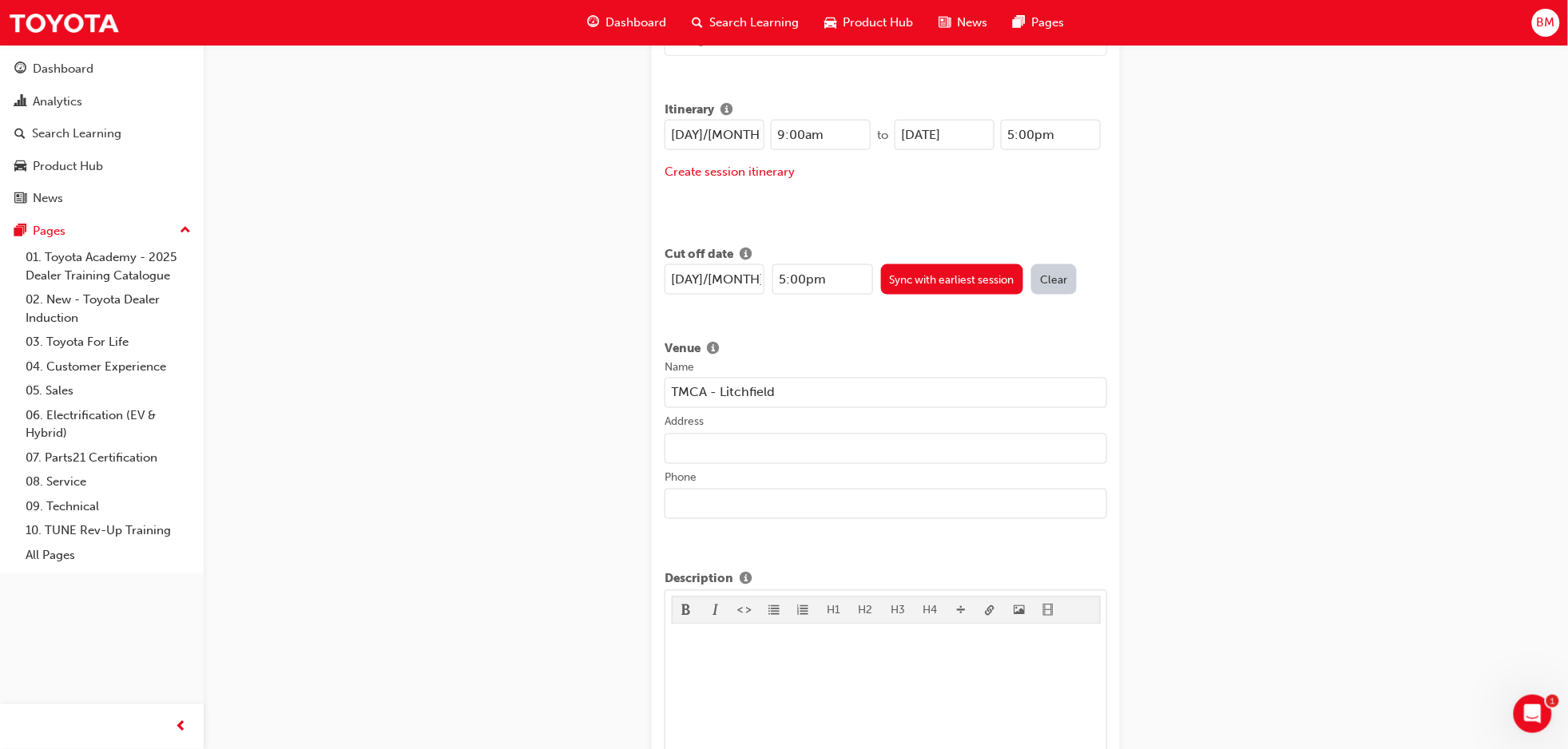 scroll, scrollTop: 745, scrollLeft: 0, axis: vertical 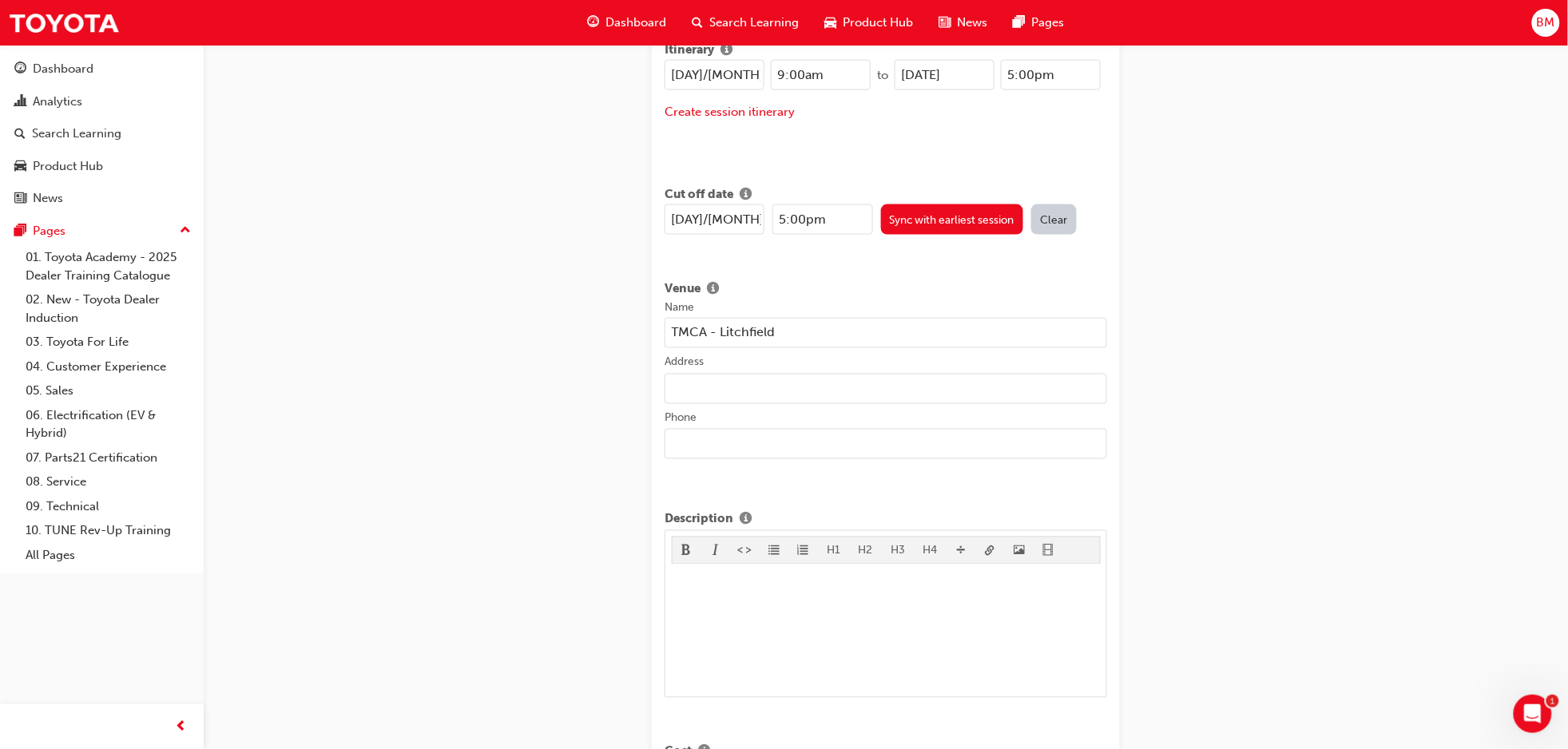 click on "Address" at bounding box center (886, 389) 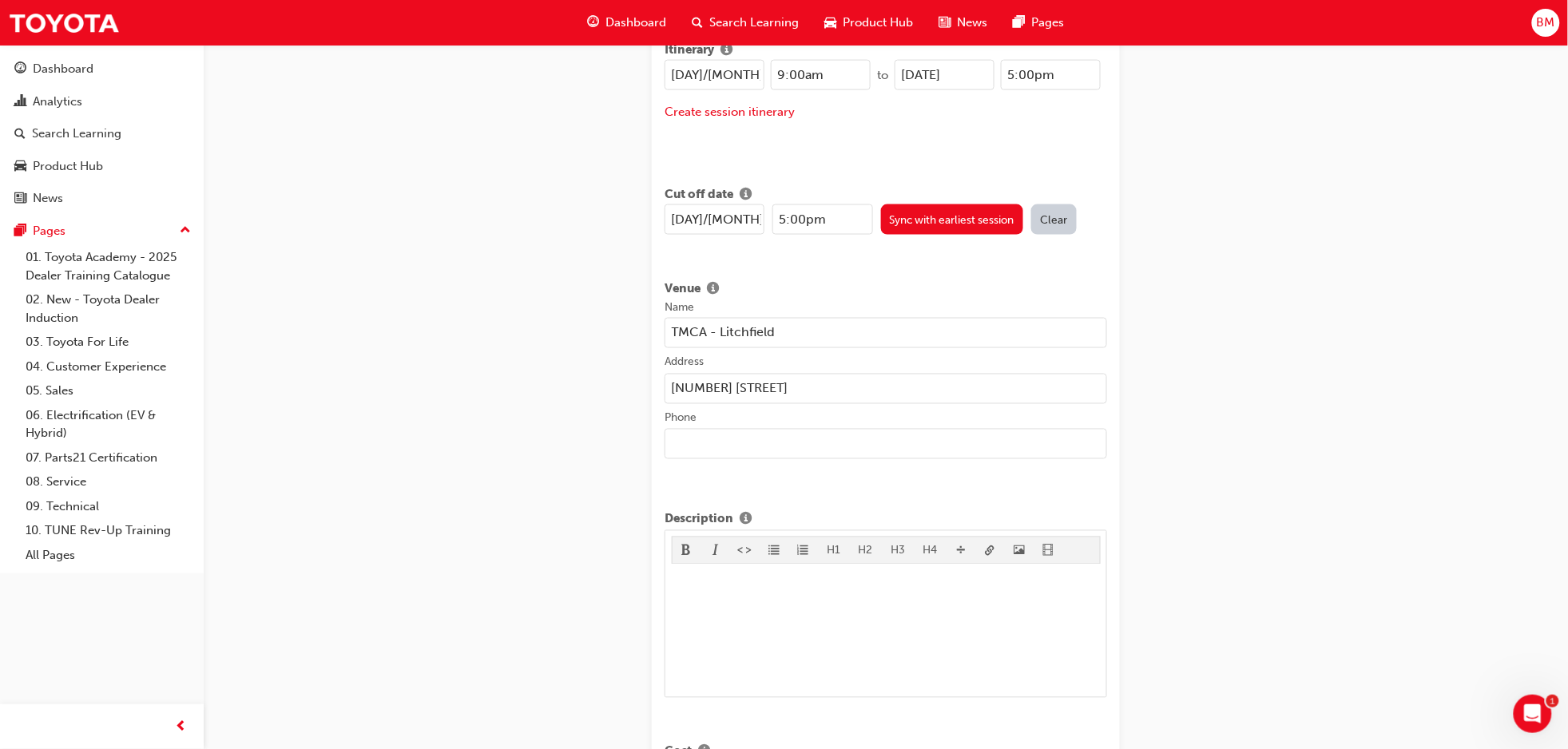 type on "[PHONE]" 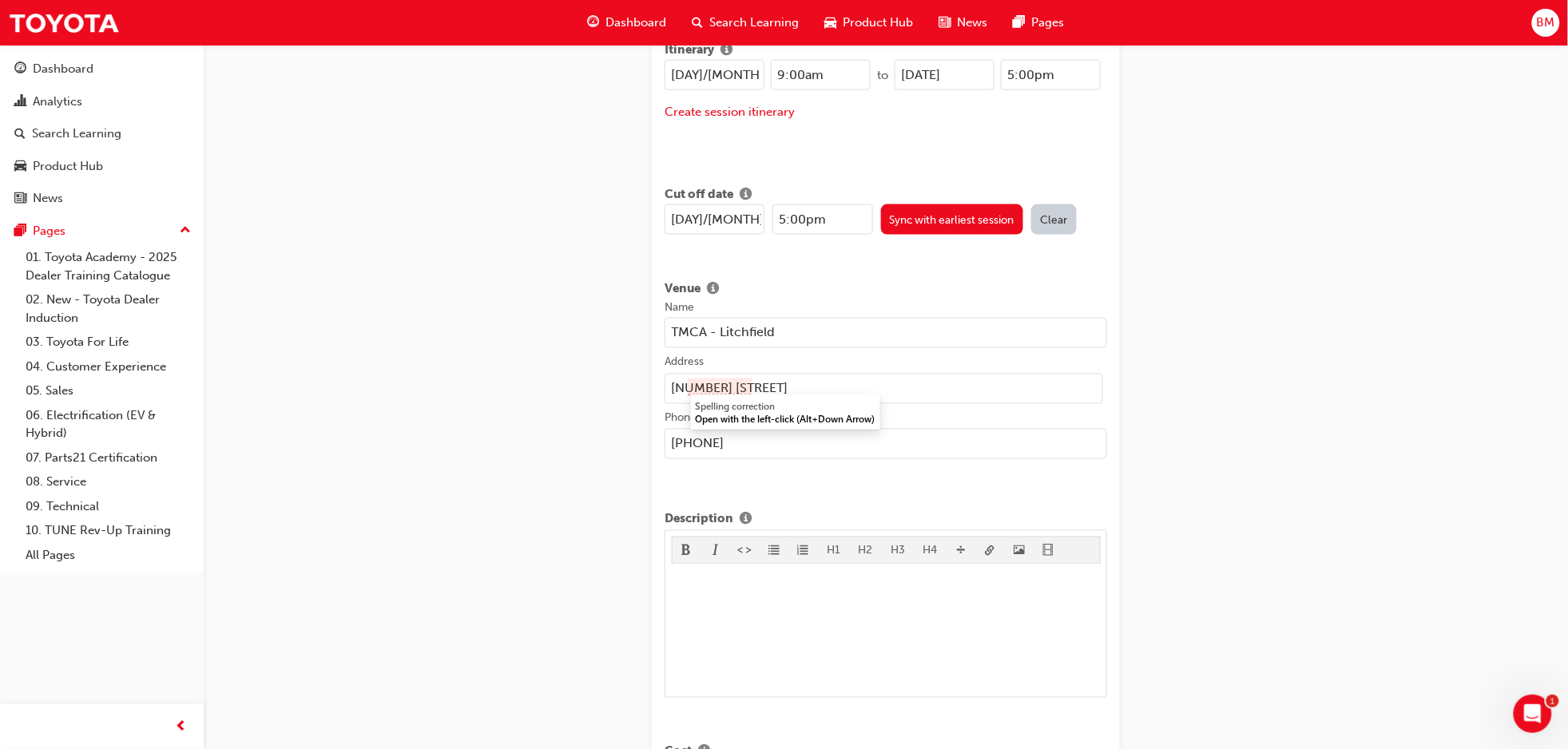 drag, startPoint x: 747, startPoint y: 386, endPoint x: 736, endPoint y: 392, distance: 12.529964 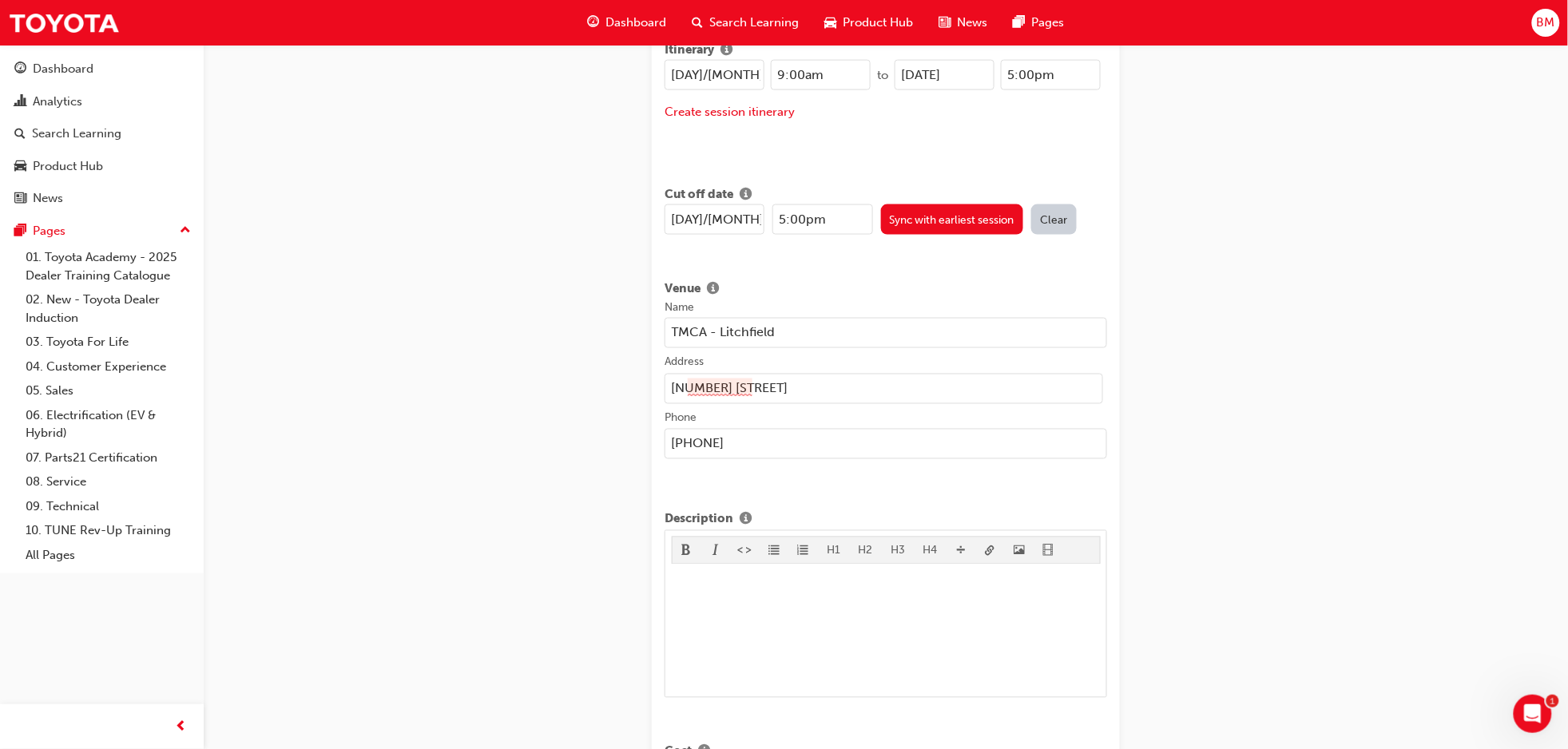 click on "[NUMBER] [STREET]" at bounding box center (883, 389) 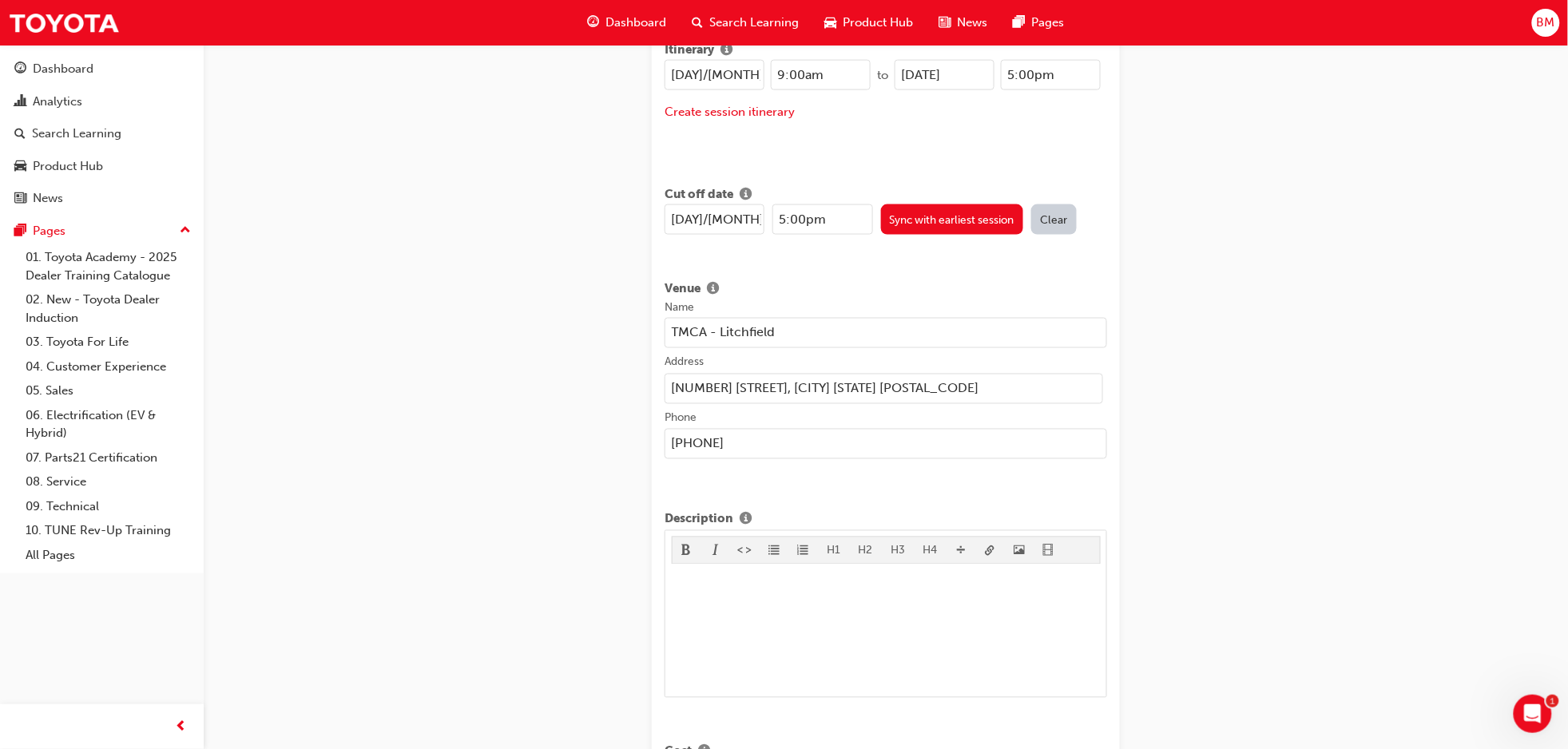 type on "[NUMBER] [STREET], [CITY] [STATE] [POSTAL_CODE]" 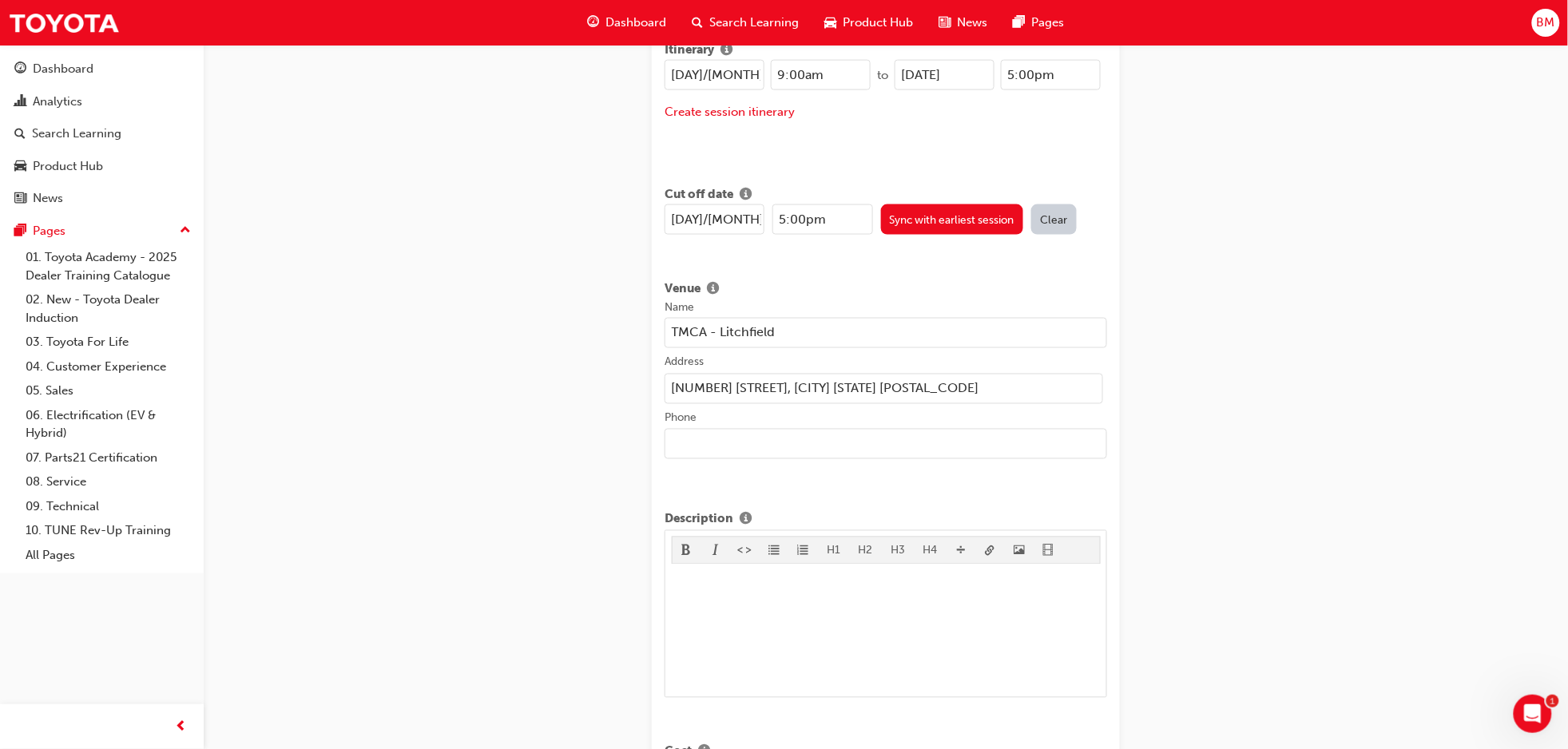 type 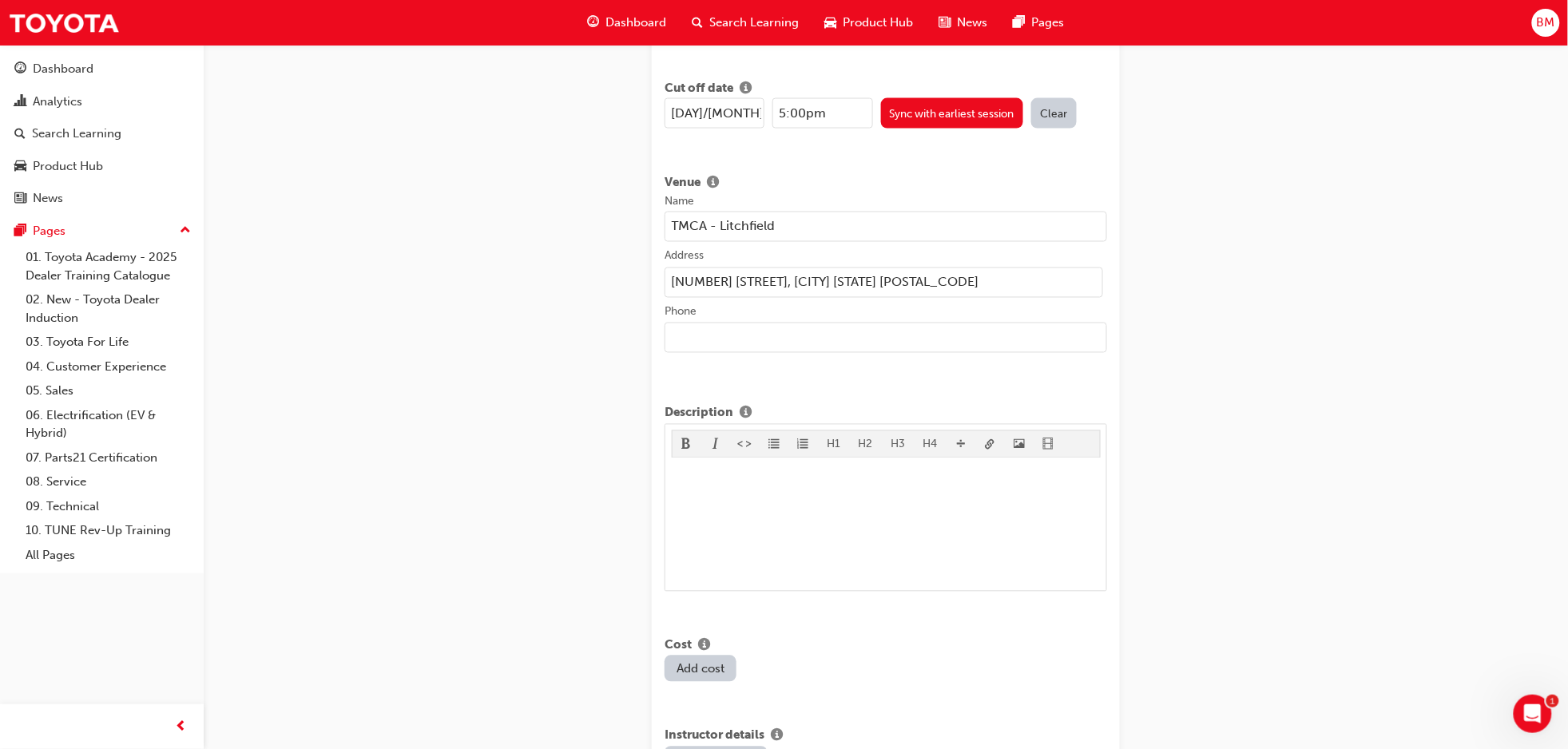 click on "[NUMBER] [STREET], [CITY] [STATE] [POSTAL_CODE]" at bounding box center (883, 283) 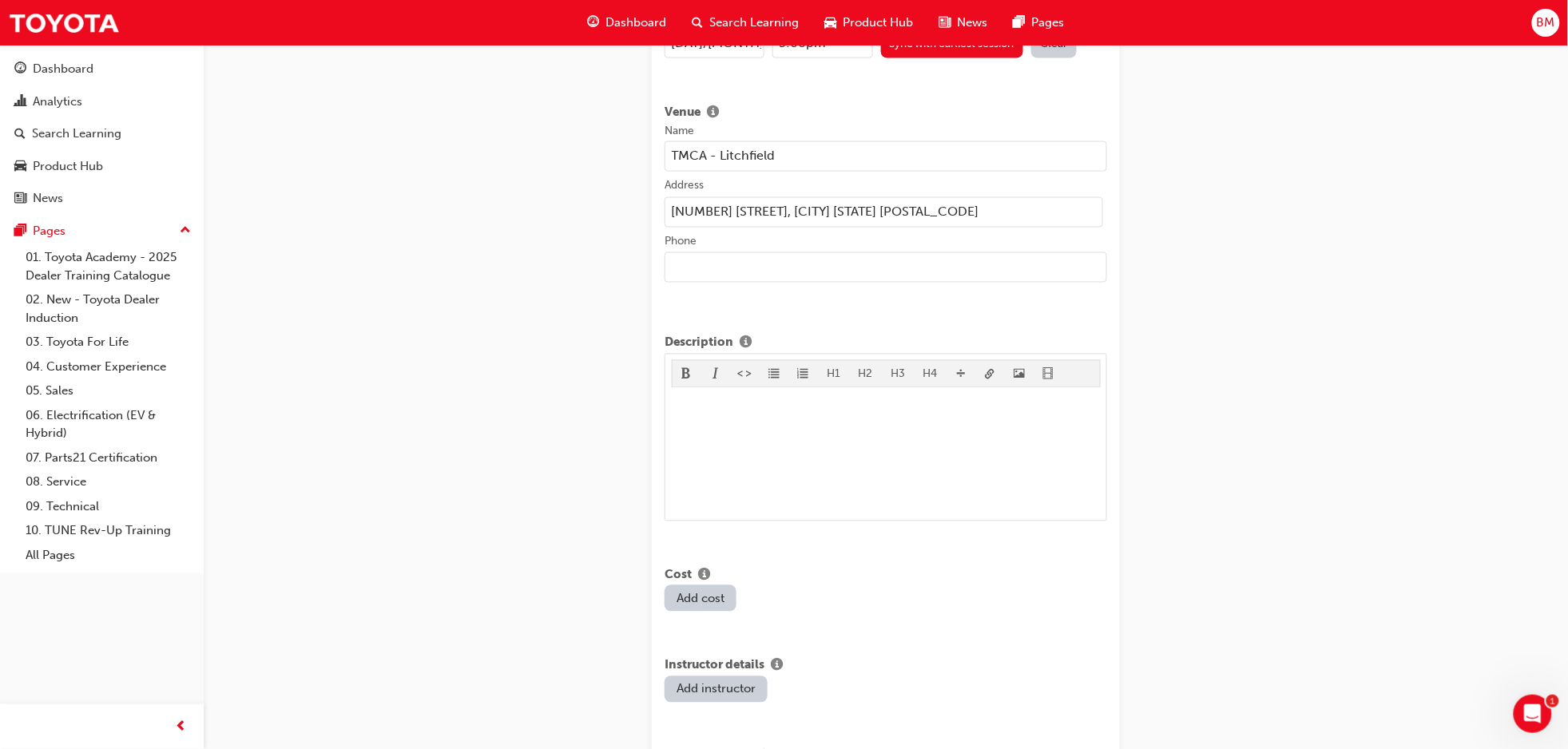 scroll, scrollTop: 958, scrollLeft: 0, axis: vertical 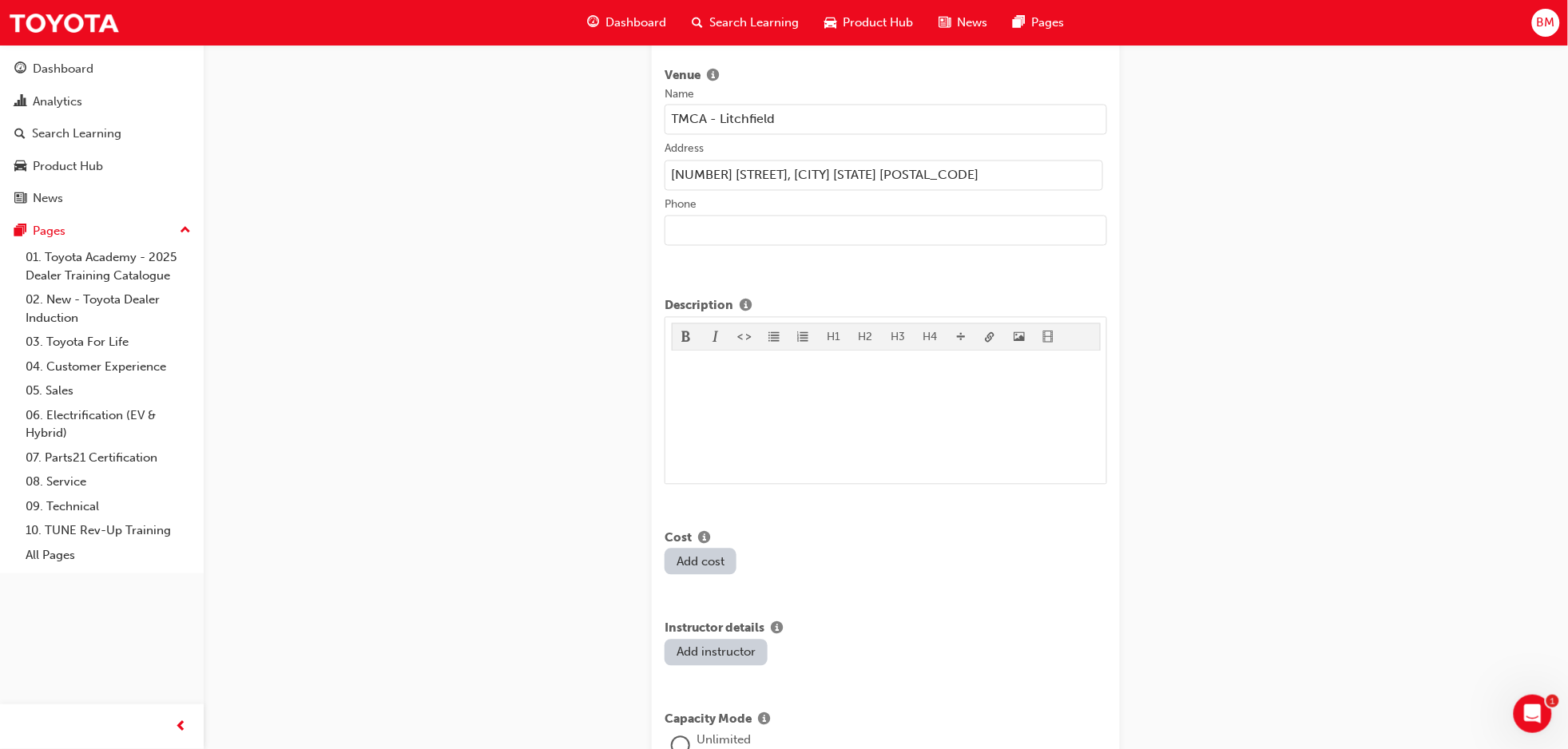 click on "Add instructor" at bounding box center [716, 652] 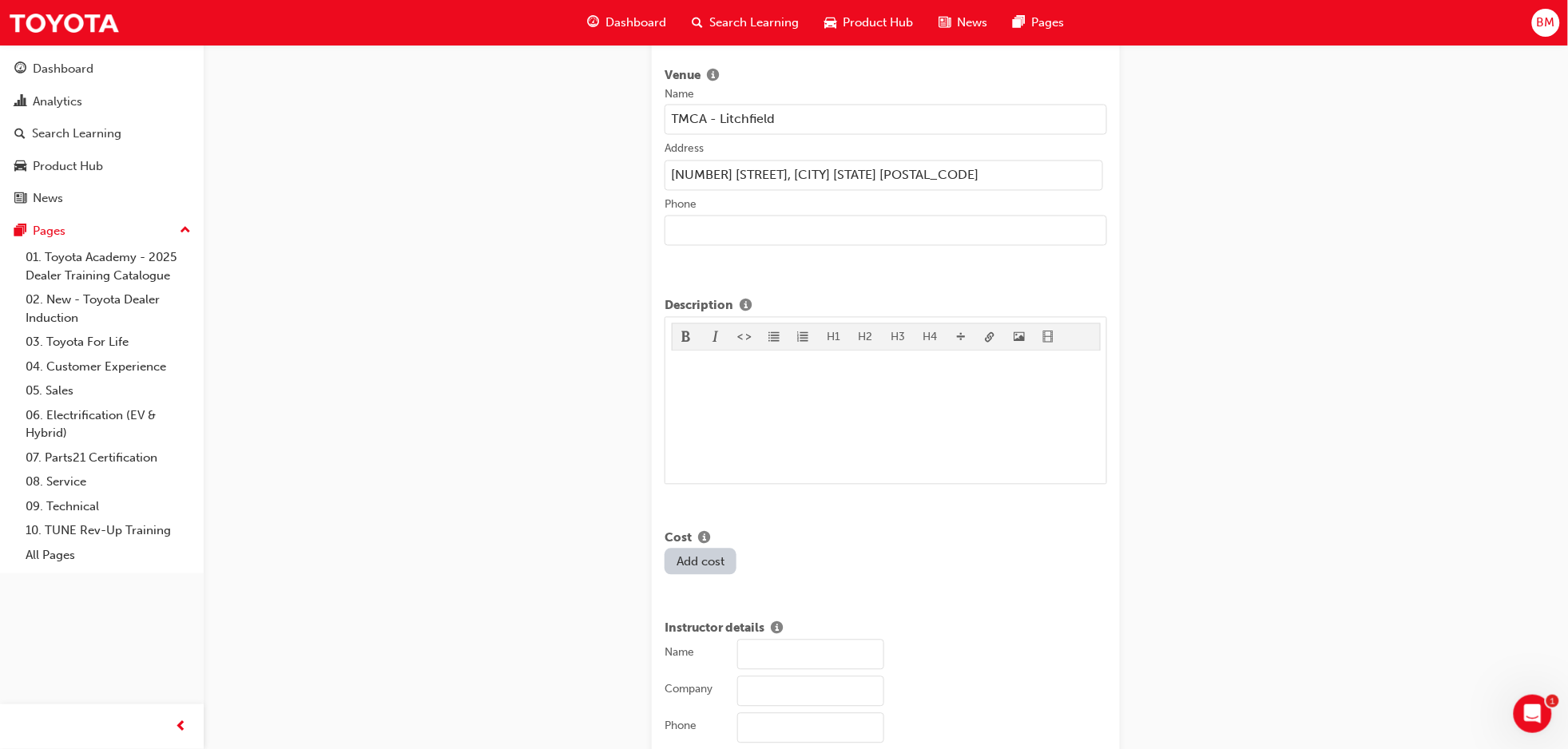 click on "Name" at bounding box center [811, 655] 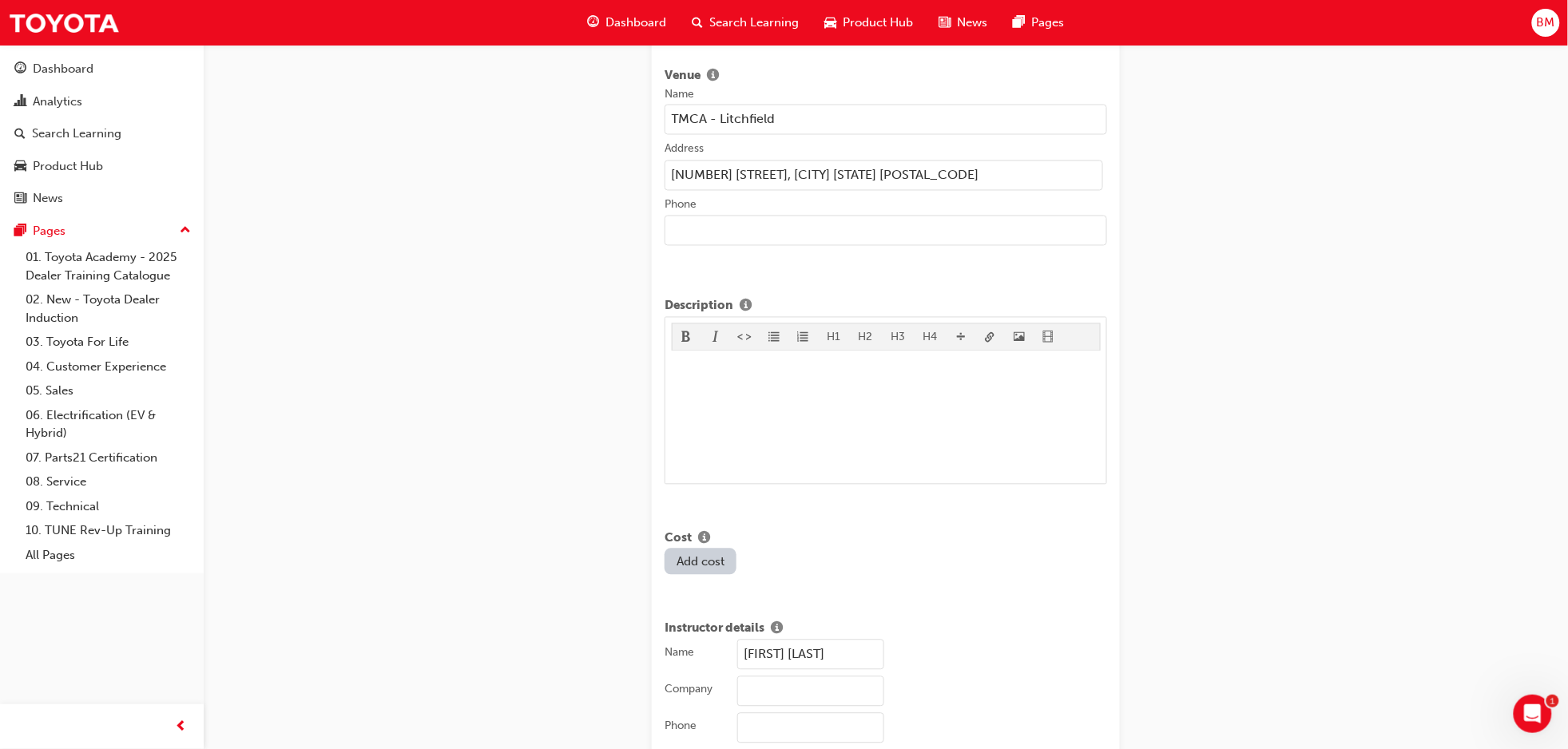 type on "Toyota Motor Corporation Australia" 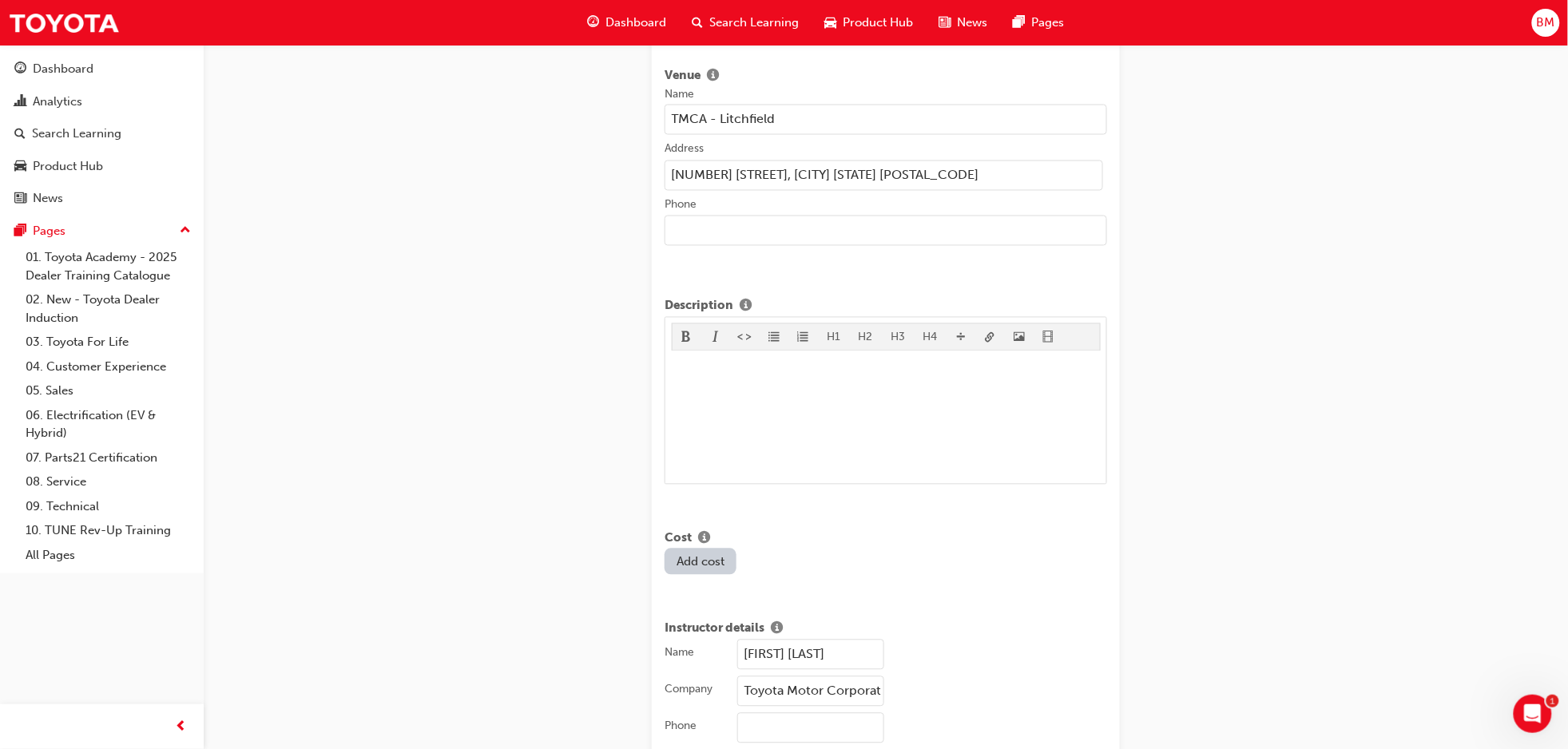 type on "[PHONE]" 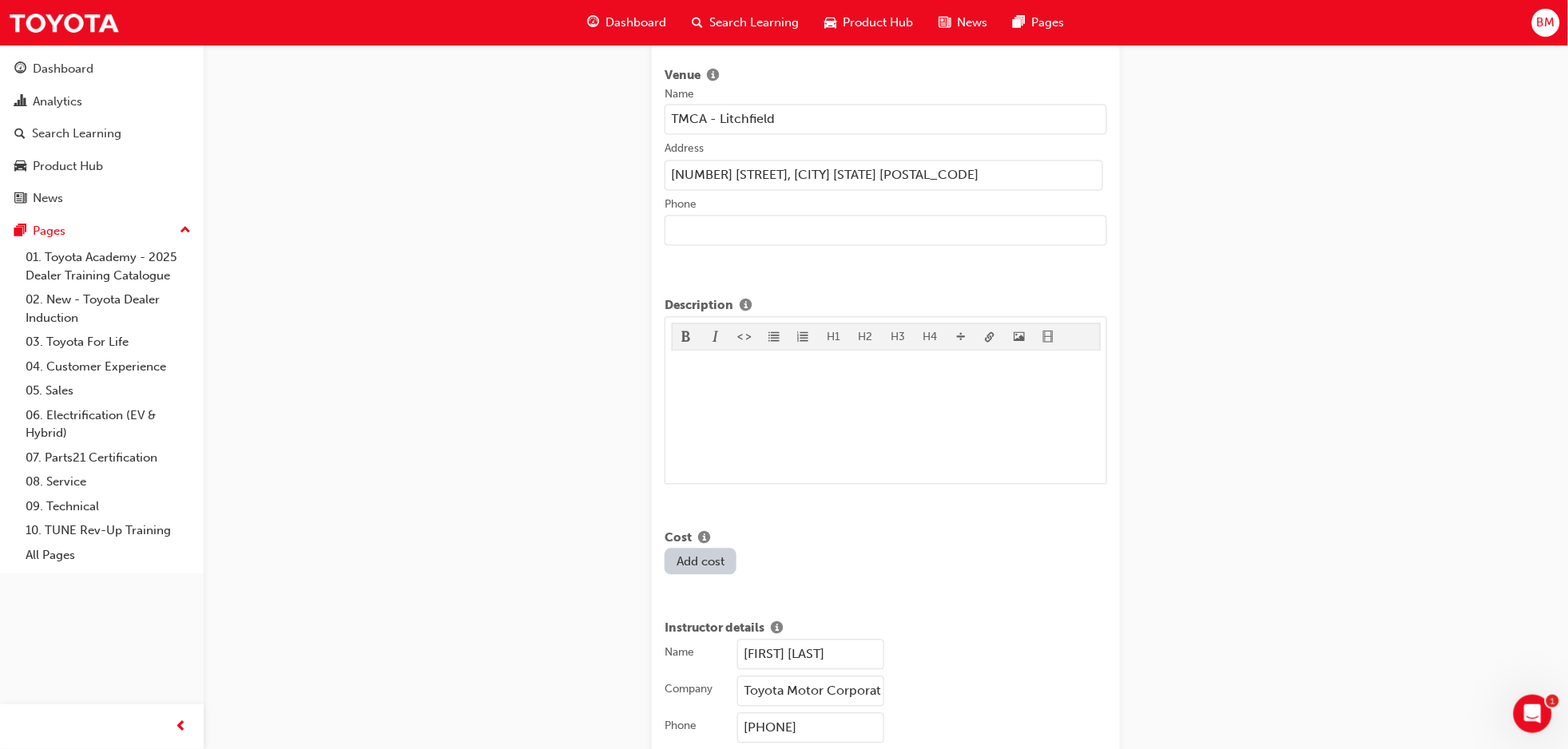 type on "[EMAIL]" 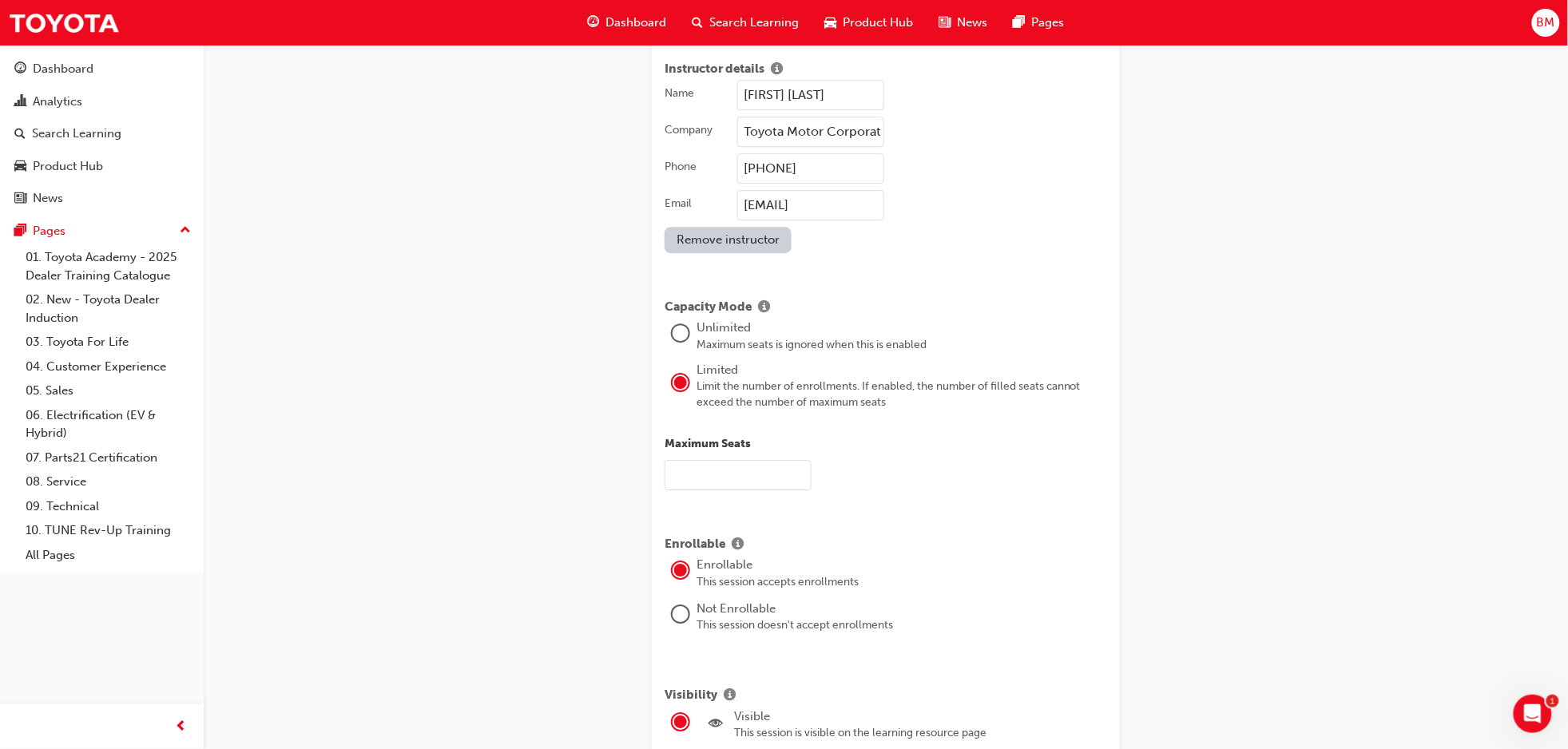 scroll, scrollTop: 1515, scrollLeft: 0, axis: vertical 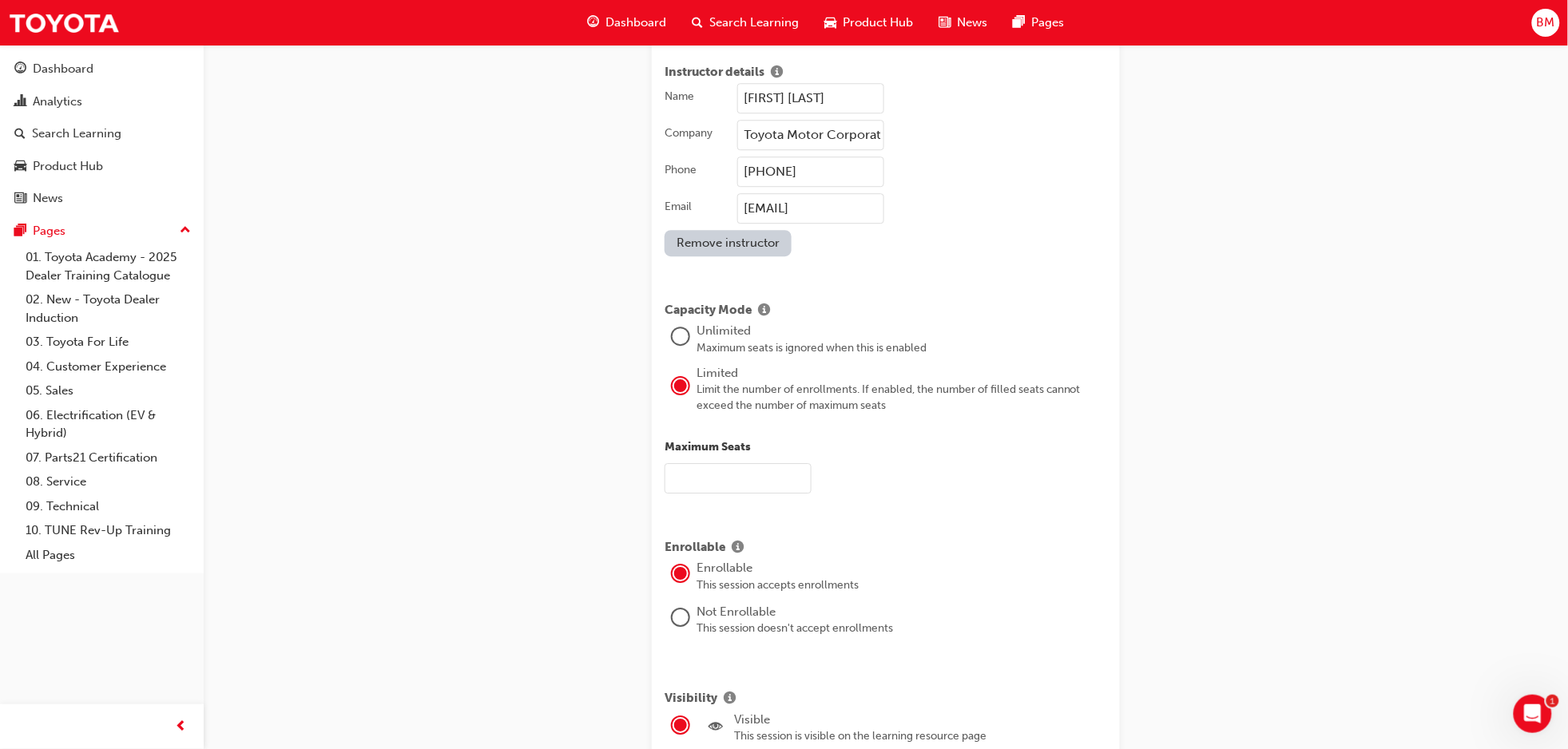 click at bounding box center (738, 478) 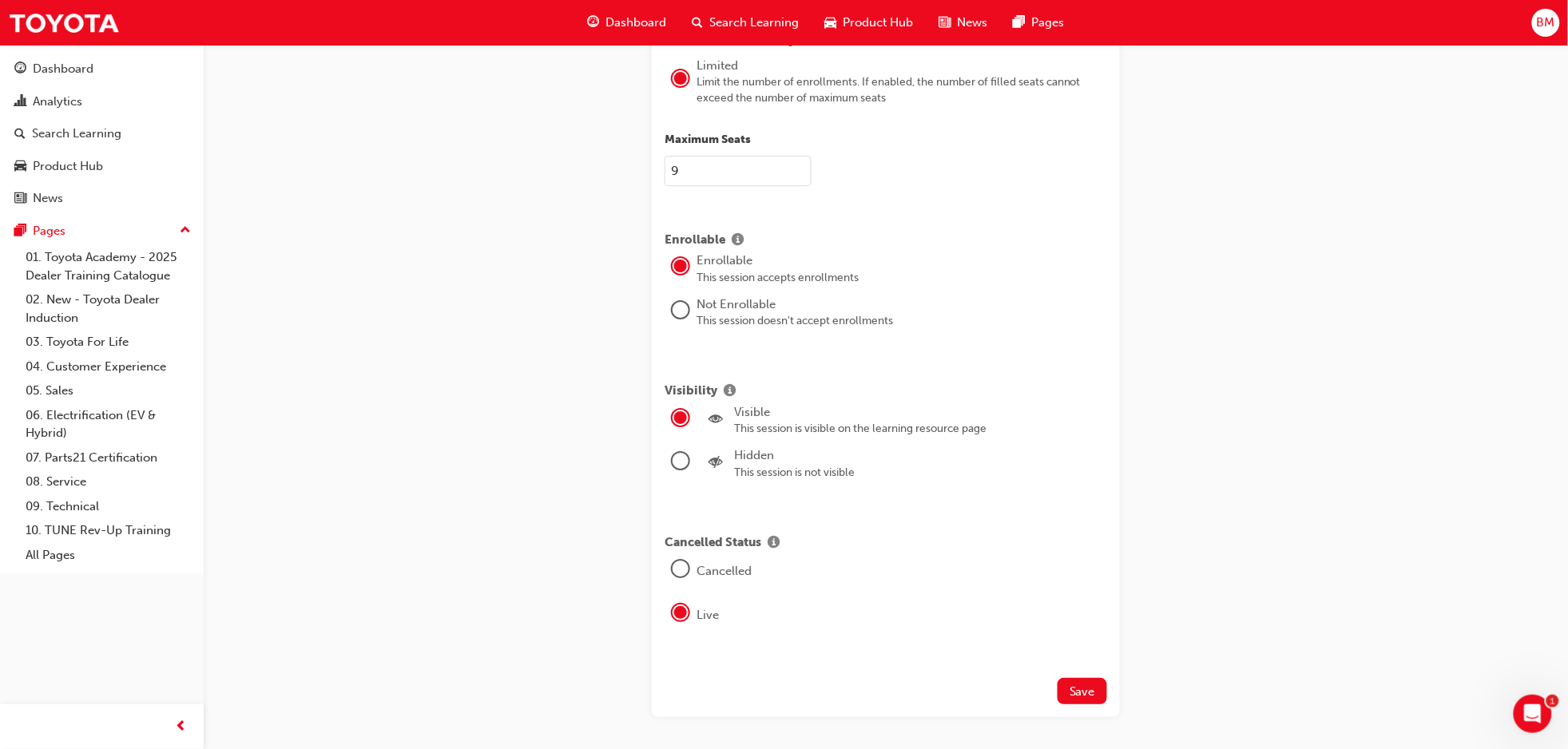 scroll, scrollTop: 1819, scrollLeft: 0, axis: vertical 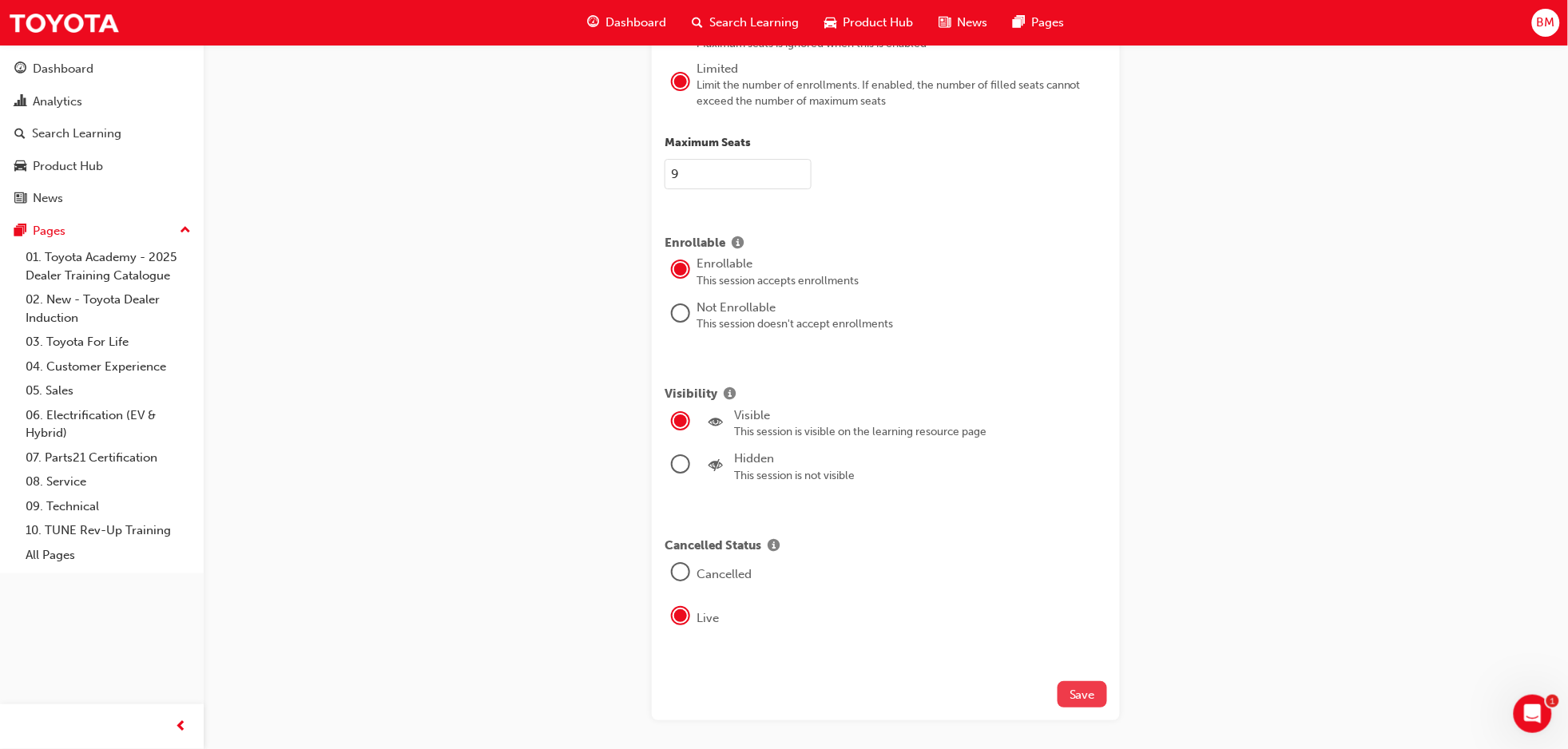 type on "9" 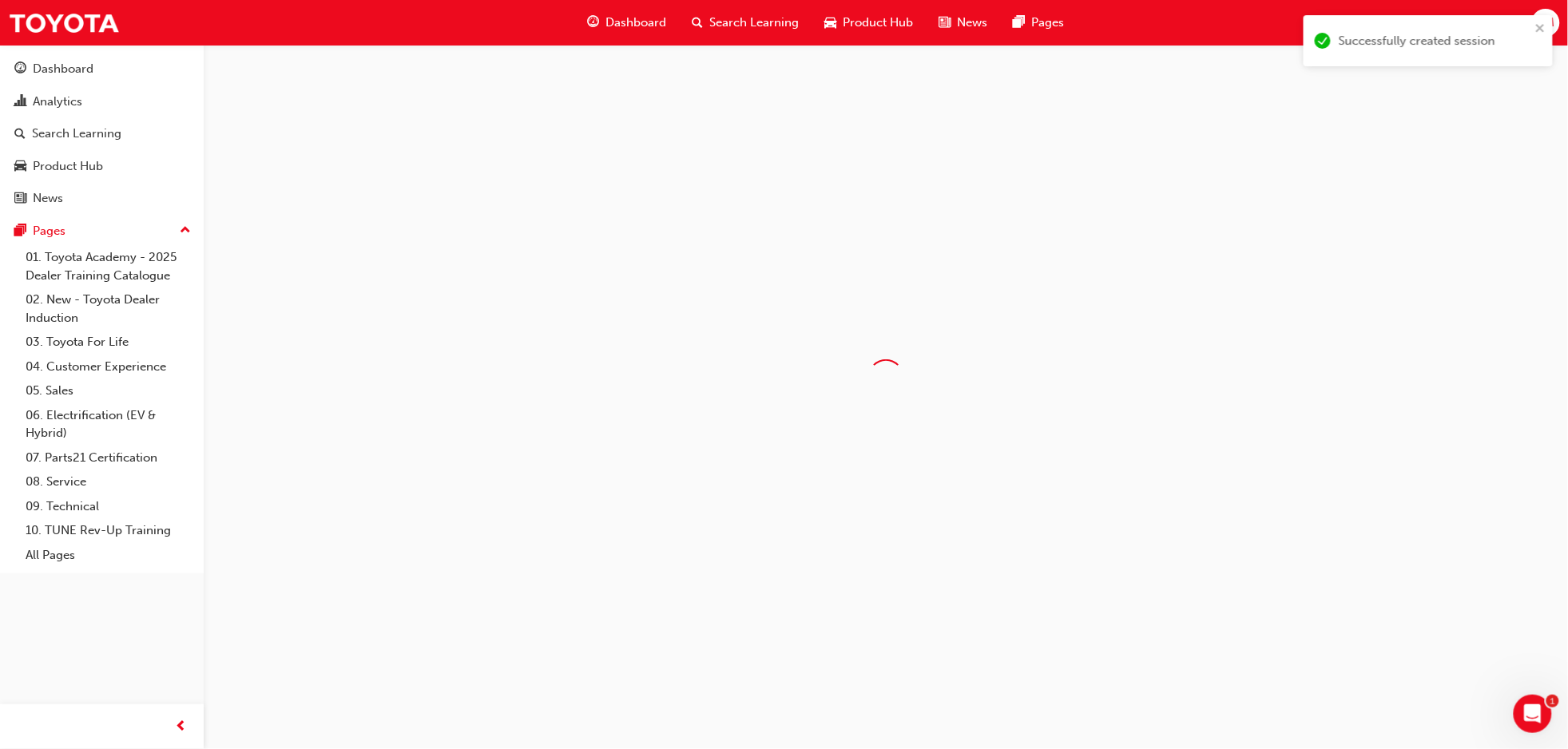 scroll, scrollTop: 0, scrollLeft: 0, axis: both 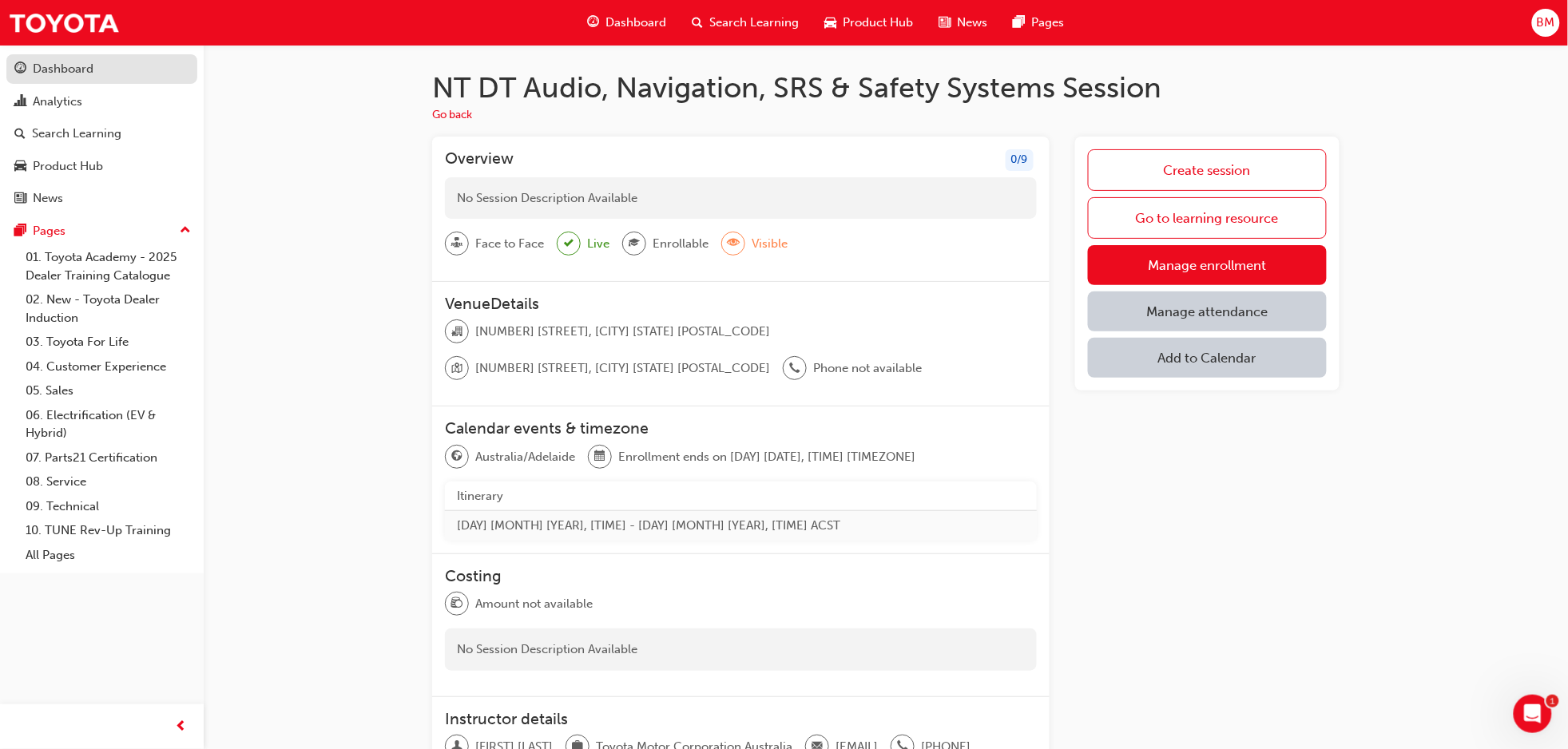 click on "Dashboard" at bounding box center [101, 69] 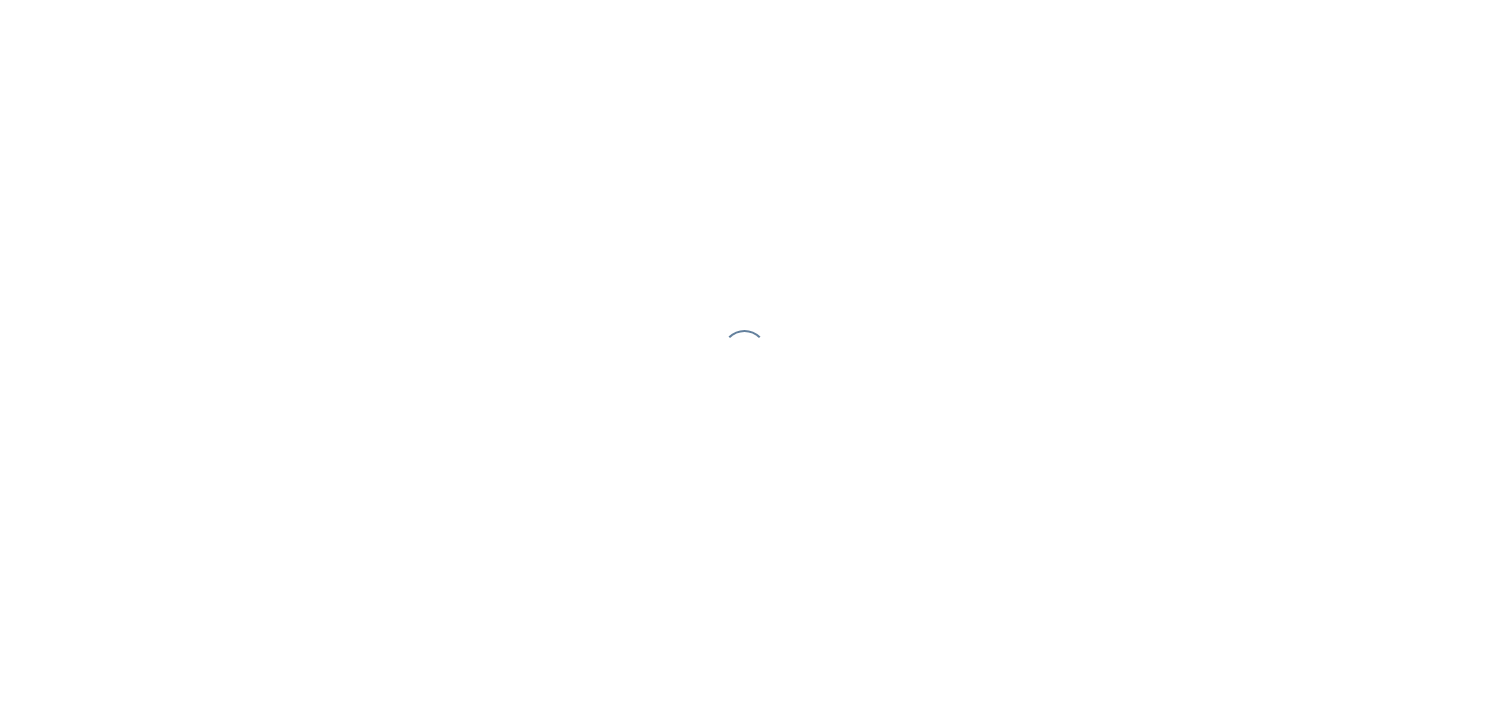 scroll, scrollTop: 0, scrollLeft: 0, axis: both 